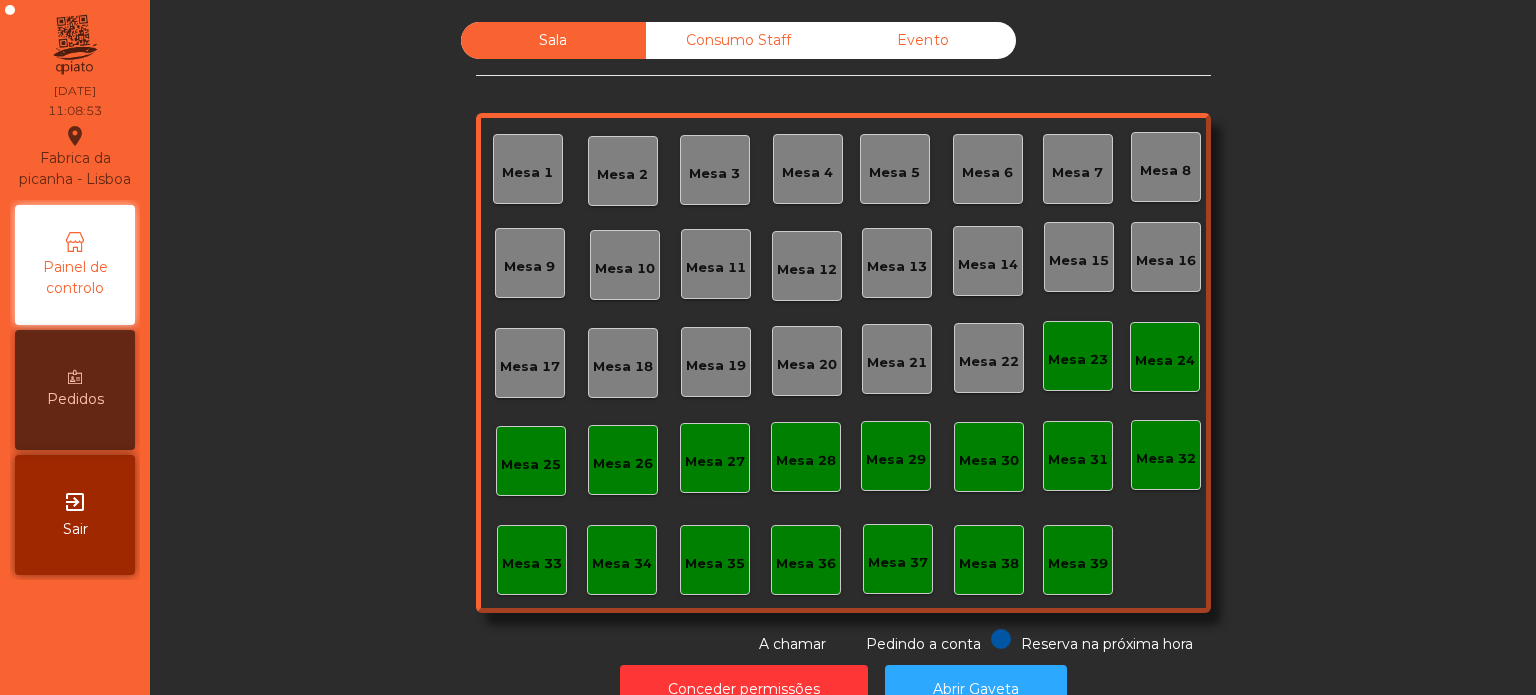 scroll, scrollTop: 0, scrollLeft: 0, axis: both 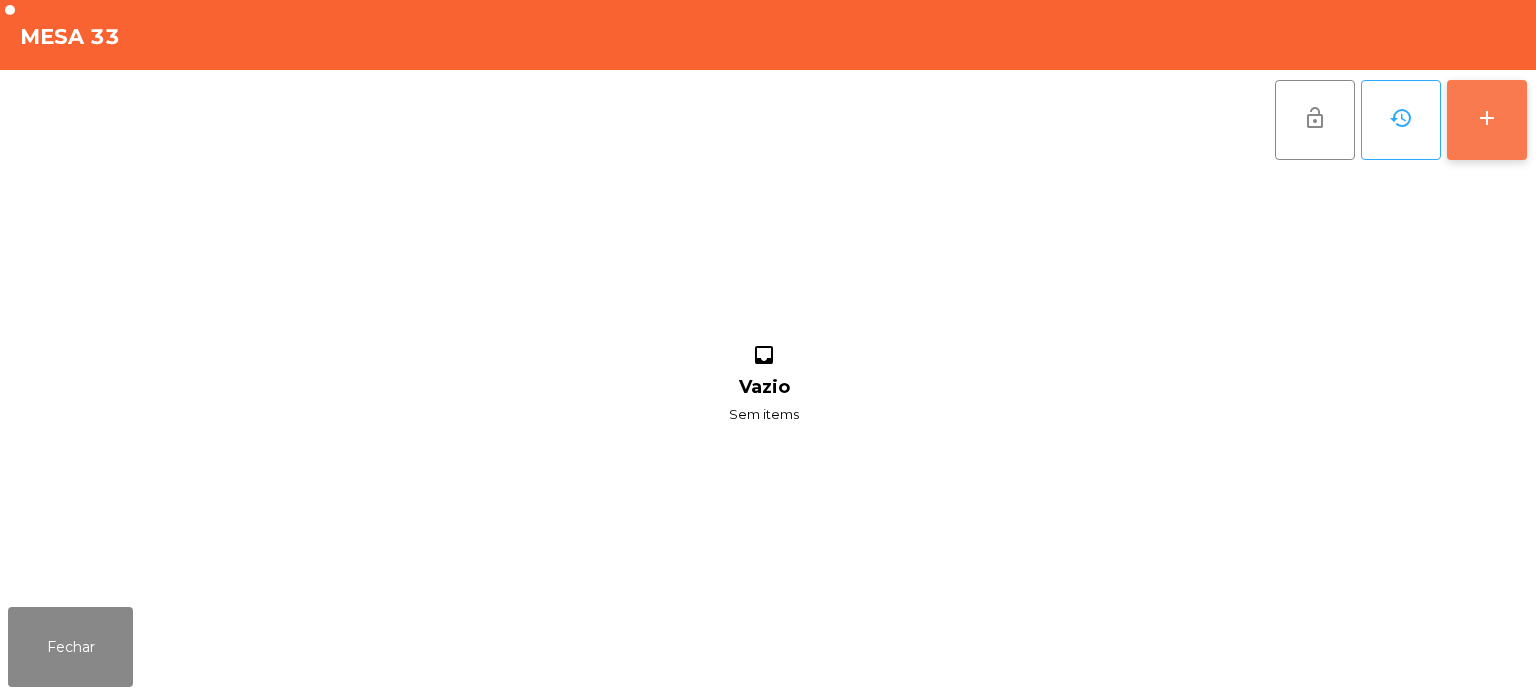 click on "add" 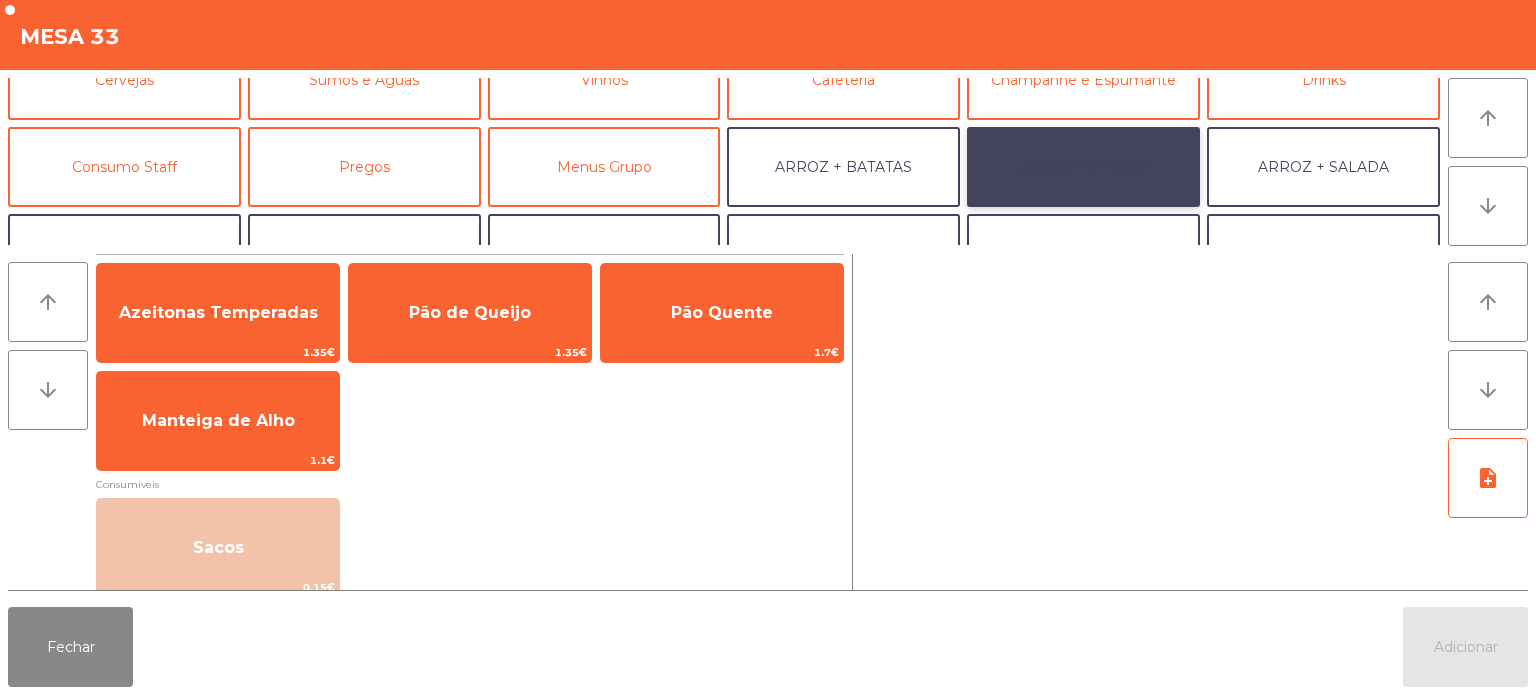 click on "ARROZ + FEIJÃO" 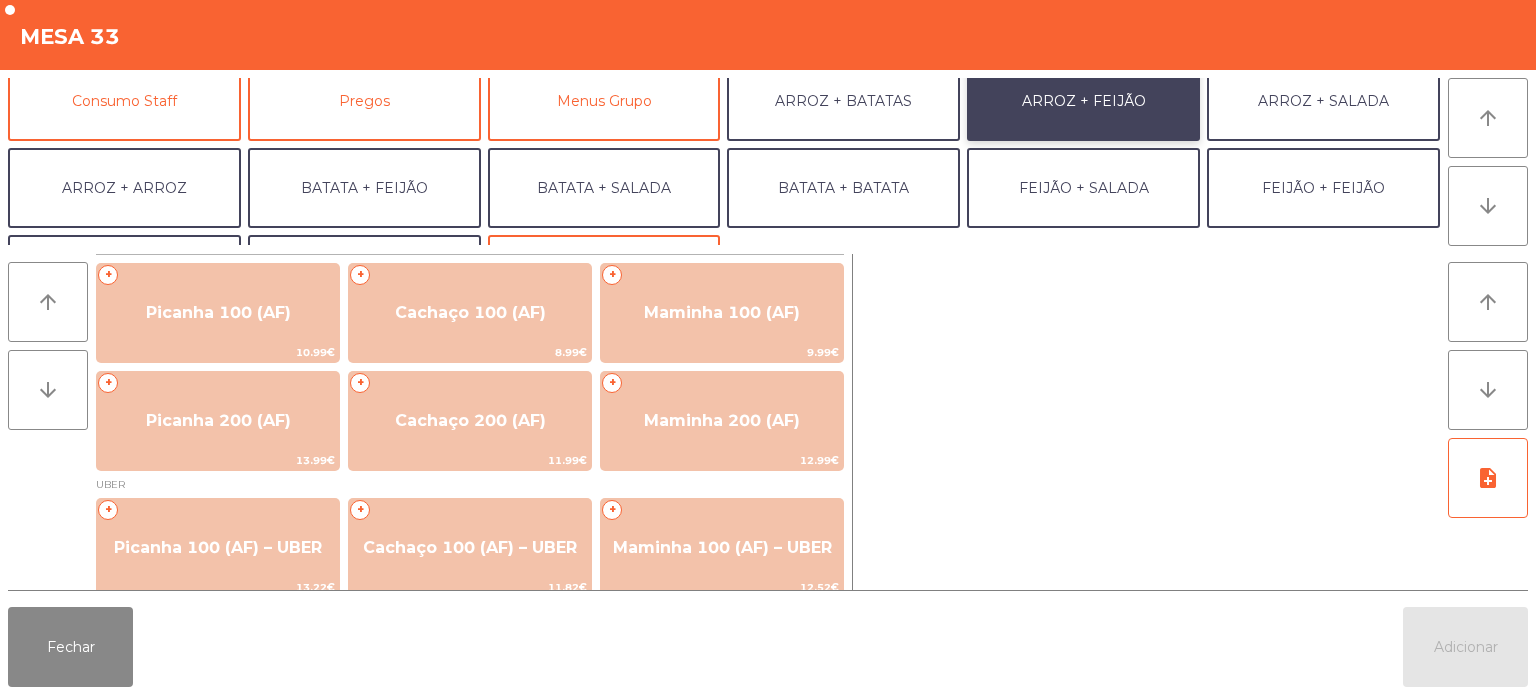scroll, scrollTop: 214, scrollLeft: 0, axis: vertical 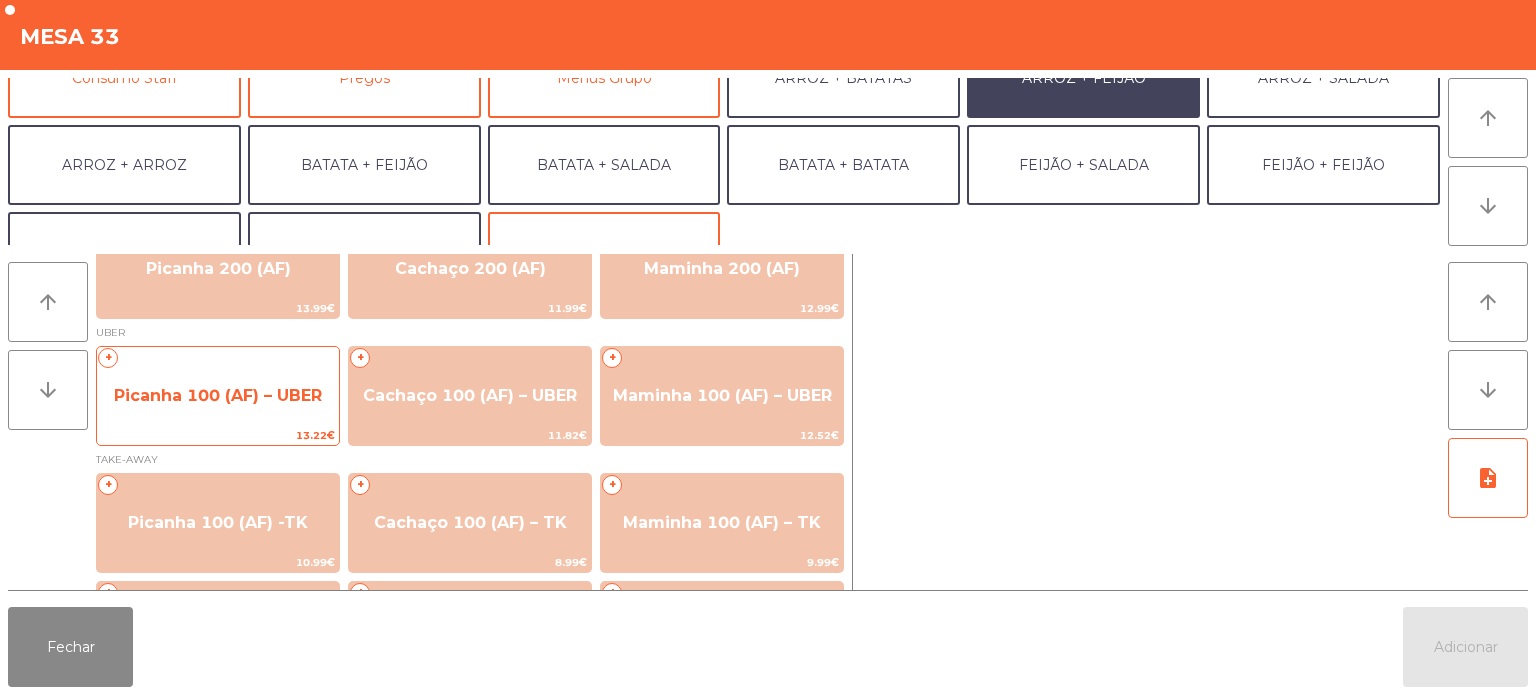click on "+   Picanha 100 (AF) – UBER   13.22€" 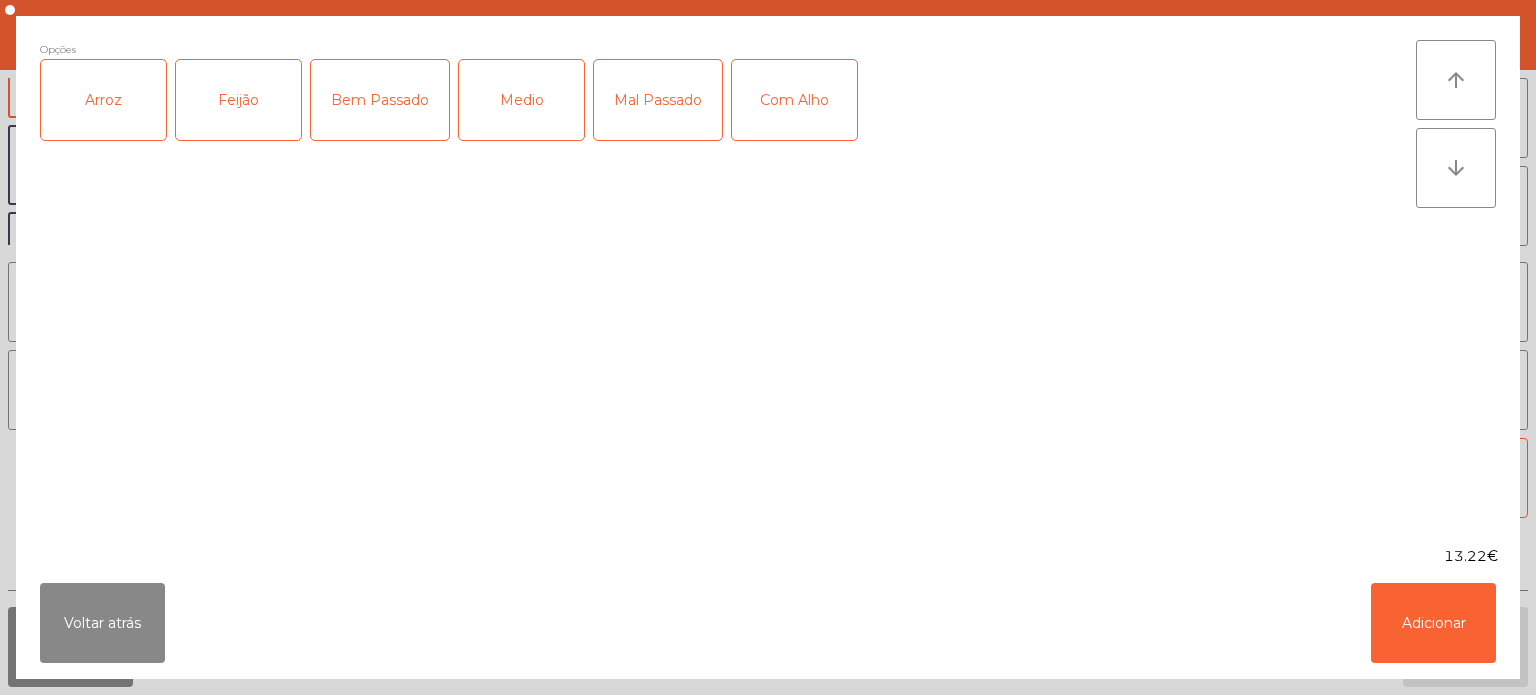 click on "Arroz" 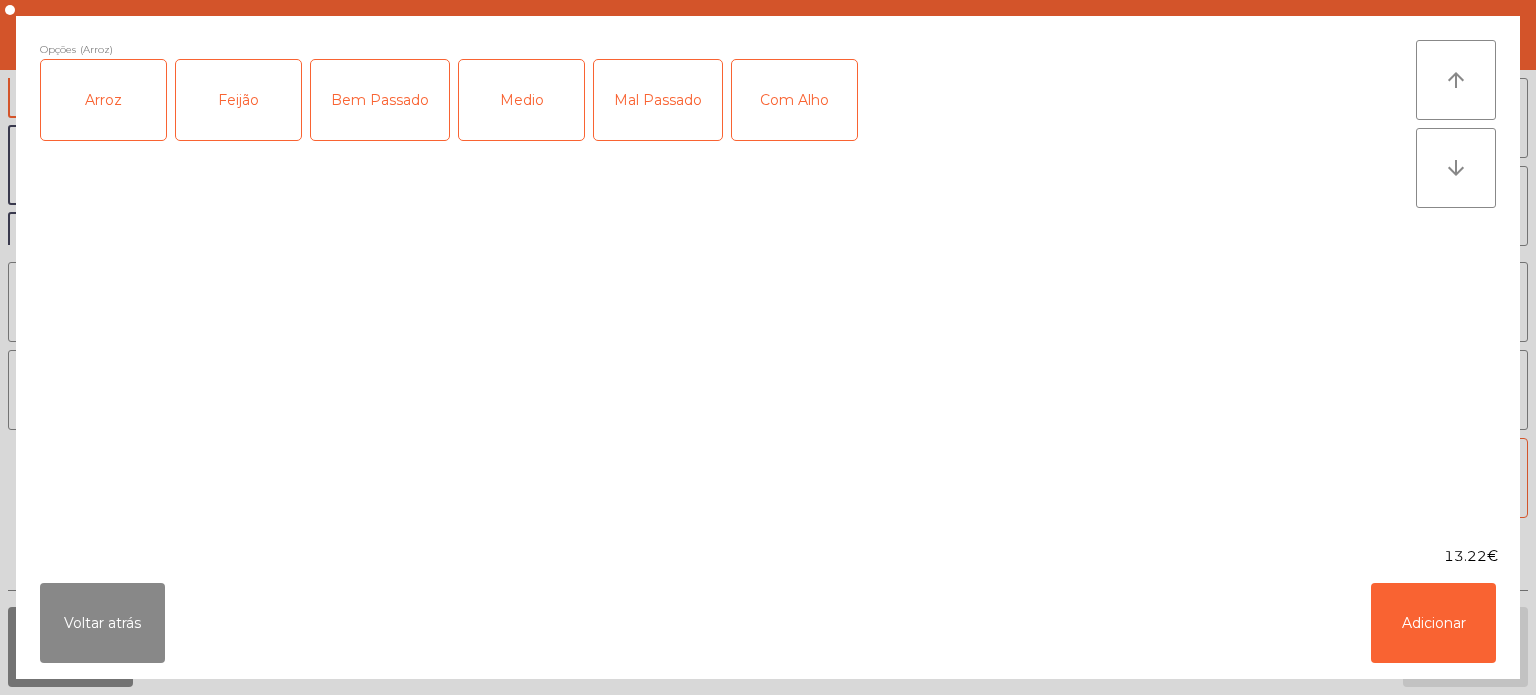 click on "Feijão" 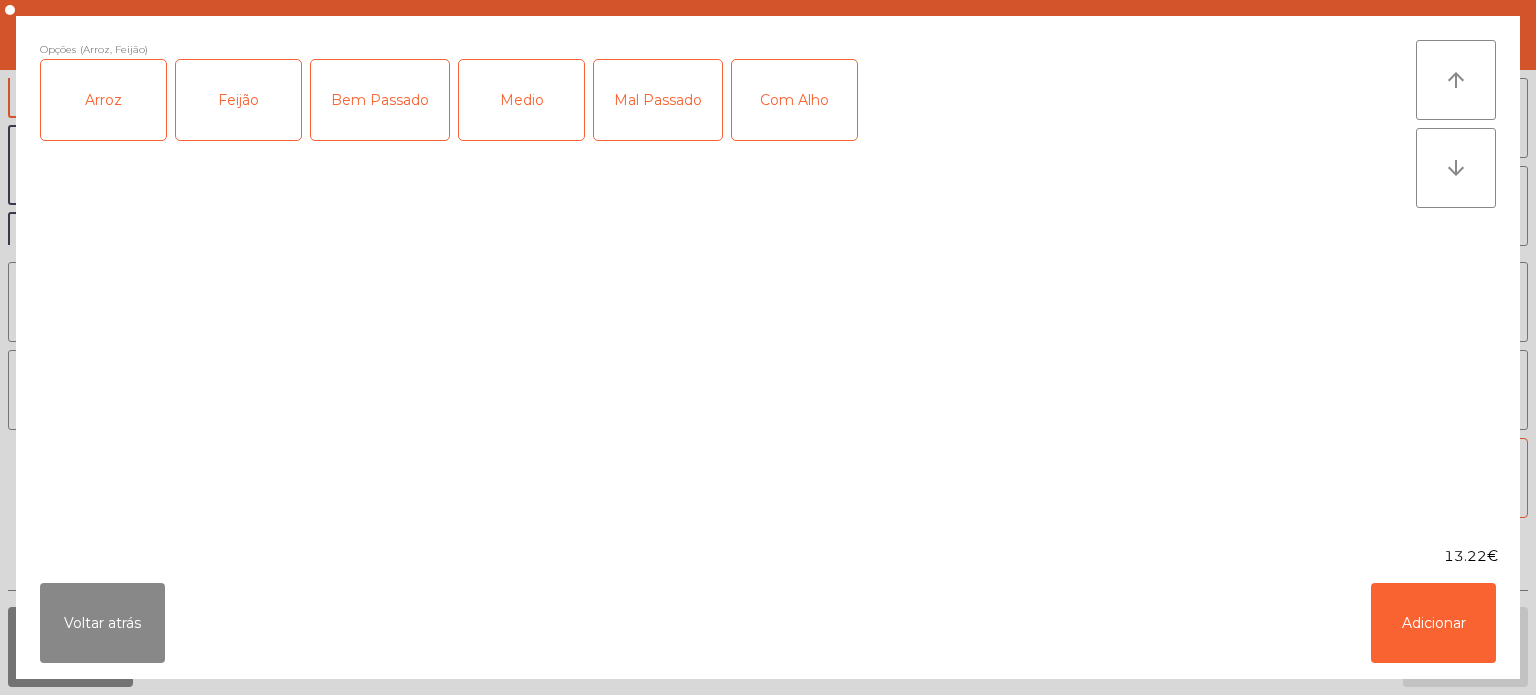 click on "Bem Passado" 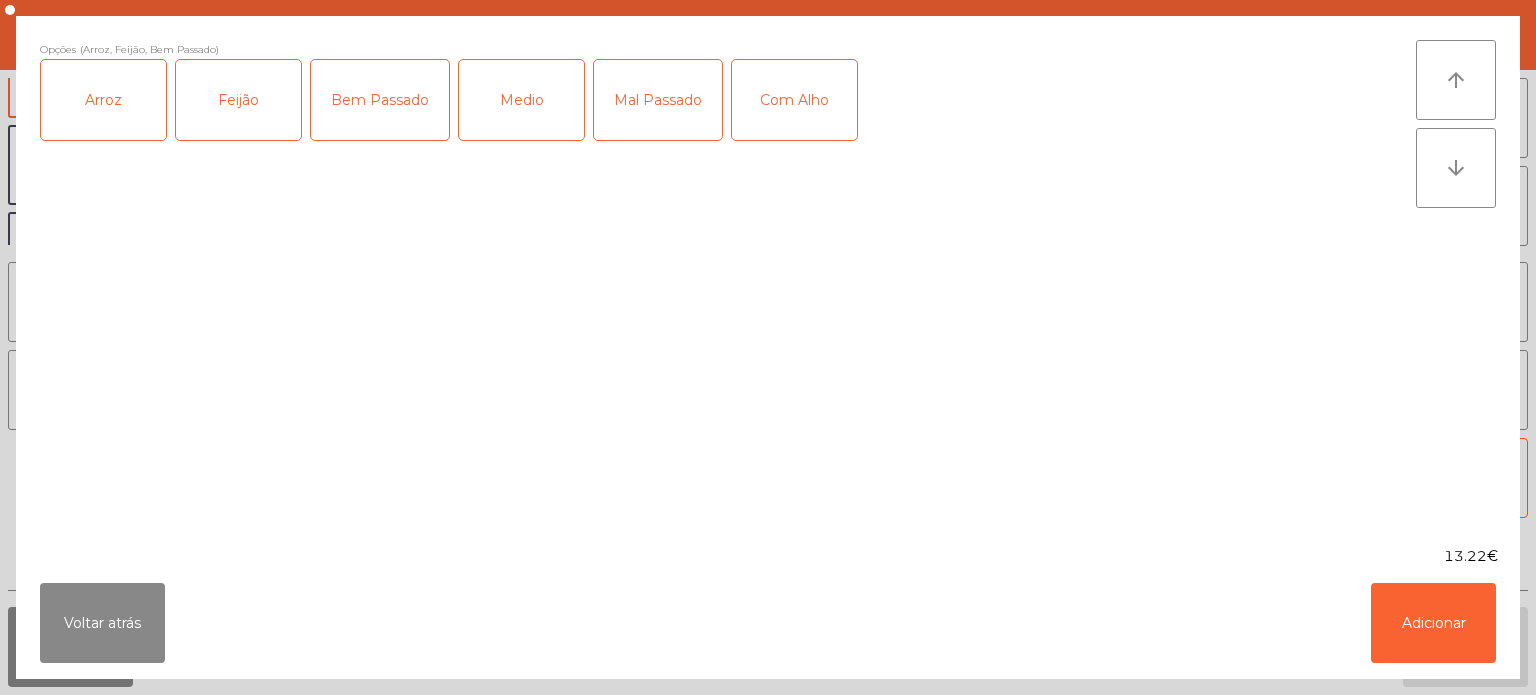 click on "Com Alho" 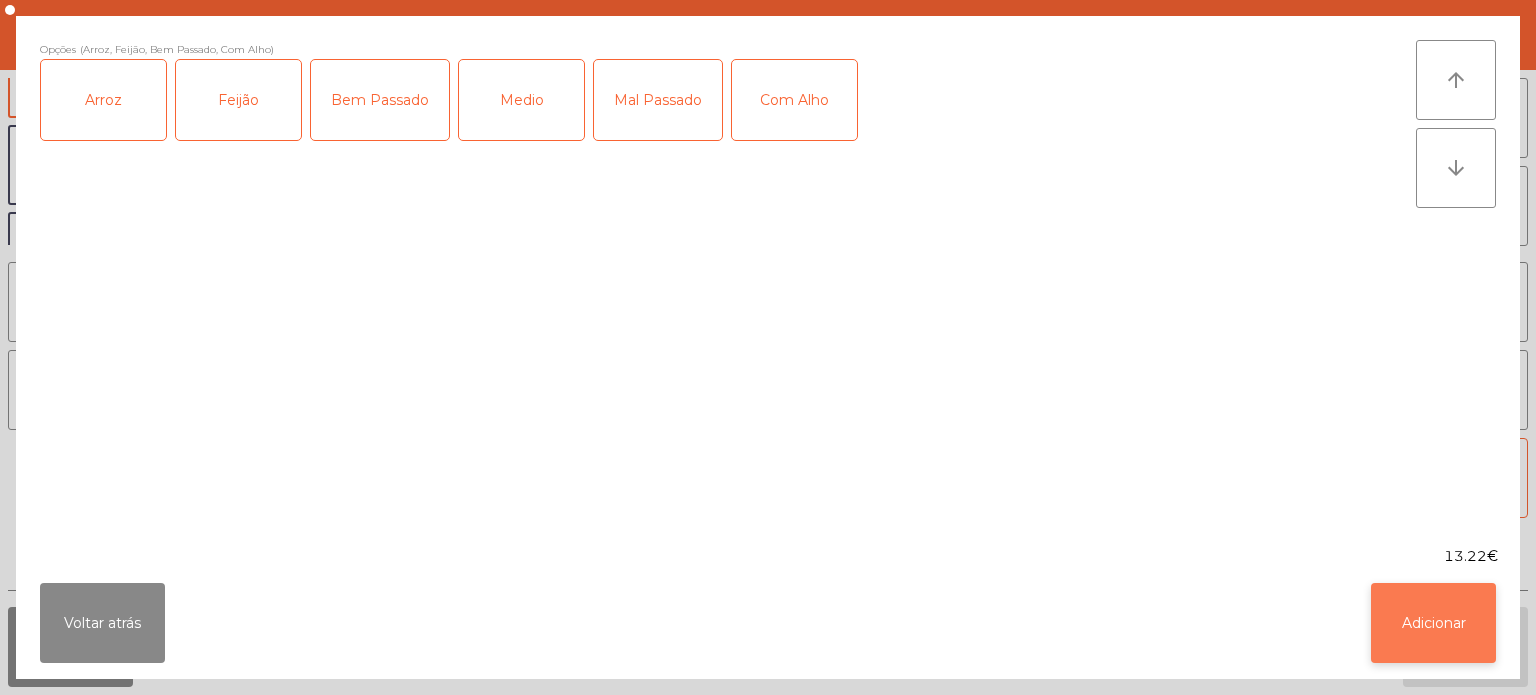 click on "Adicionar" 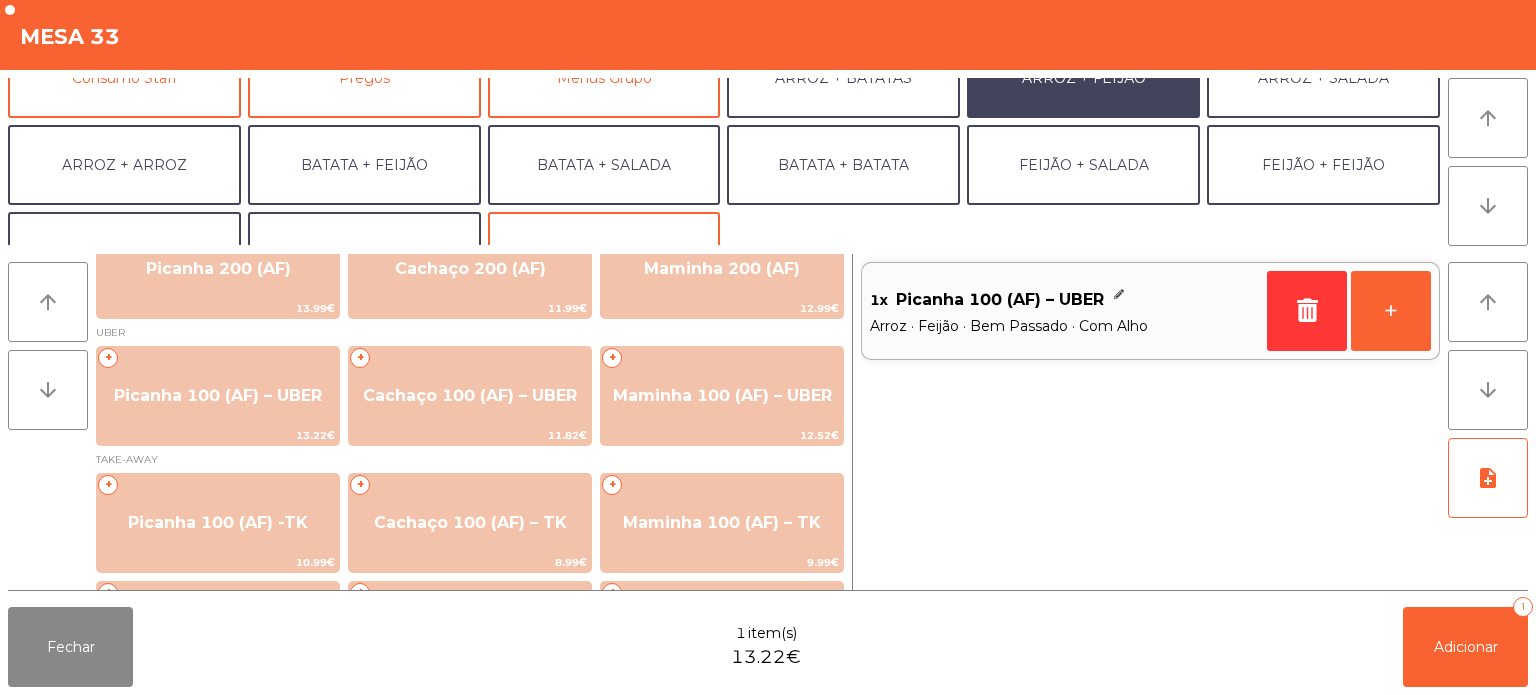 scroll, scrollTop: 260, scrollLeft: 0, axis: vertical 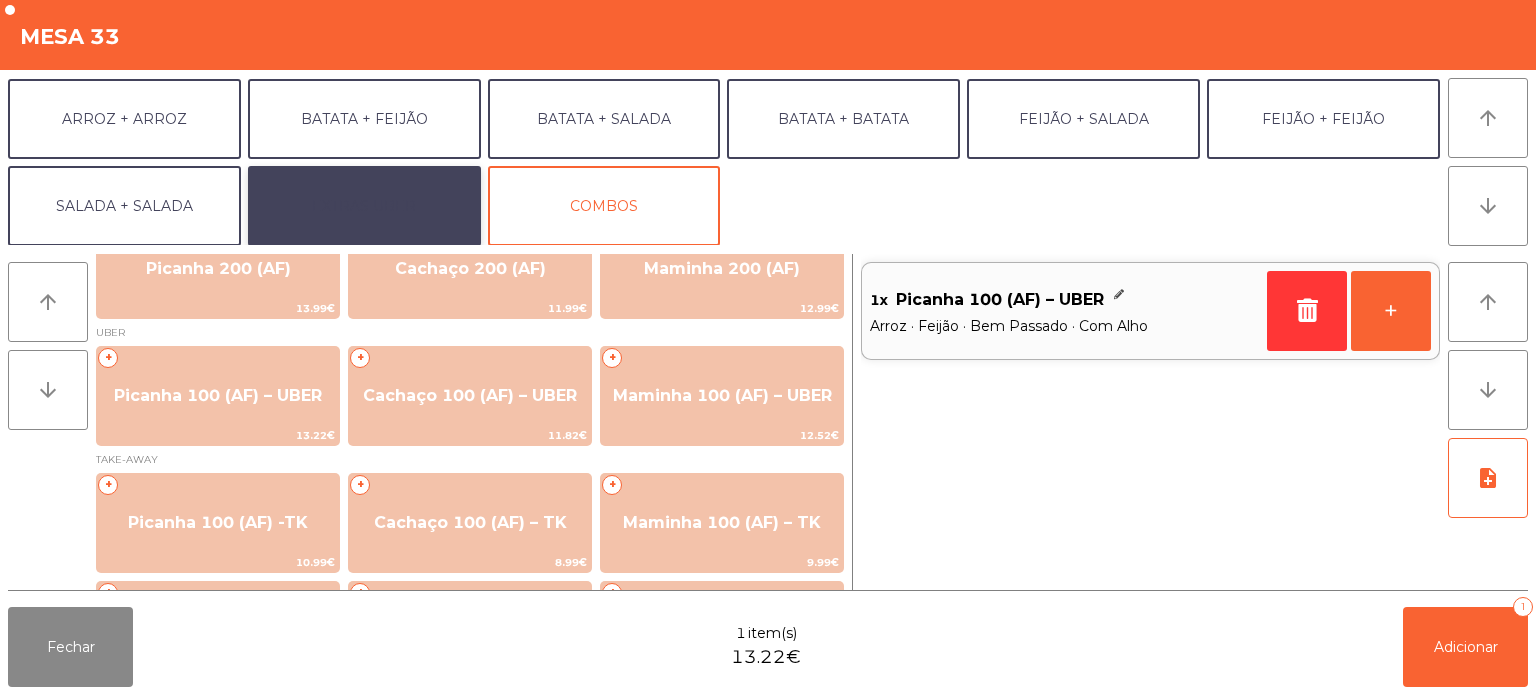 click on "EXTRAS UBER" 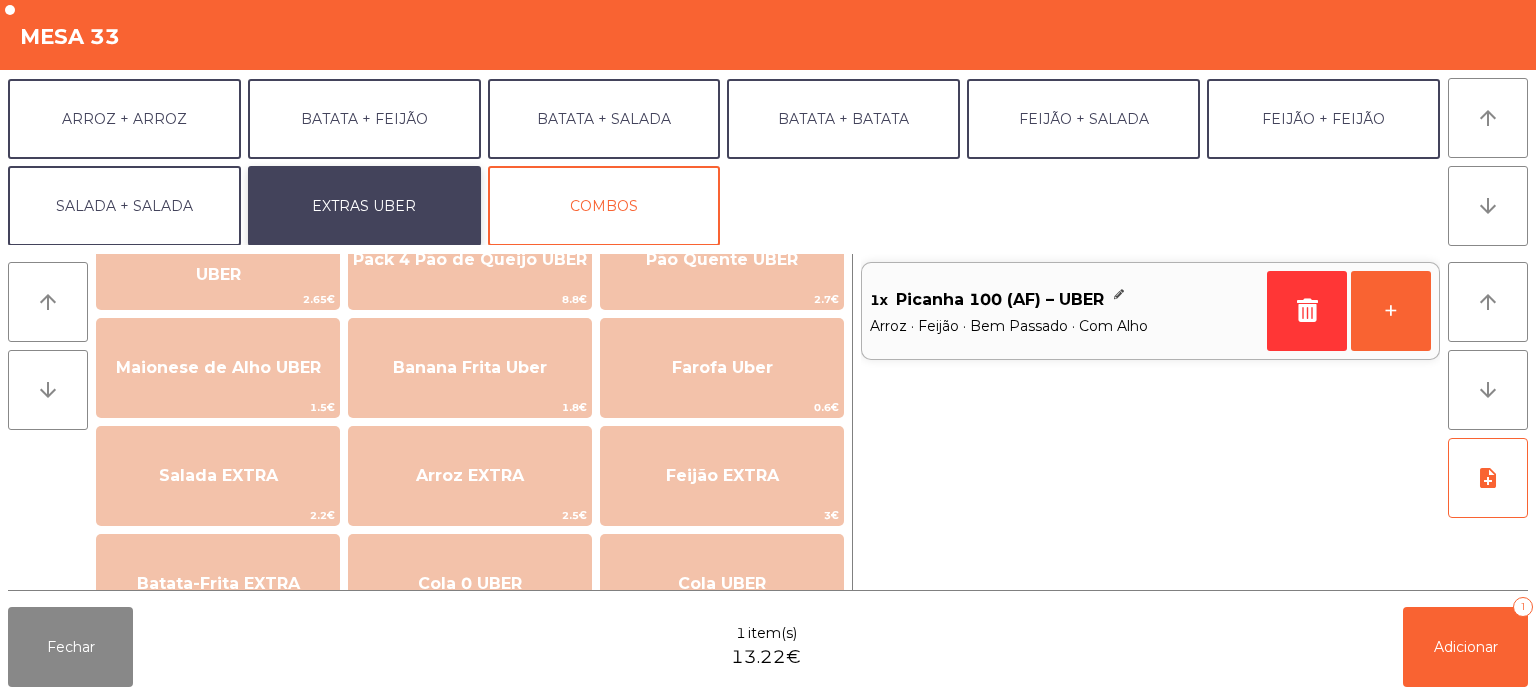 scroll, scrollTop: 71, scrollLeft: 0, axis: vertical 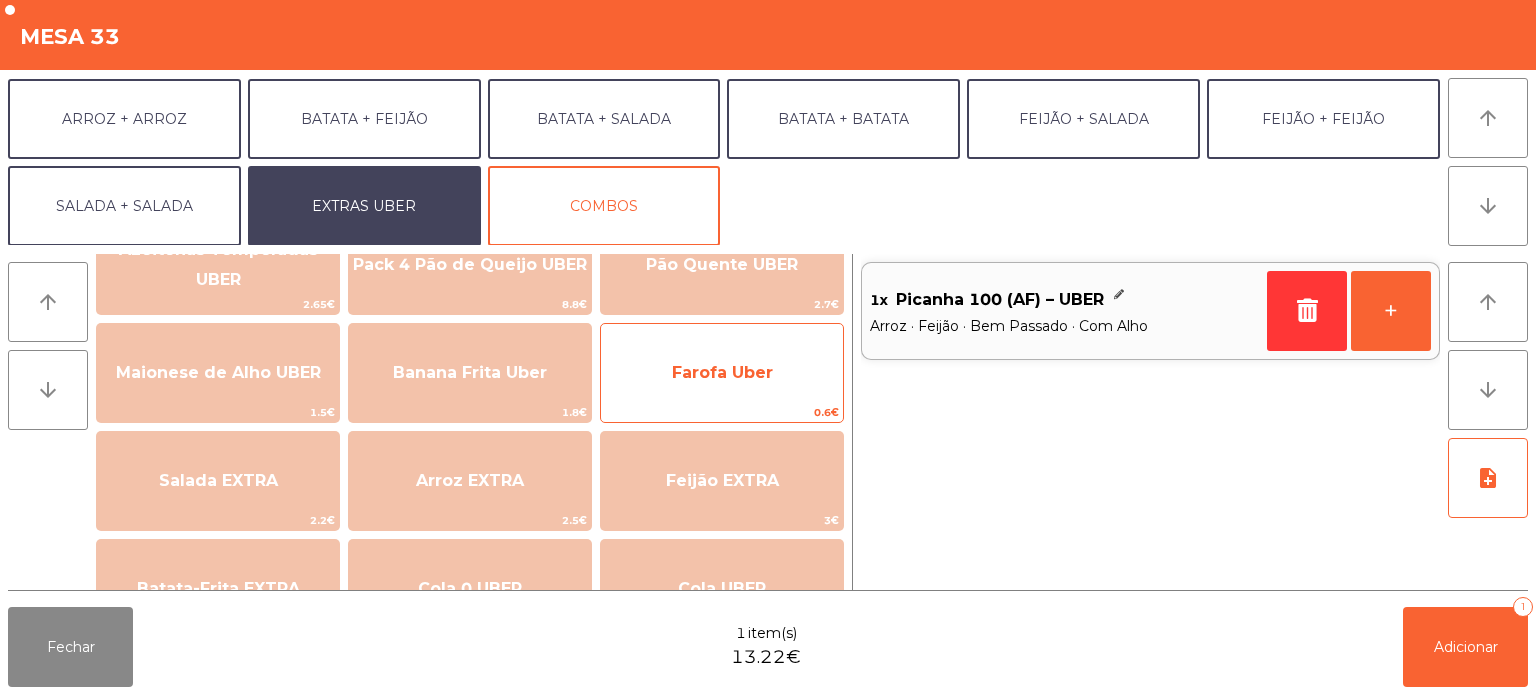 click on "Farofa Uber" 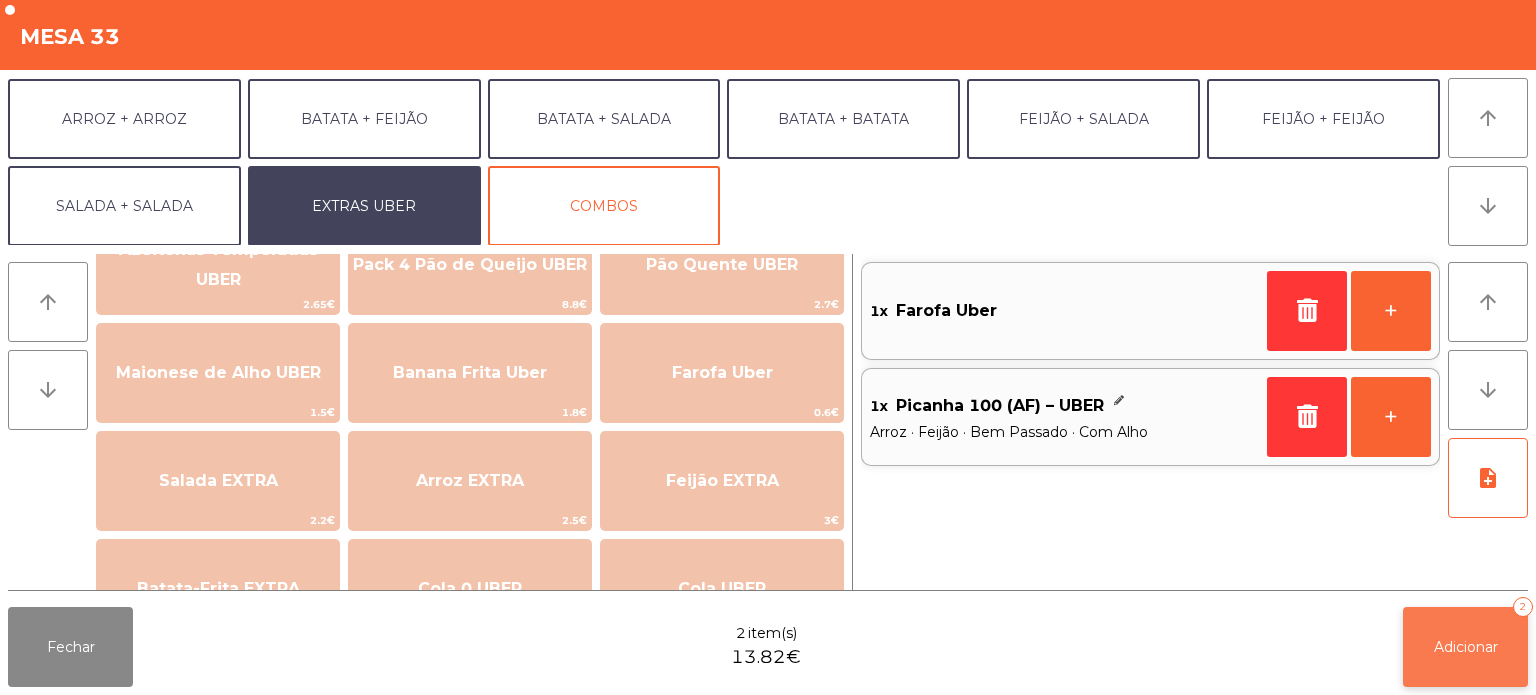 click on "Adicionar   2" 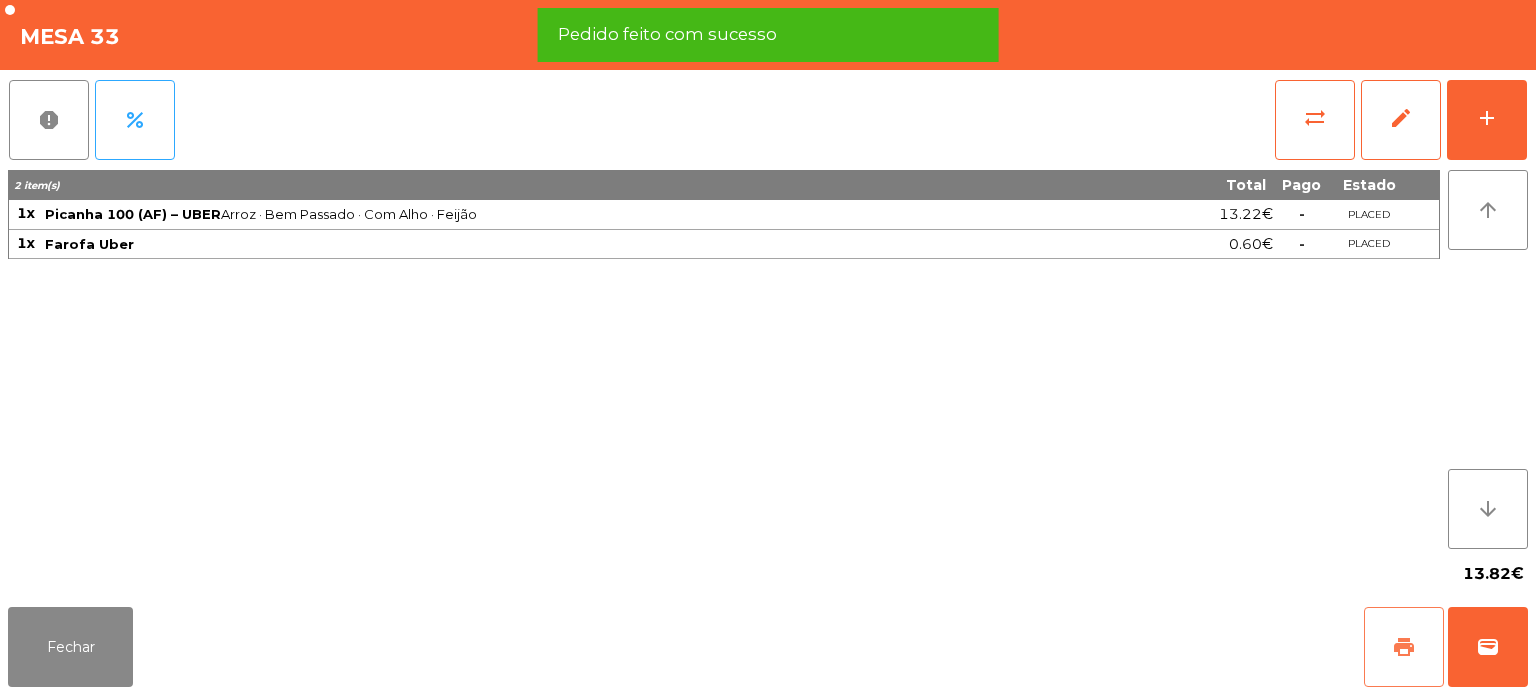 click on "print" 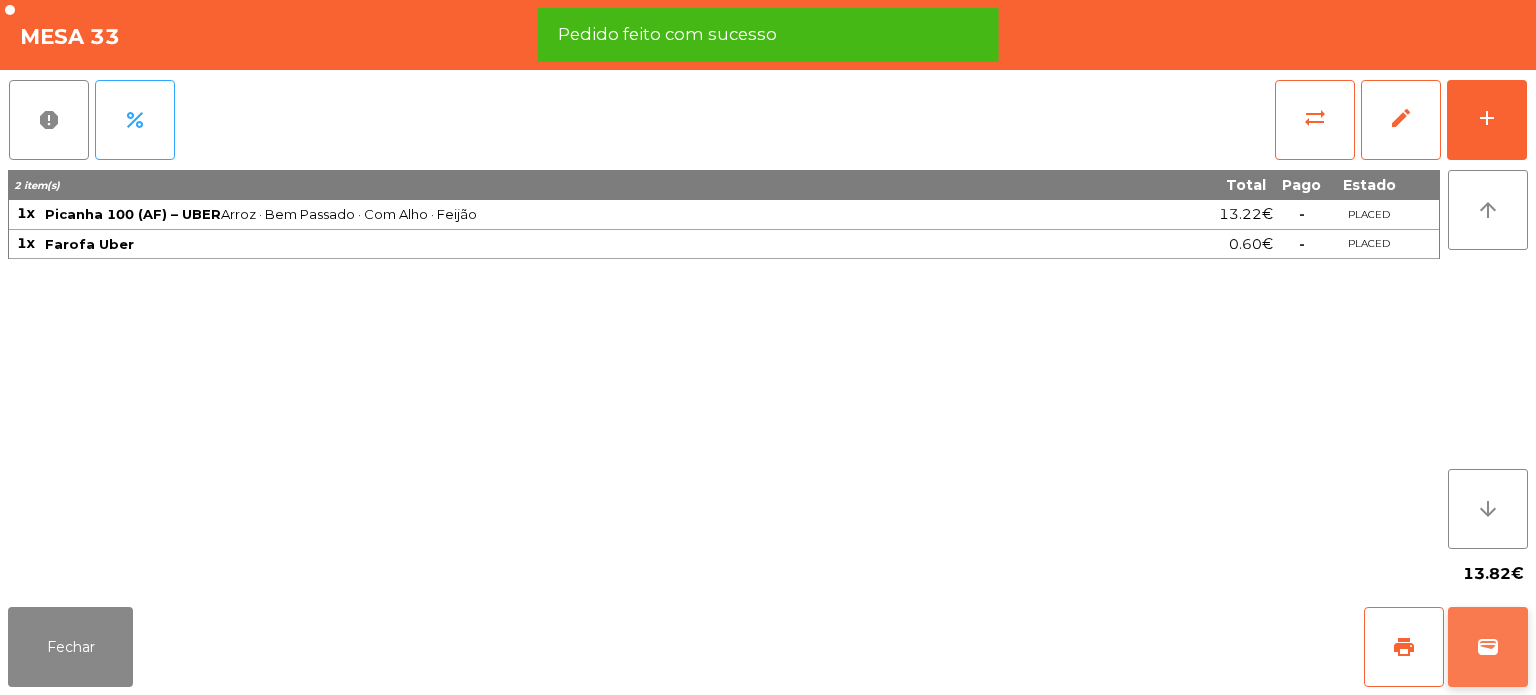 click on "wallet" 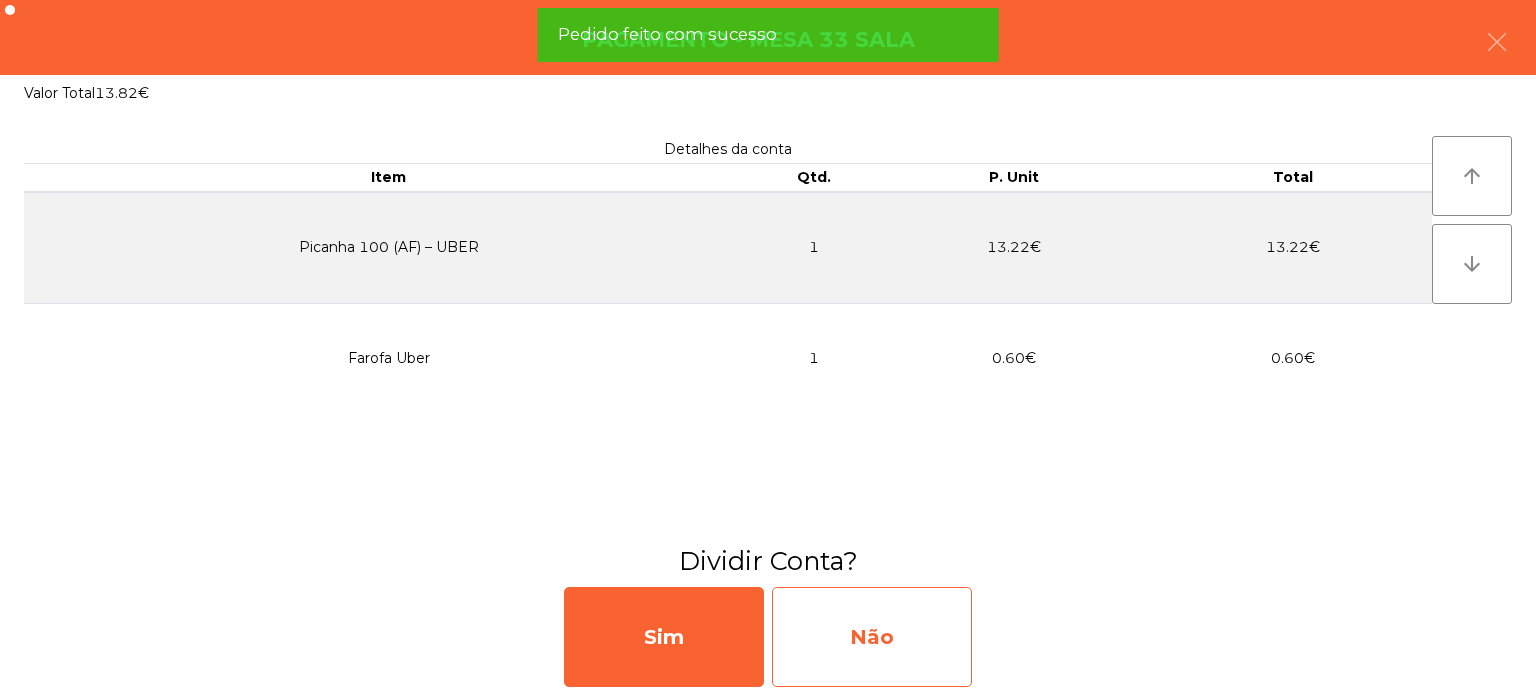 click on "Não" 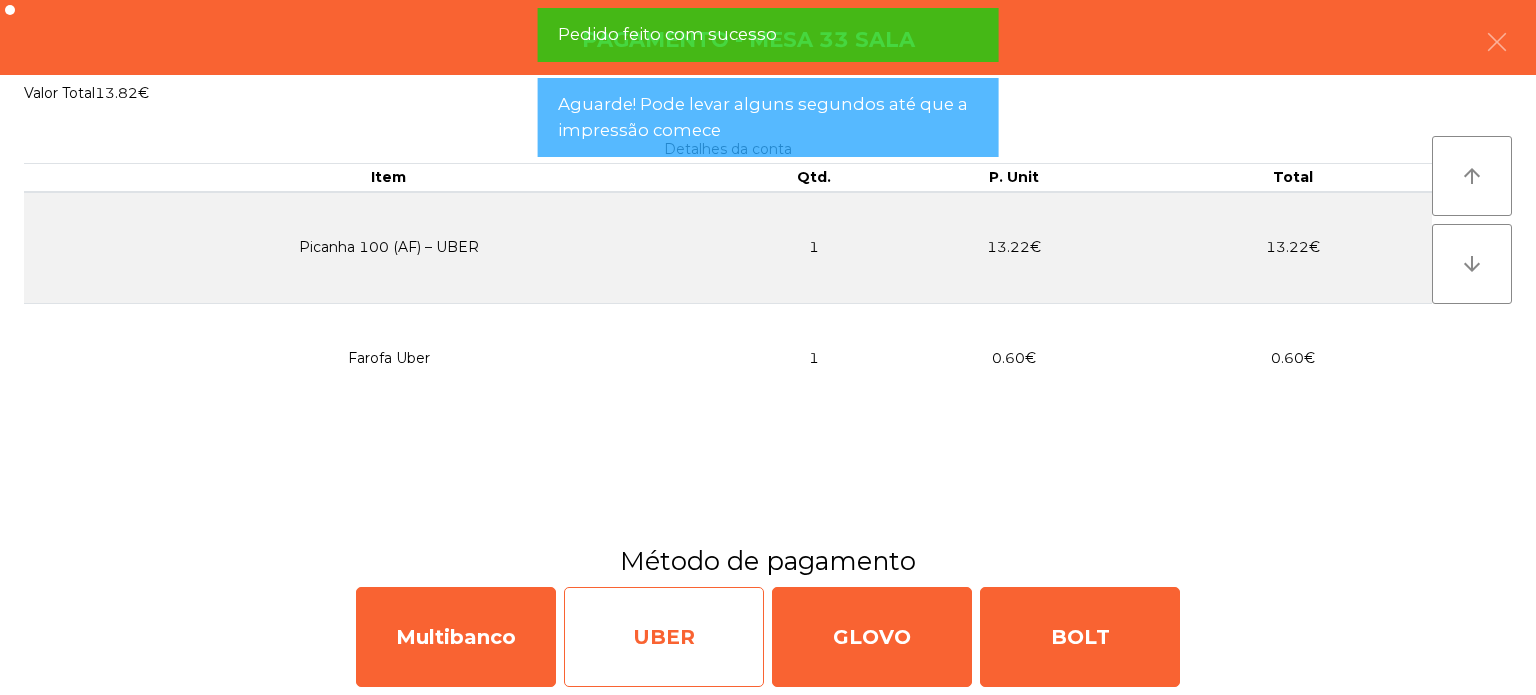 click on "UBER" 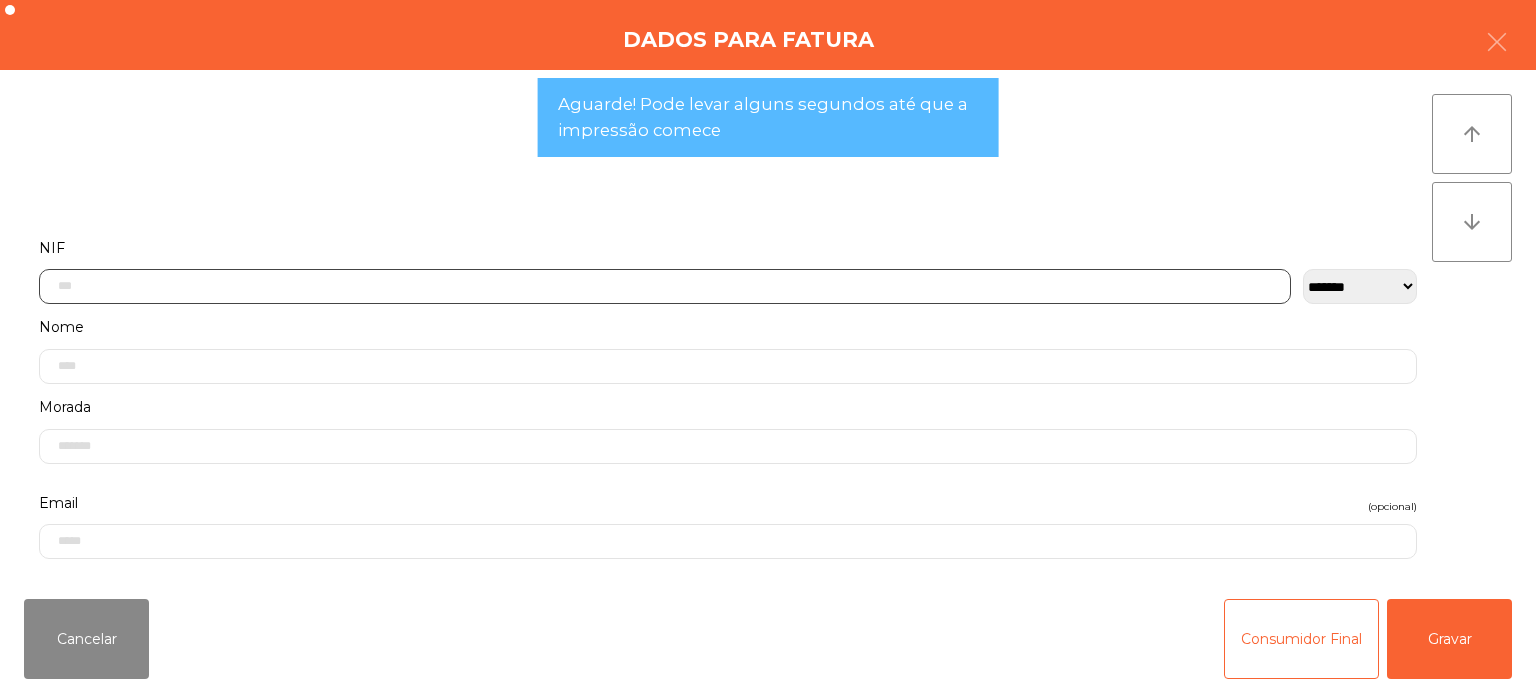 click 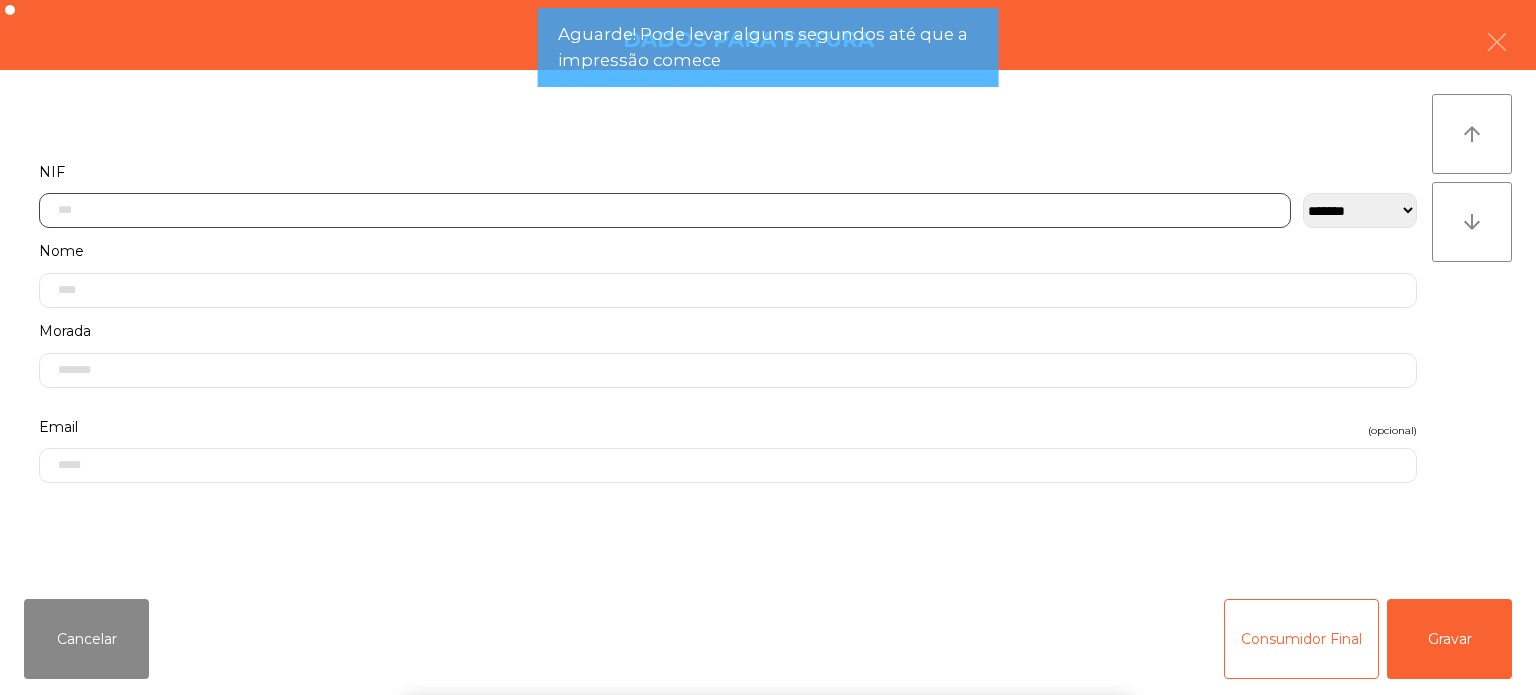 scroll, scrollTop: 139, scrollLeft: 0, axis: vertical 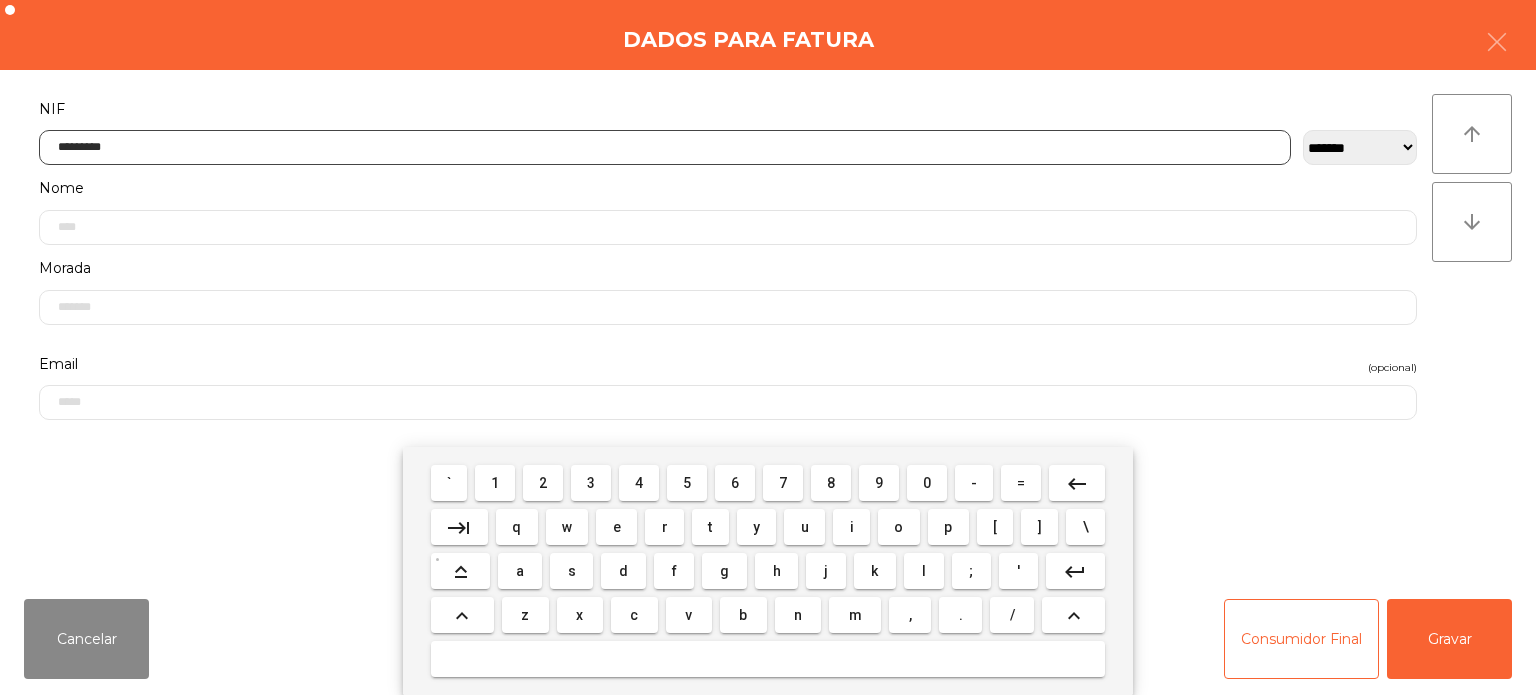 type on "*********" 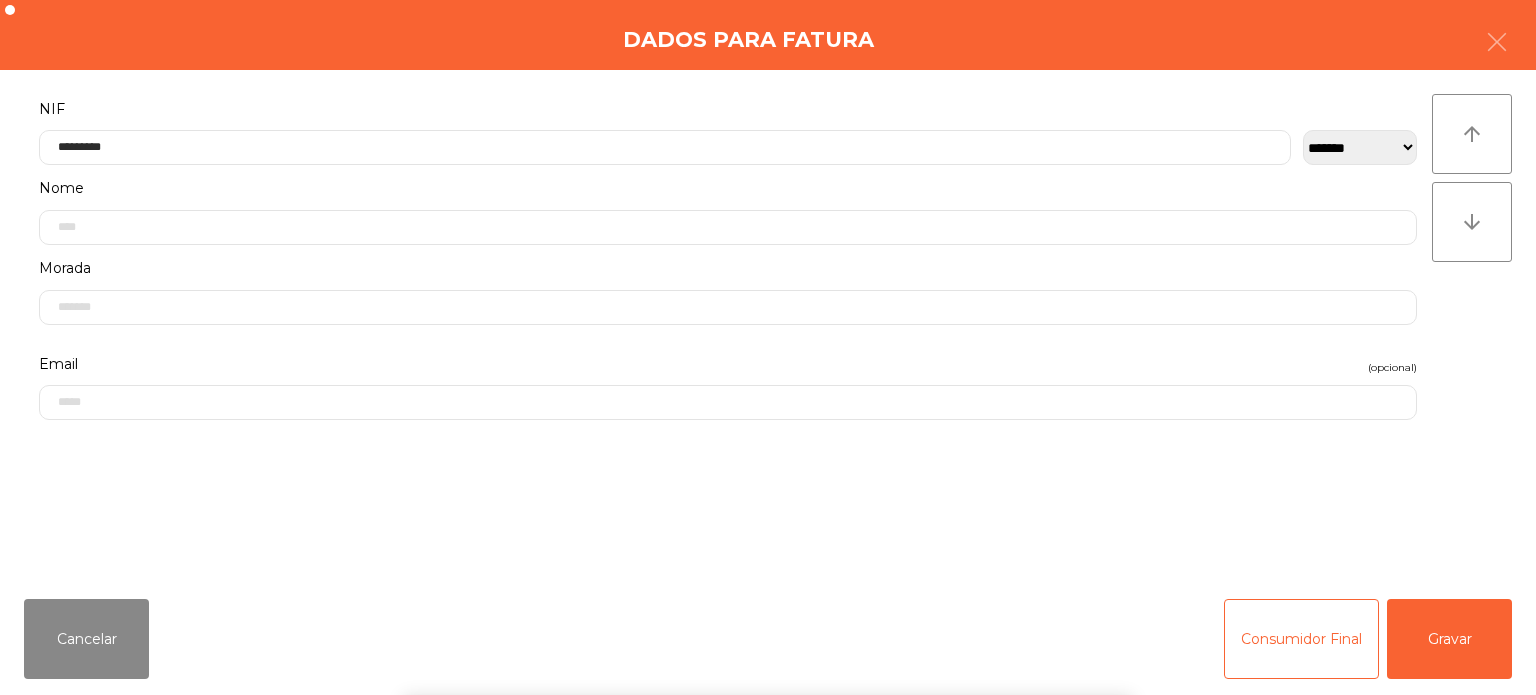 click on "` 1 2 3 4 5 6 7 8 9 0 - = keyboard_backspace keyboard_tab q w e r t y u i o p [ ] \ keyboard_capslock a s d f g h j k l ; ' keyboard_return keyboard_arrow_up z x c v b n m , . / keyboard_arrow_up" at bounding box center [768, 571] 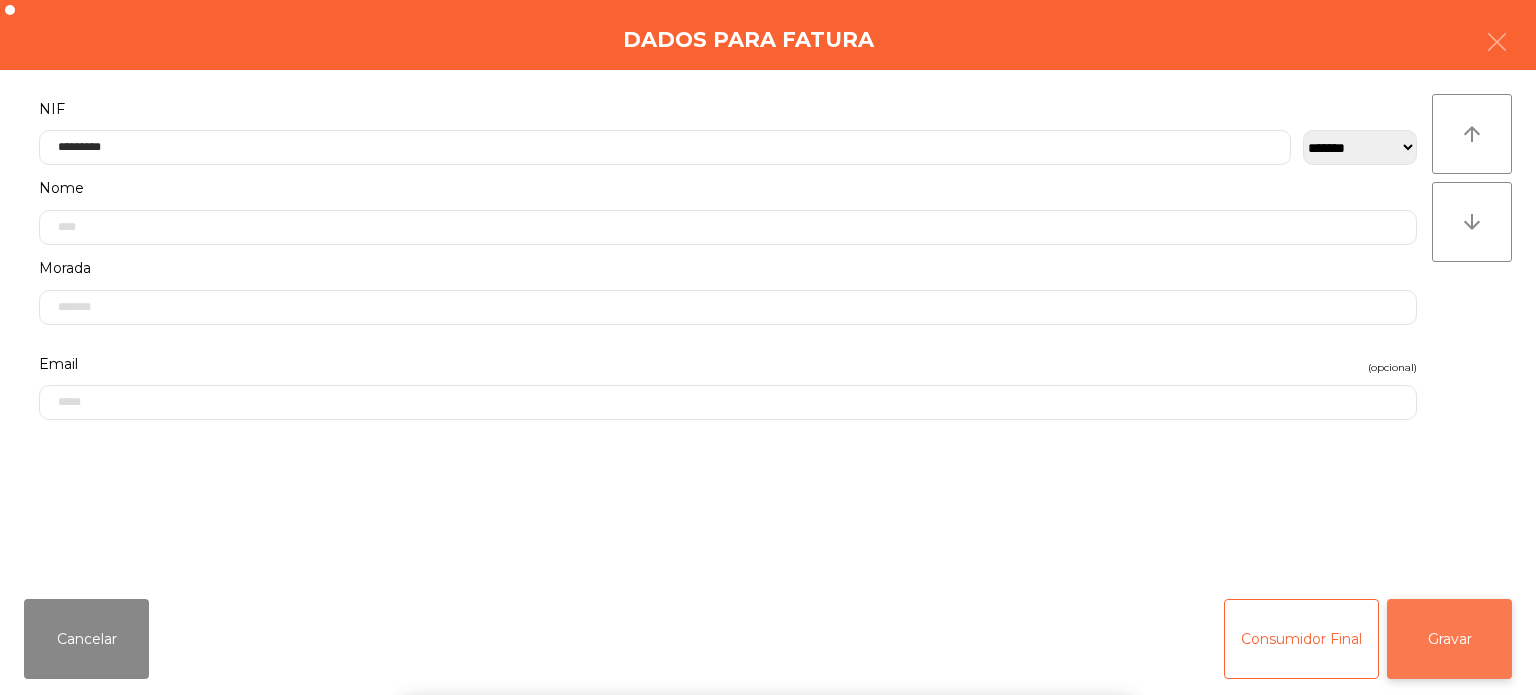 click on "Gravar" 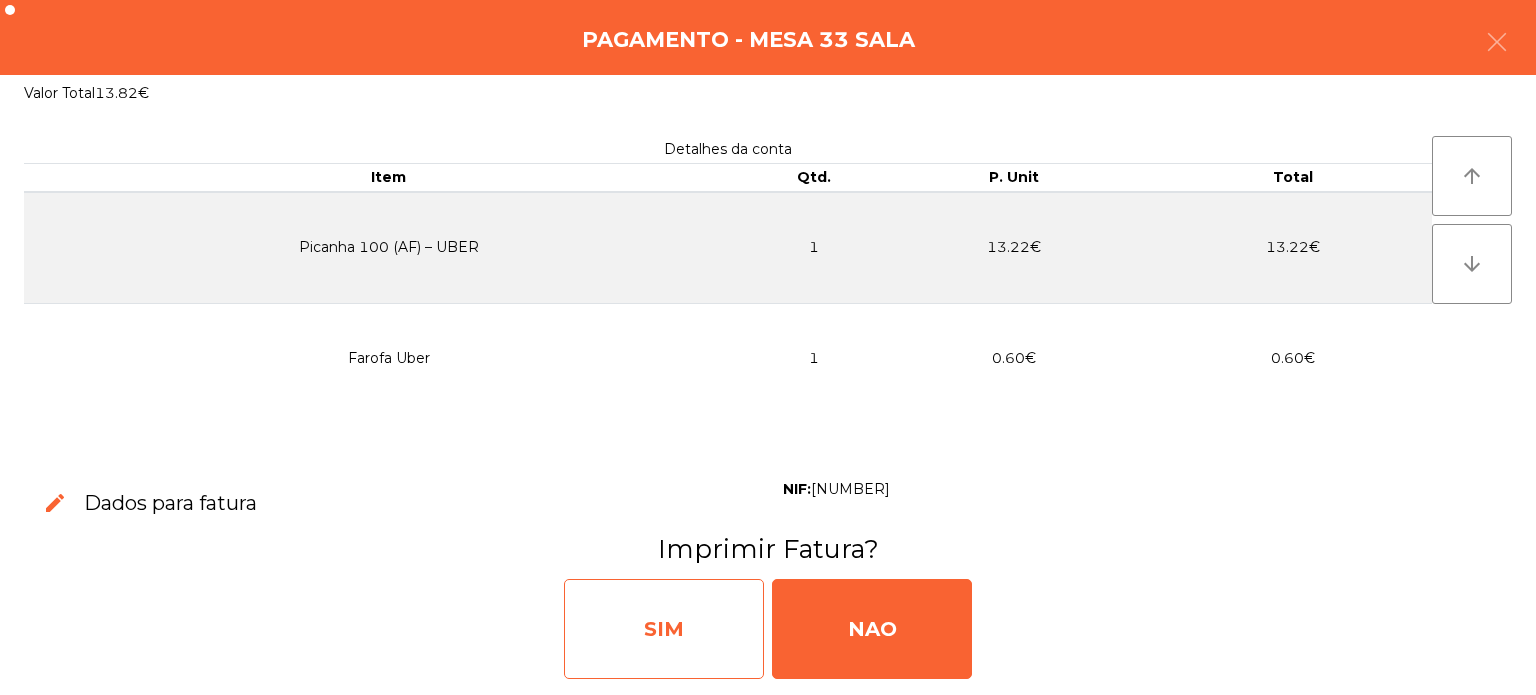 click on "SIM" 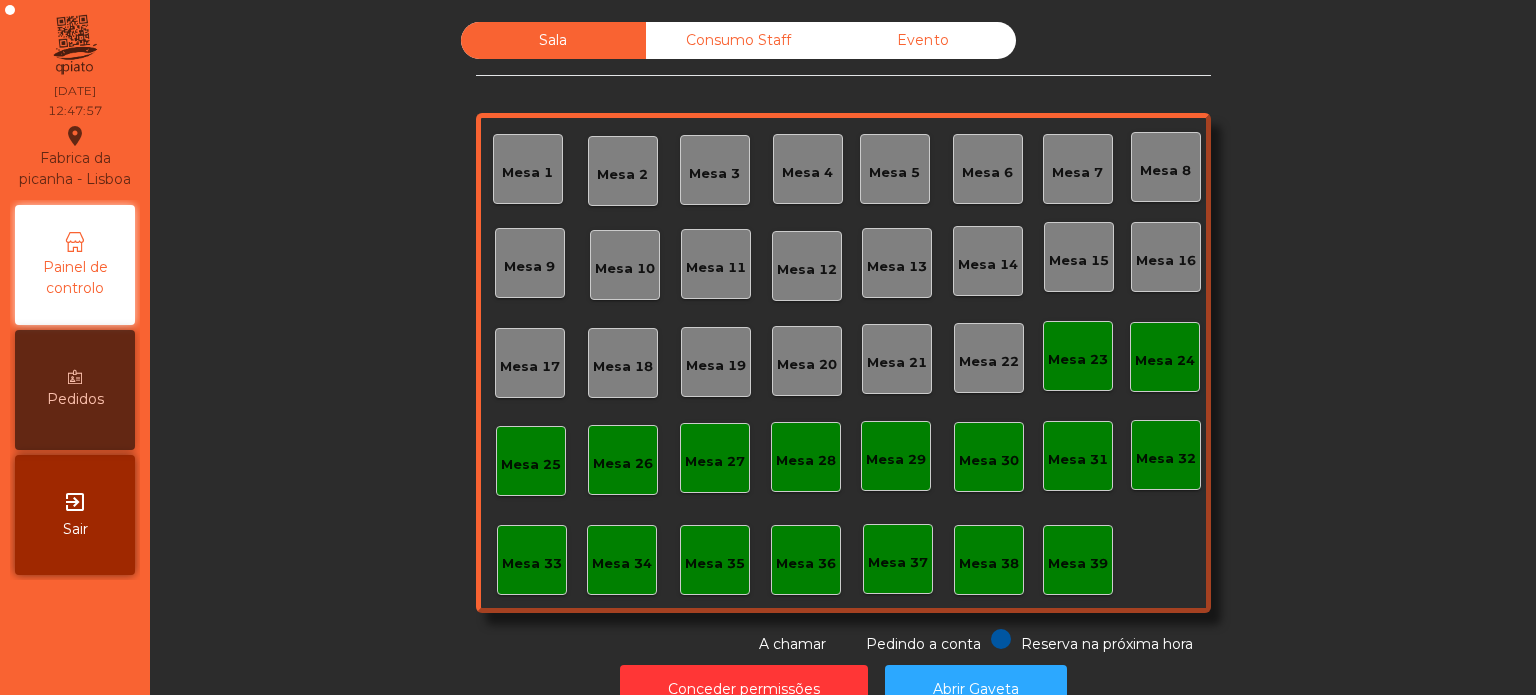 click on "Consumo Staff" 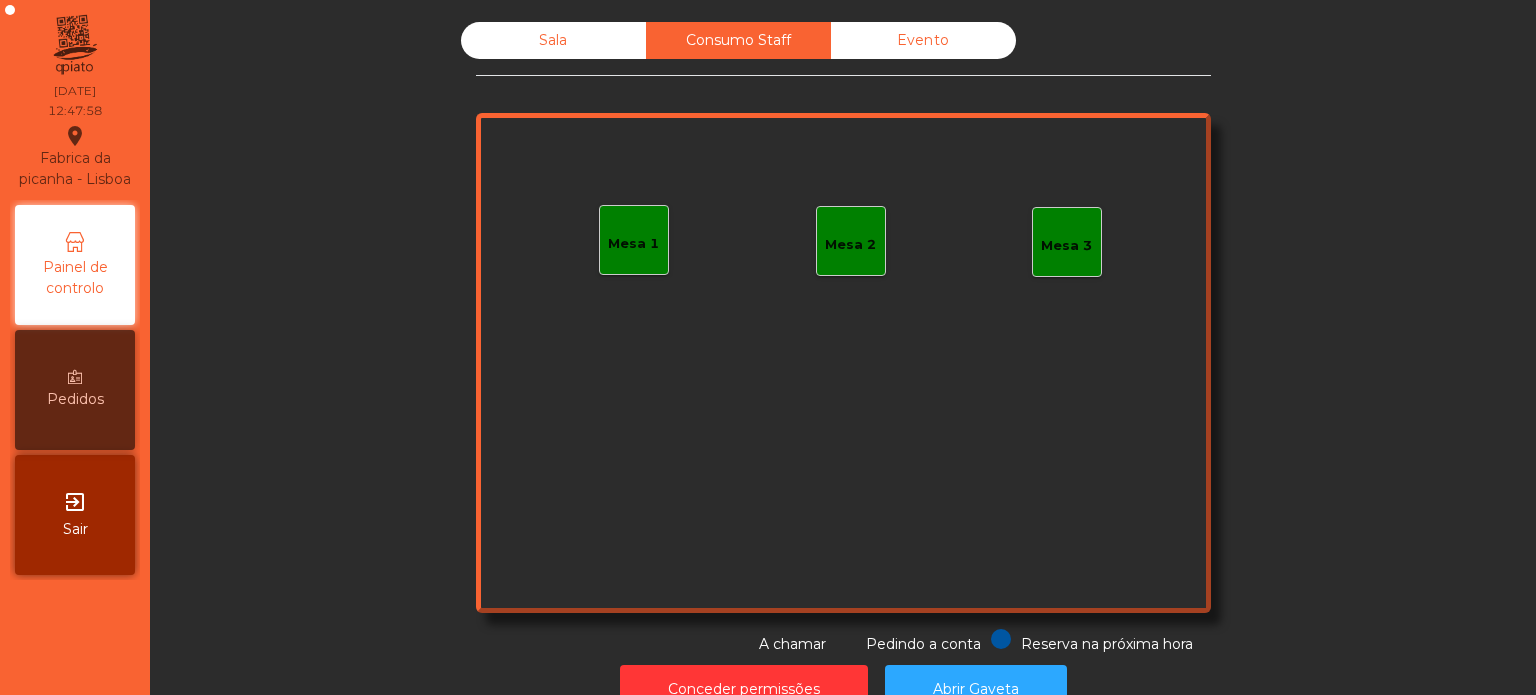 click on "Mesa 1" 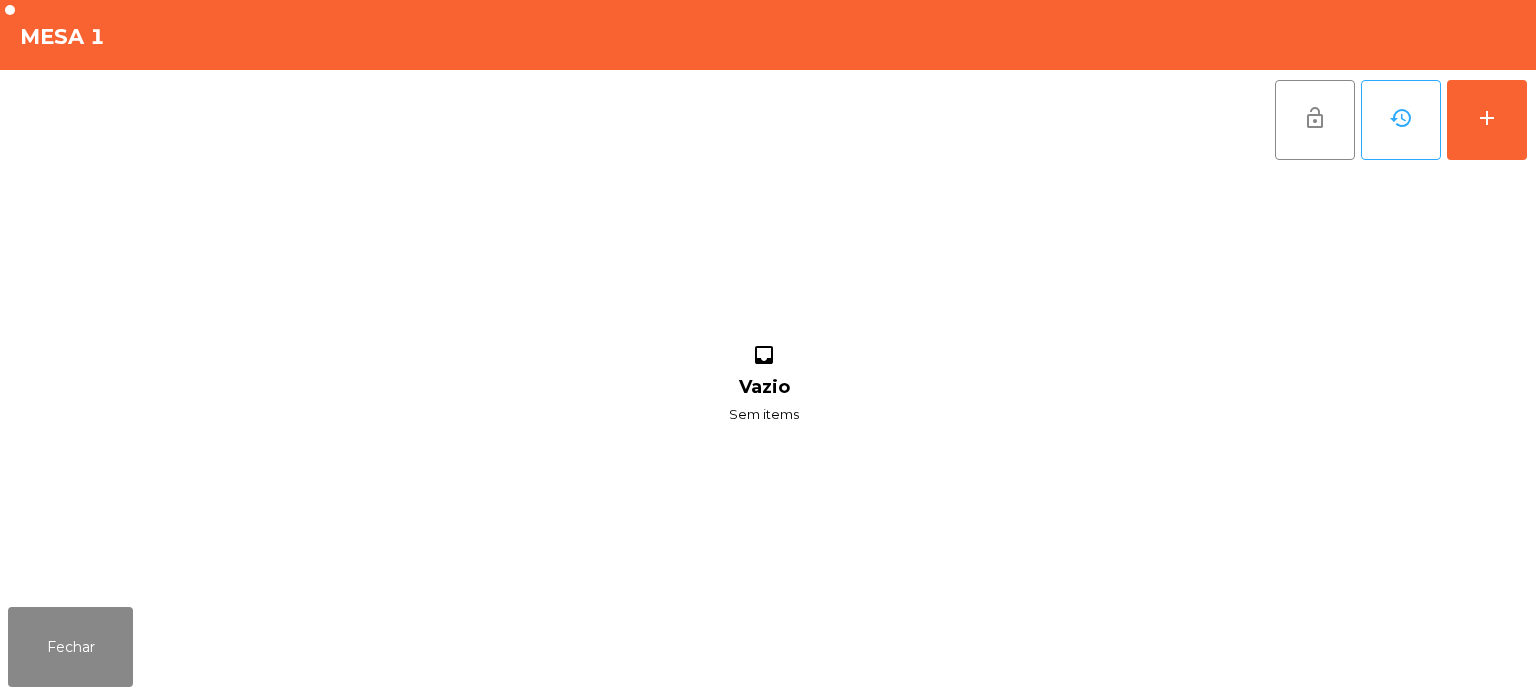 click on "lock_open   history   add" 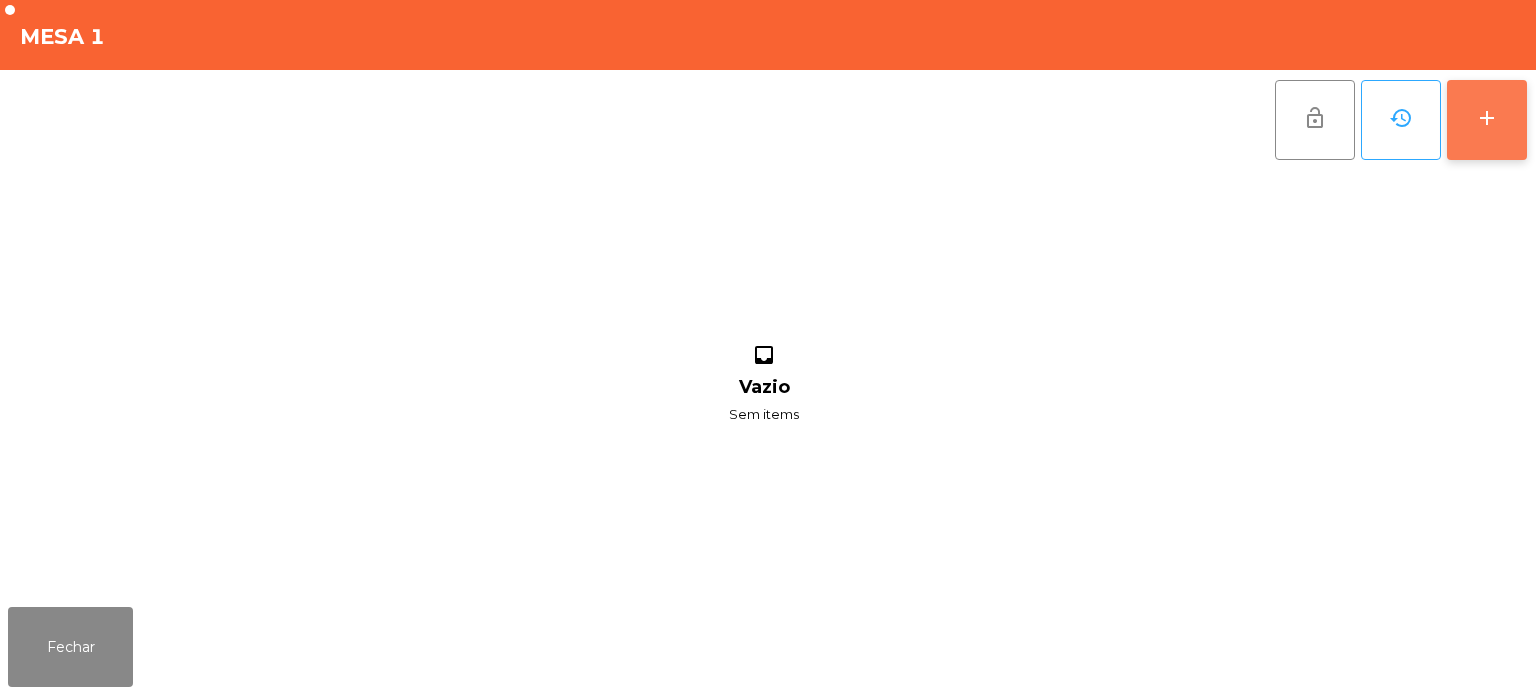 click on "add" 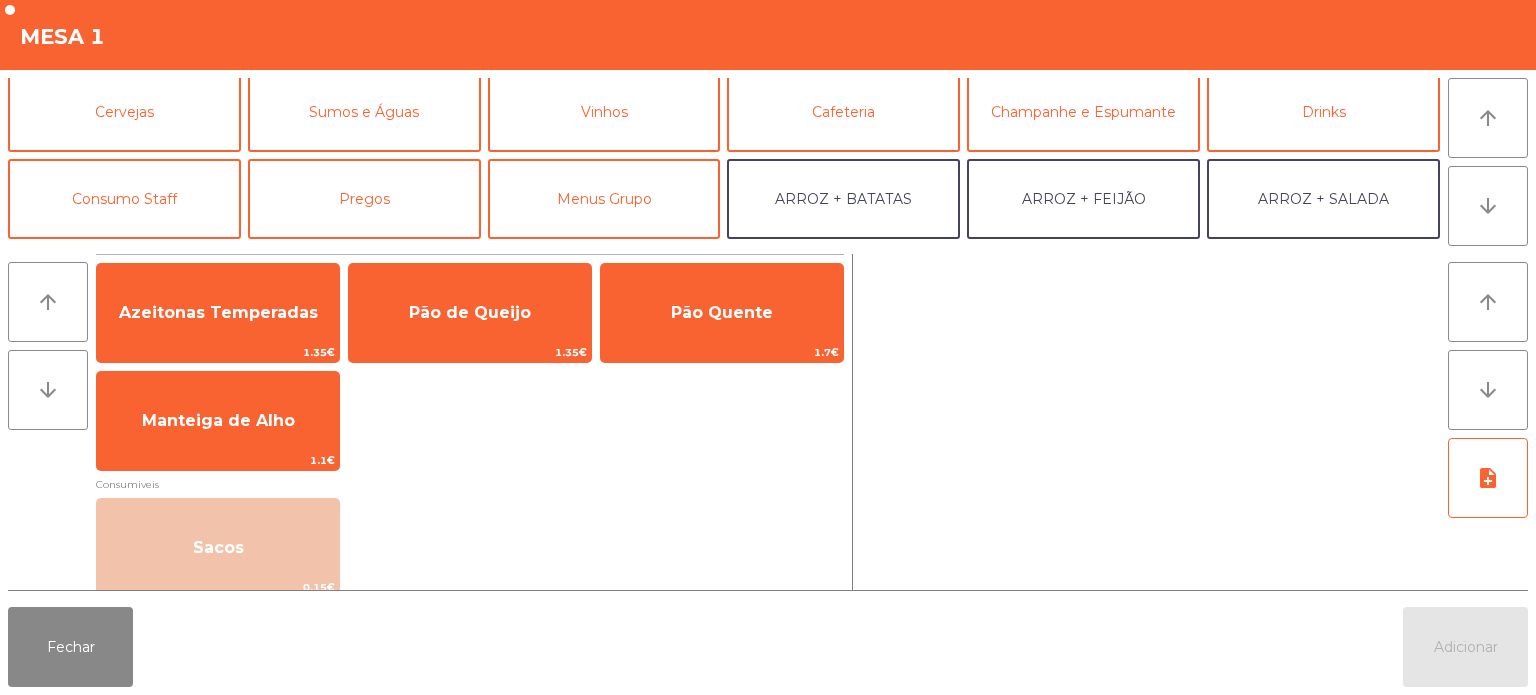 scroll, scrollTop: 134, scrollLeft: 0, axis: vertical 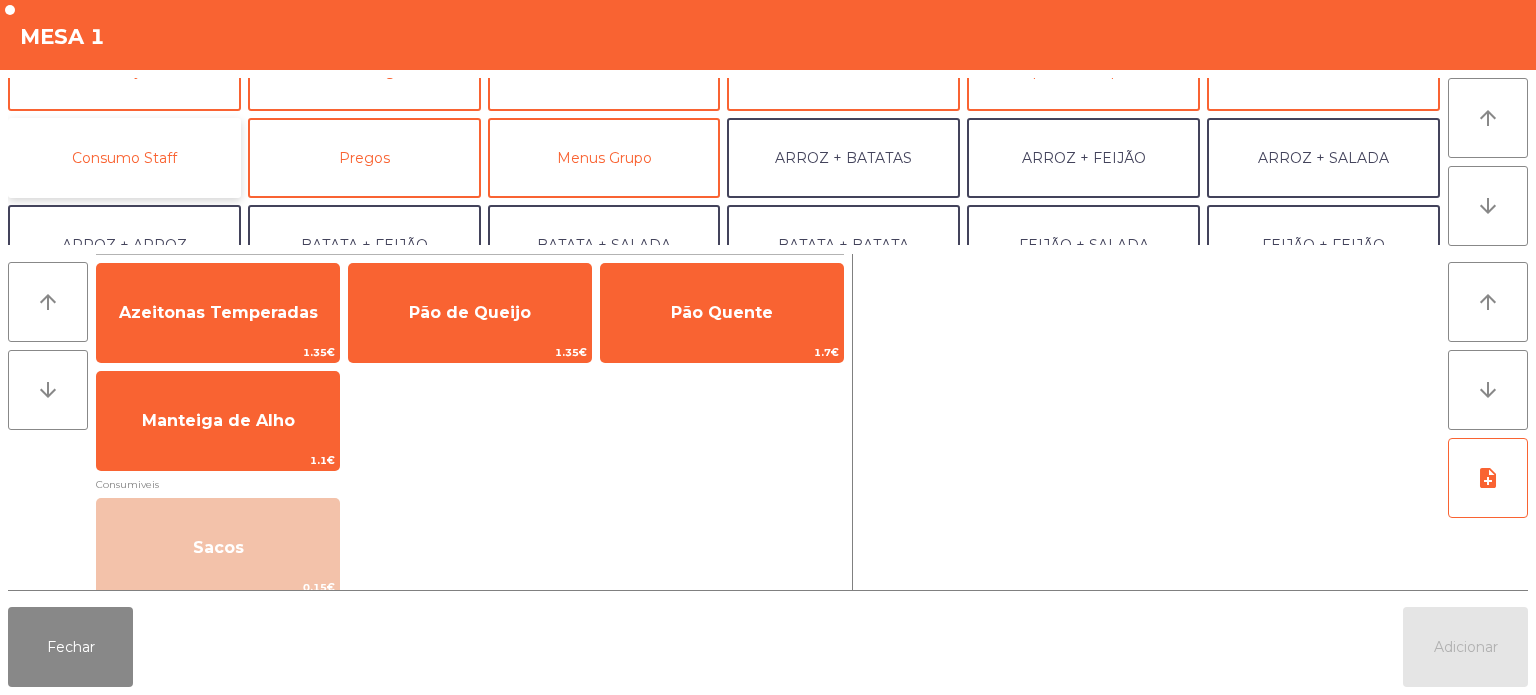 click on "Consumo Staff" 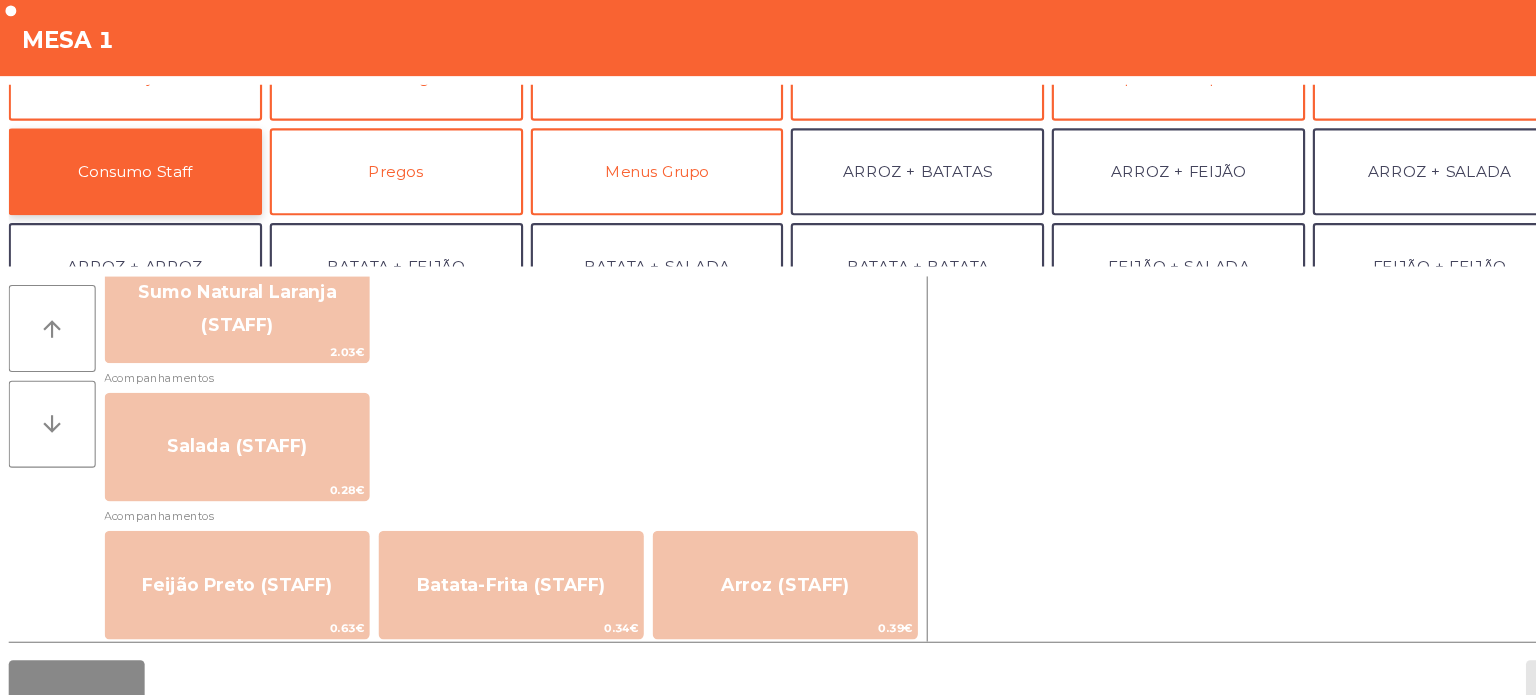 scroll, scrollTop: 624, scrollLeft: 0, axis: vertical 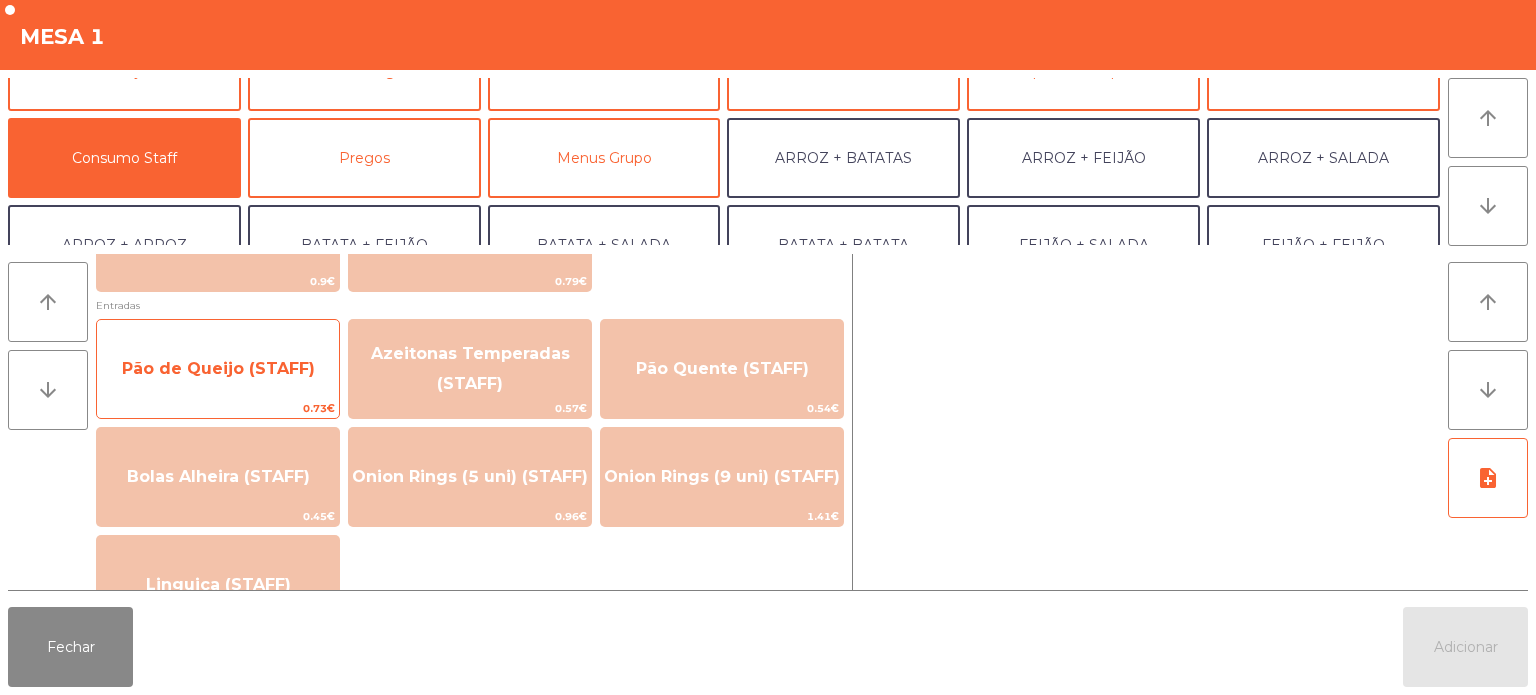 click on "0.73€" 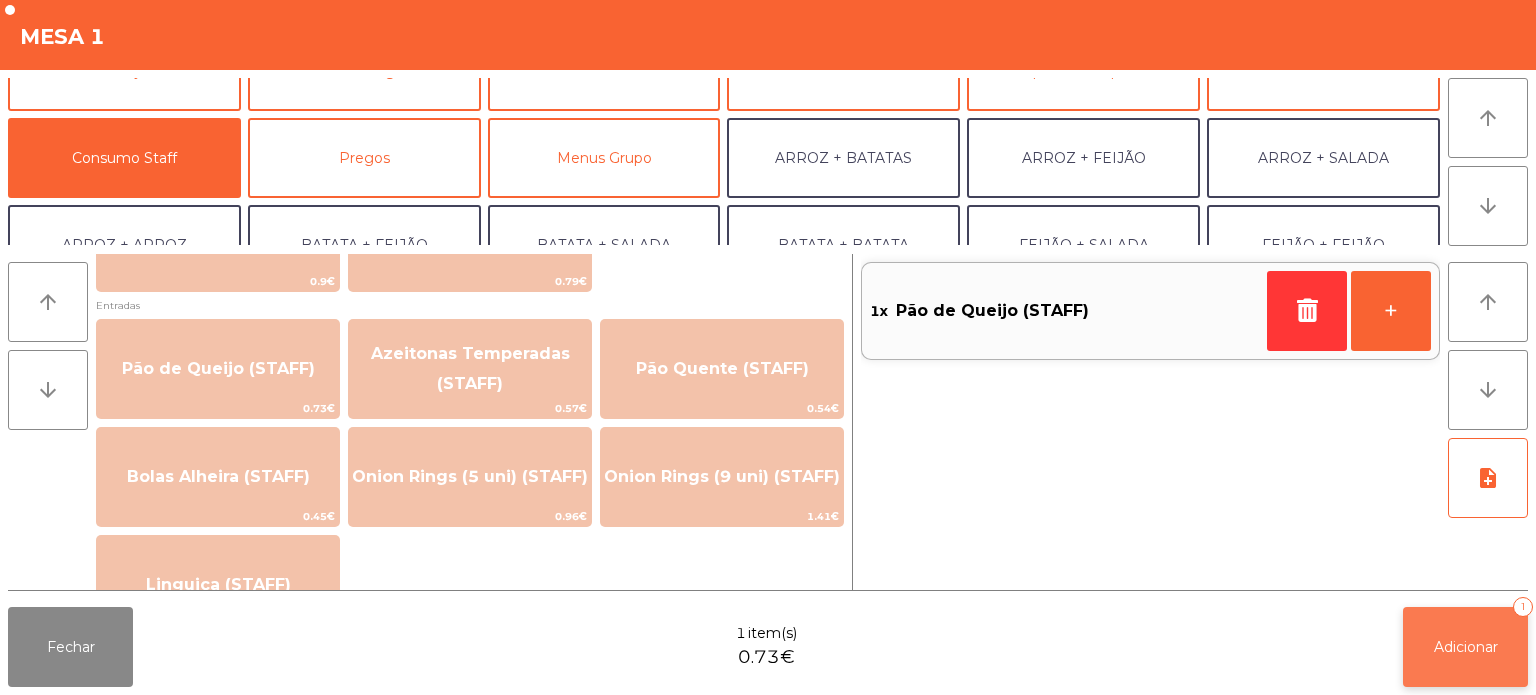 click on "Adicionar   1" 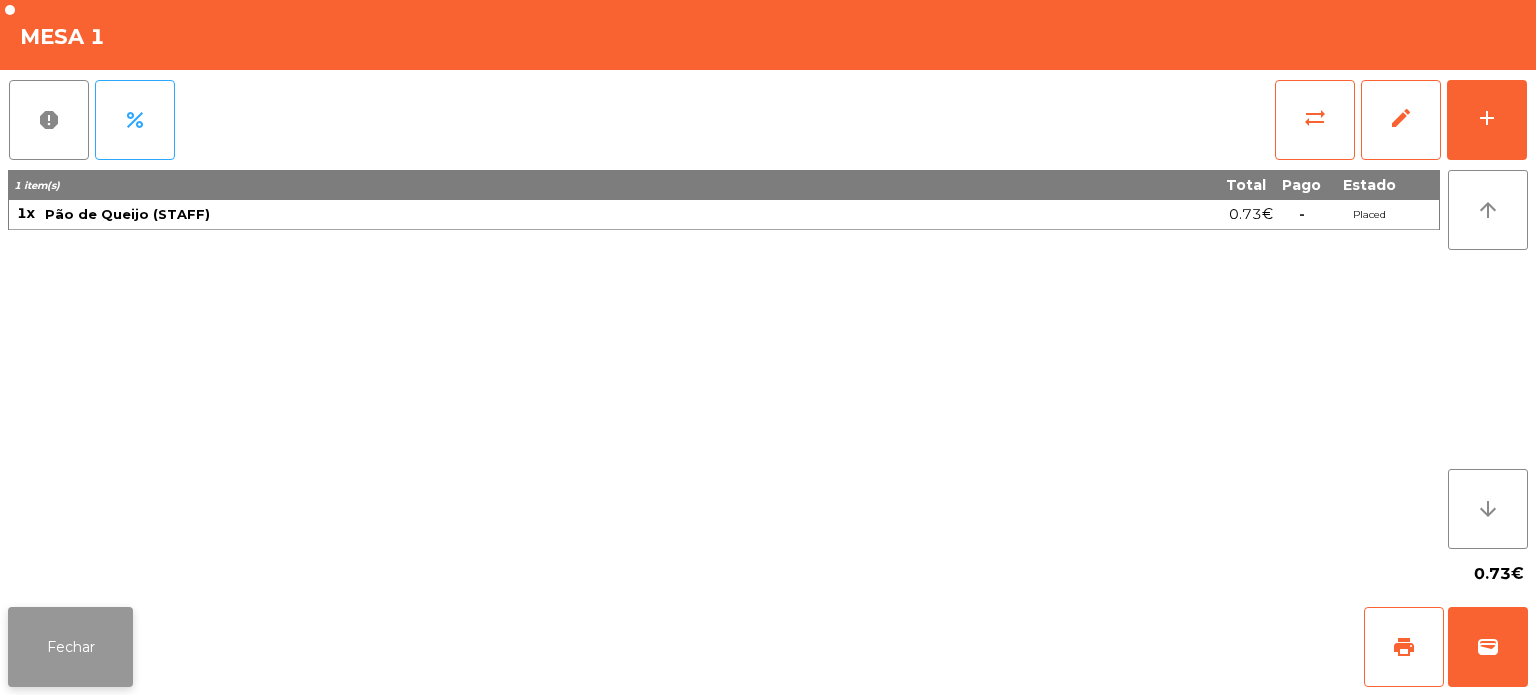 click on "Fechar" 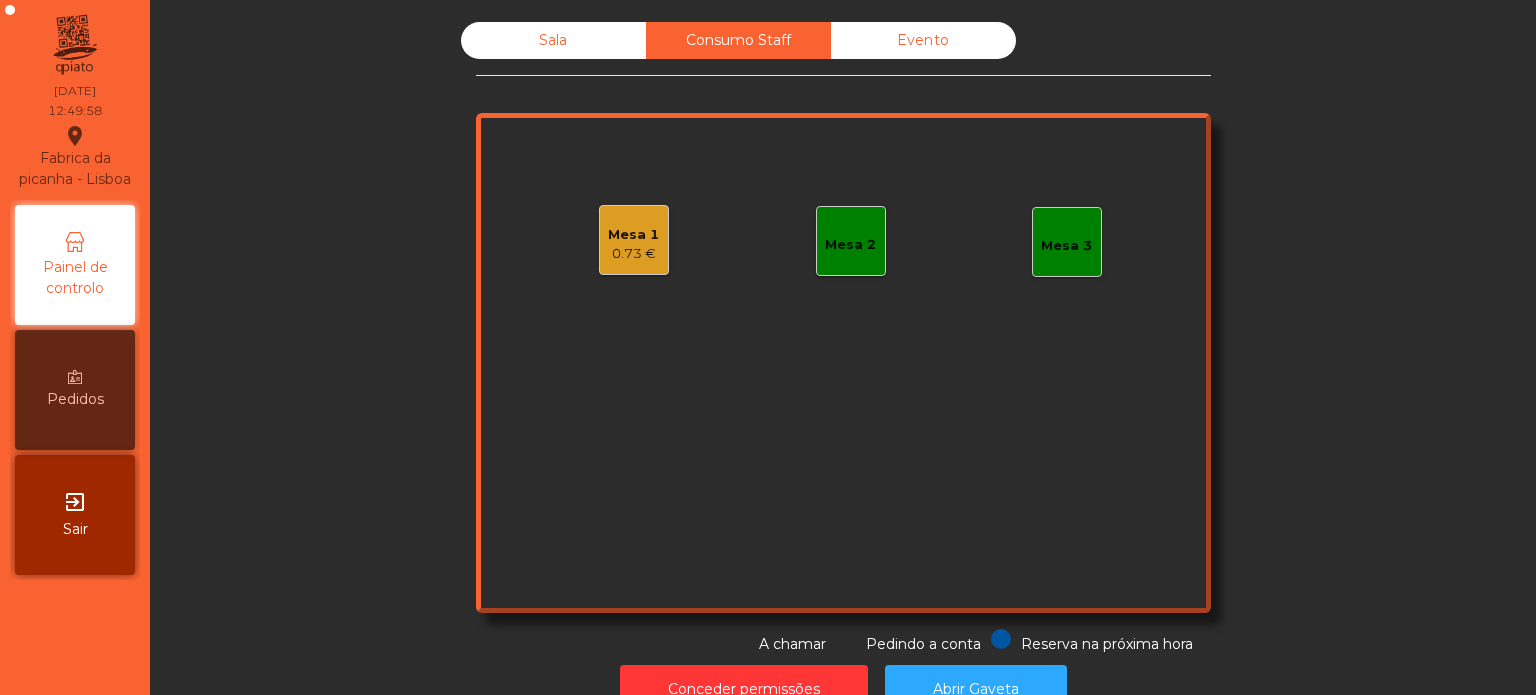 click on "Sala" 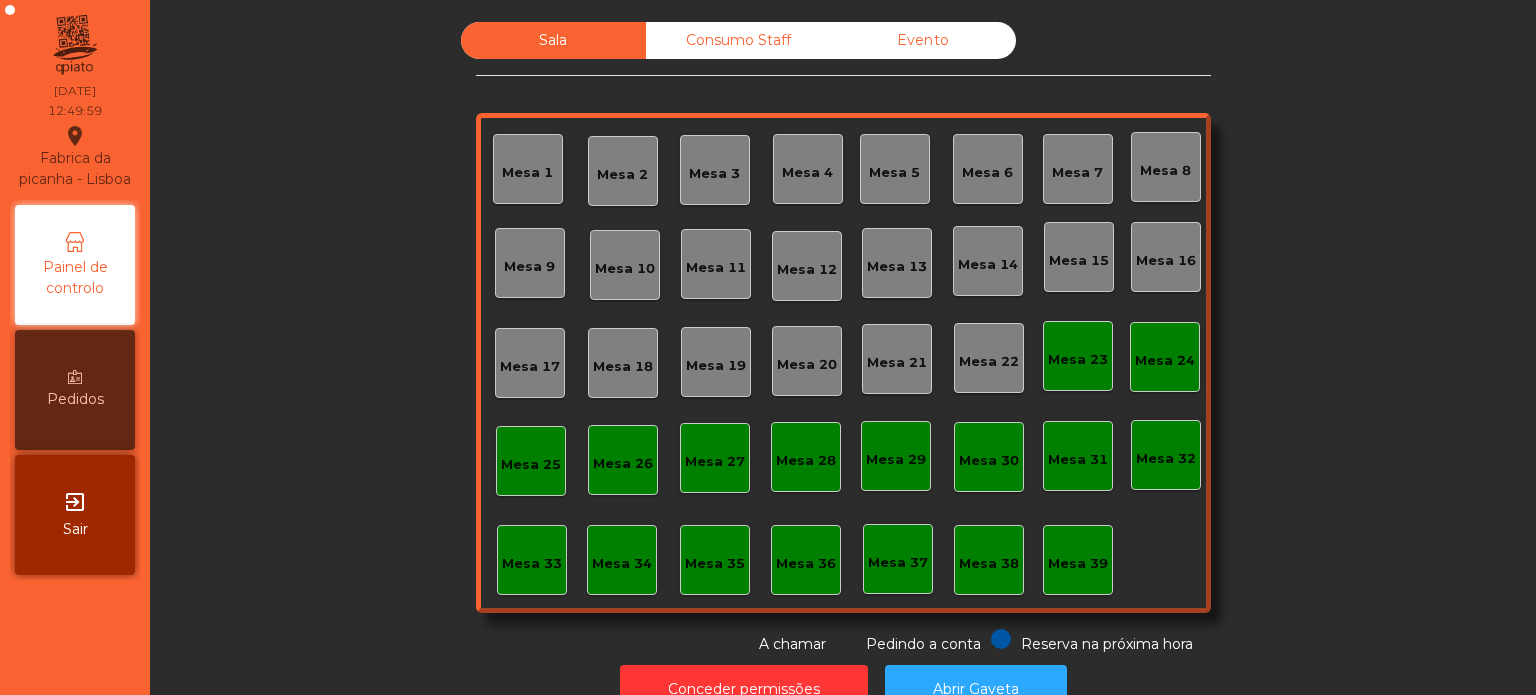 click on "Mesa 20" 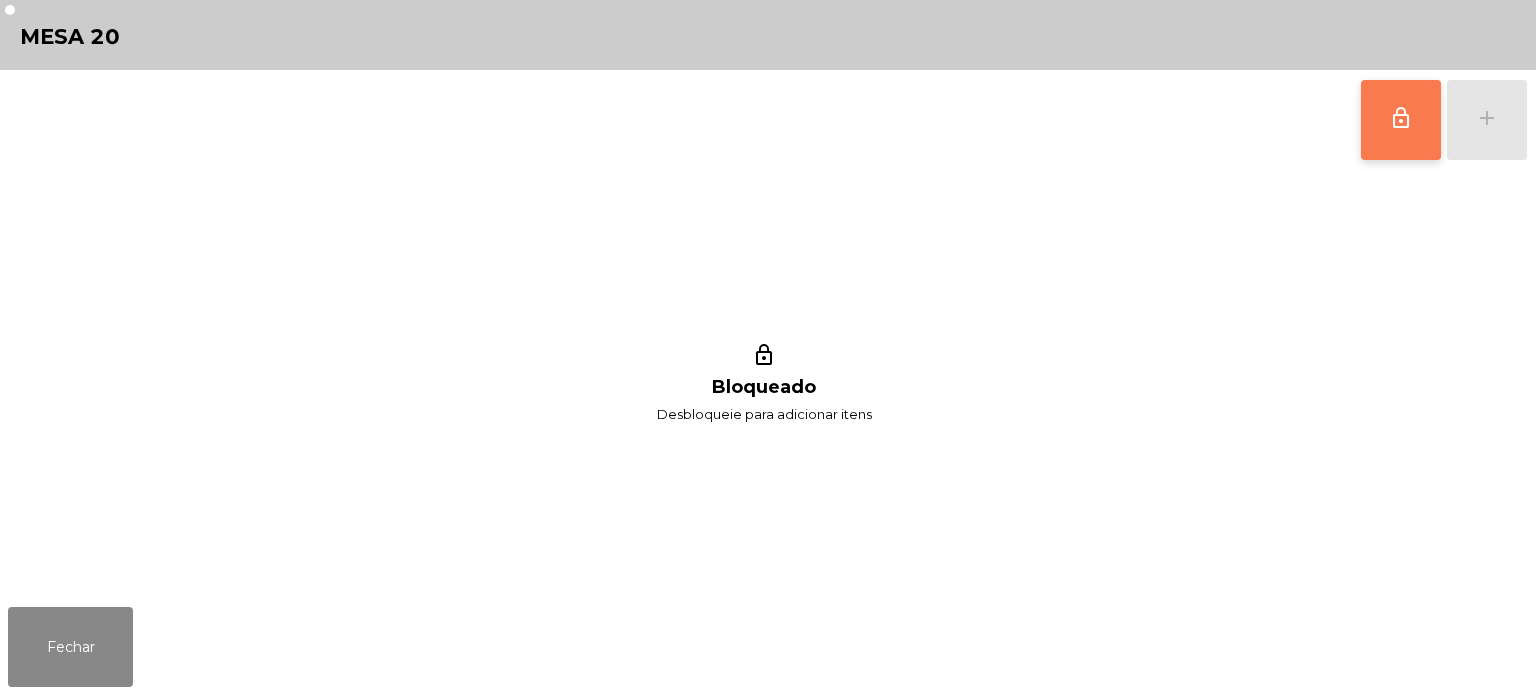 click on "lock_outline" 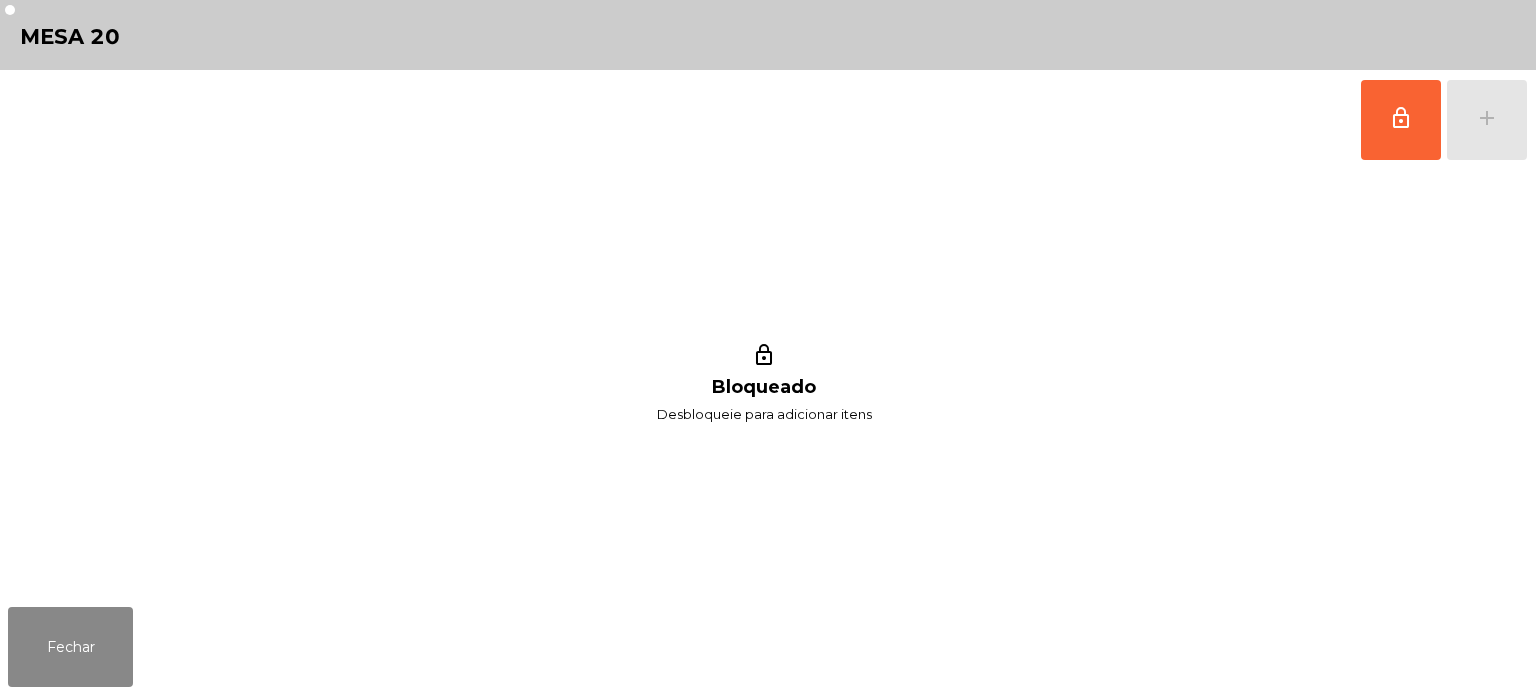 click on "lock_outline   add" 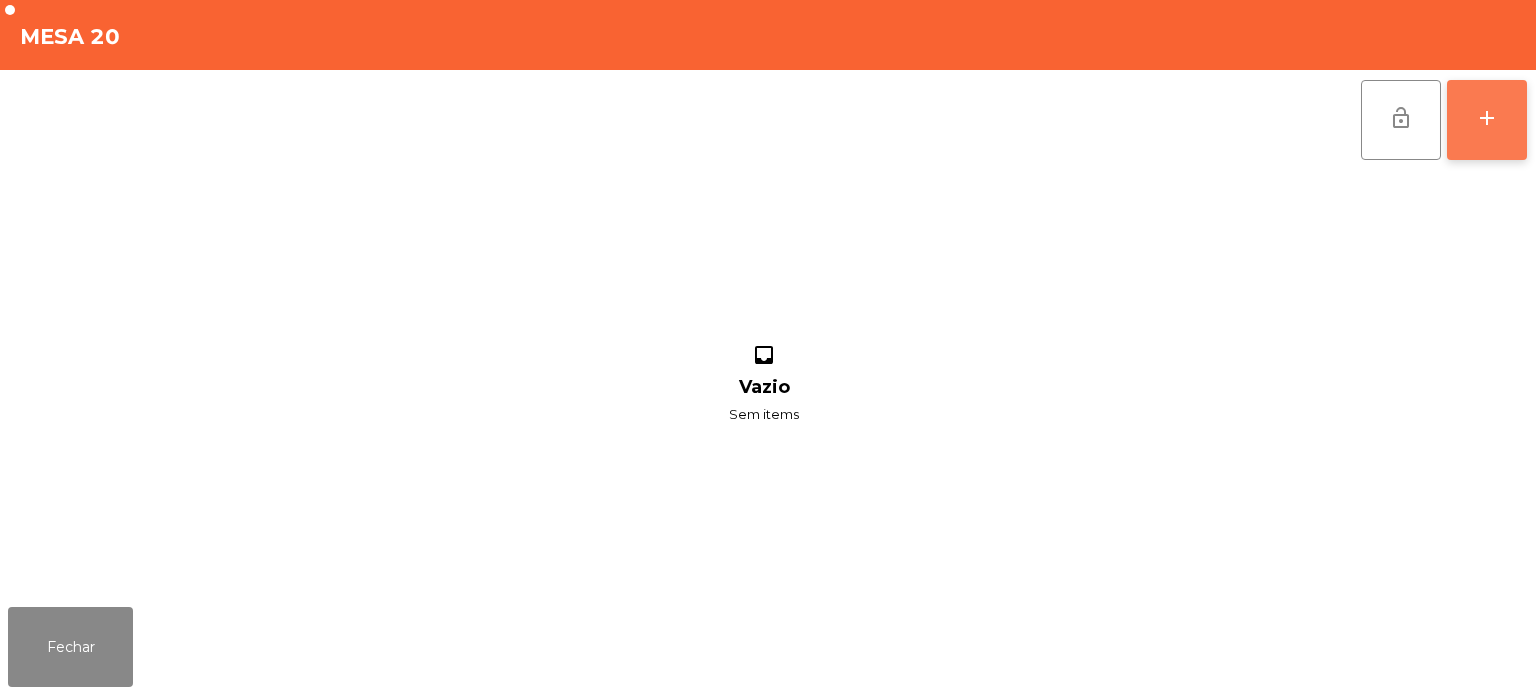 click on "add" 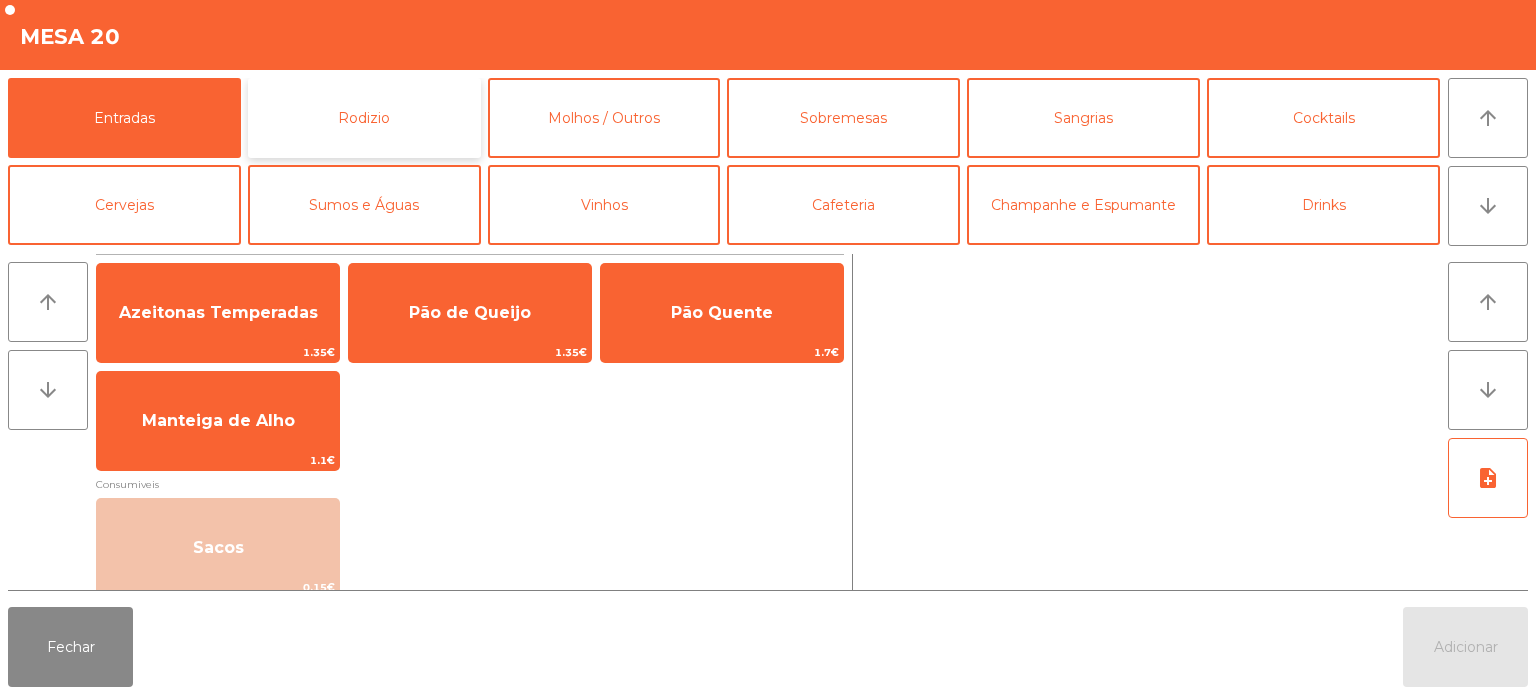 click on "Rodizio" 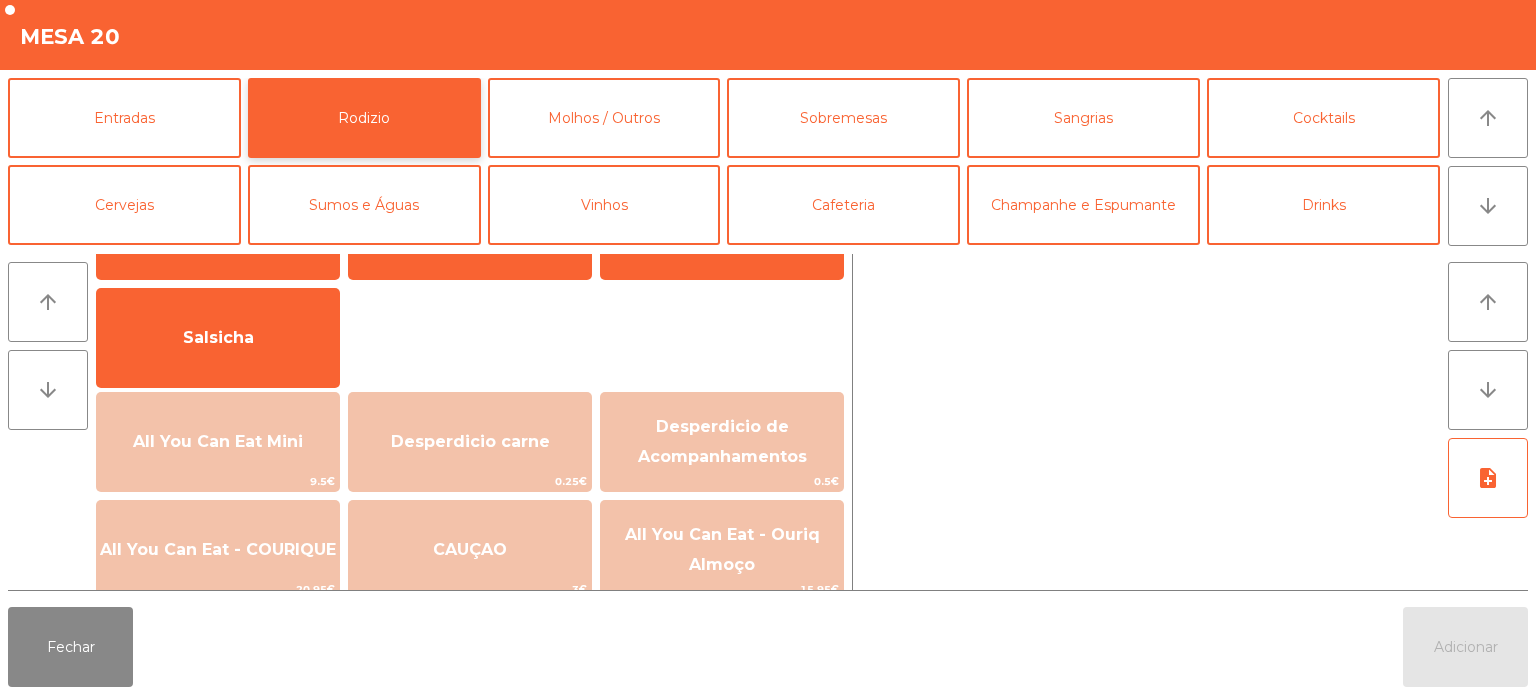 scroll, scrollTop: 109, scrollLeft: 0, axis: vertical 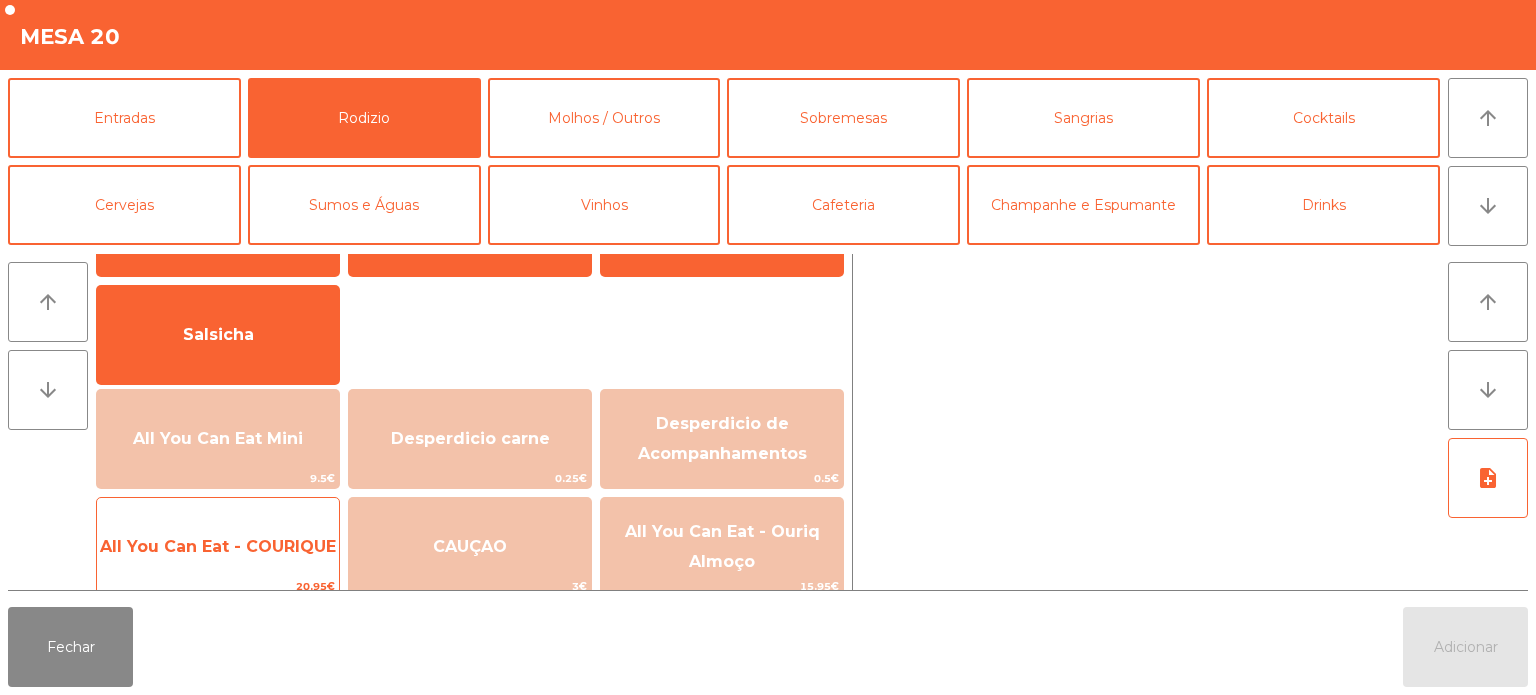 click on "All You Can Eat - COURIQUE" 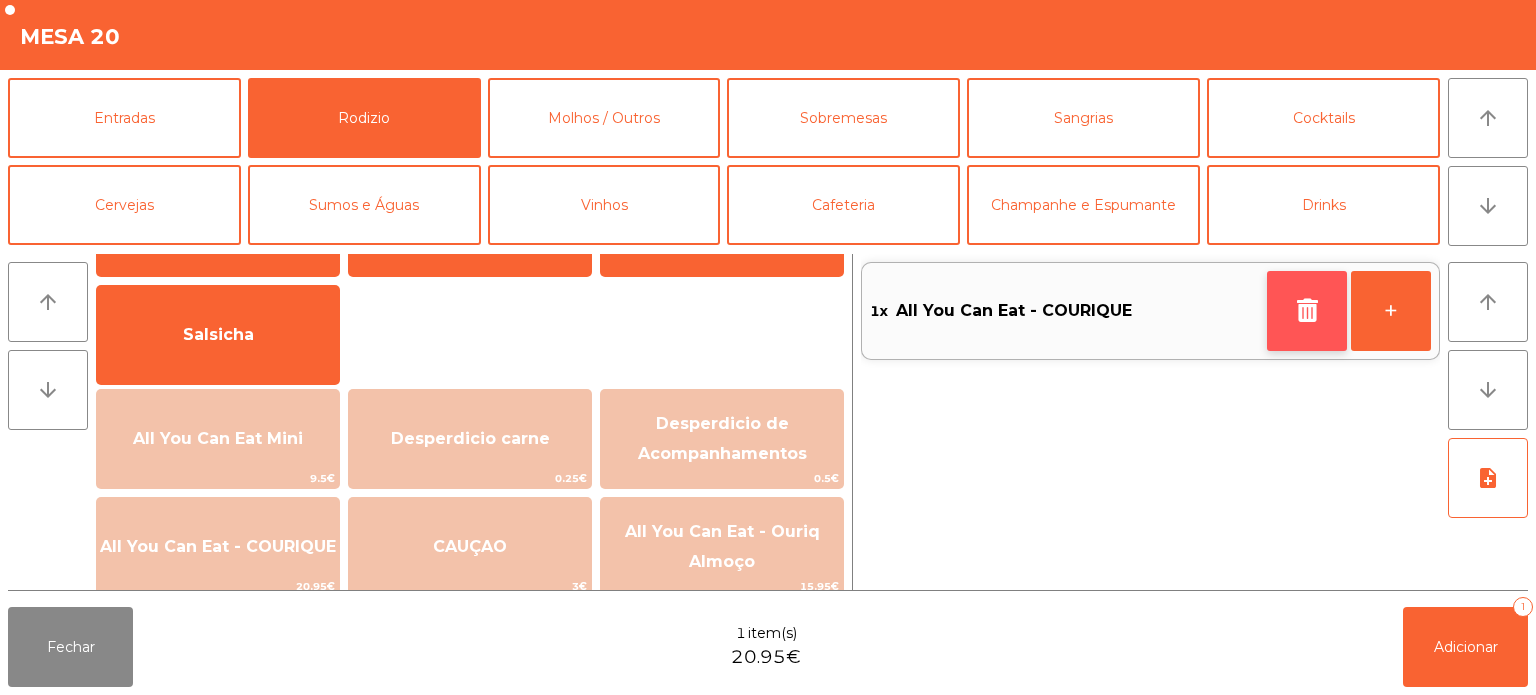 click 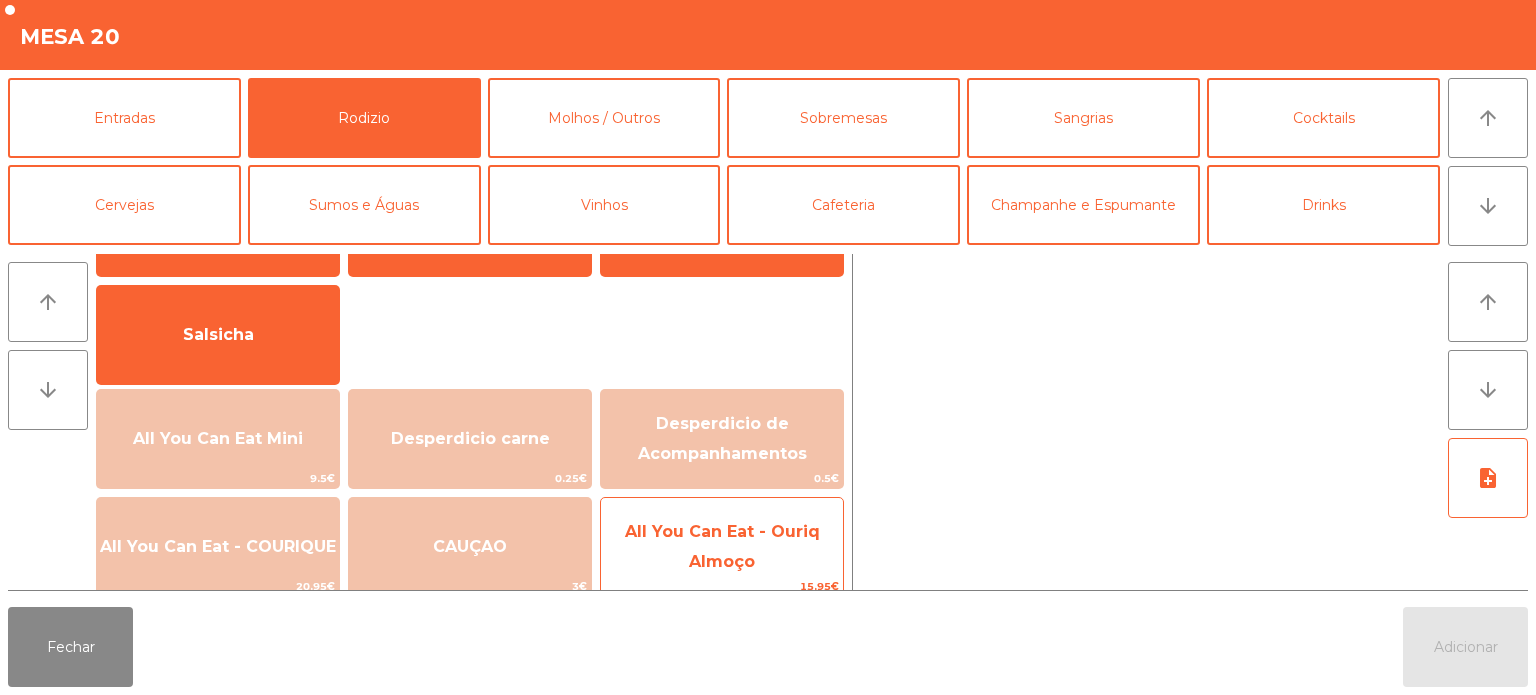 click on "All You Can Eat - Ouriq Almoço" 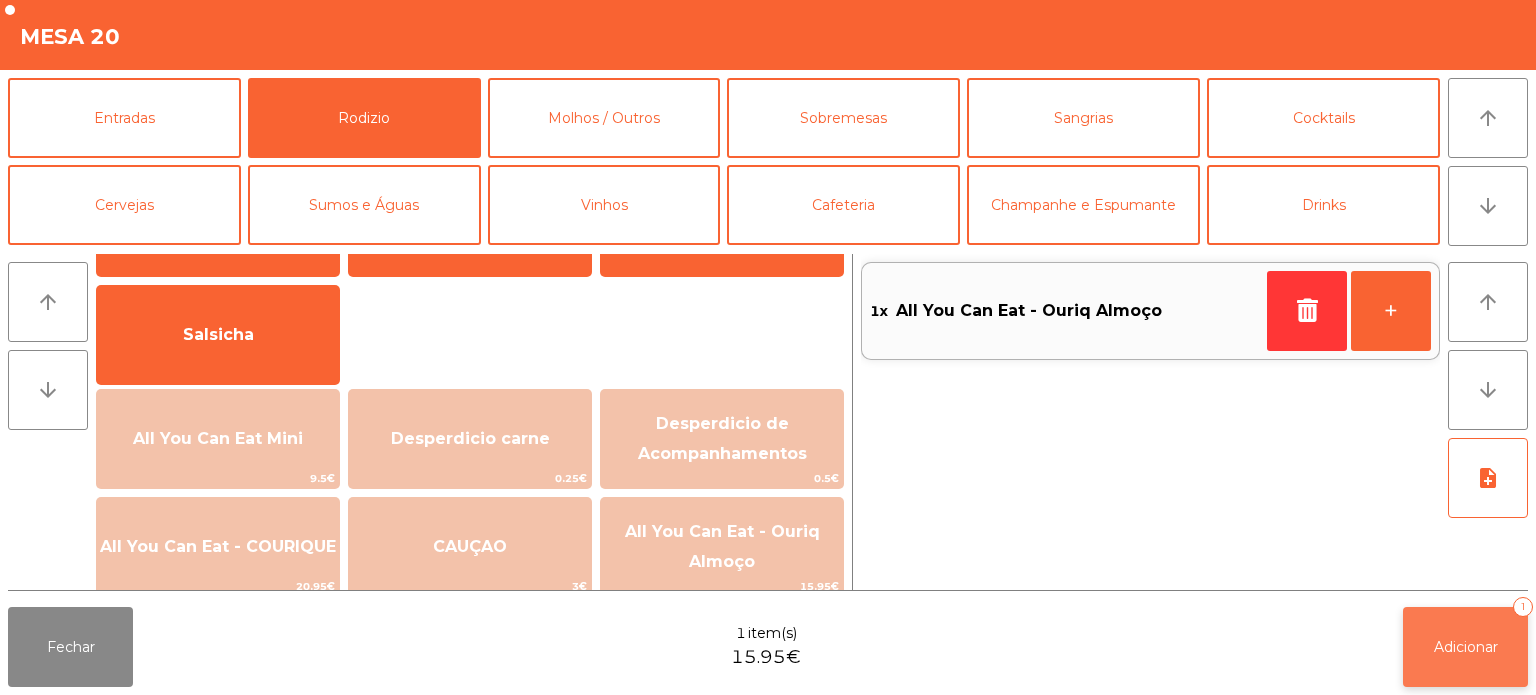click on "Adicionar" 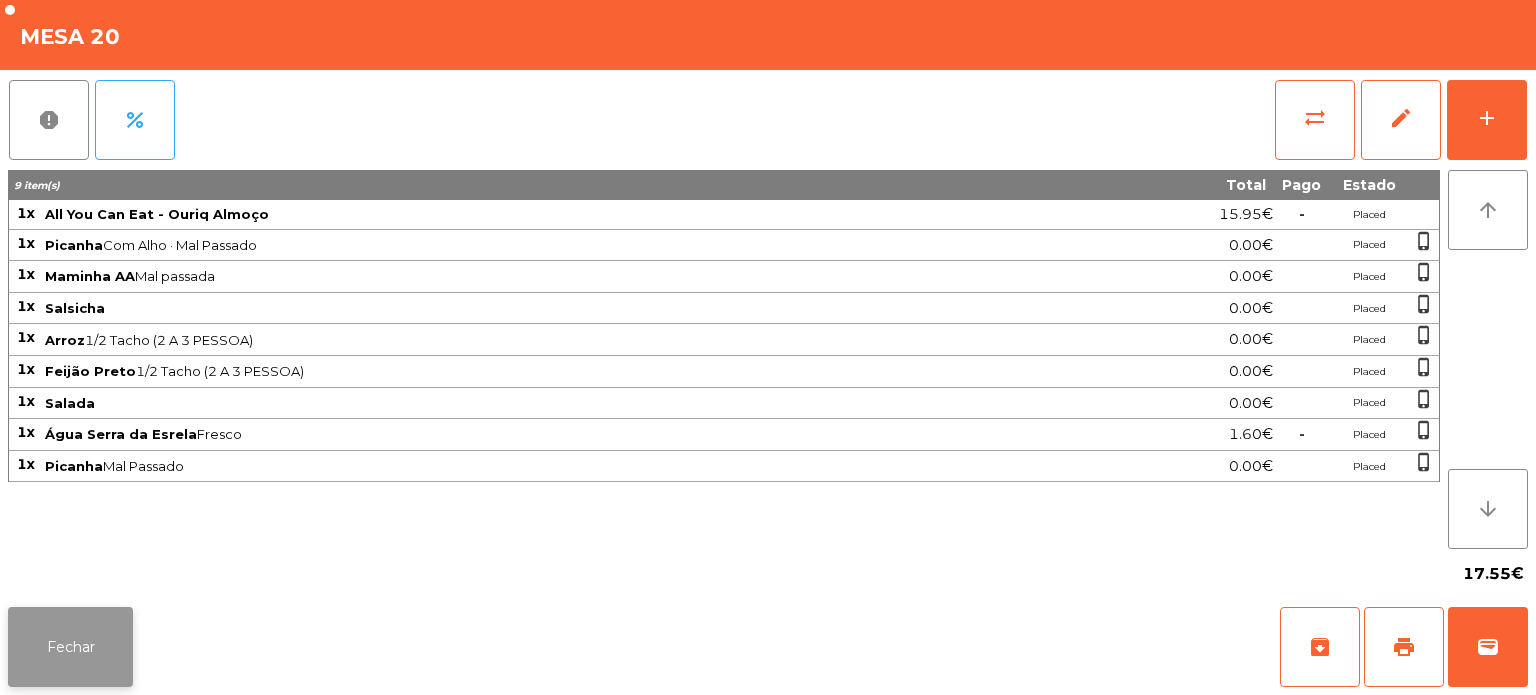 click on "Fechar" 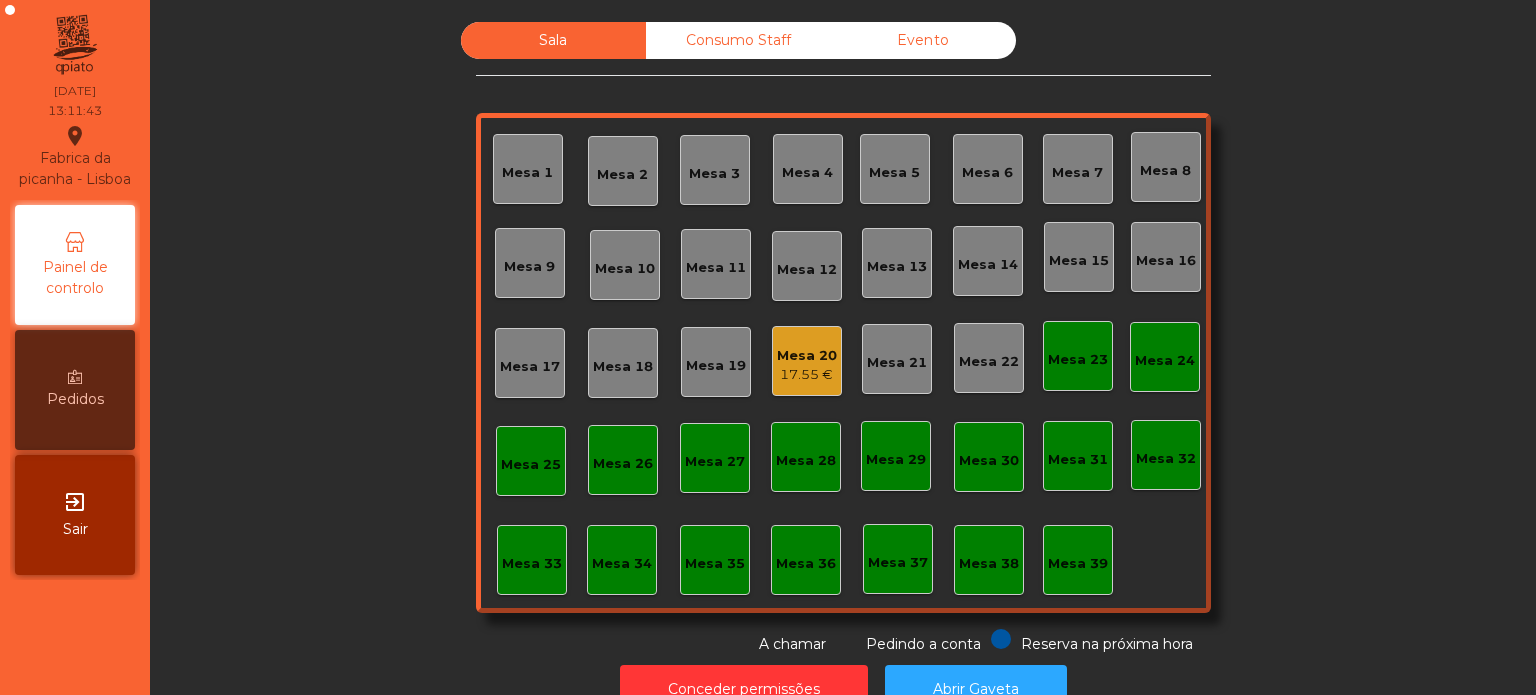 click on "Sala   Consumo Staff   Evento   Mesa 1   Mesa 2   Mesa 3   Mesa 4   Mesa 5   Mesa 6   Mesa 7   Mesa 8   Mesa 9   Mesa 10   Mesa 11   Mesa 12   Mesa 13   Mesa 14   Mesa 15   Mesa 16   Mesa 17   Mesa 18   Mesa 19   Mesa 20   17.55 €   Mesa 21   Mesa 22   Mesa 23   Mesa 24   Mesa 25   Mesa 26   Mesa 27   Mesa 28   Mesa 29   Mesa 30   Mesa 31   Mesa 32   Mesa 33   Mesa 34   Mesa 35   Mesa 36   Mesa 37   Mesa 38   Mesa 39  Reserva na próxima hora Pedindo a conta A chamar" 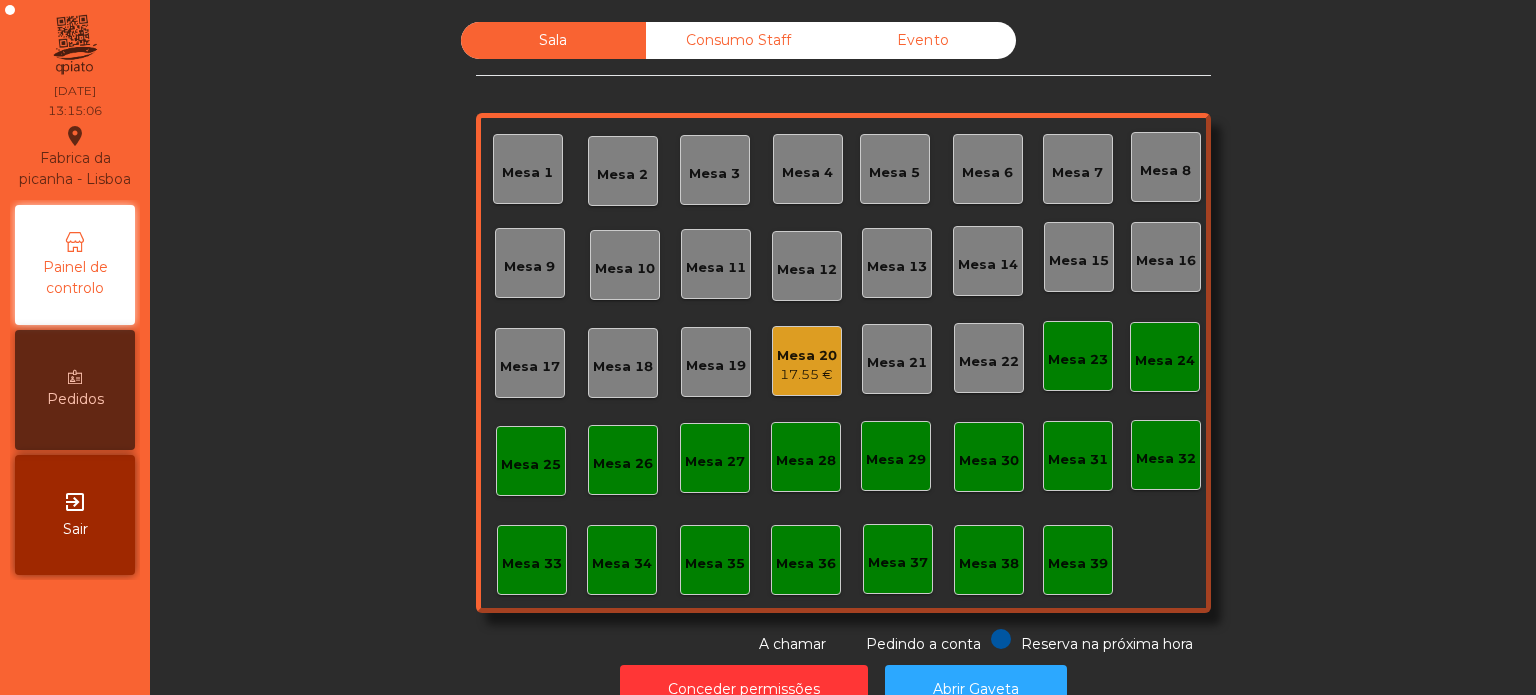 click on "Mesa 12" 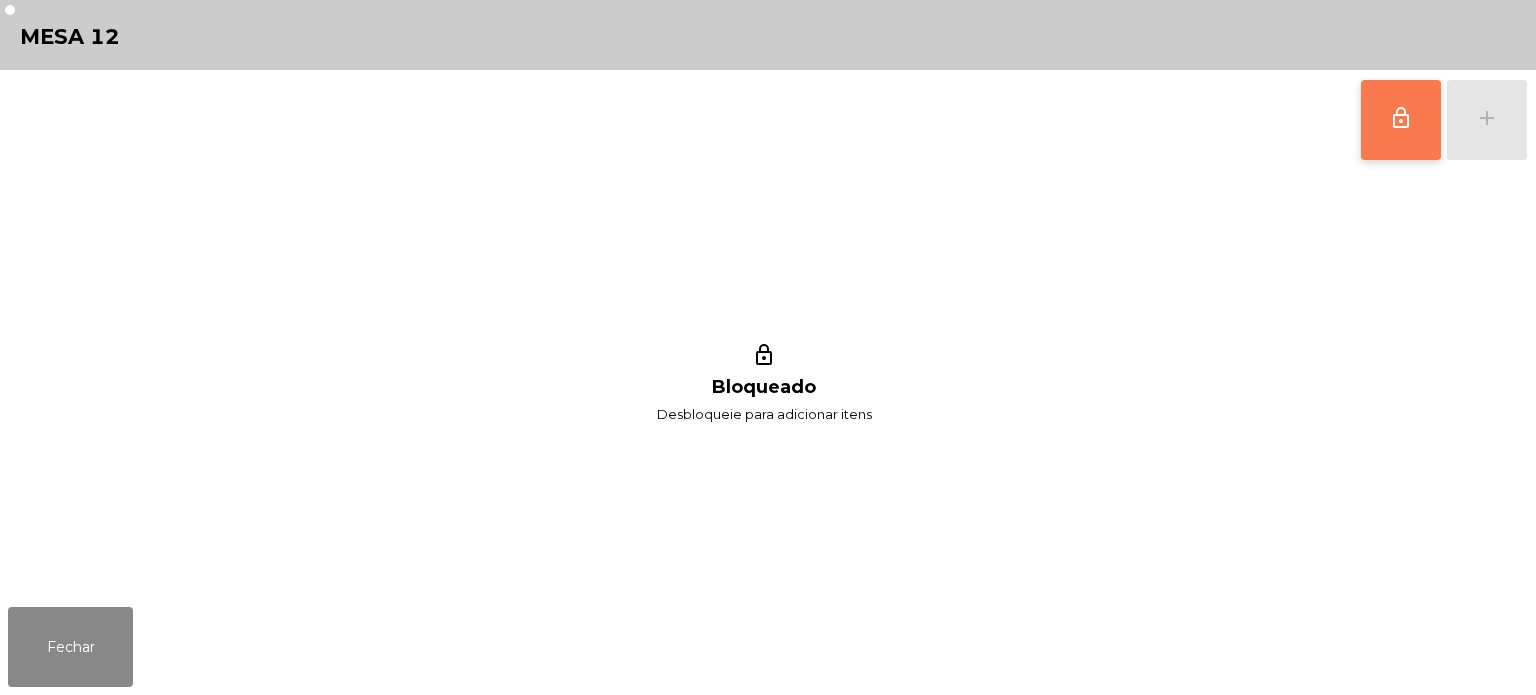 click on "lock_outline" 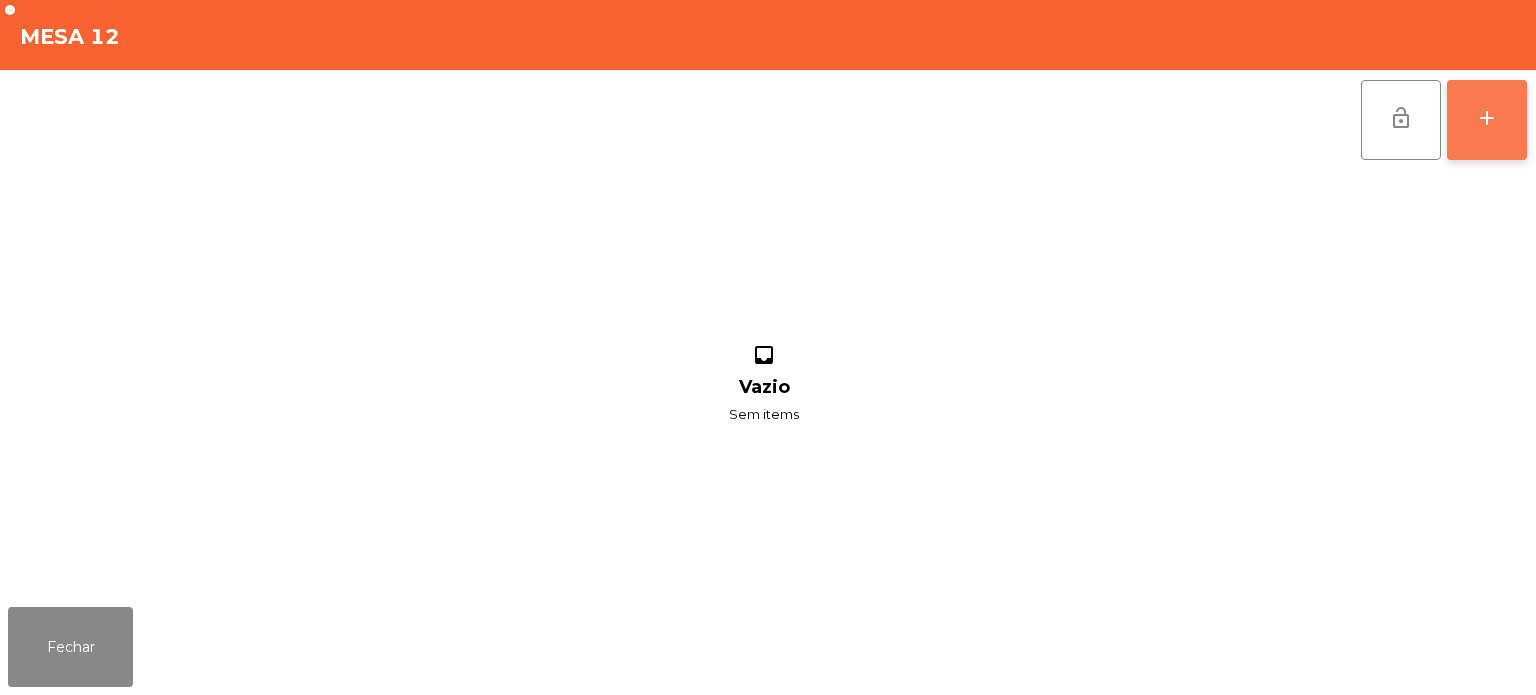 click on "add" 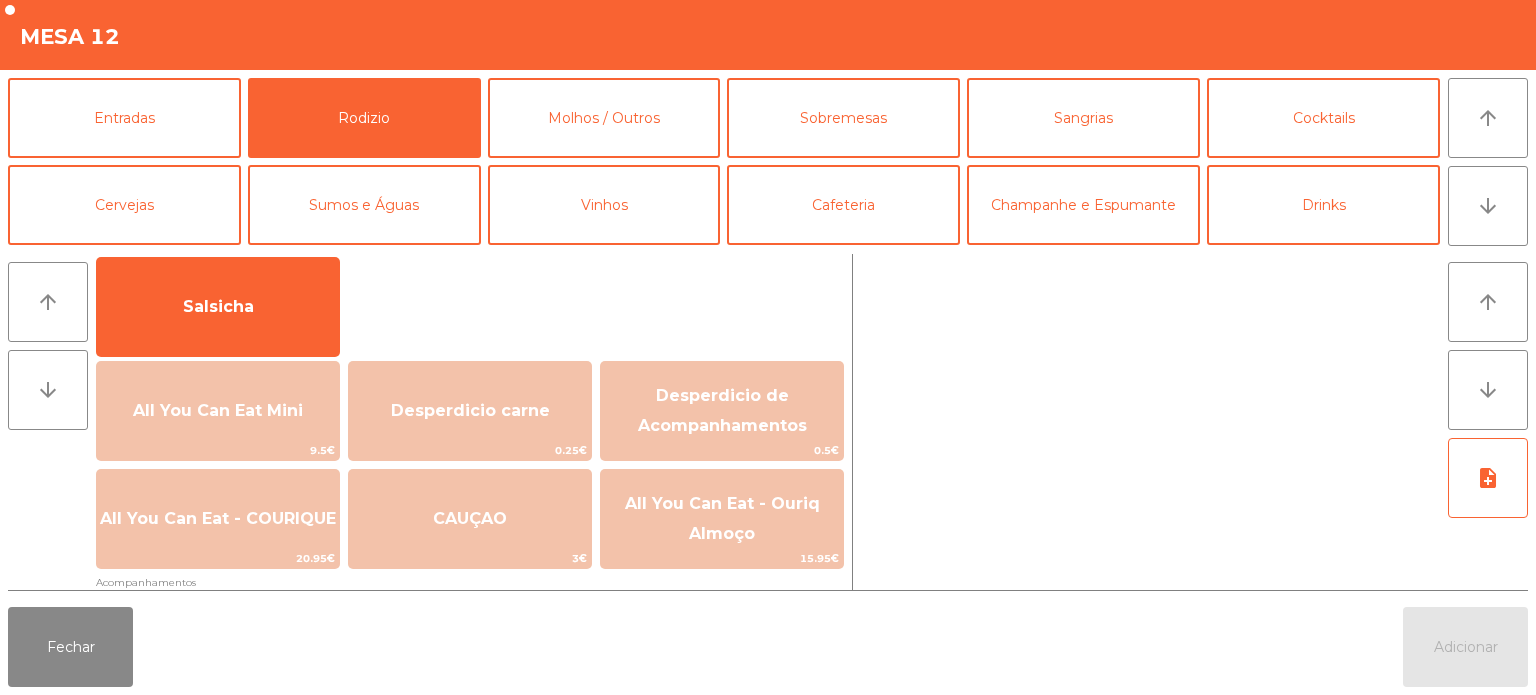 scroll, scrollTop: 146, scrollLeft: 0, axis: vertical 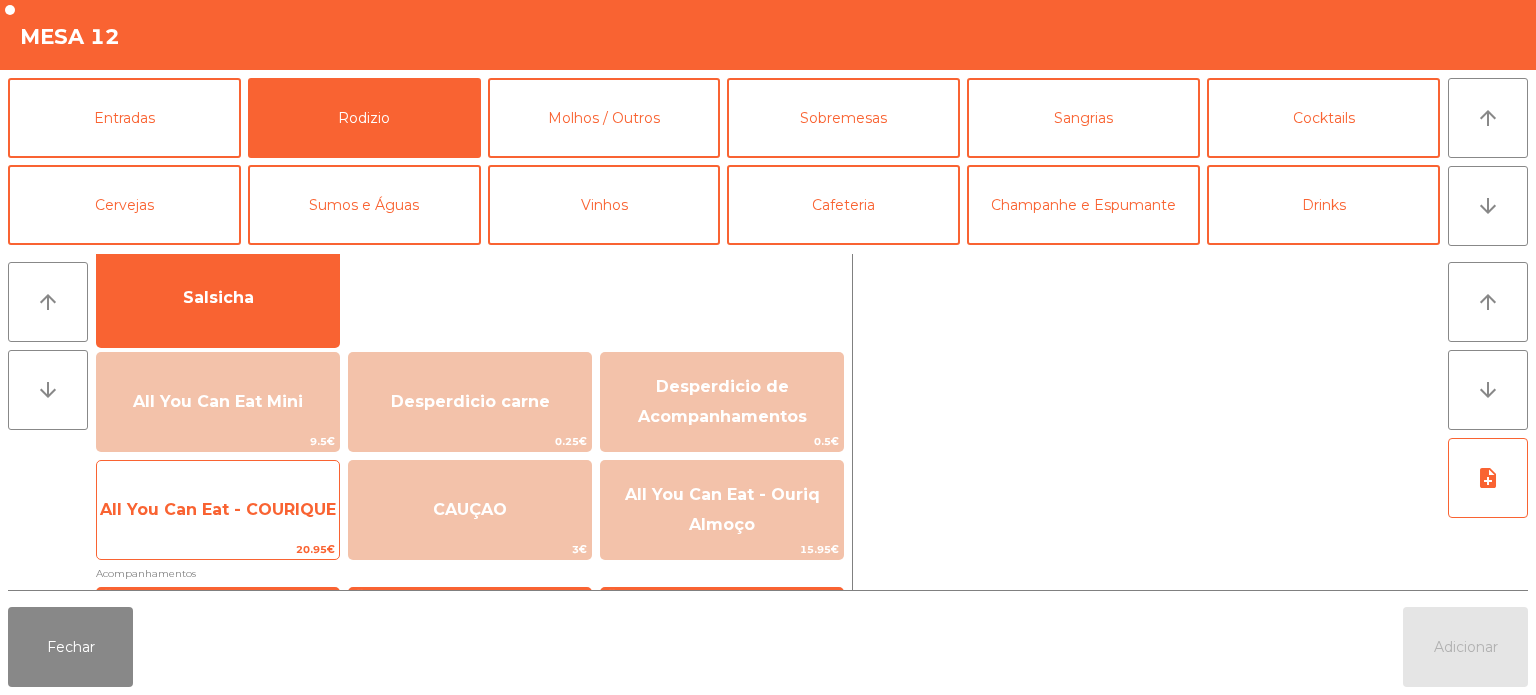 click on "All You Can Eat - COURIQUE" 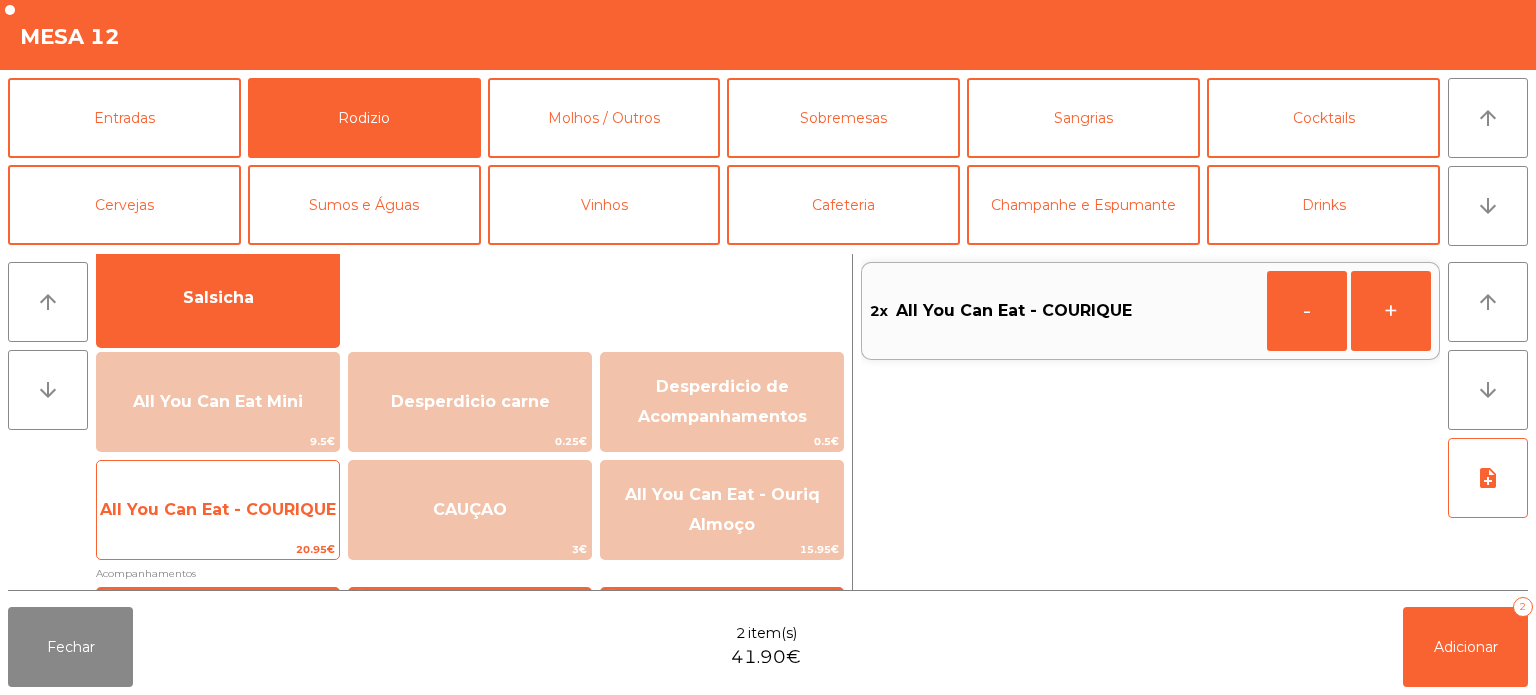 click on "All You Can Eat - COURIQUE" 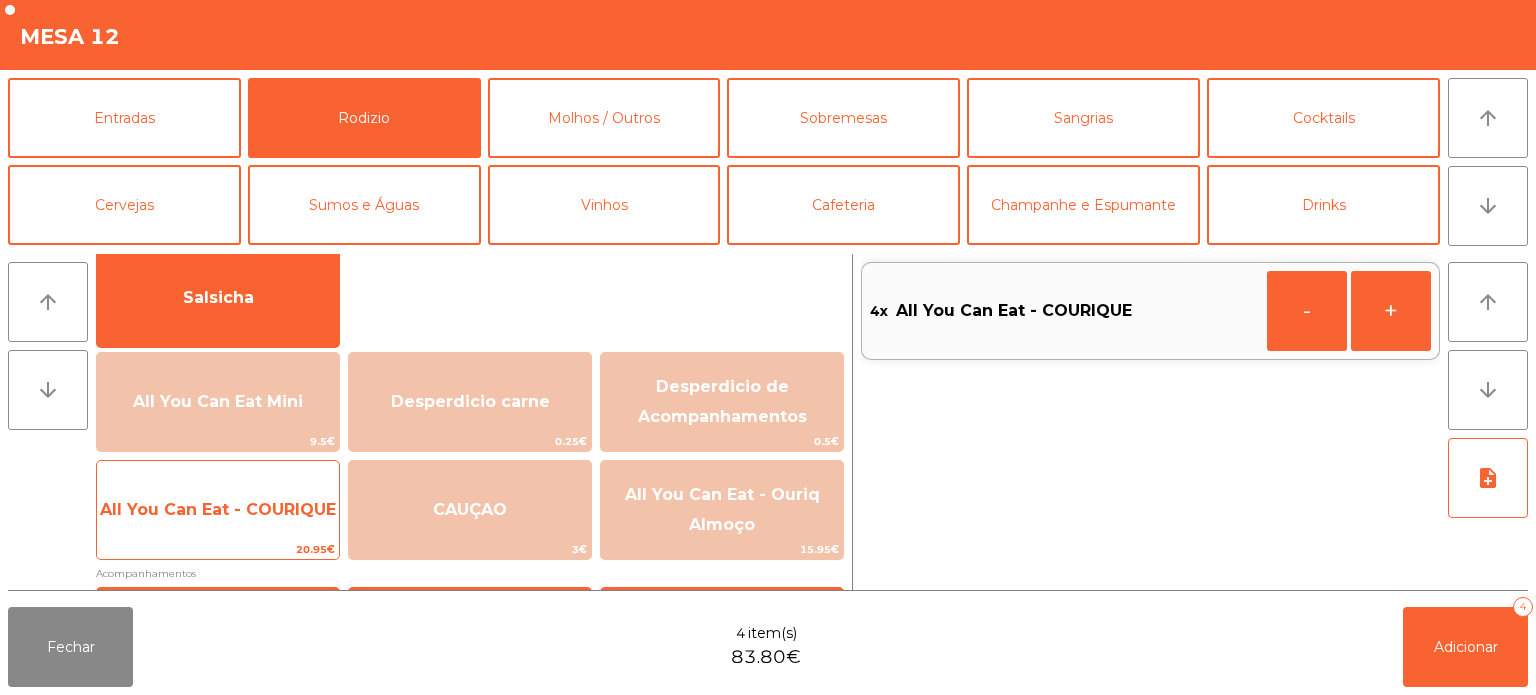 click on "All You Can Eat - COURIQUE" 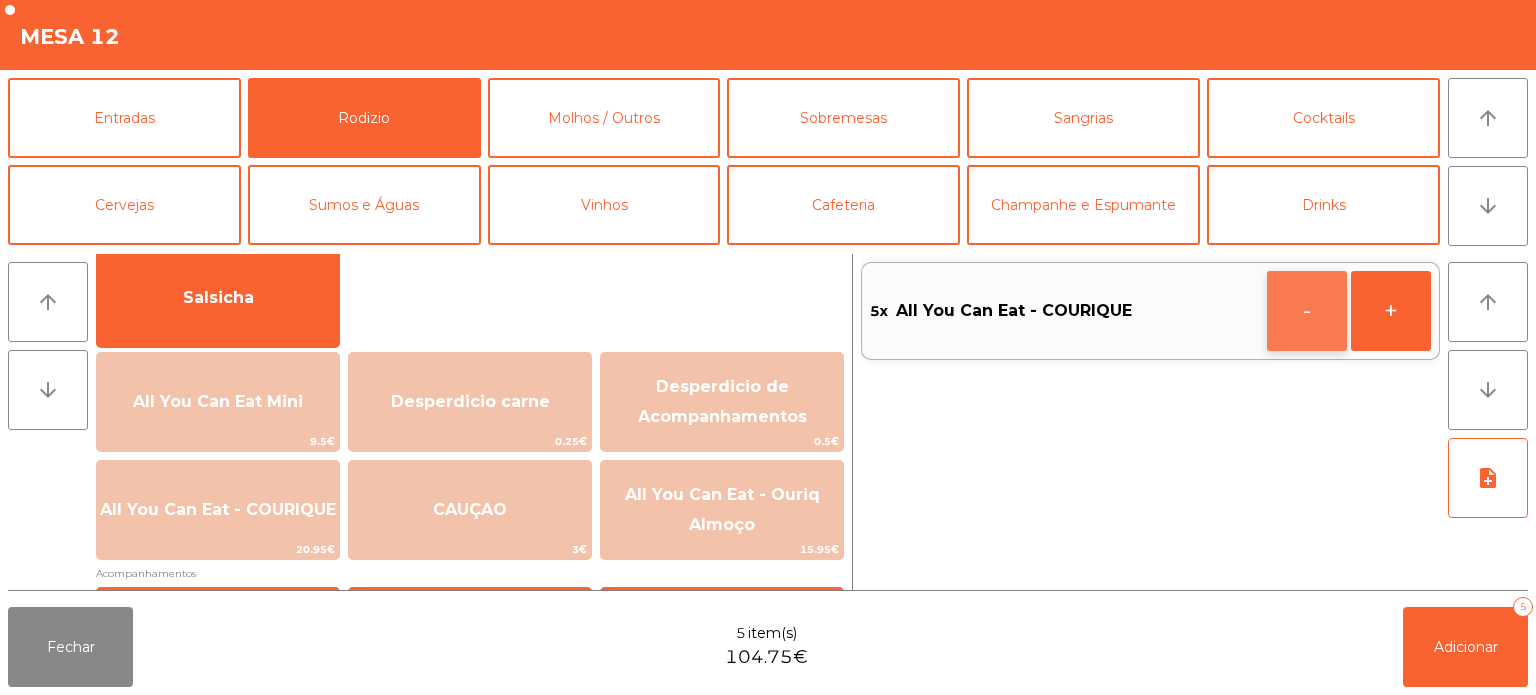 click on "-" 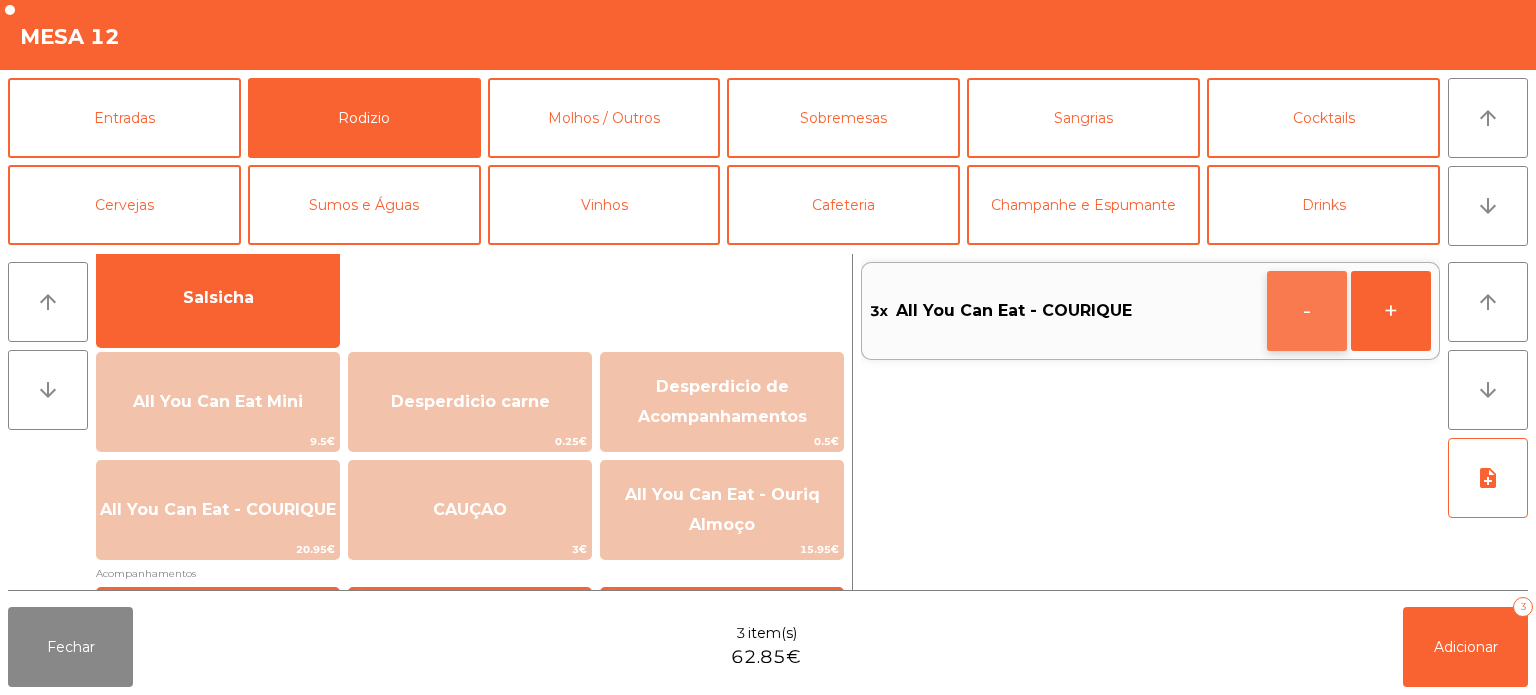 click on "-" 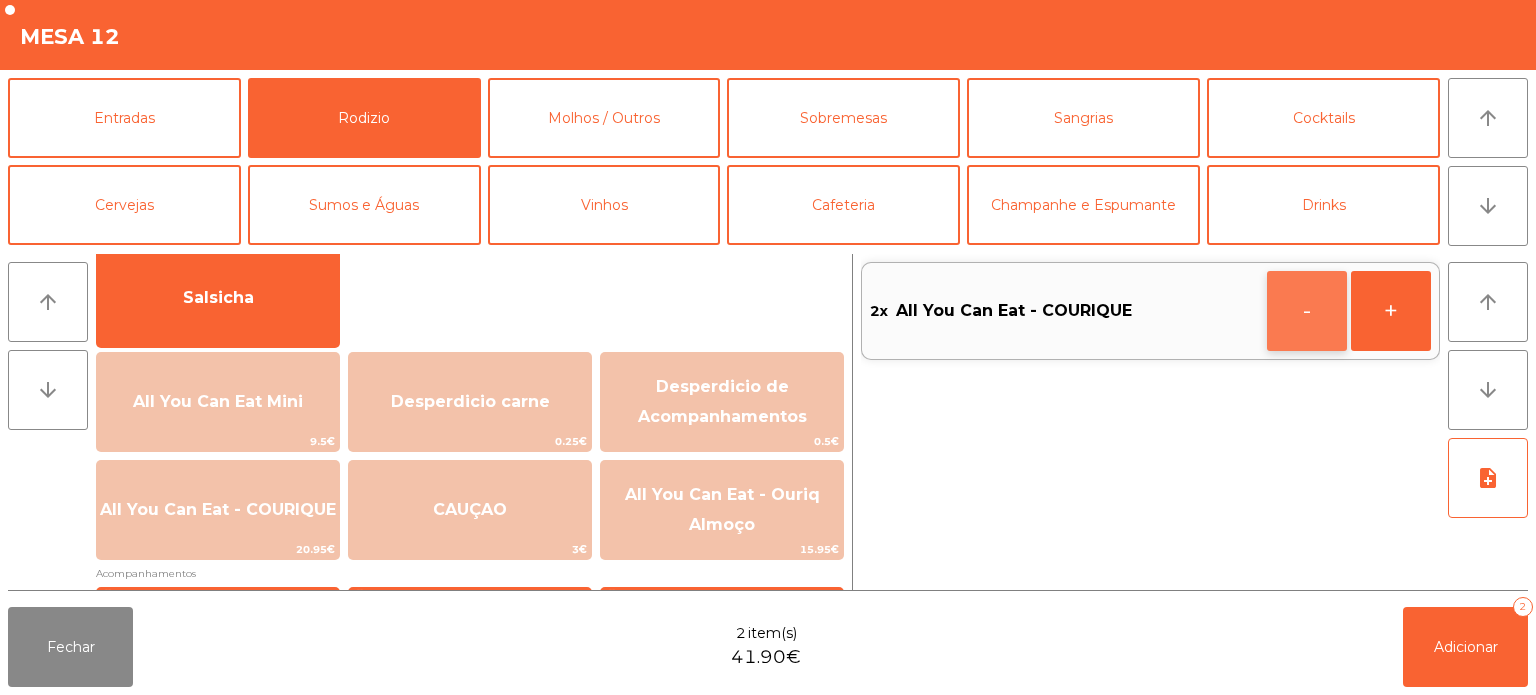 click on "-" 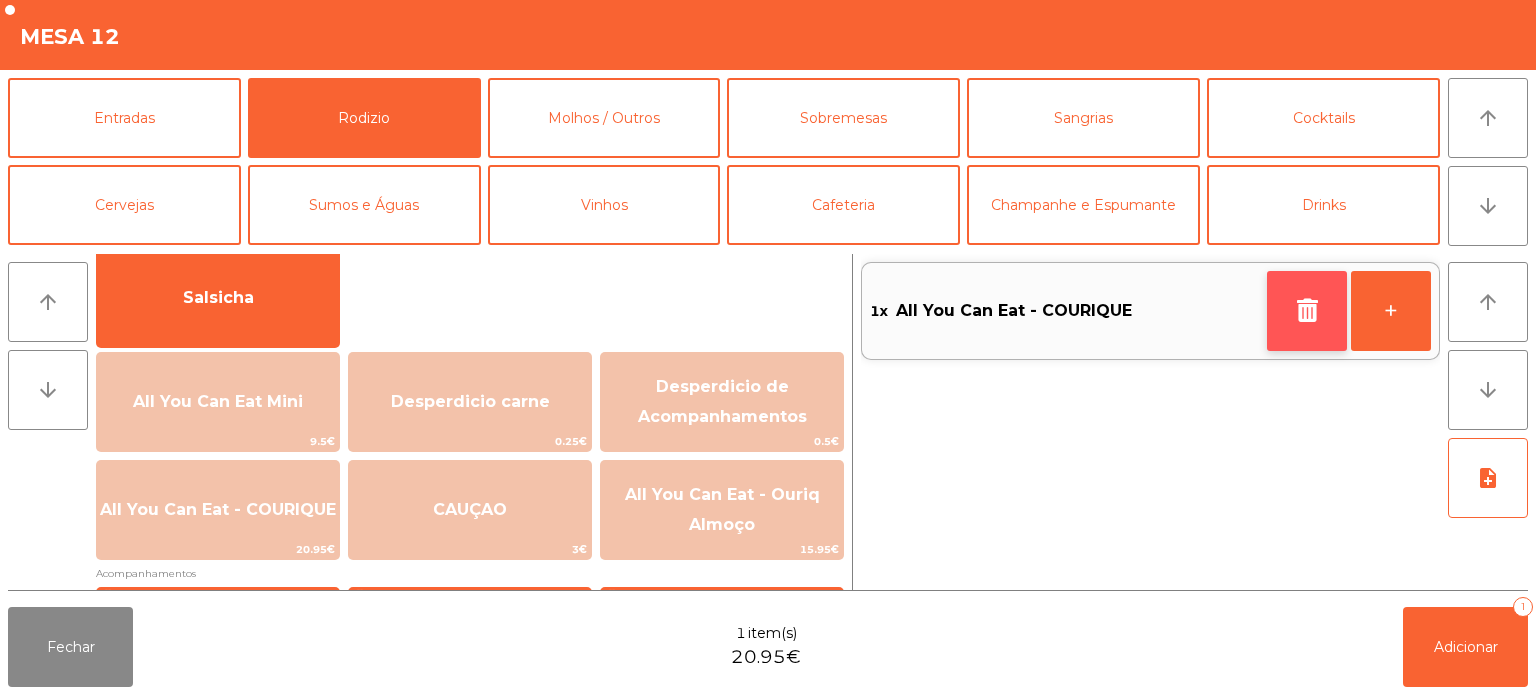 click 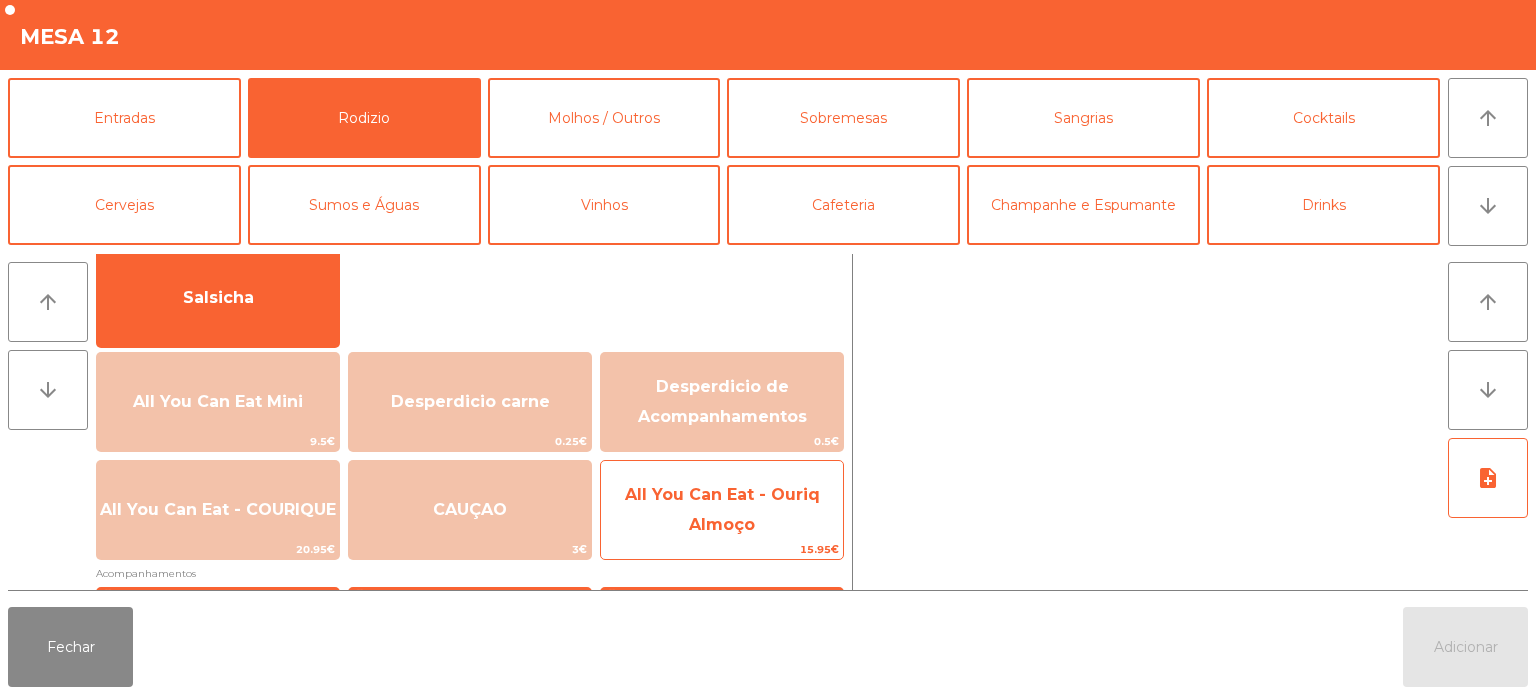 click on "All You Can Eat - Ouriq Almoço" 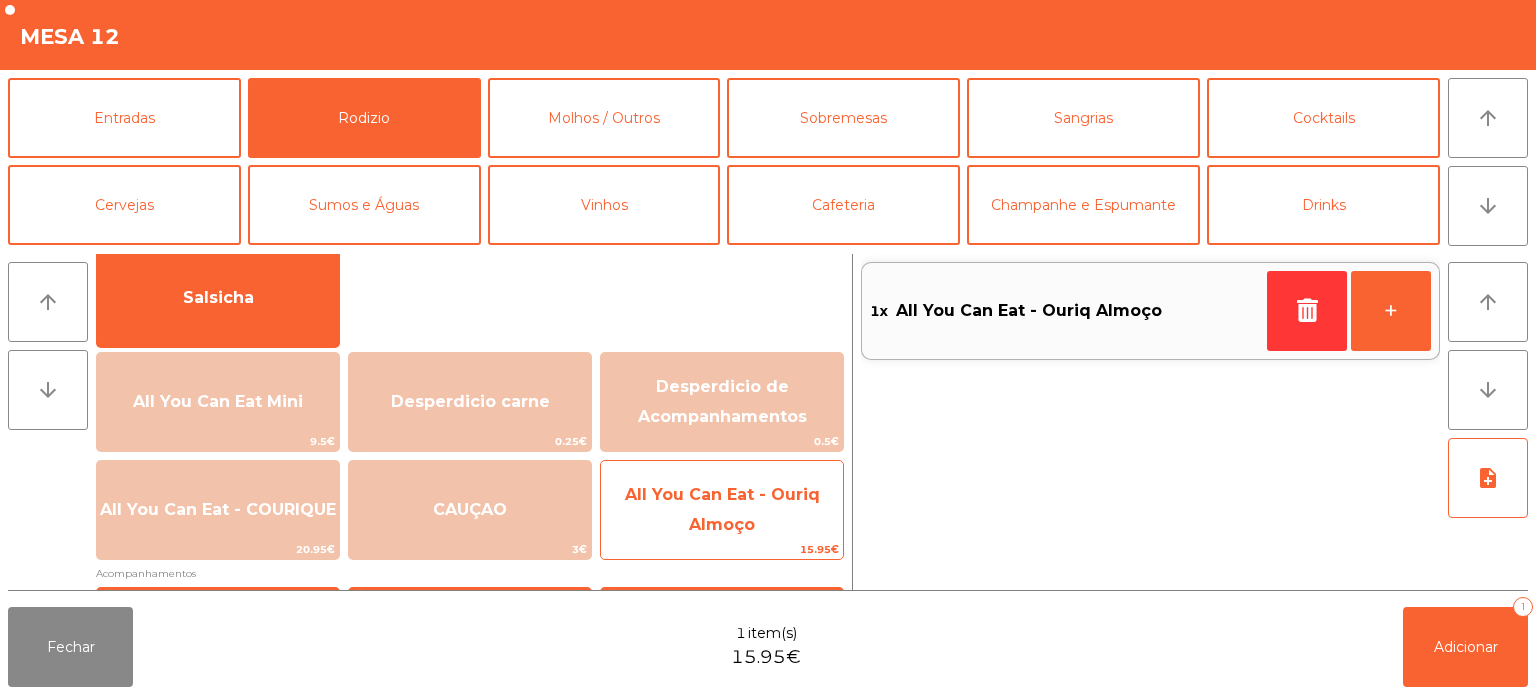 click on "All You Can Eat - Ouriq Almoço" 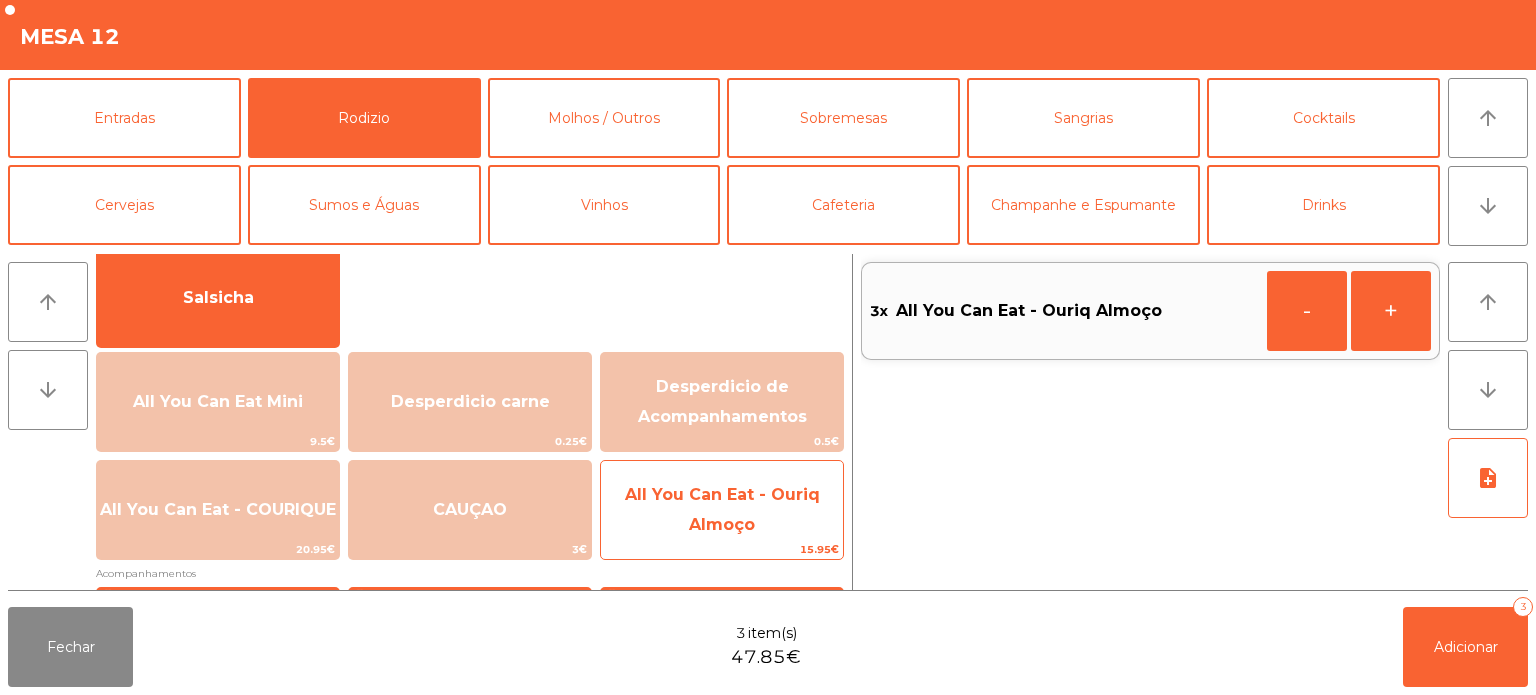 click on "All You Can Eat - Ouriq Almoço" 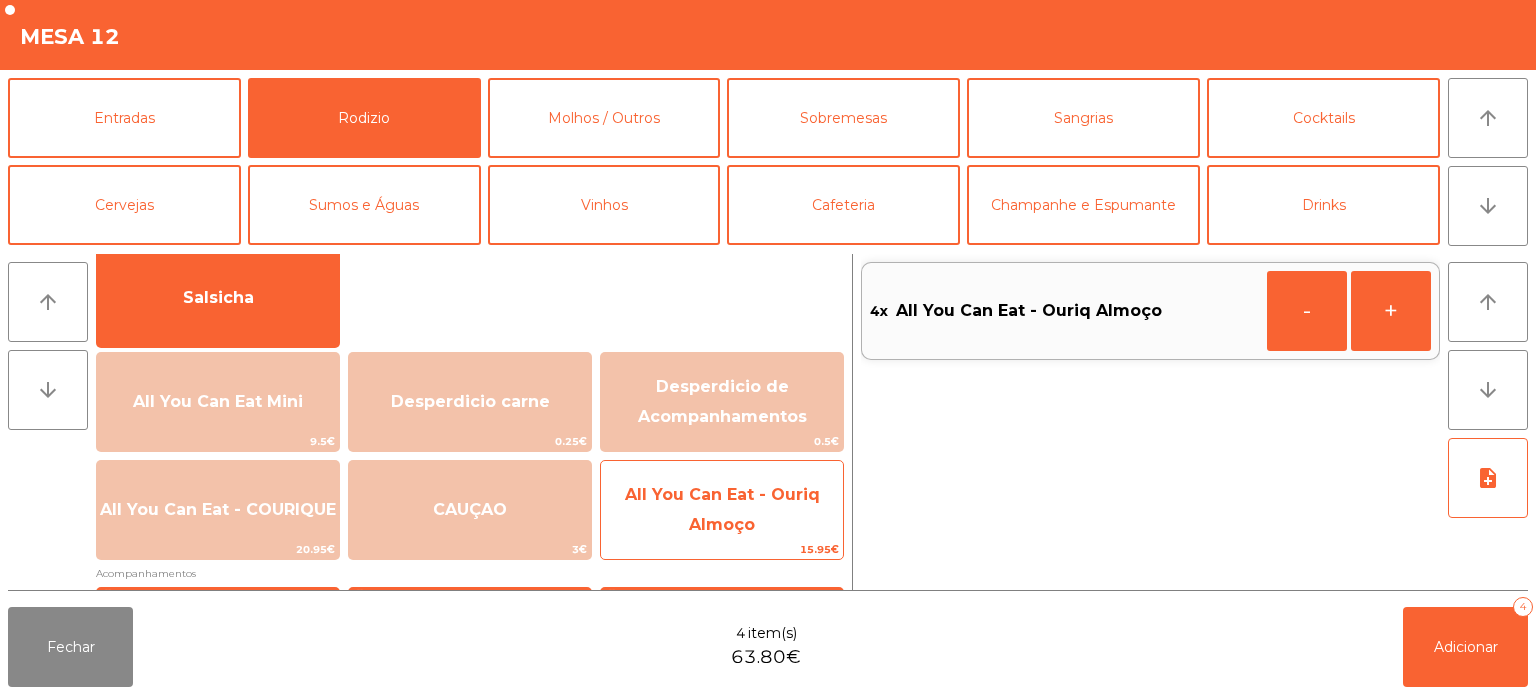 click on "All You Can Eat - Ouriq Almoço" 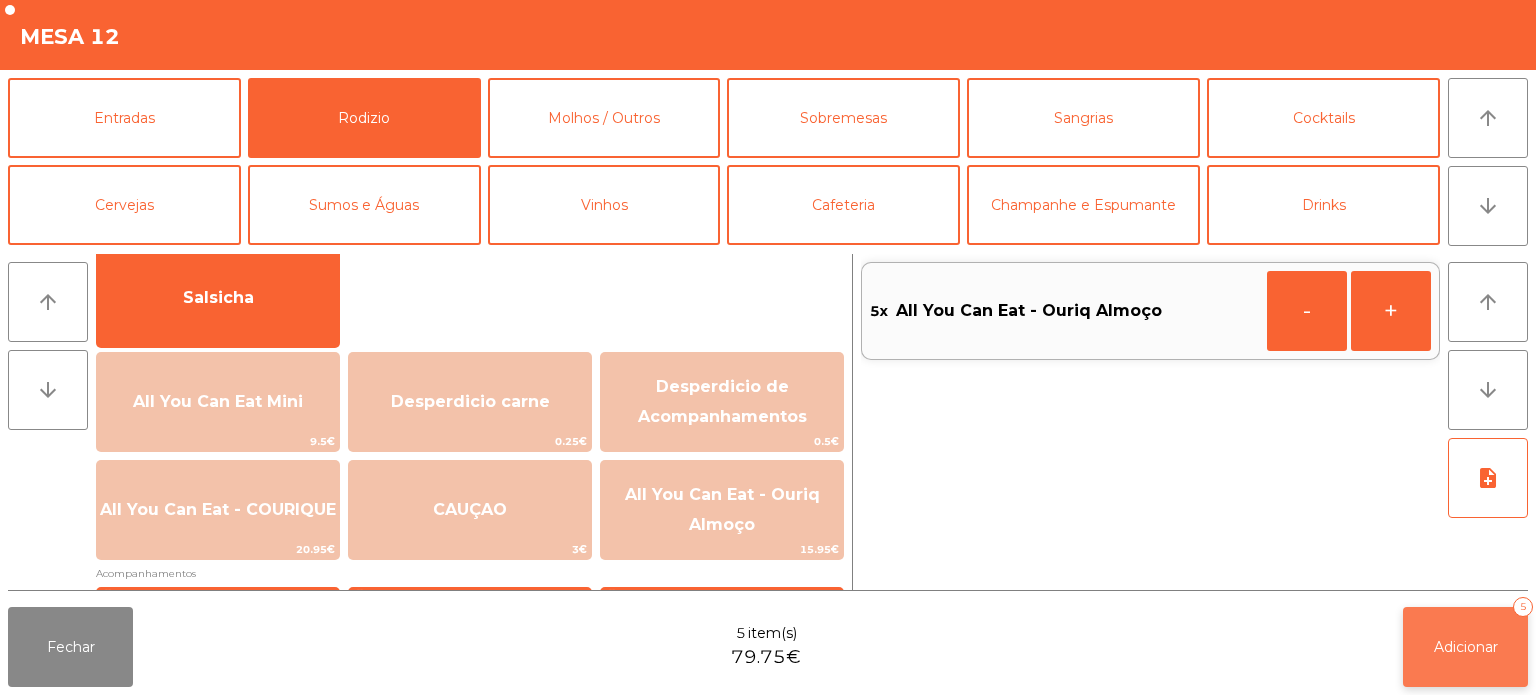 click on "Adicionar   5" 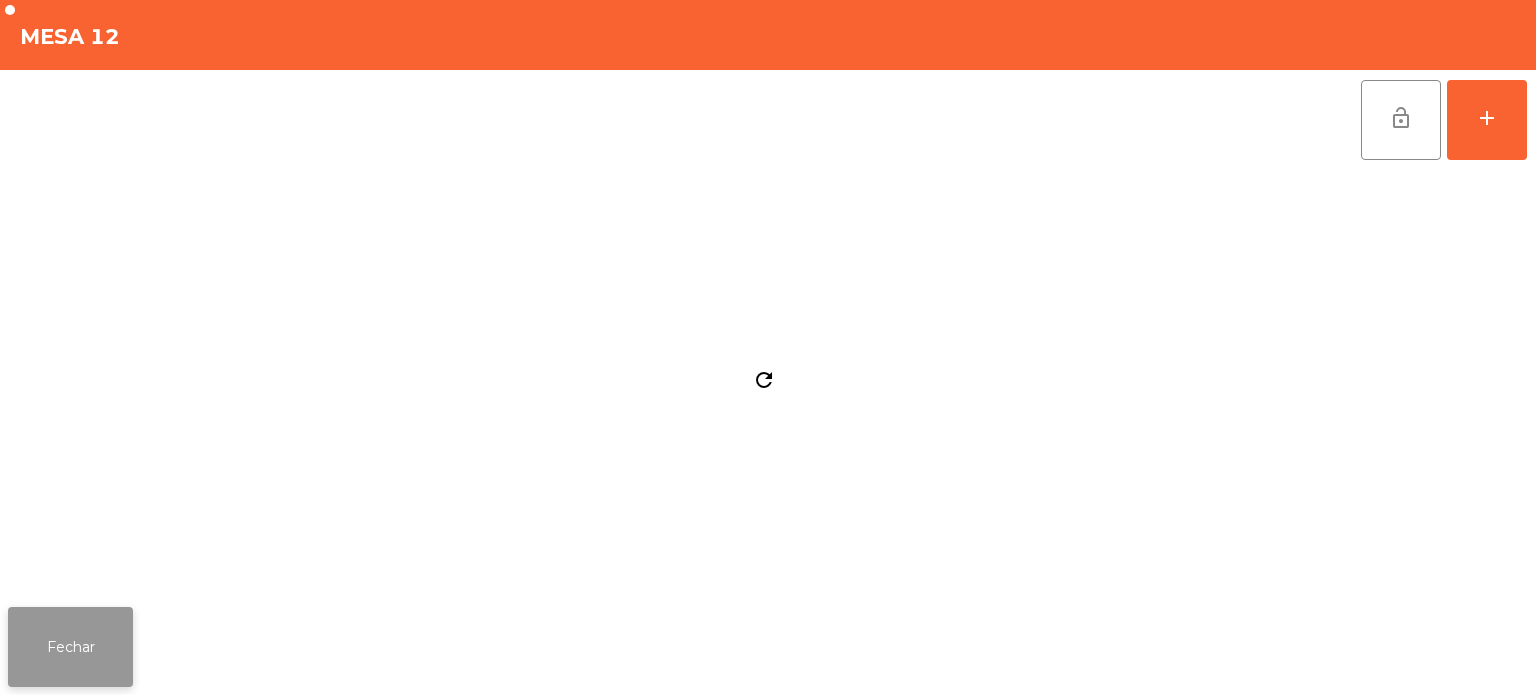 click on "Fechar" 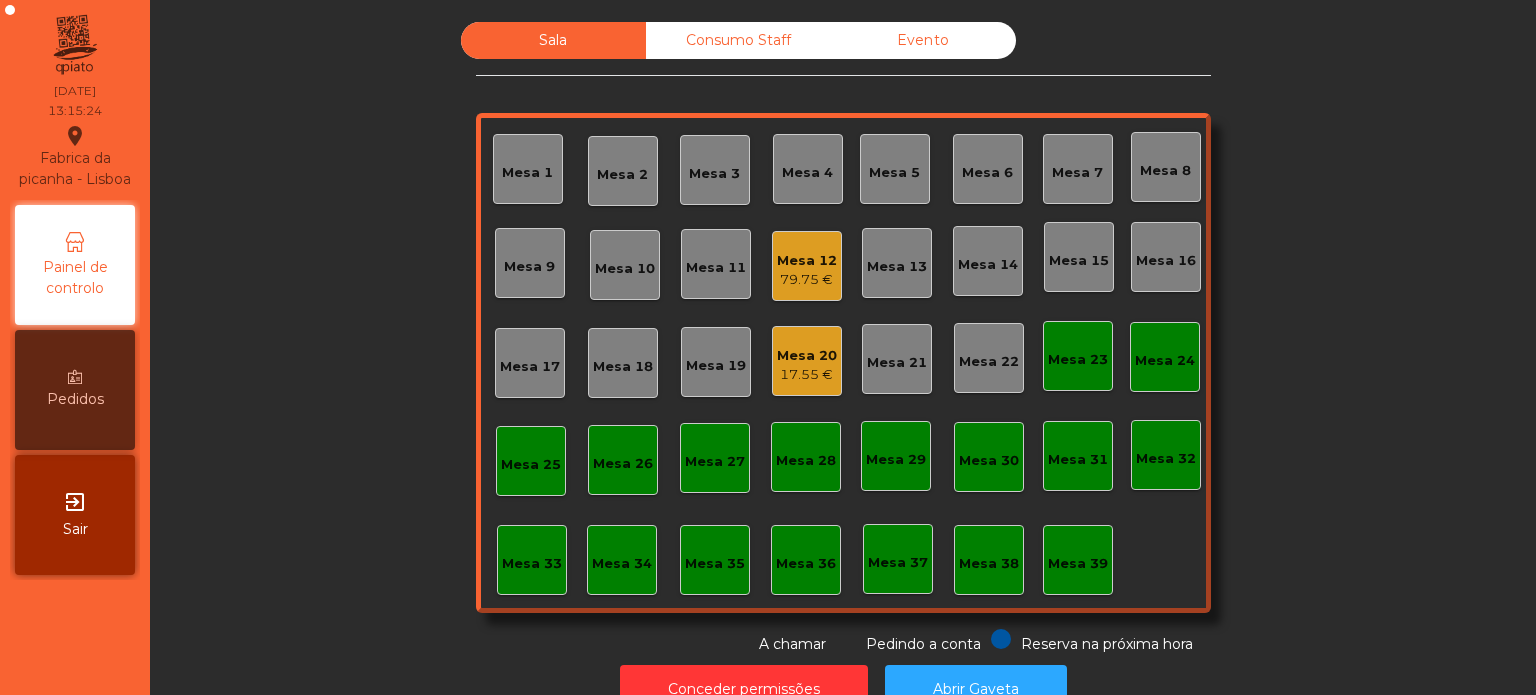 click on "Mesa 11" 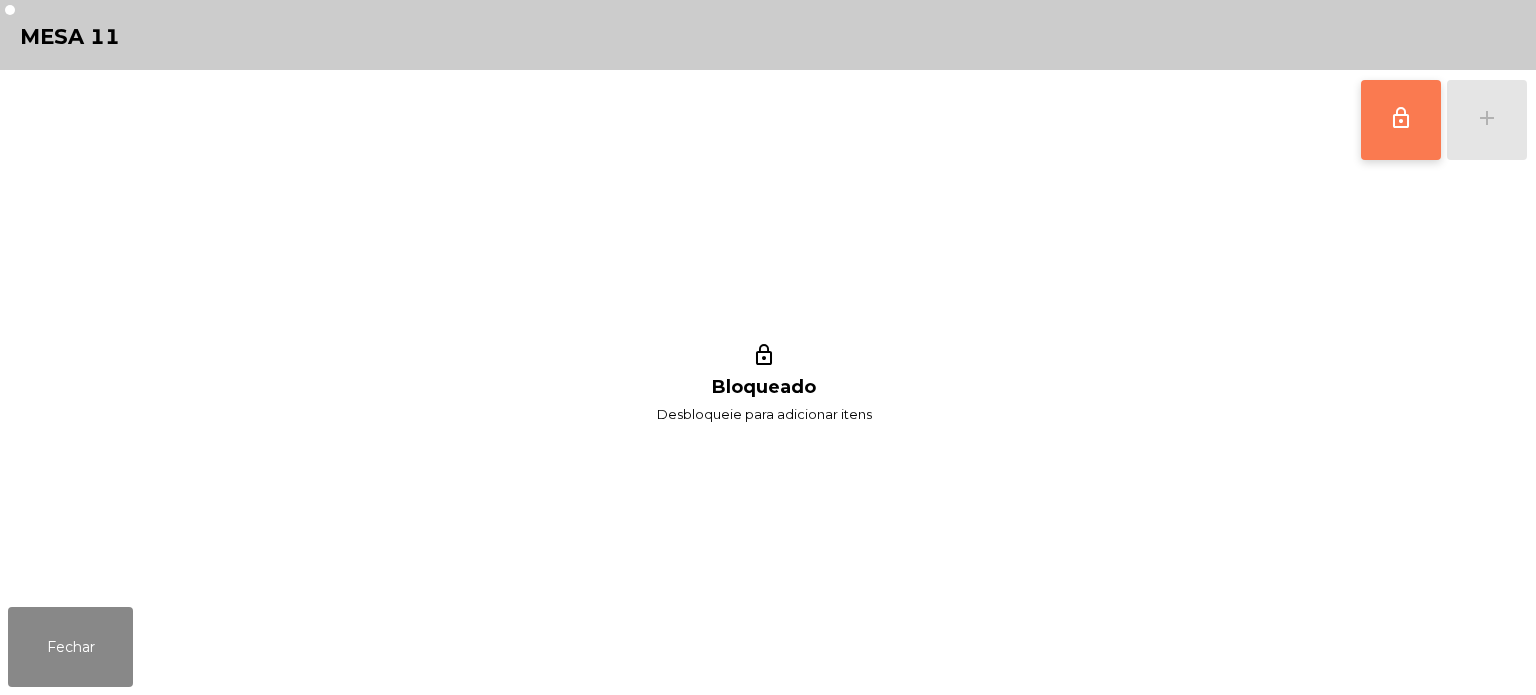 click on "lock_outline" 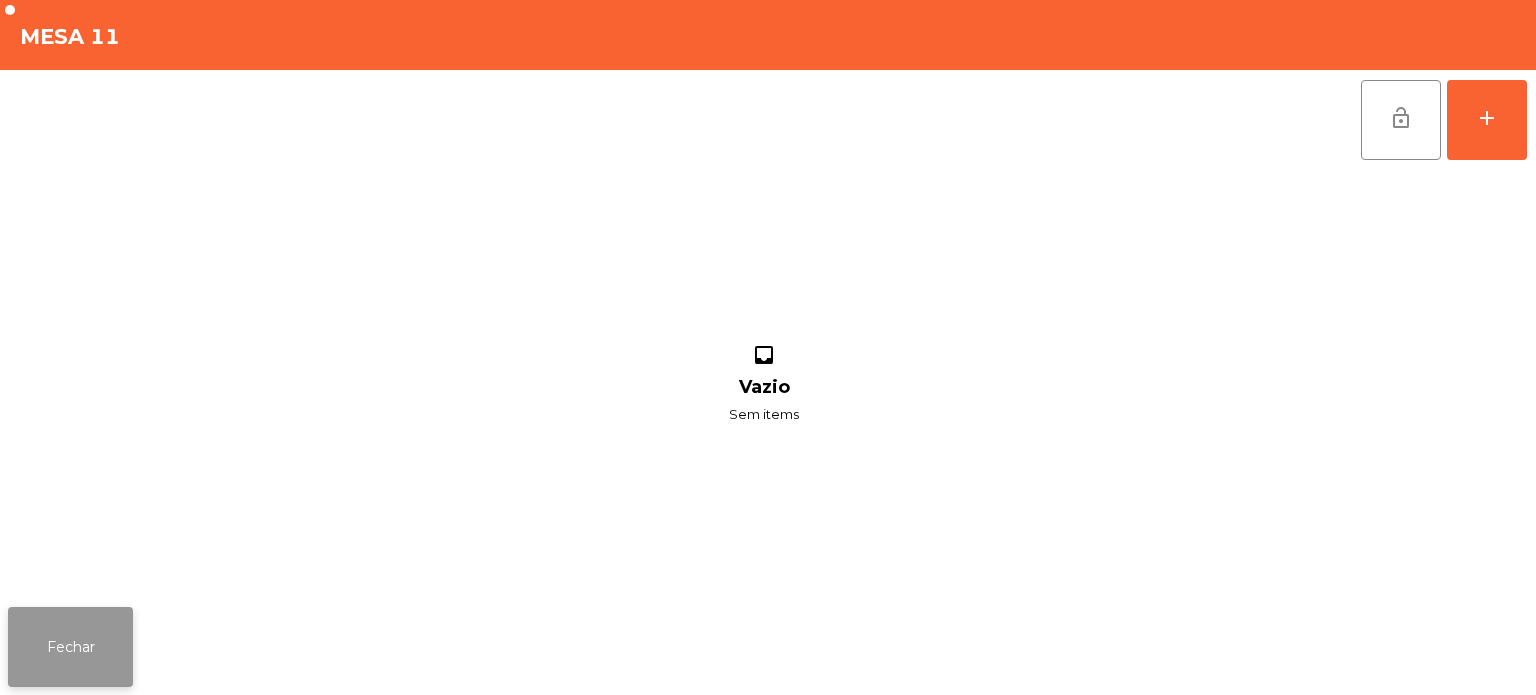 click on "Fechar" 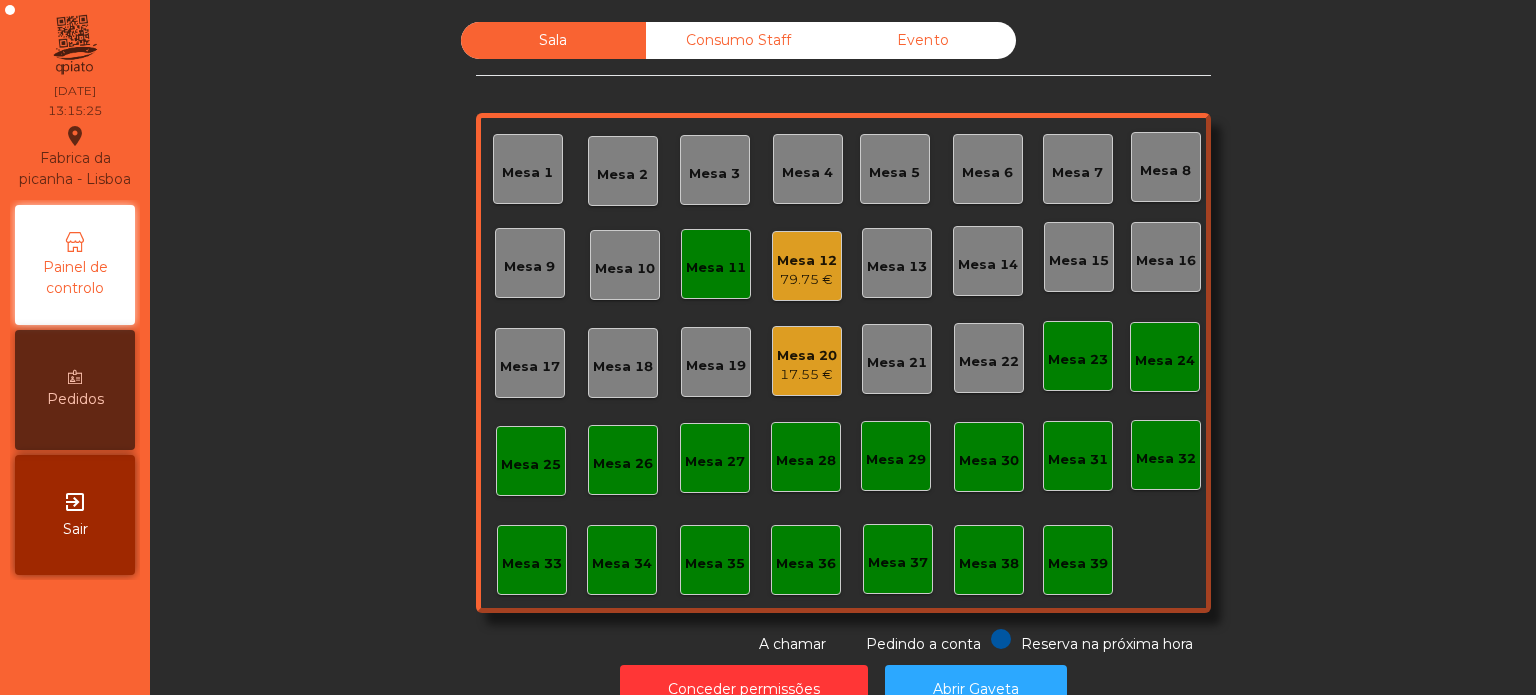 click on "79.75 €" 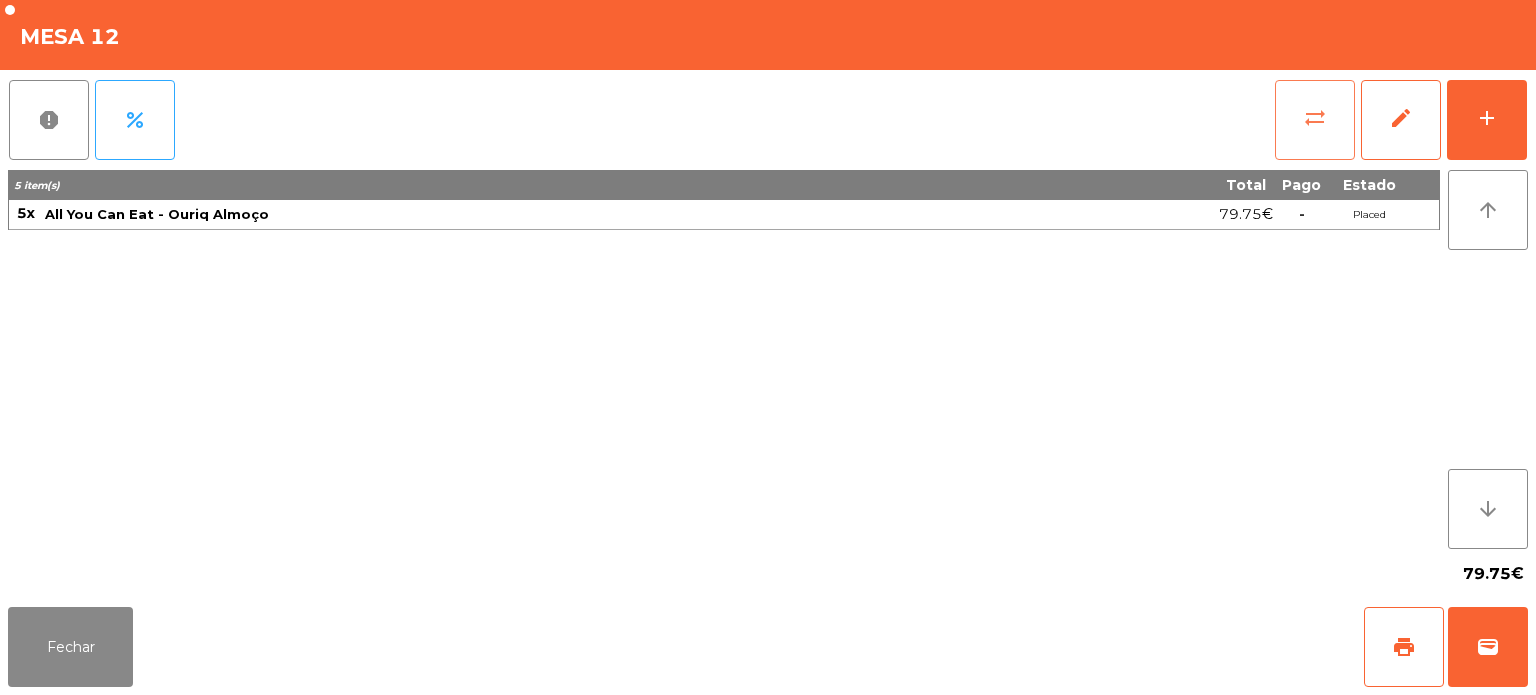 click on "sync_alt" 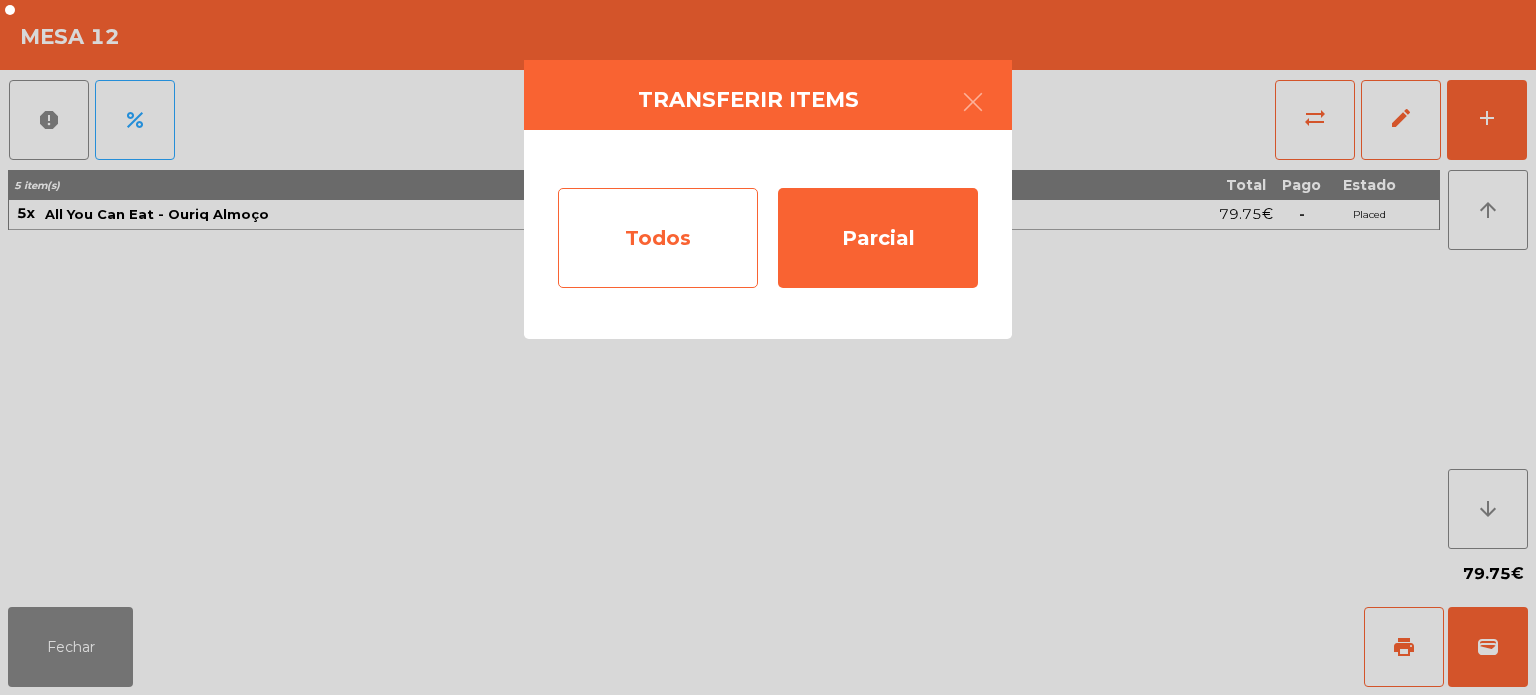 click on "Todos" 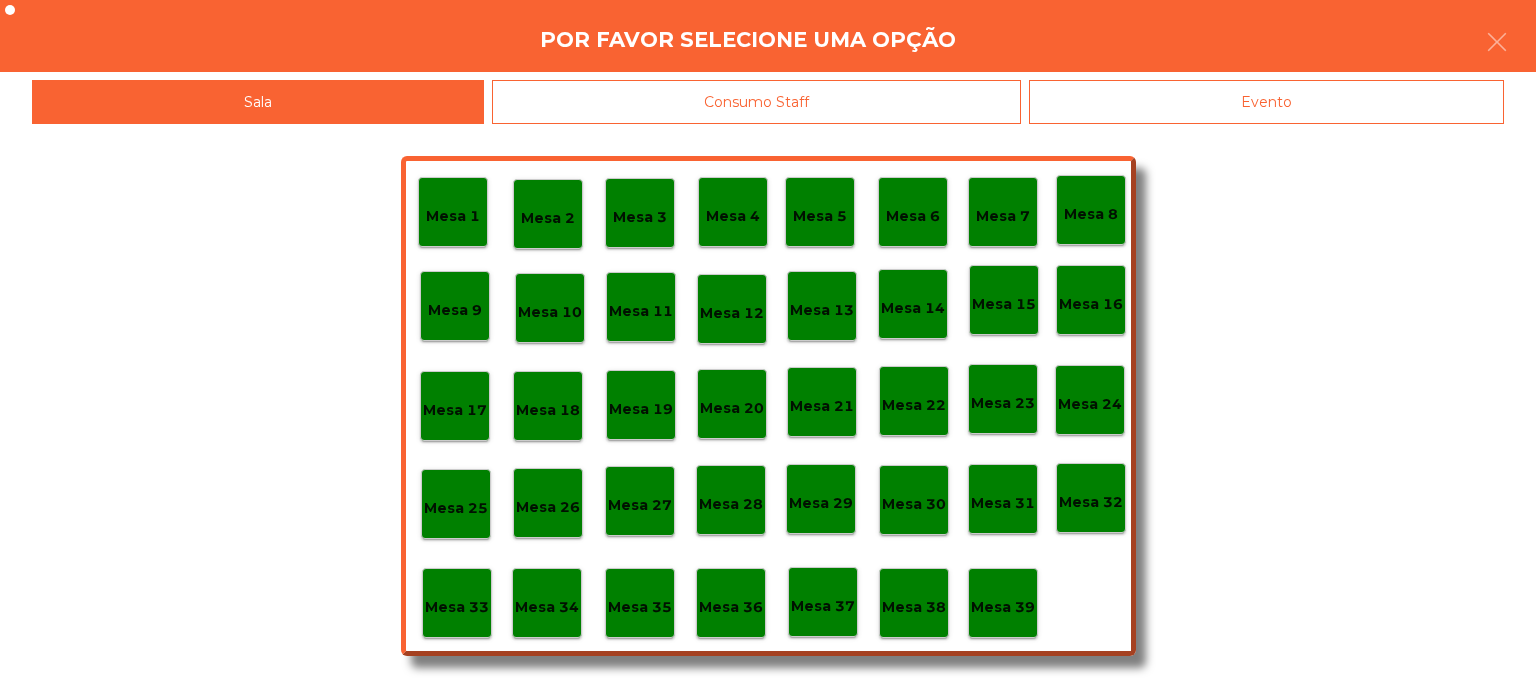 click on "Mesa 11" 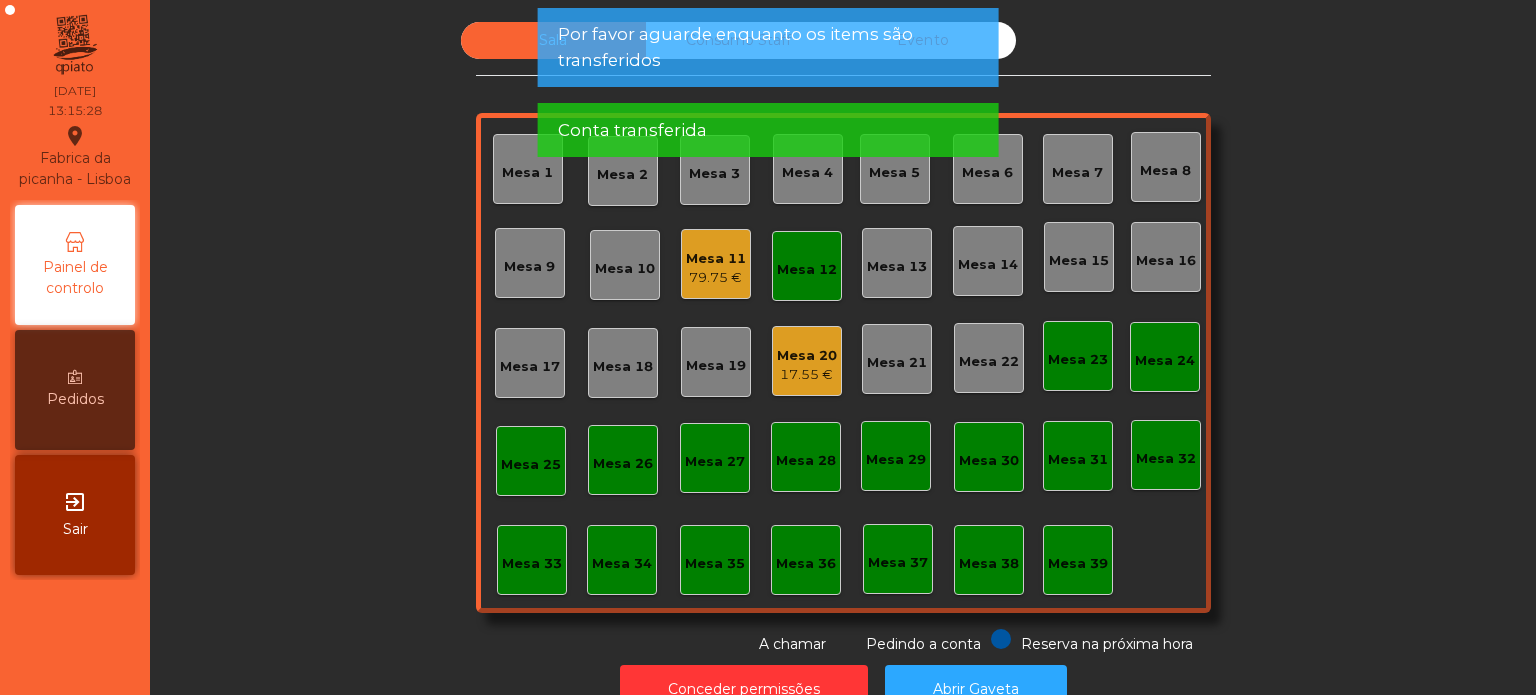 click on "Mesa 12" 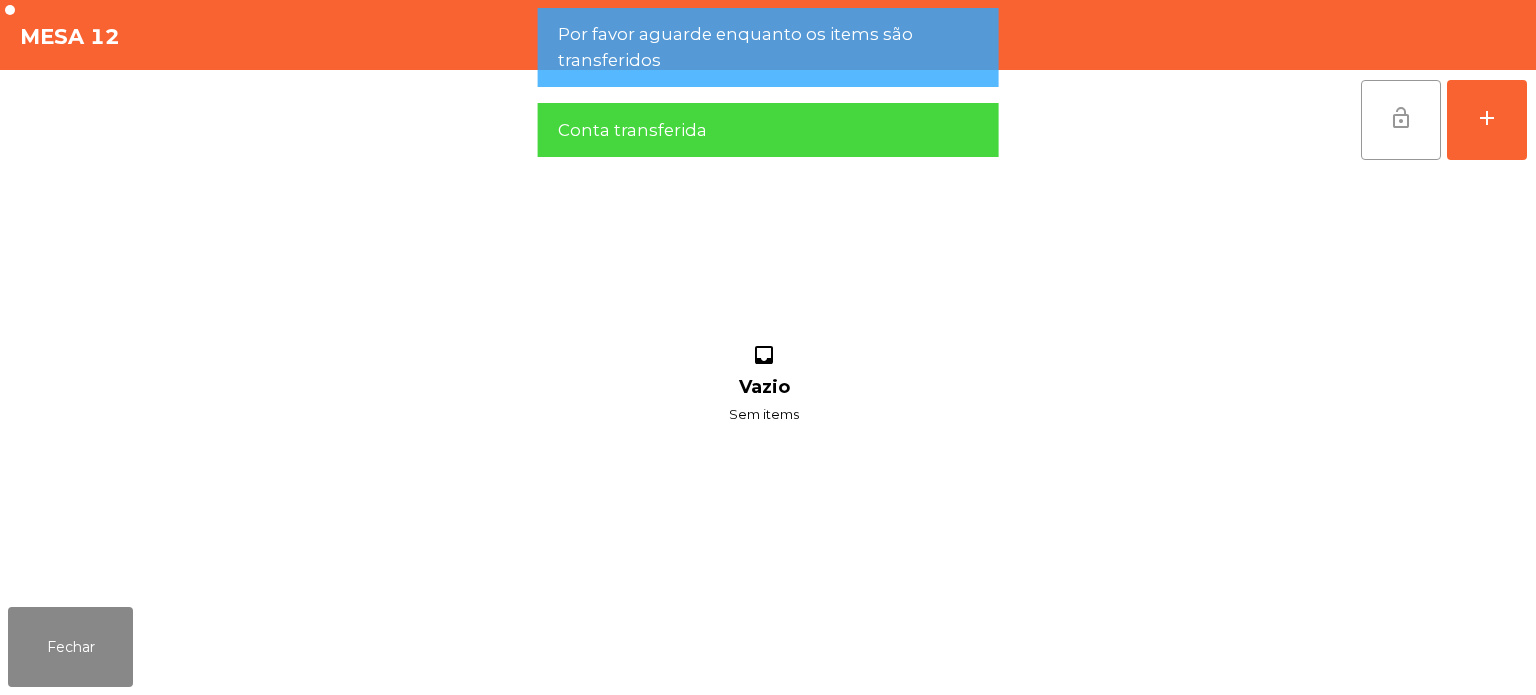 click on "lock_open" 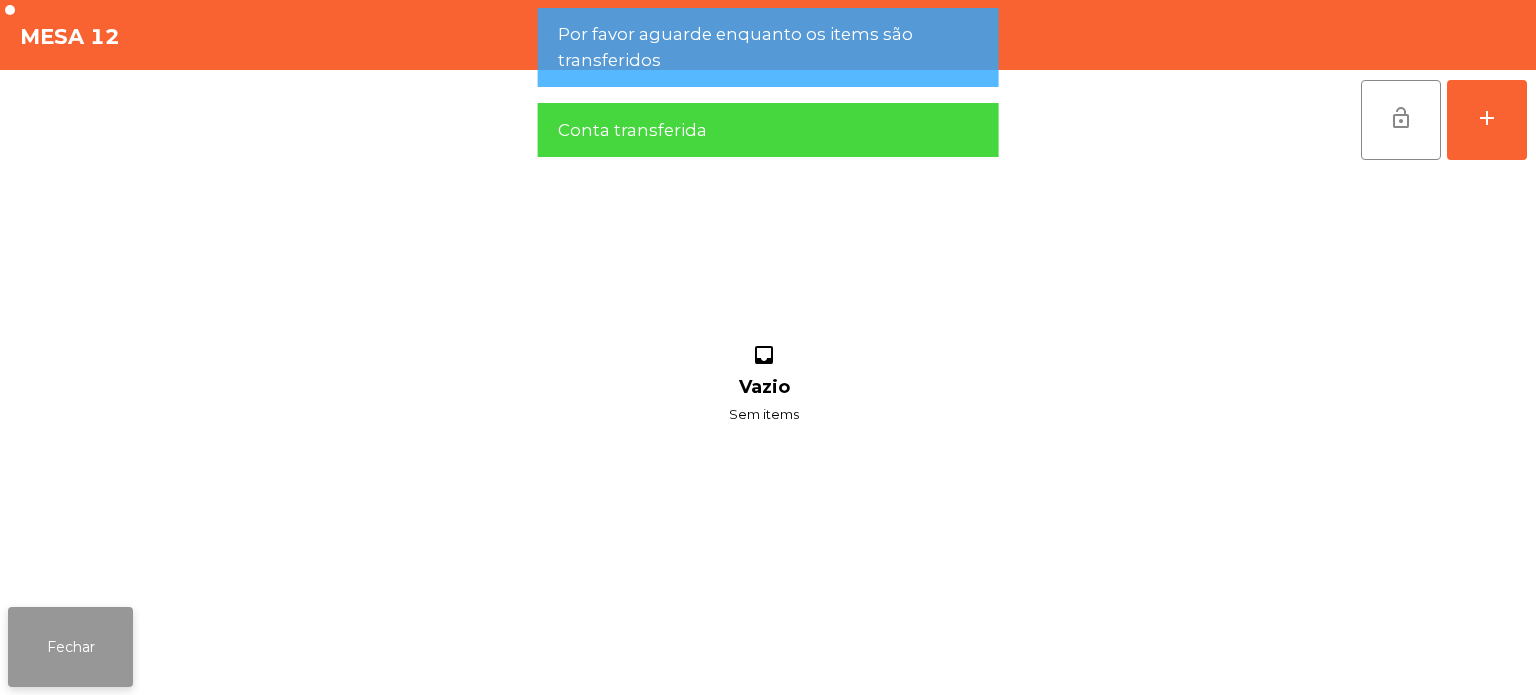 click on "Fechar" 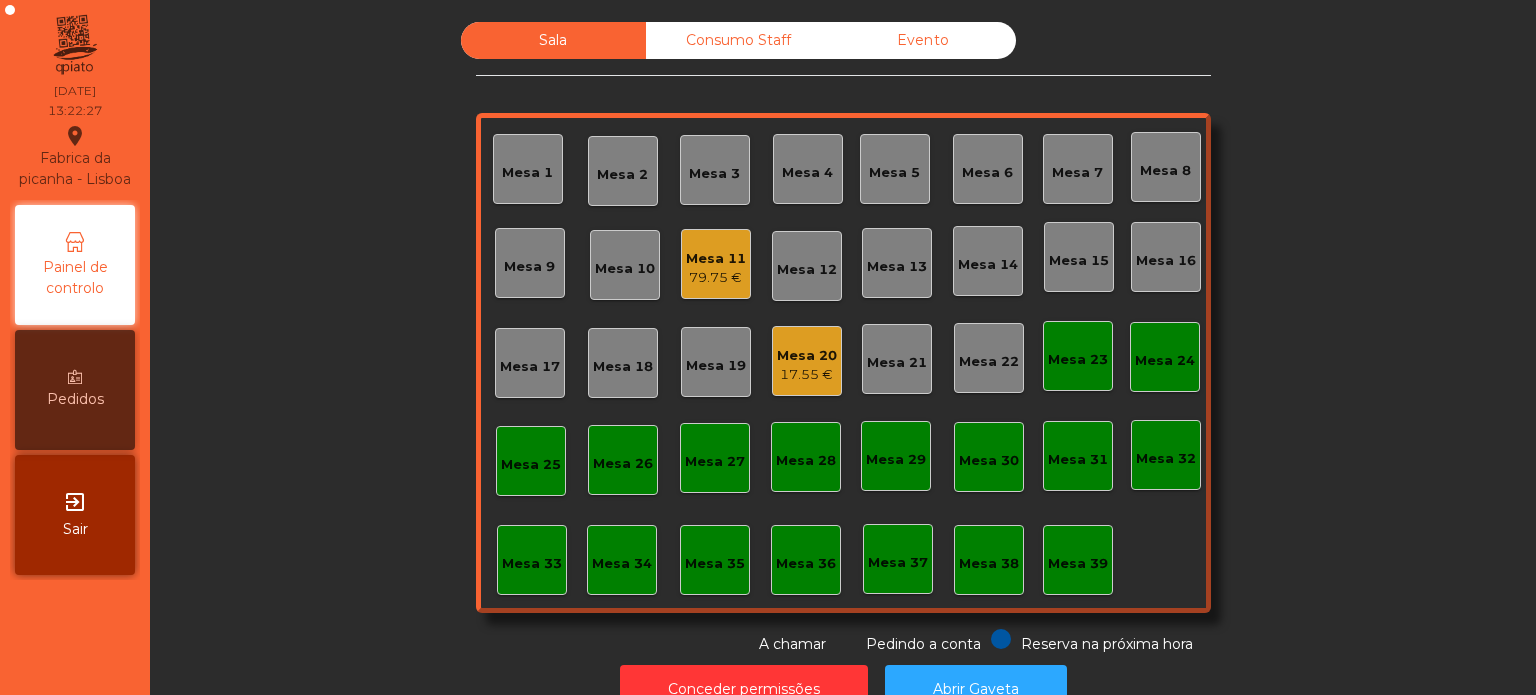 click on "17.55 €" 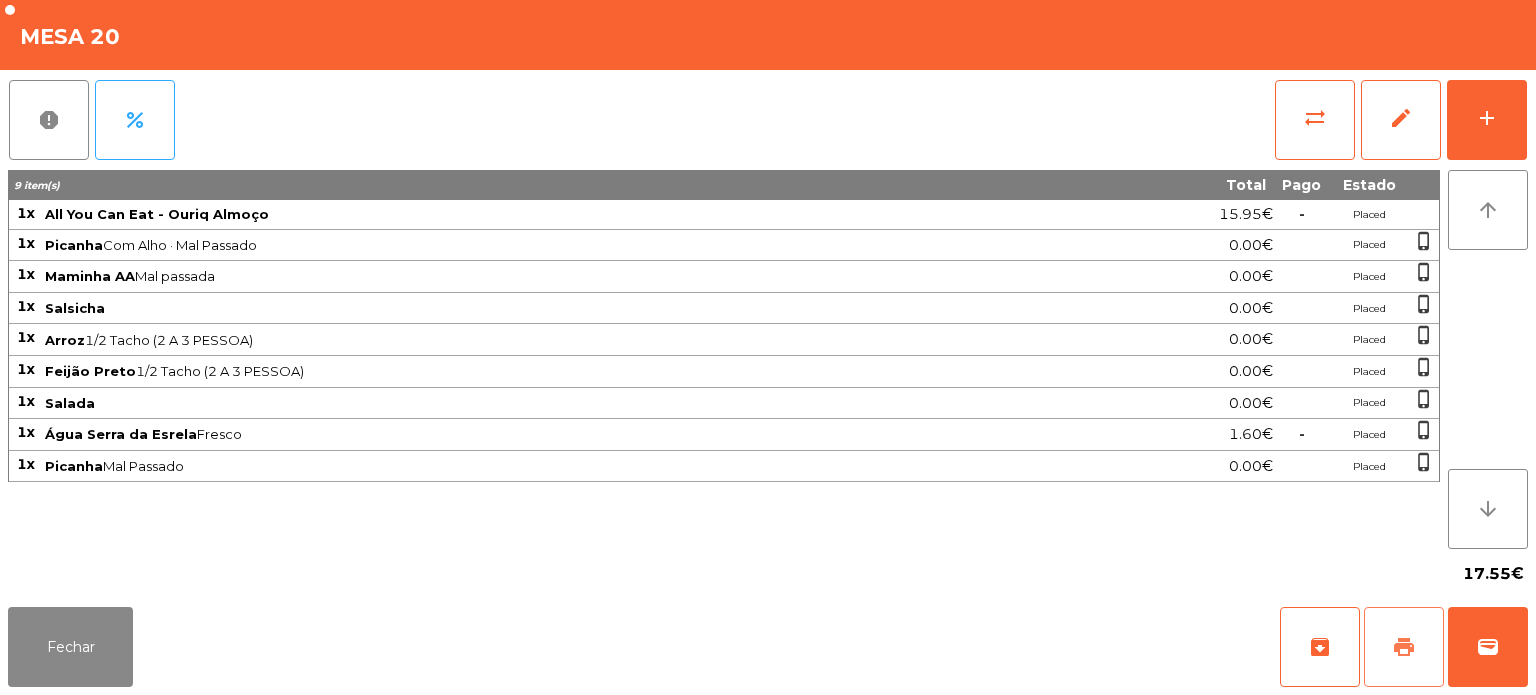 click on "print" 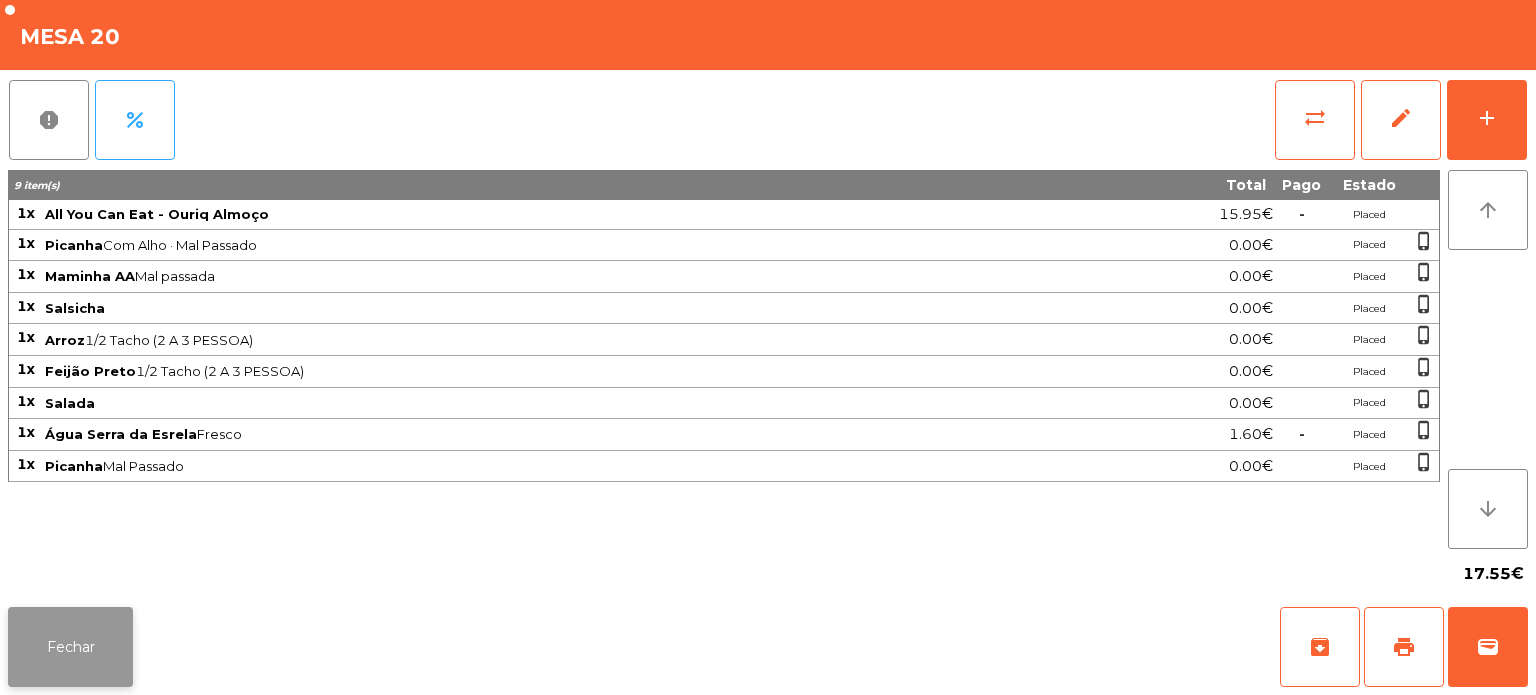 click on "Fechar" 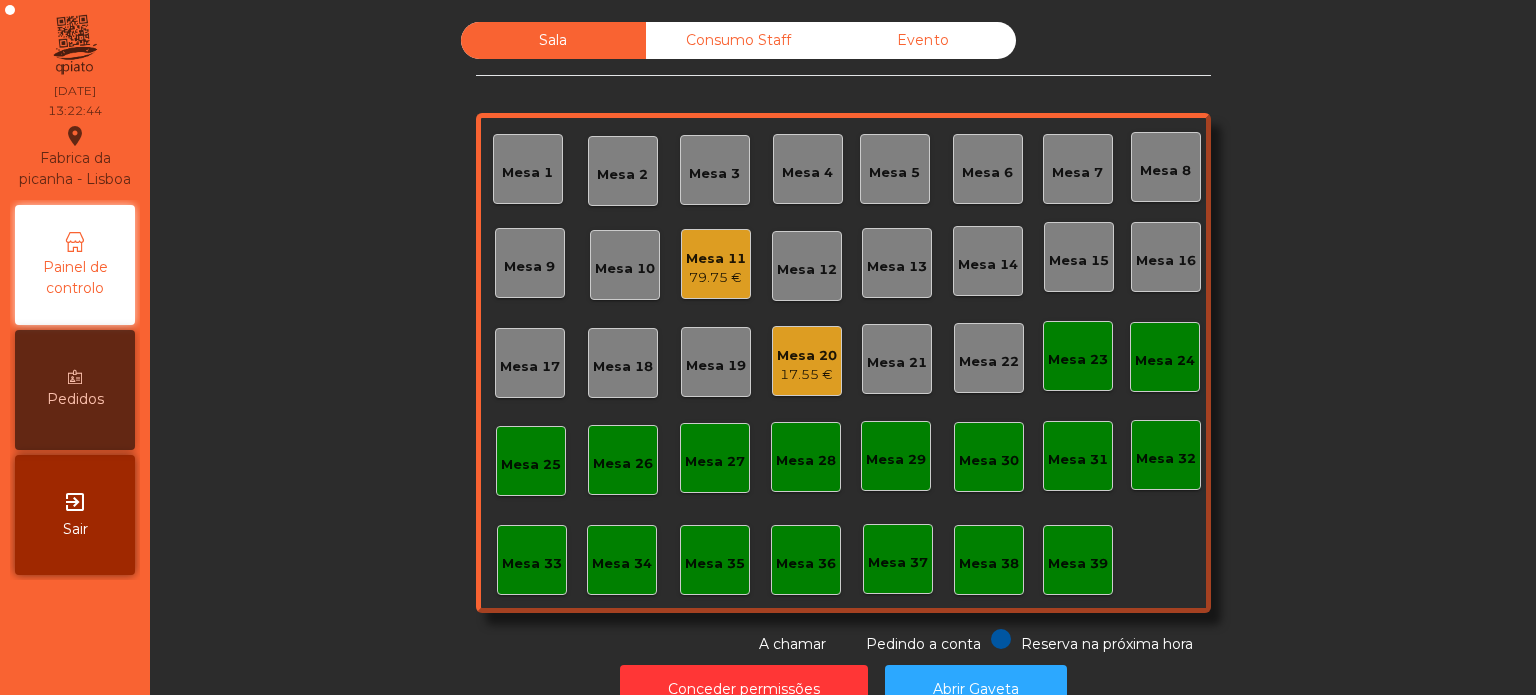 click on "Mesa 20" 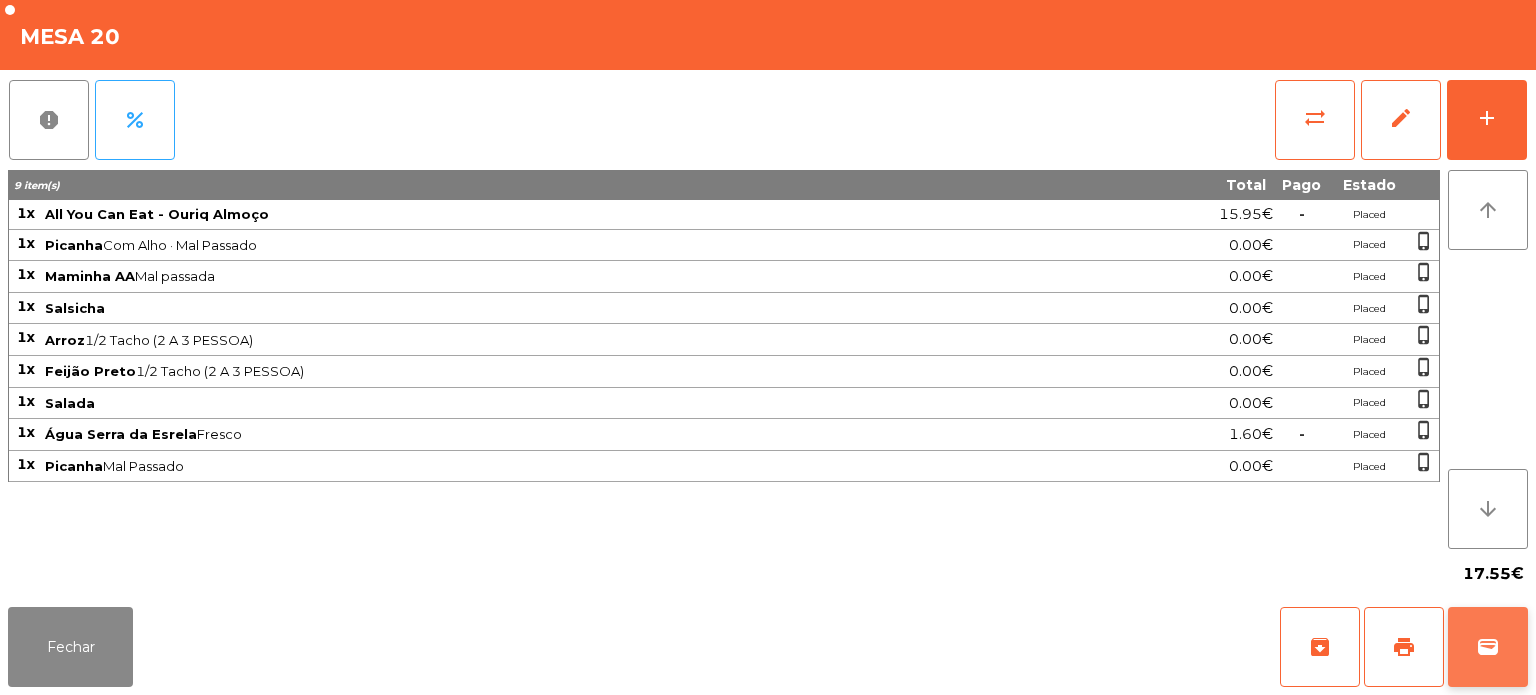 click on "wallet" 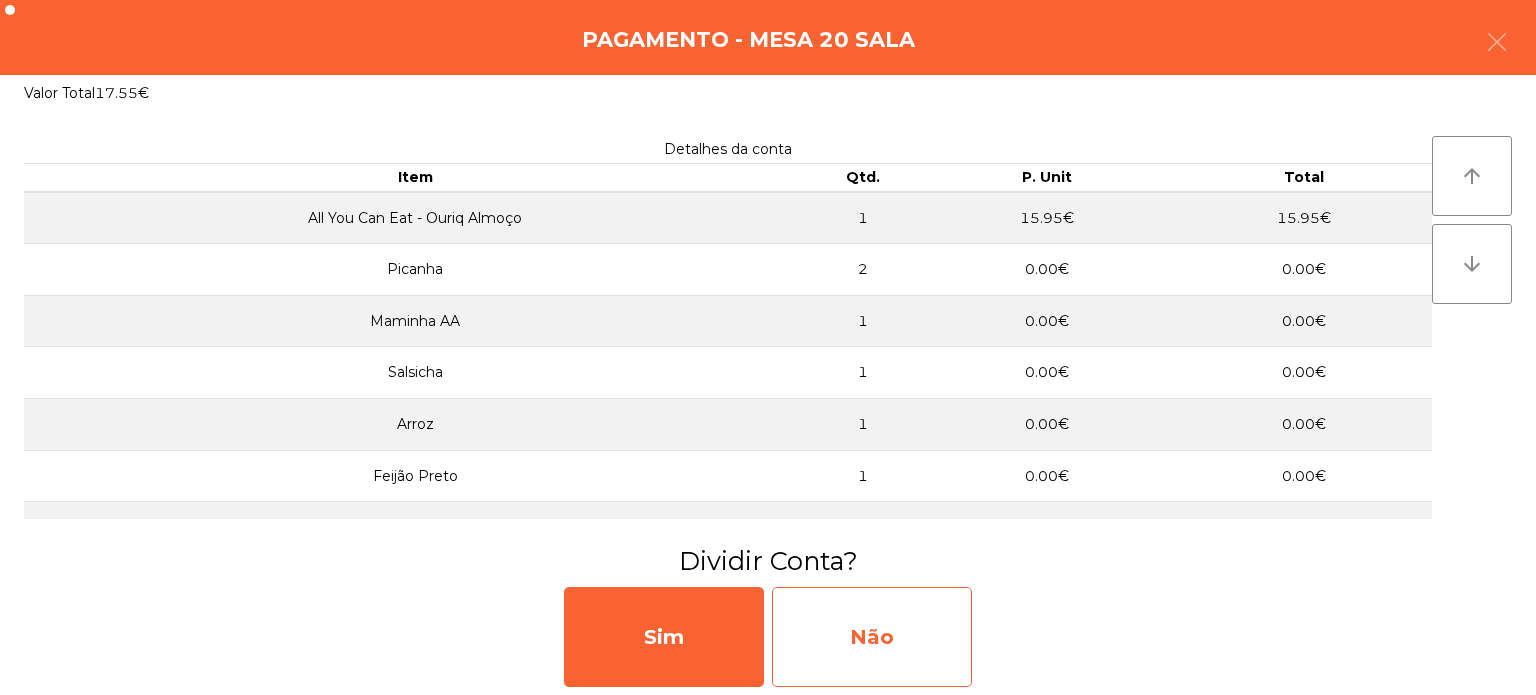 click on "Não" 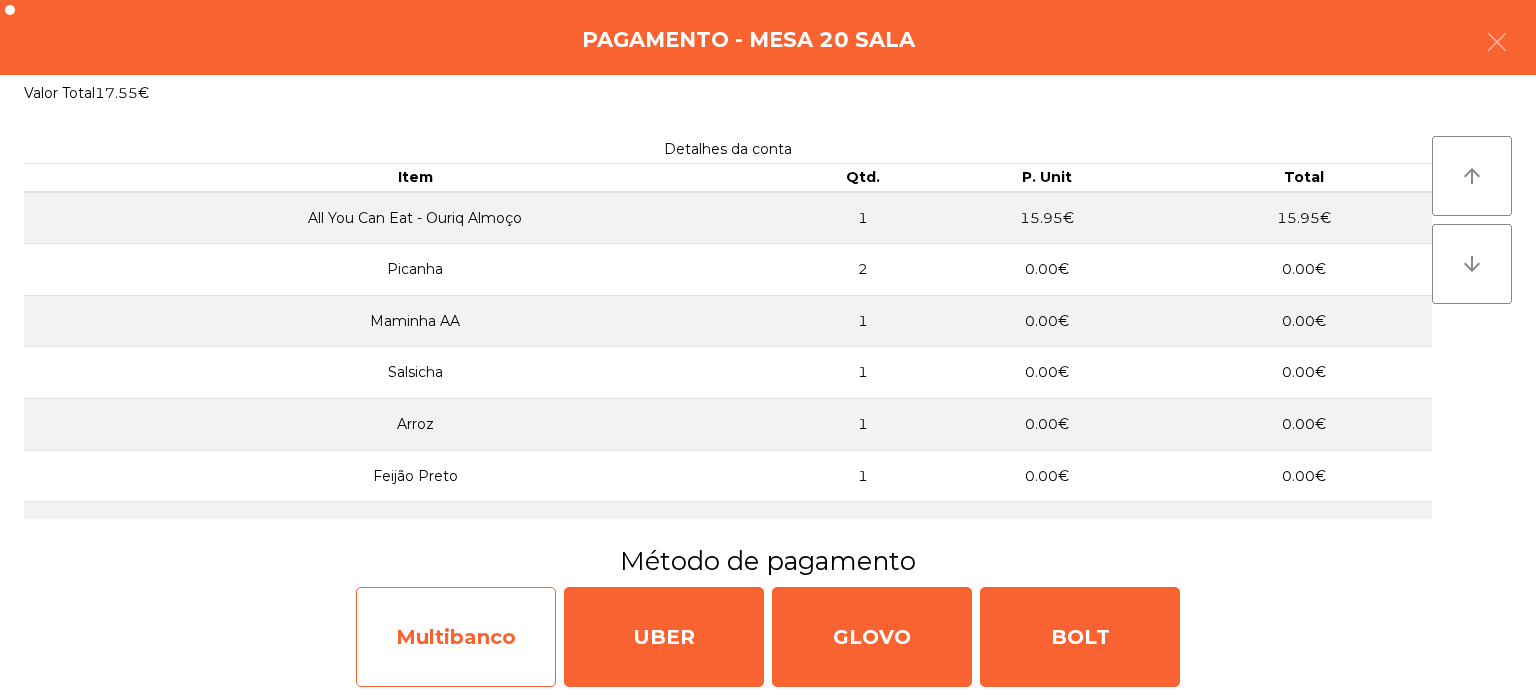 click on "Multibanco" 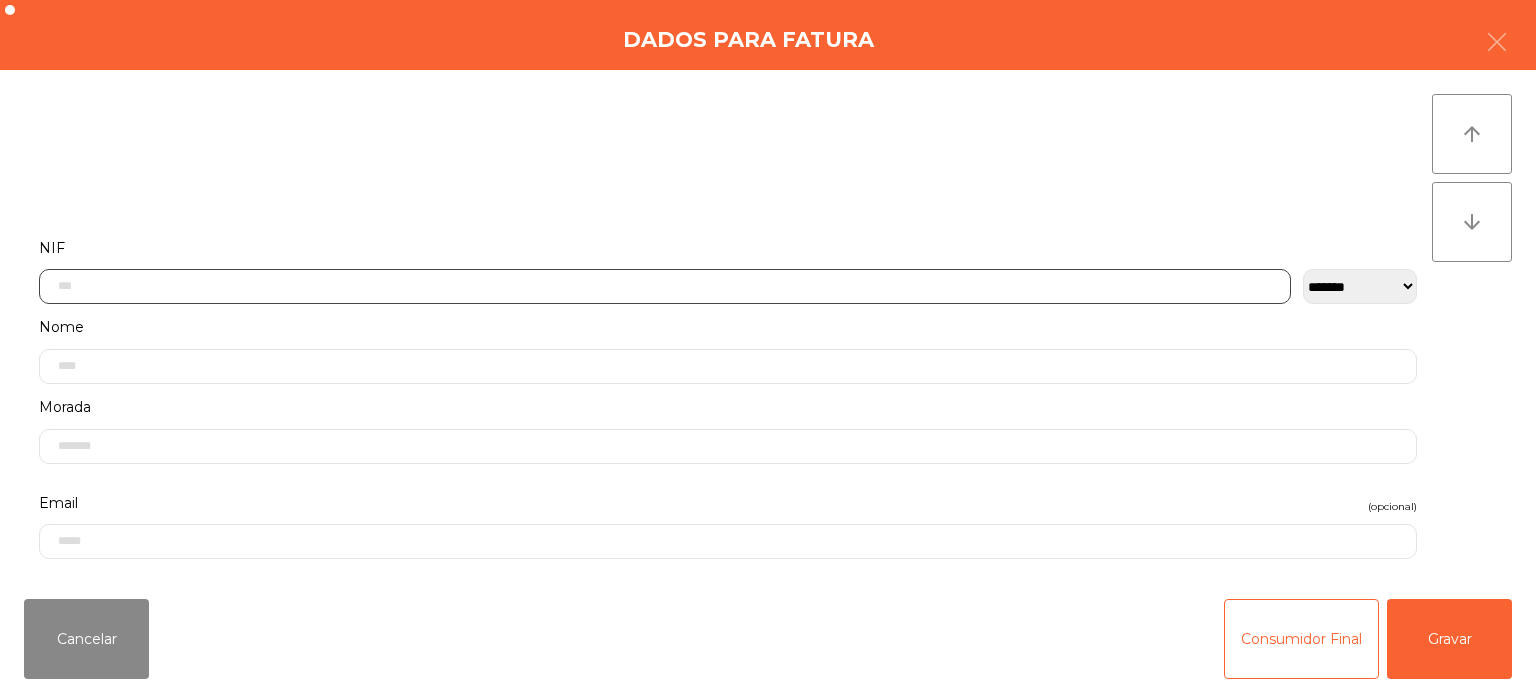 click 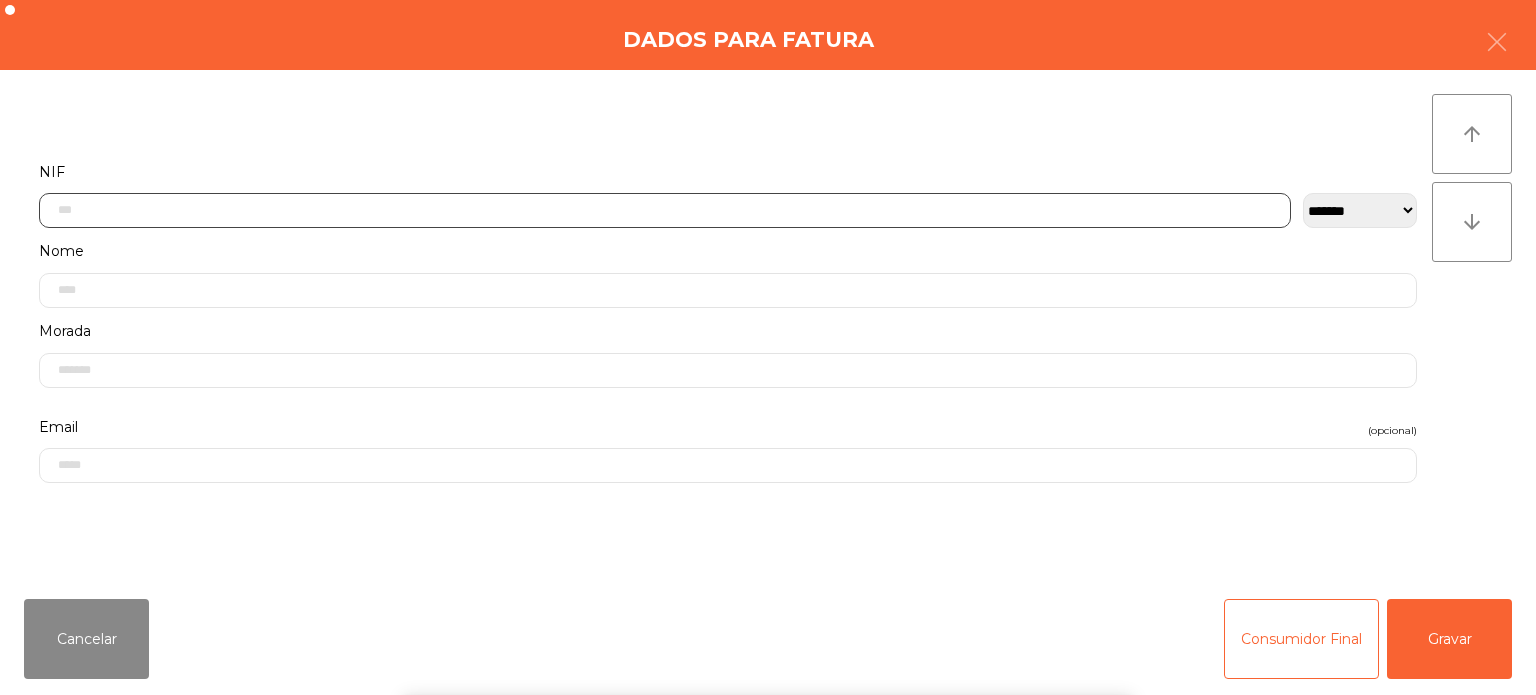 scroll, scrollTop: 139, scrollLeft: 0, axis: vertical 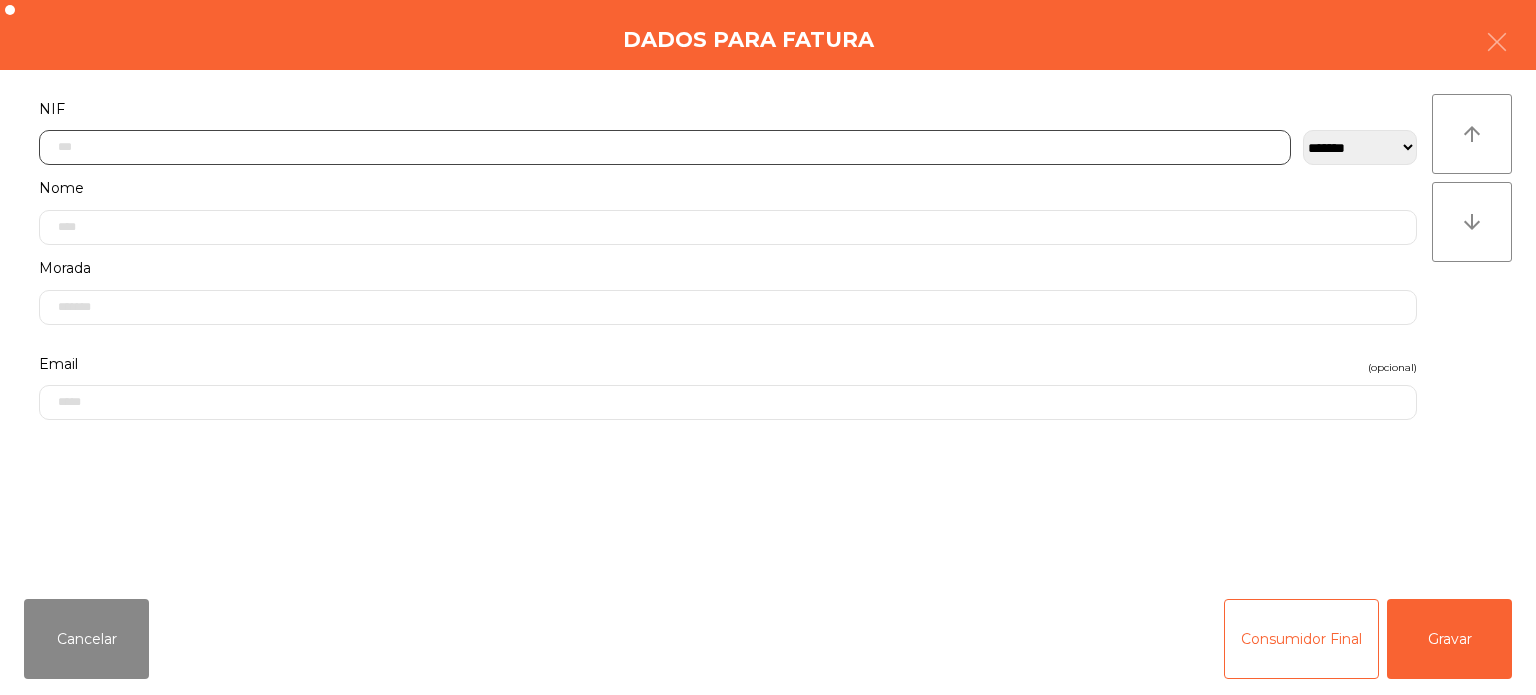 click 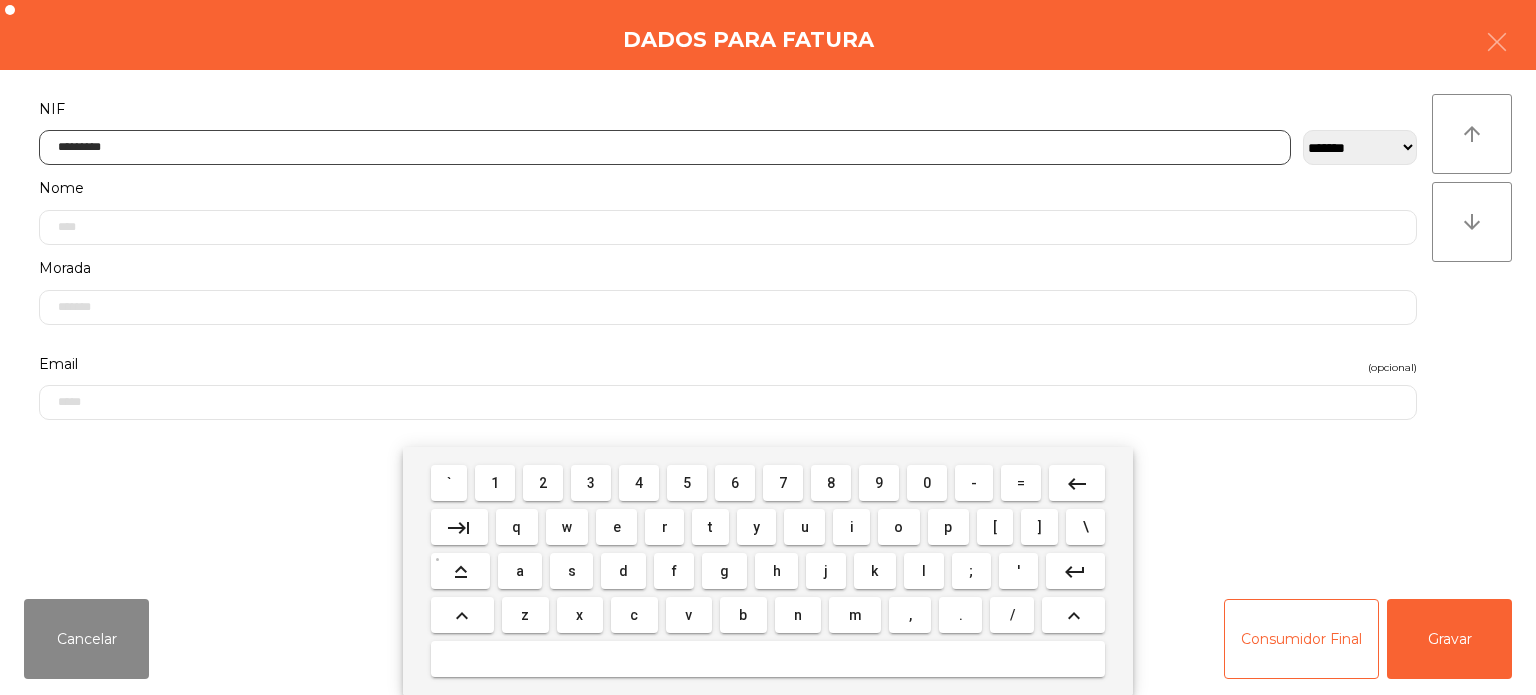 type on "*********" 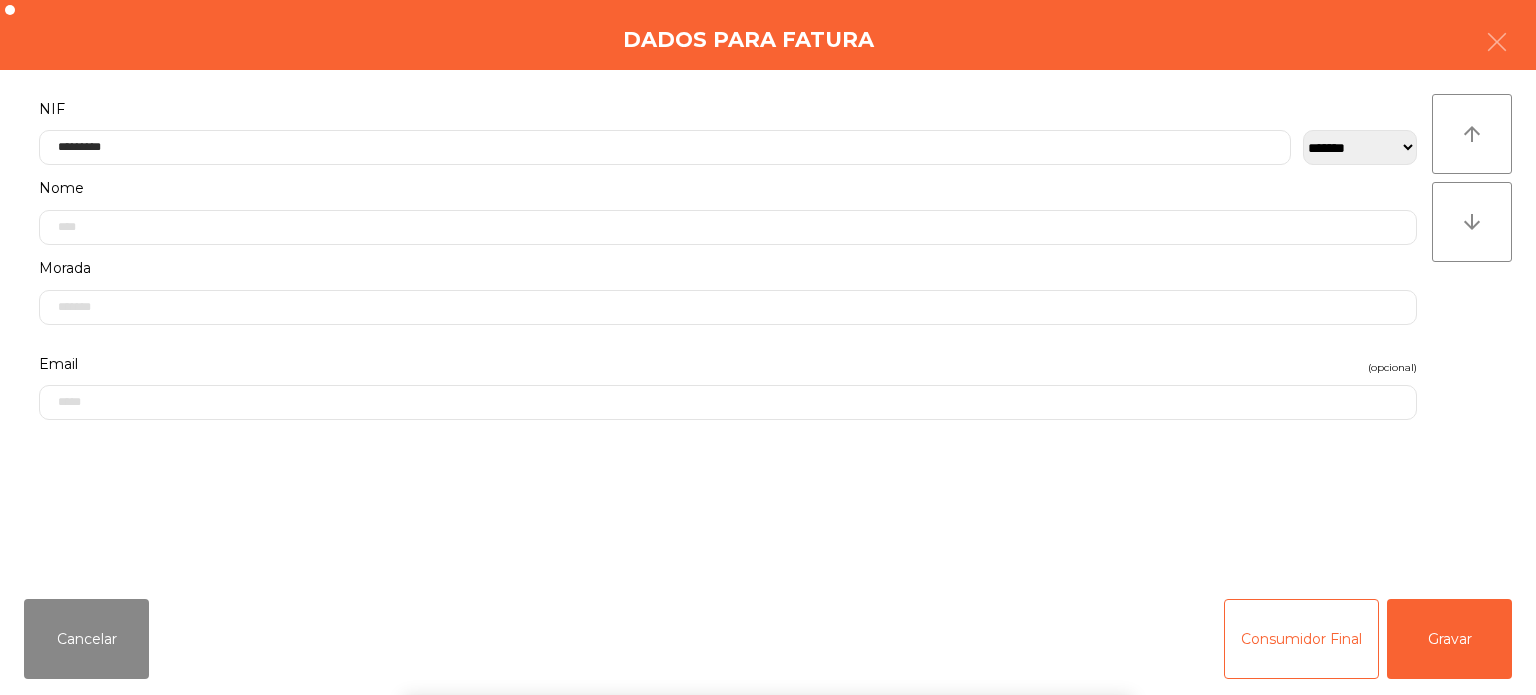 click on "` 1 2 3 4 5 6 7 8 9 0 - = keyboard_backspace keyboard_tab q w e r t y u i o p [ ] \ keyboard_capslock a s d f g h j k l ; ' keyboard_return keyboard_arrow_up z x c v b n m , . / keyboard_arrow_up" at bounding box center (768, 571) 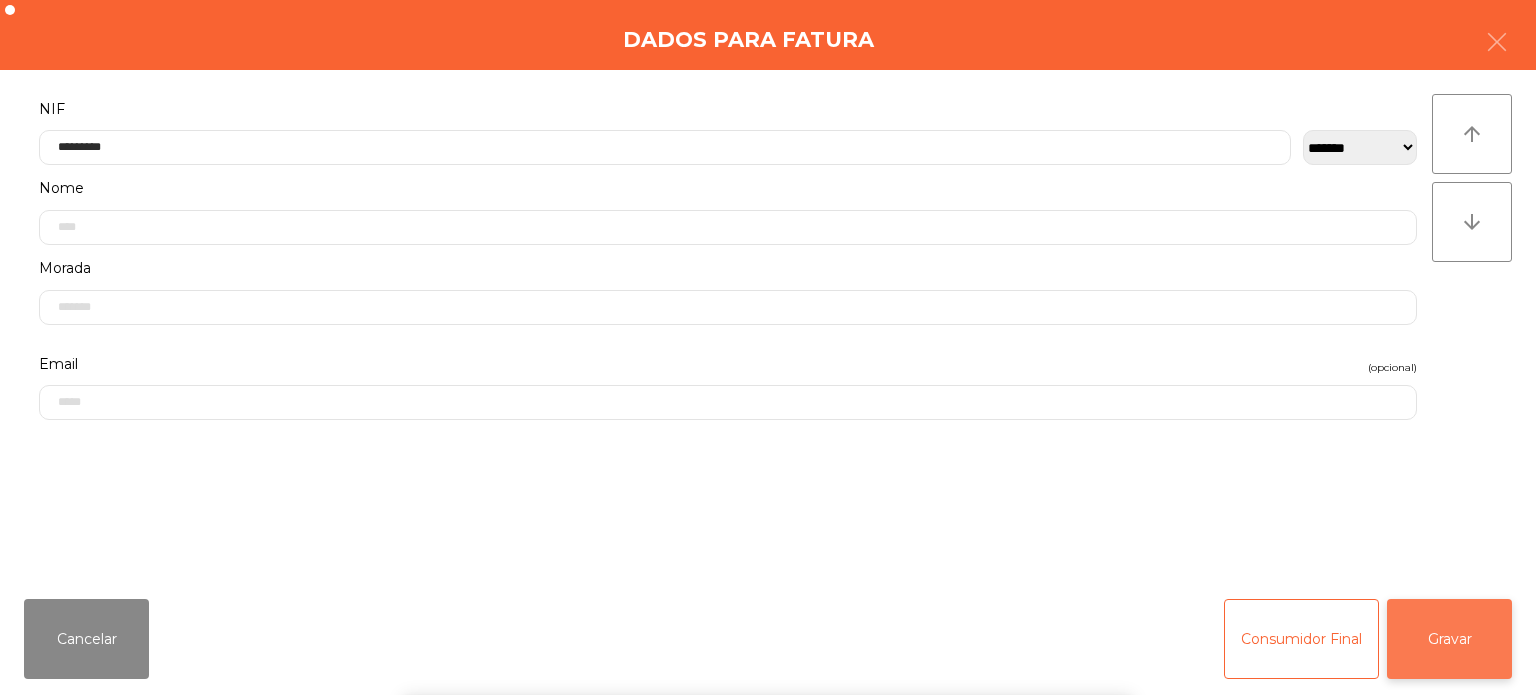 click on "Gravar" 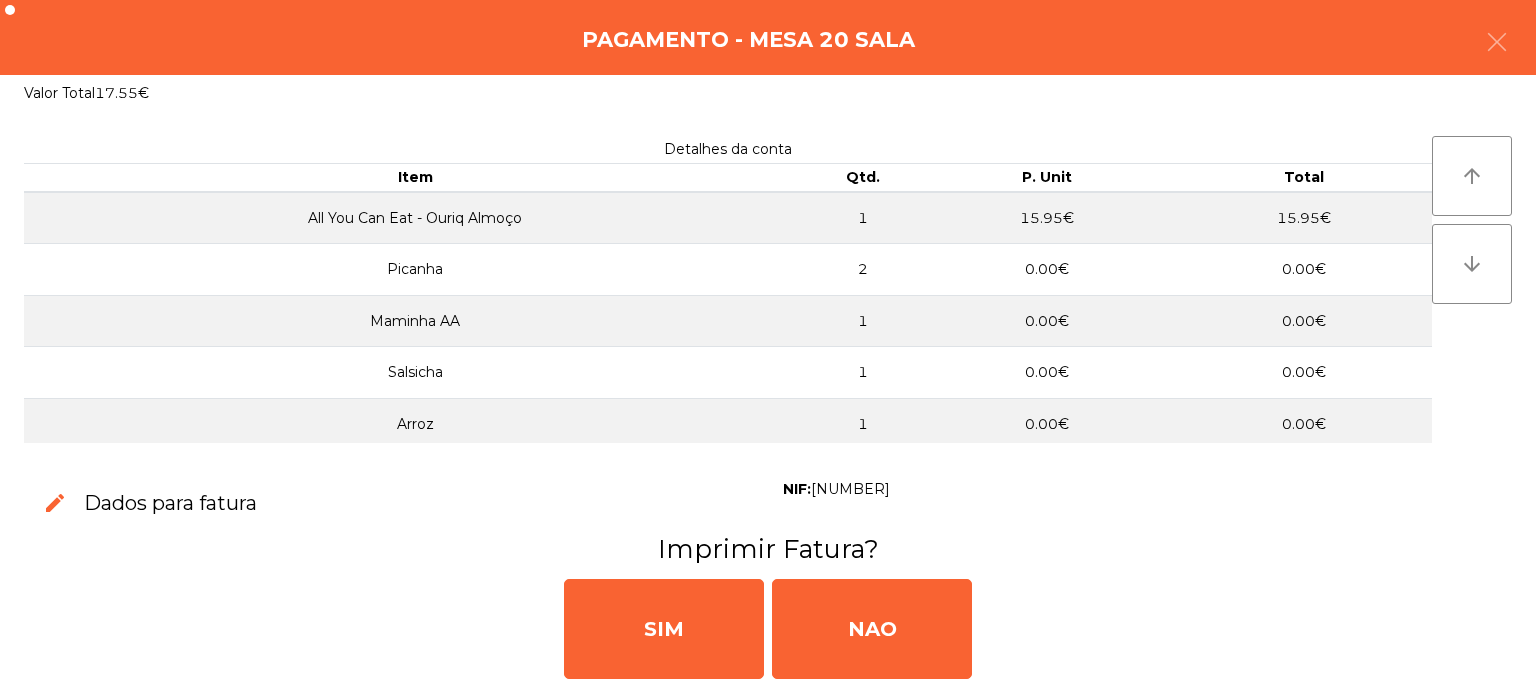 click on "SIM   NAO" 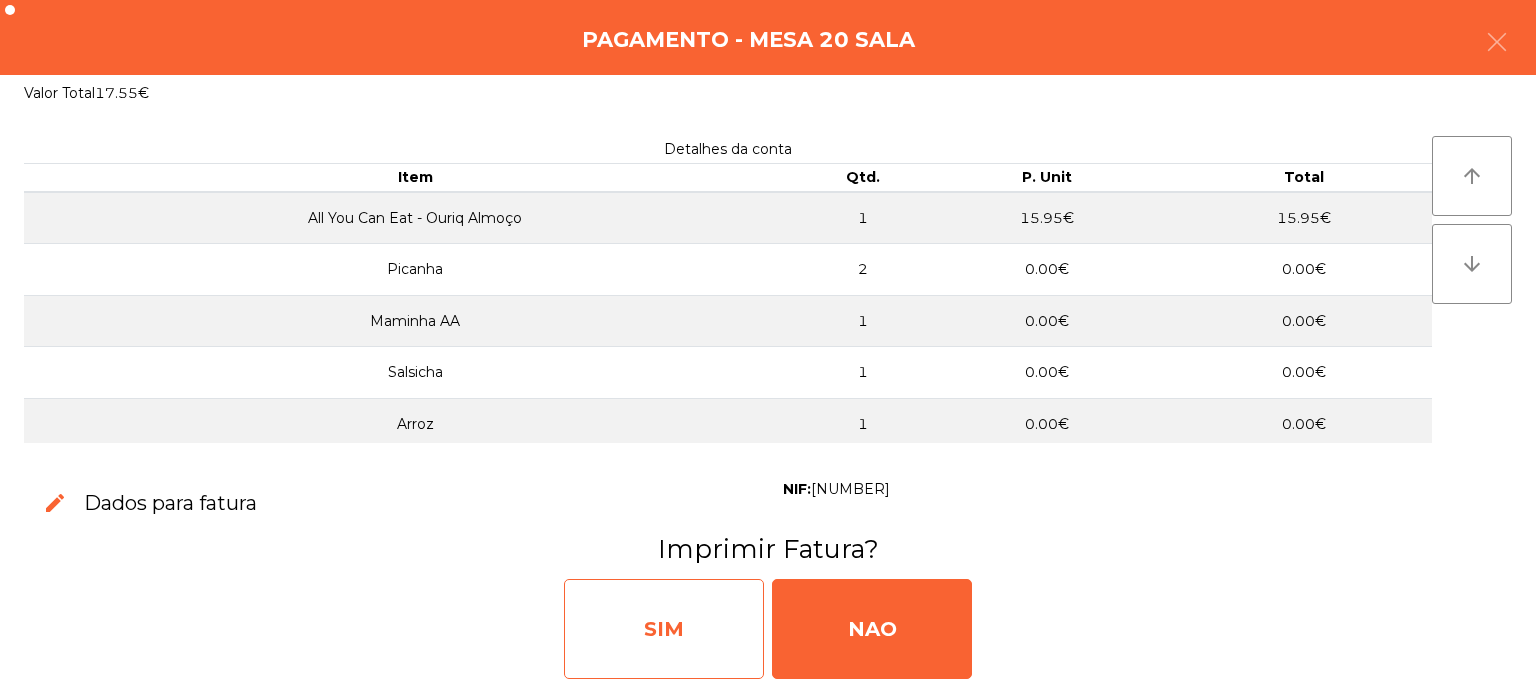 click on "SIM" 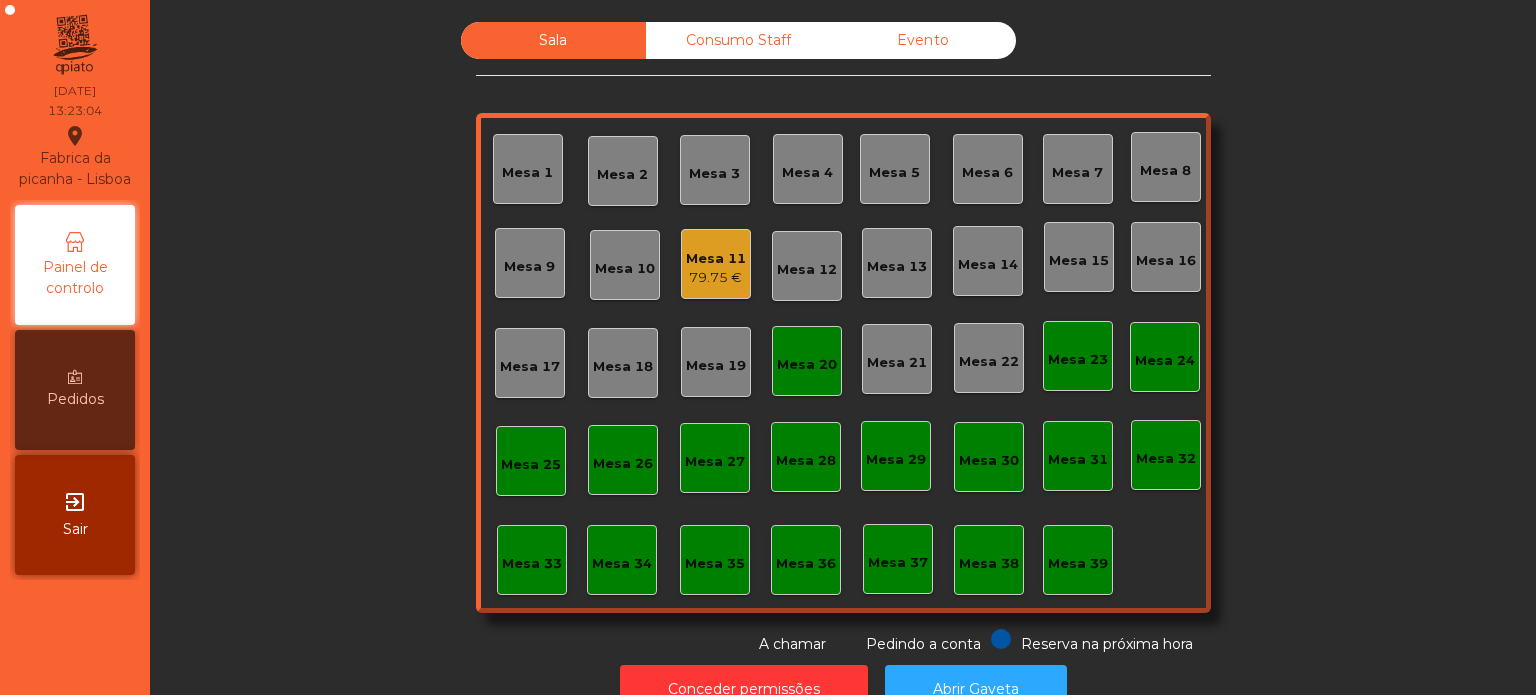 click on "Mesa 8" 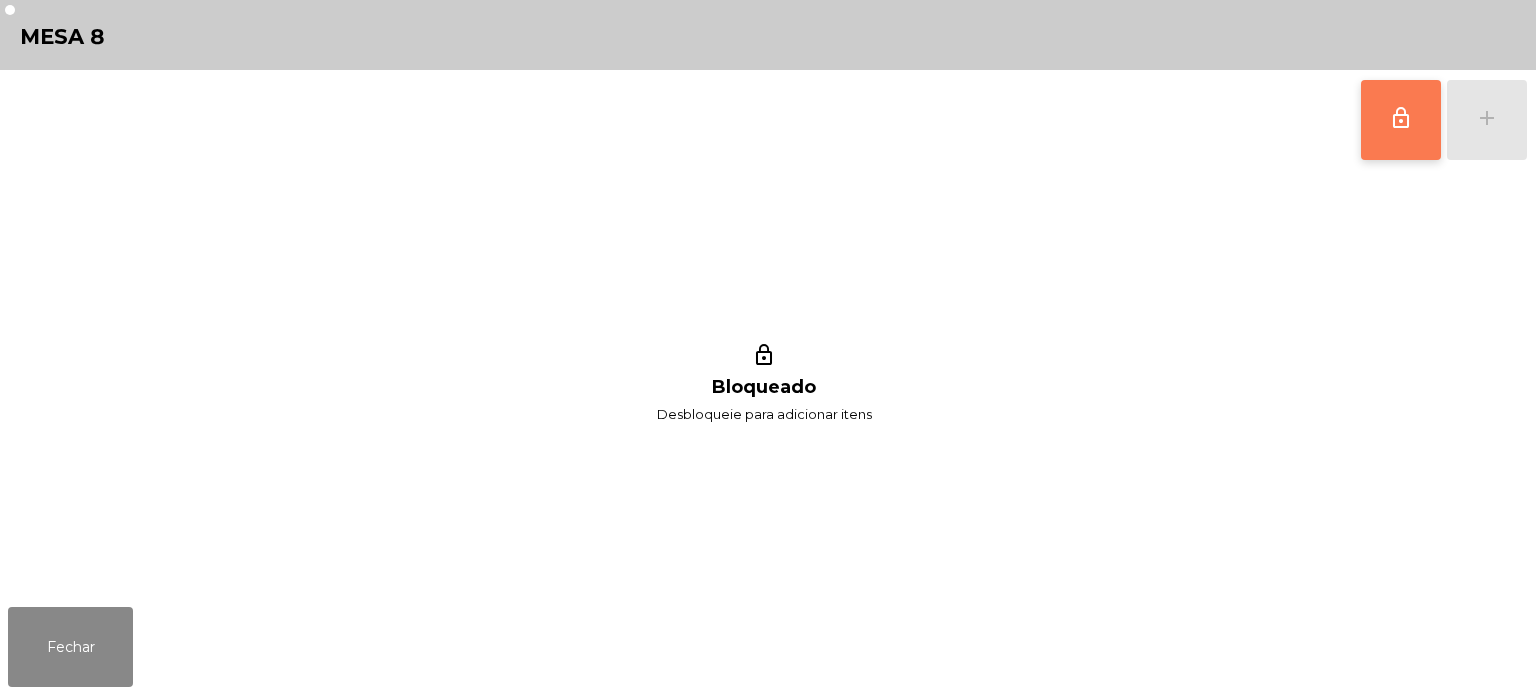 click on "lock_outline" 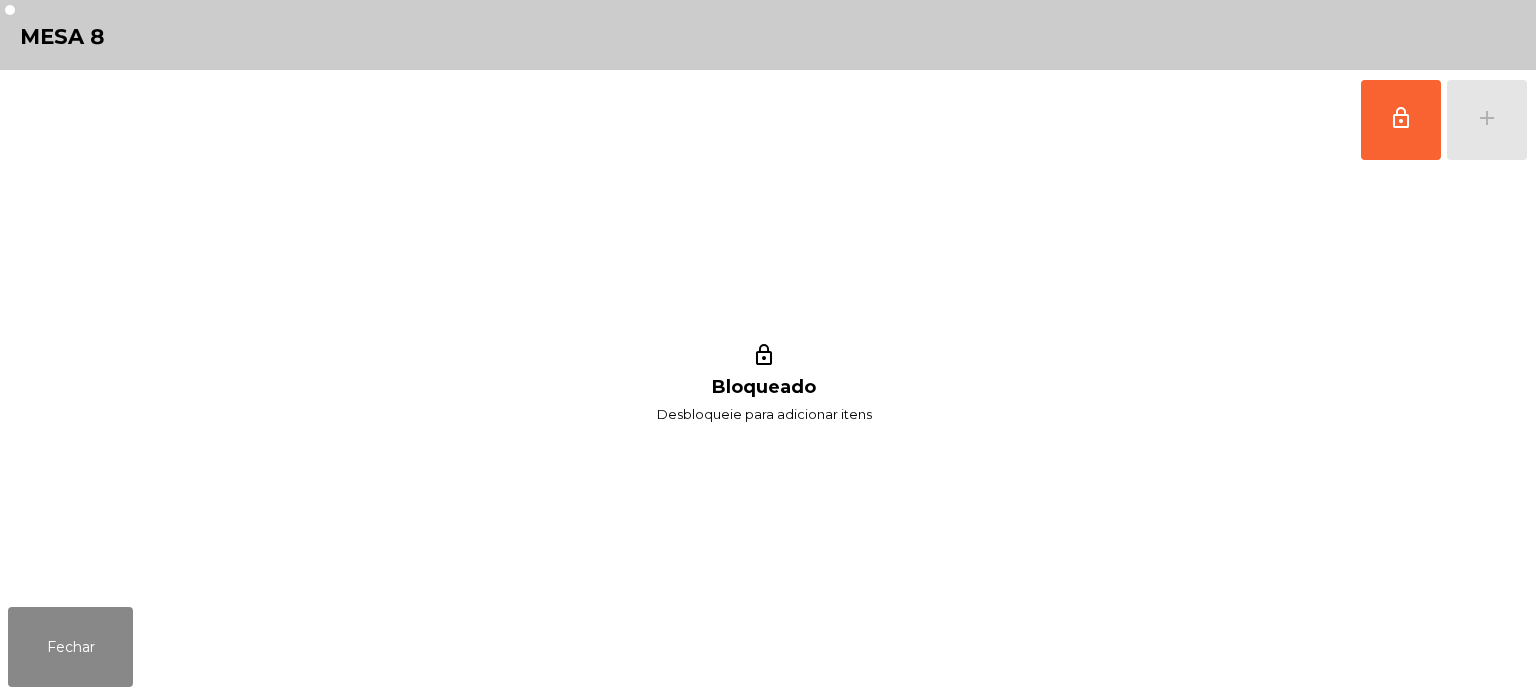 click on "lock_outline   add  lock_outline Bloqueado Desbloqueie para adicionar itens" 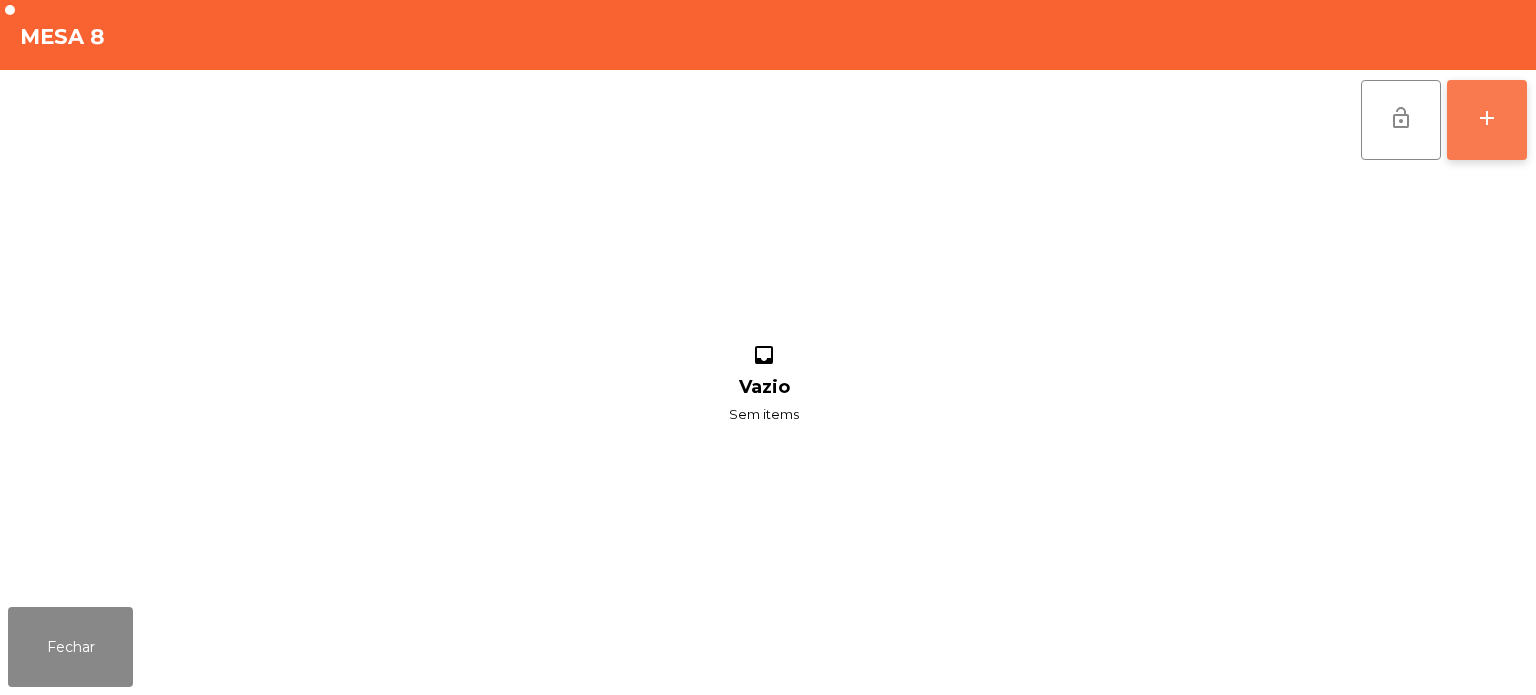 click on "add" 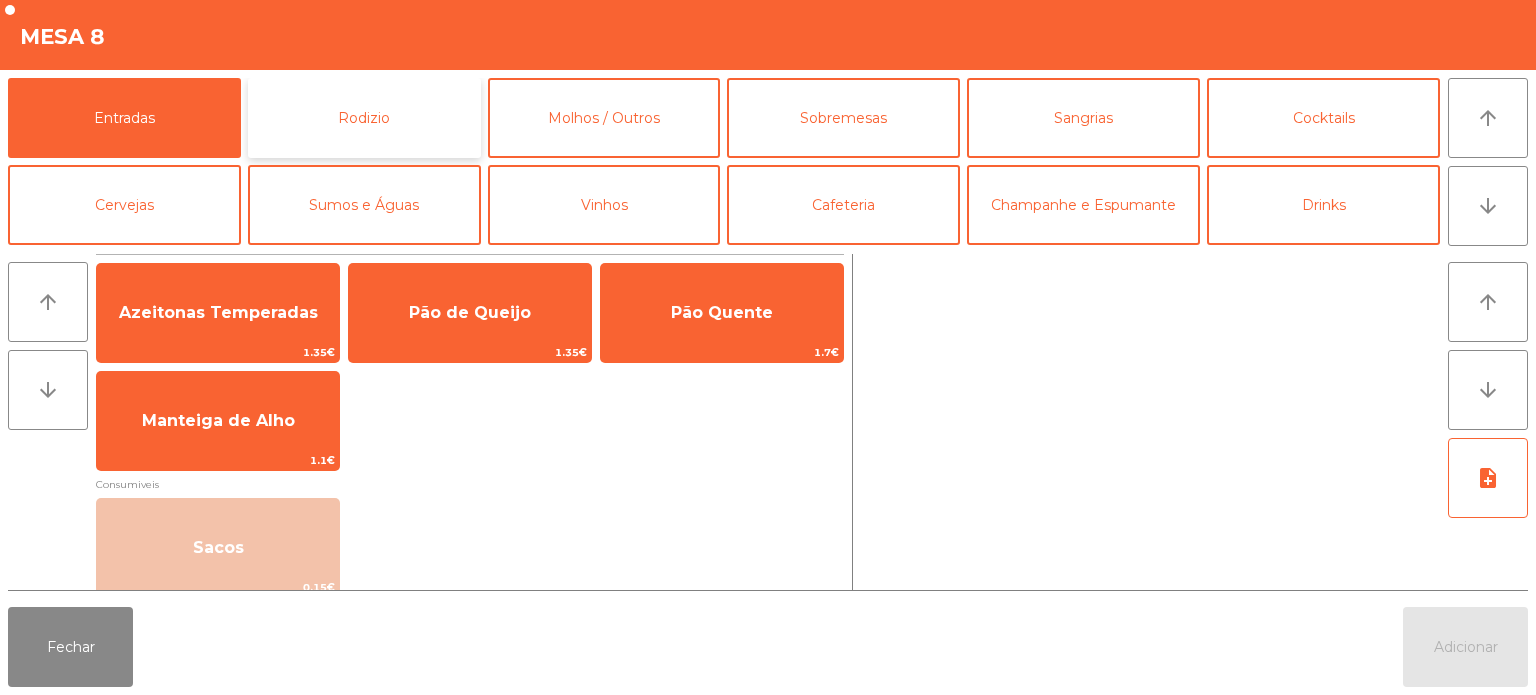 click on "Rodizio" 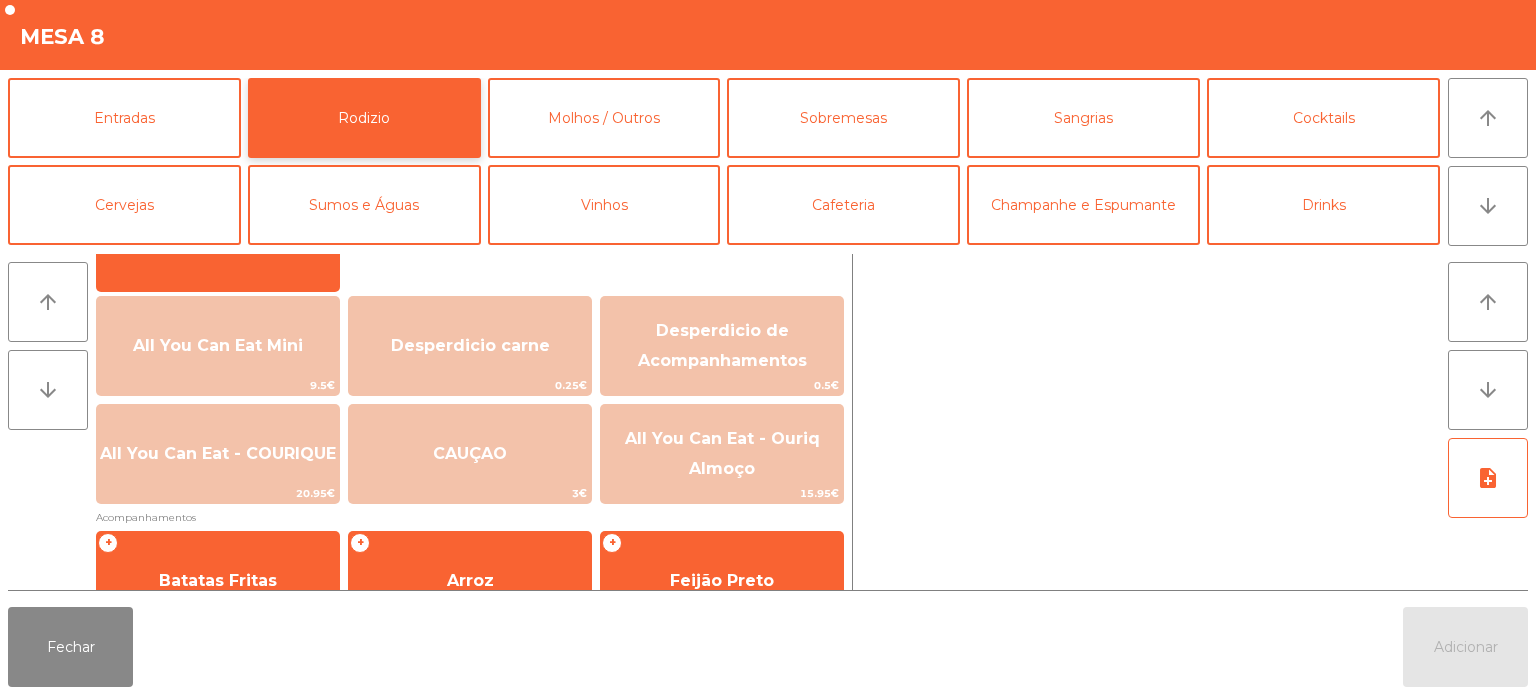 scroll, scrollTop: 203, scrollLeft: 0, axis: vertical 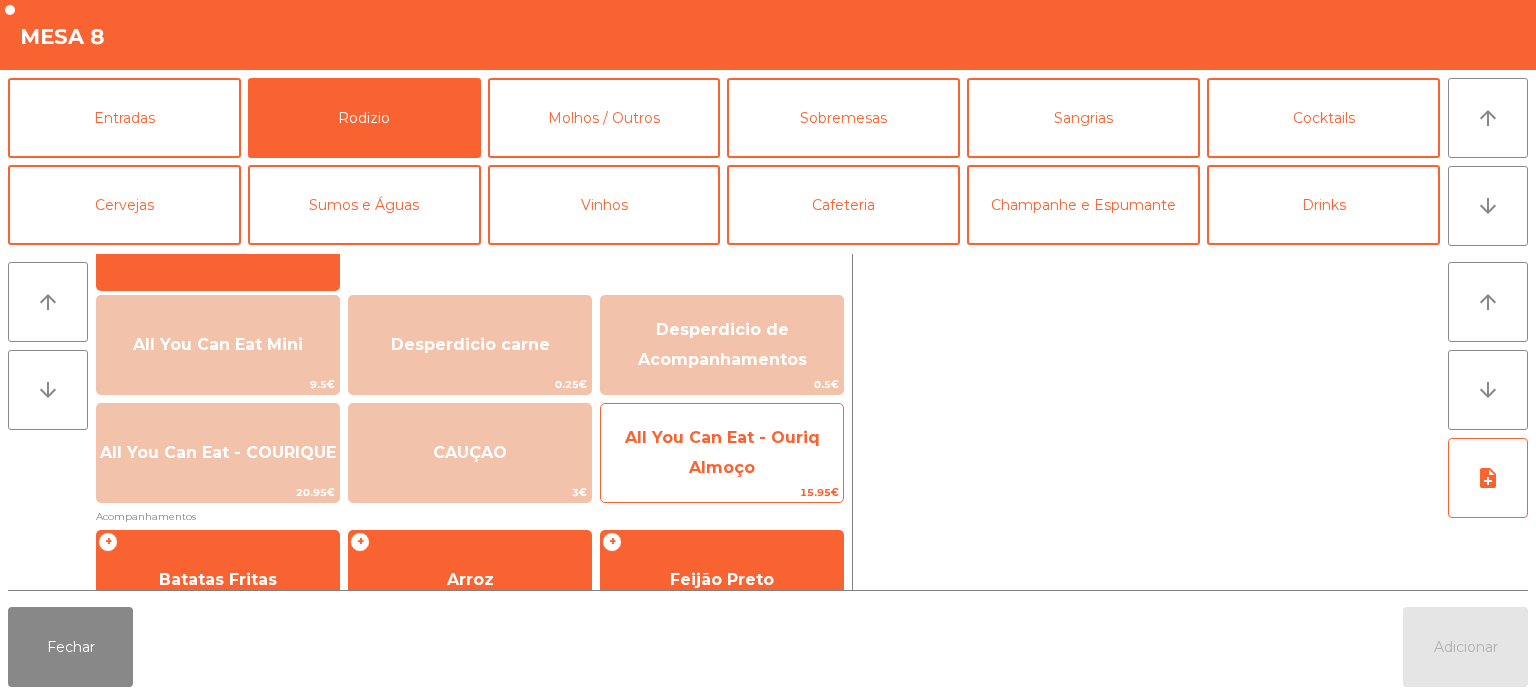 click on "All You Can Eat - Ouriq Almoço" 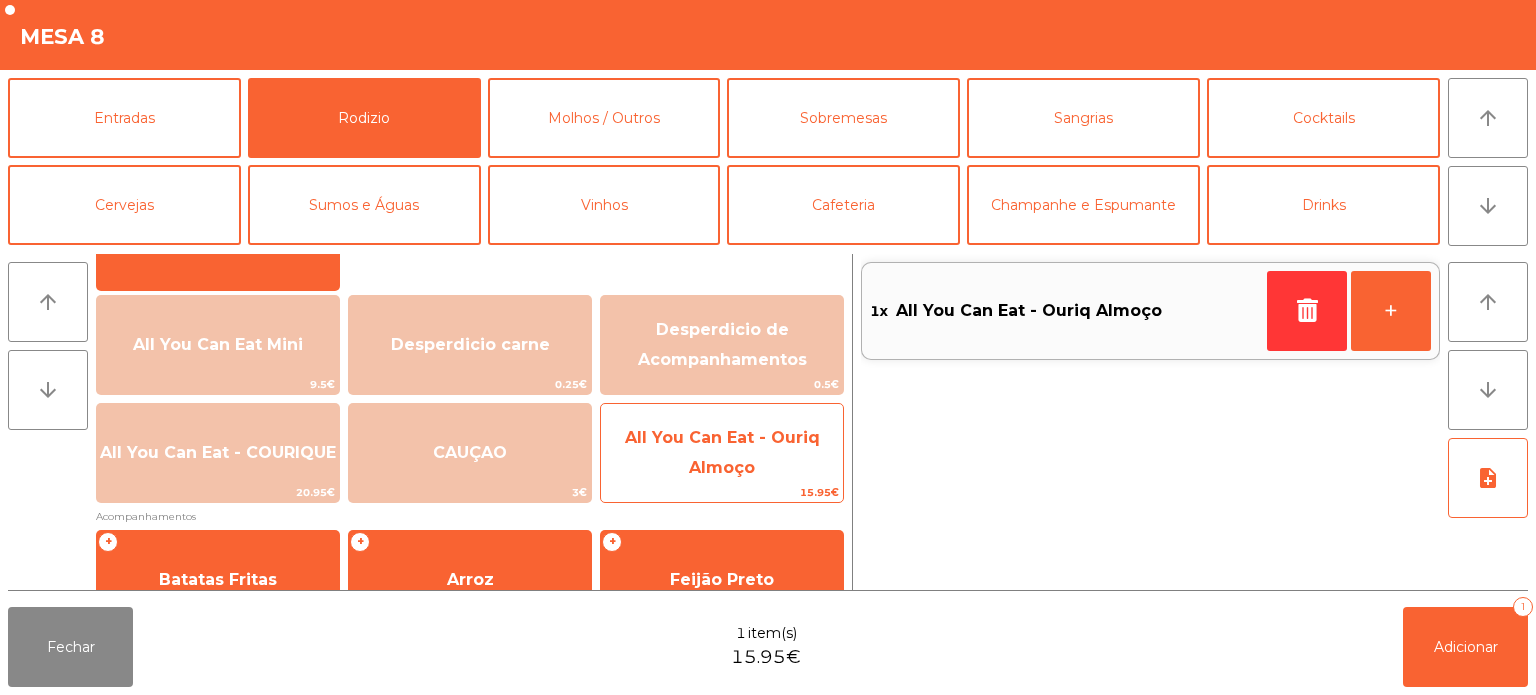 click on "All You Can Eat - Ouriq Almoço" 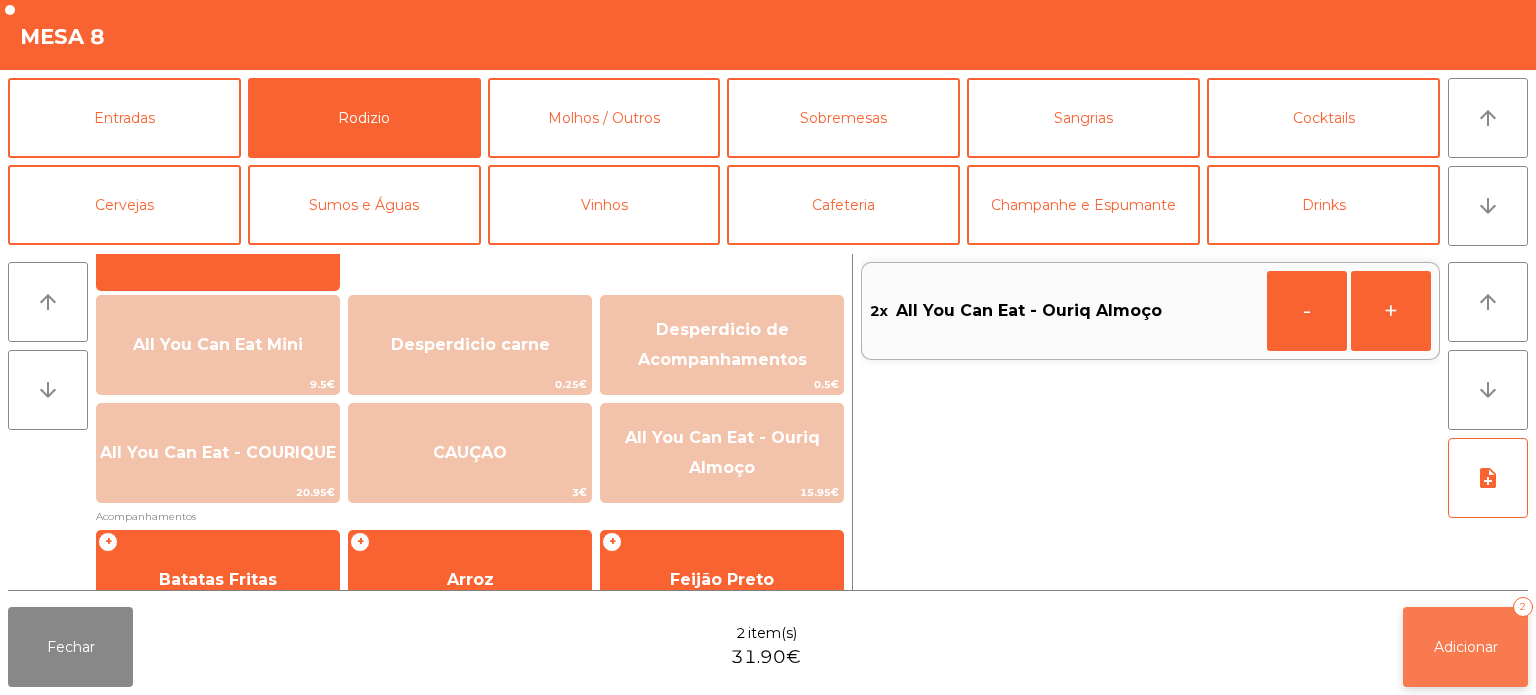 click on "Adicionar   2" 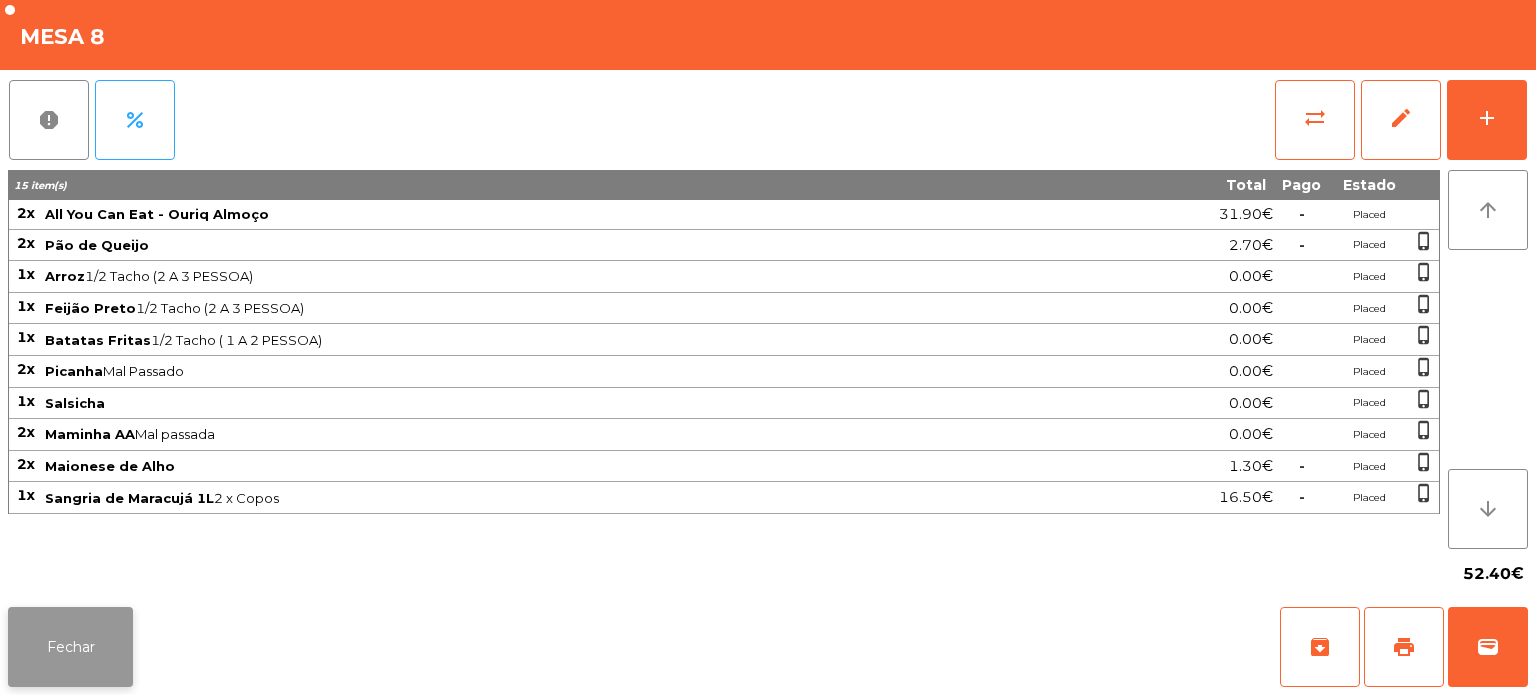 click on "Fechar" 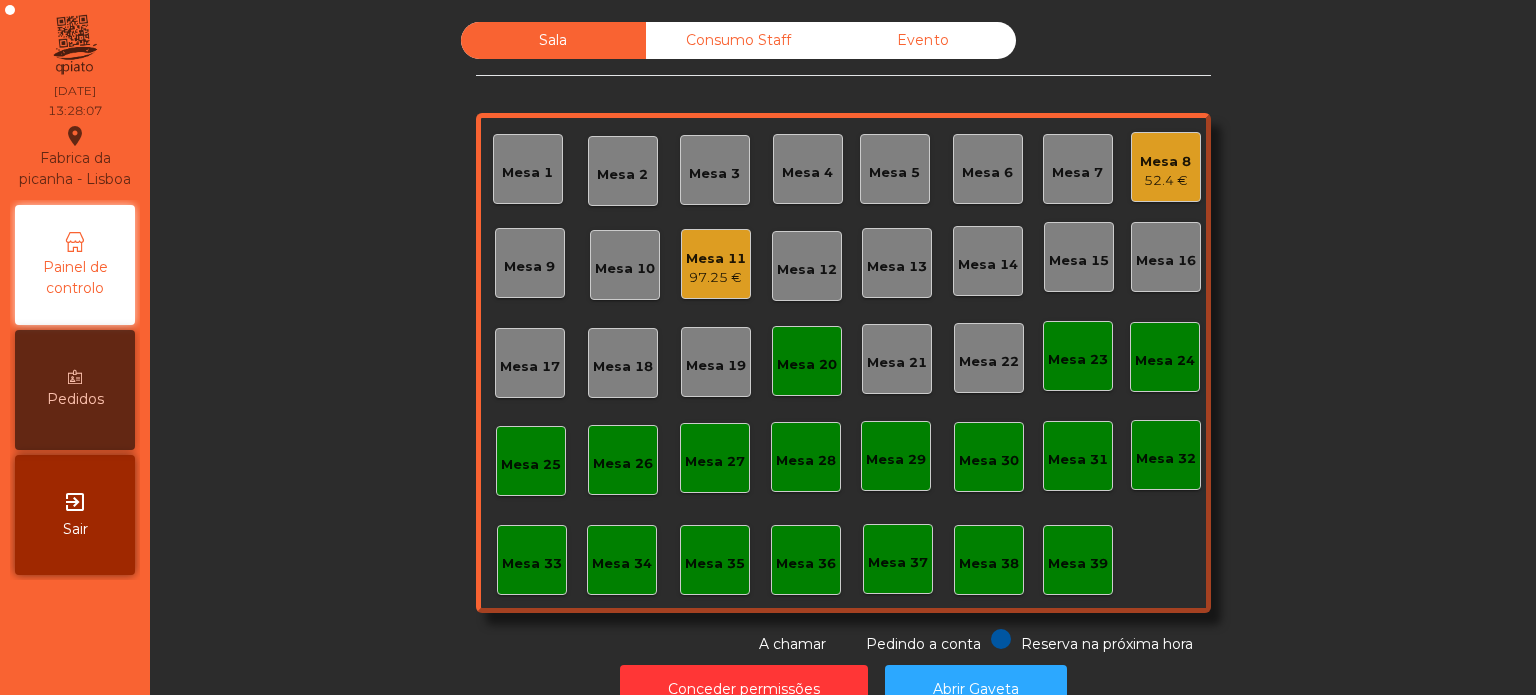 click on "Sala   Consumo Staff   Evento   Mesa 1   Mesa 2   Mesa 3   Mesa 4   Mesa 5   Mesa 6   Mesa 7   Mesa 8   52.4 €   Mesa 9   Mesa 10   Mesa 11   97.25 €   Mesa 12   Mesa 13   Mesa 14   Mesa 15   Mesa 16   Mesa 17   Mesa 18   Mesa 19   Mesa 20   Mesa 21   Mesa 22   Mesa 23   Mesa 24   Mesa 25   Mesa 26   Mesa 27   Mesa 28   Mesa 29   Mesa 30   Mesa 31   Mesa 32   Mesa 33   Mesa 34   Mesa 35   Mesa 36   Mesa 37   Mesa 38   Mesa 39  Reserva na próxima hora Pedindo a conta A chamar" 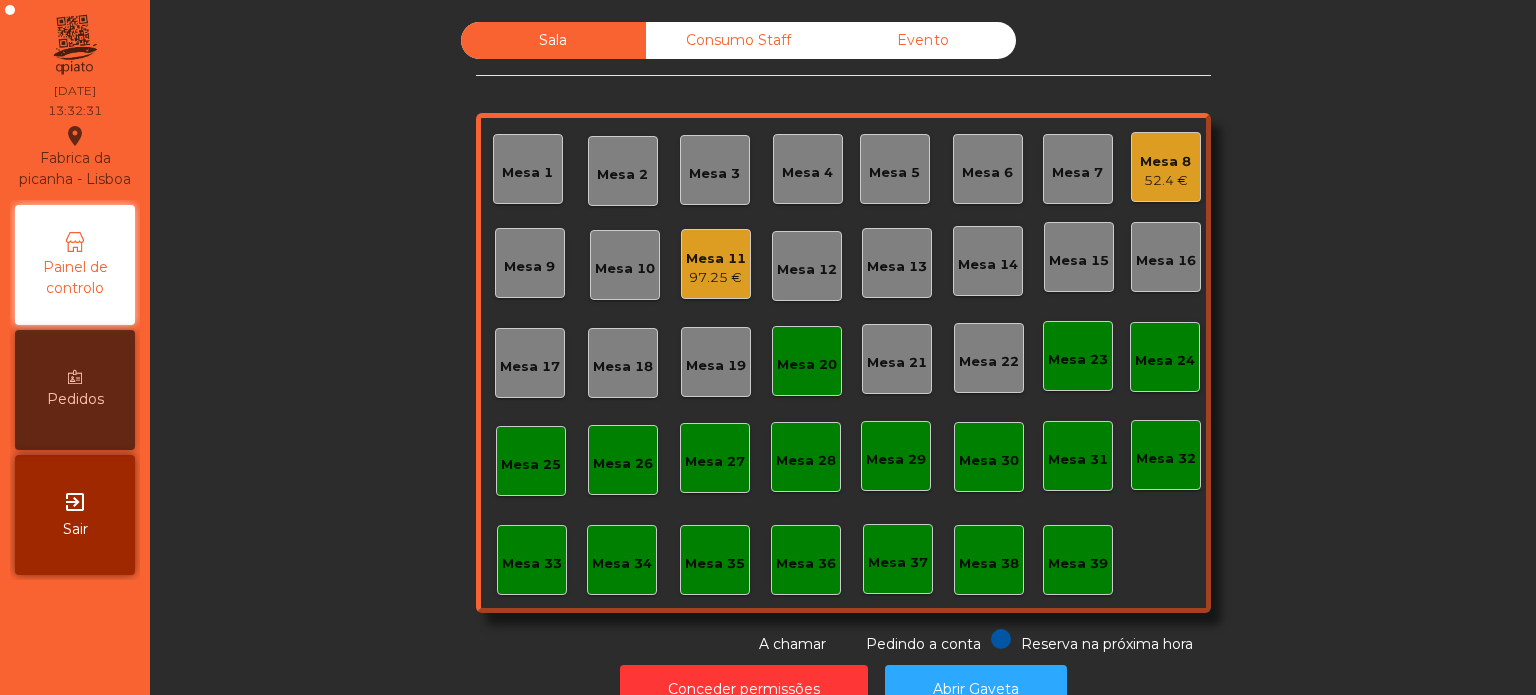click on "Mesa 11   97.25 €" 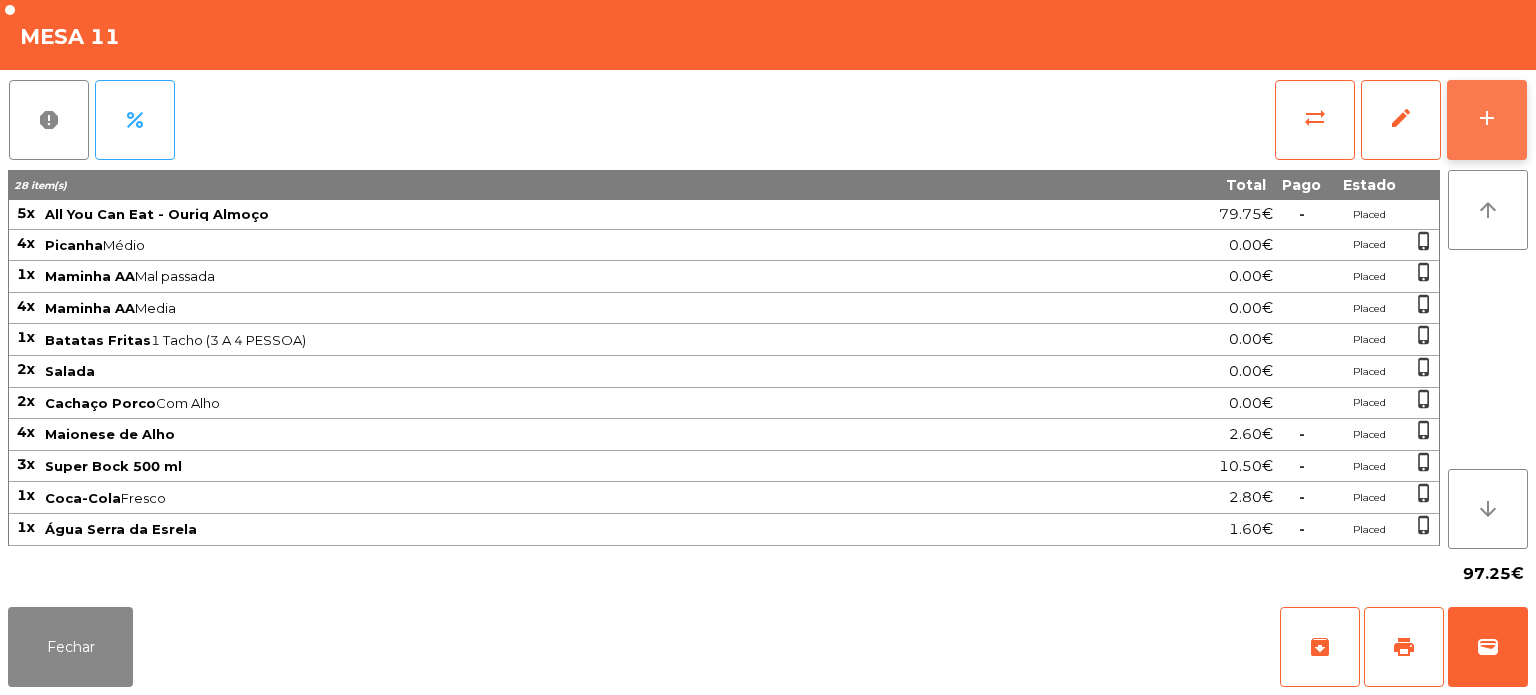 click on "add" 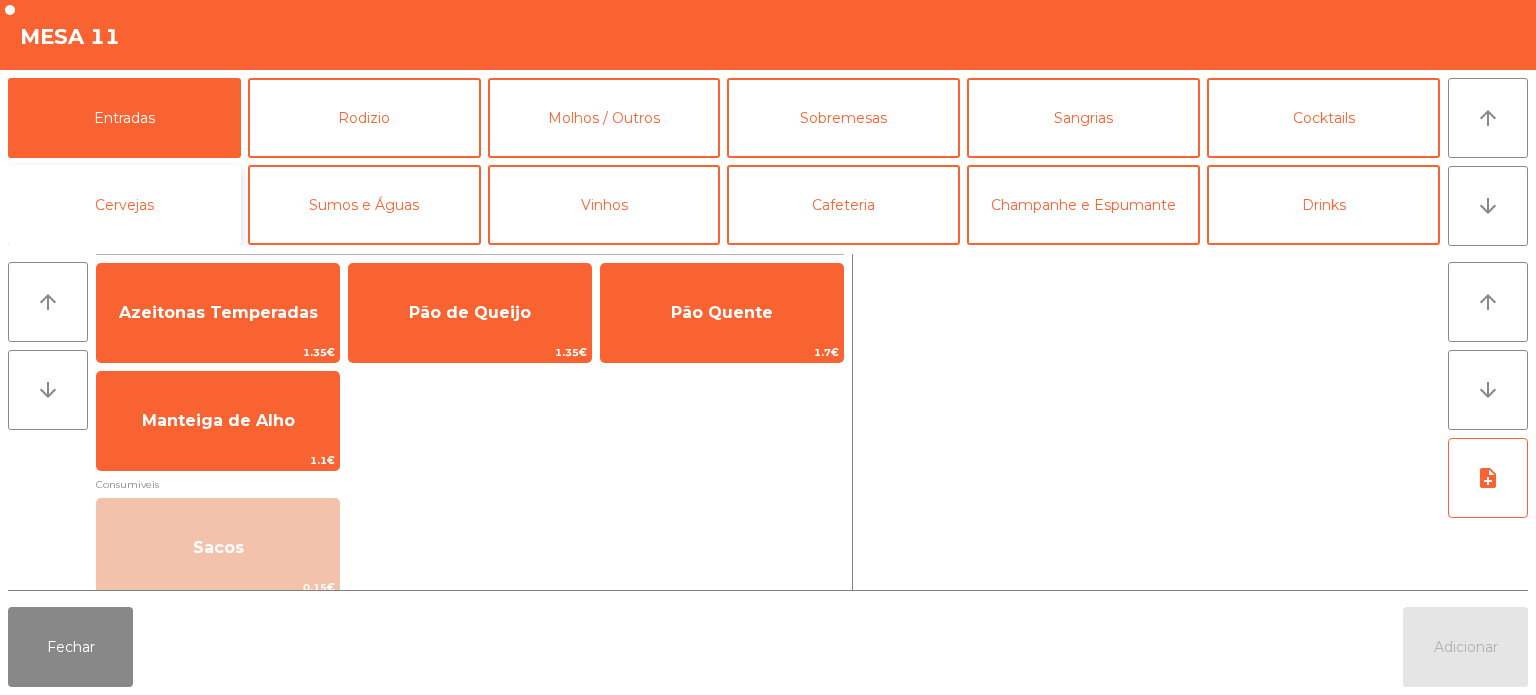 click on "Cervejas" 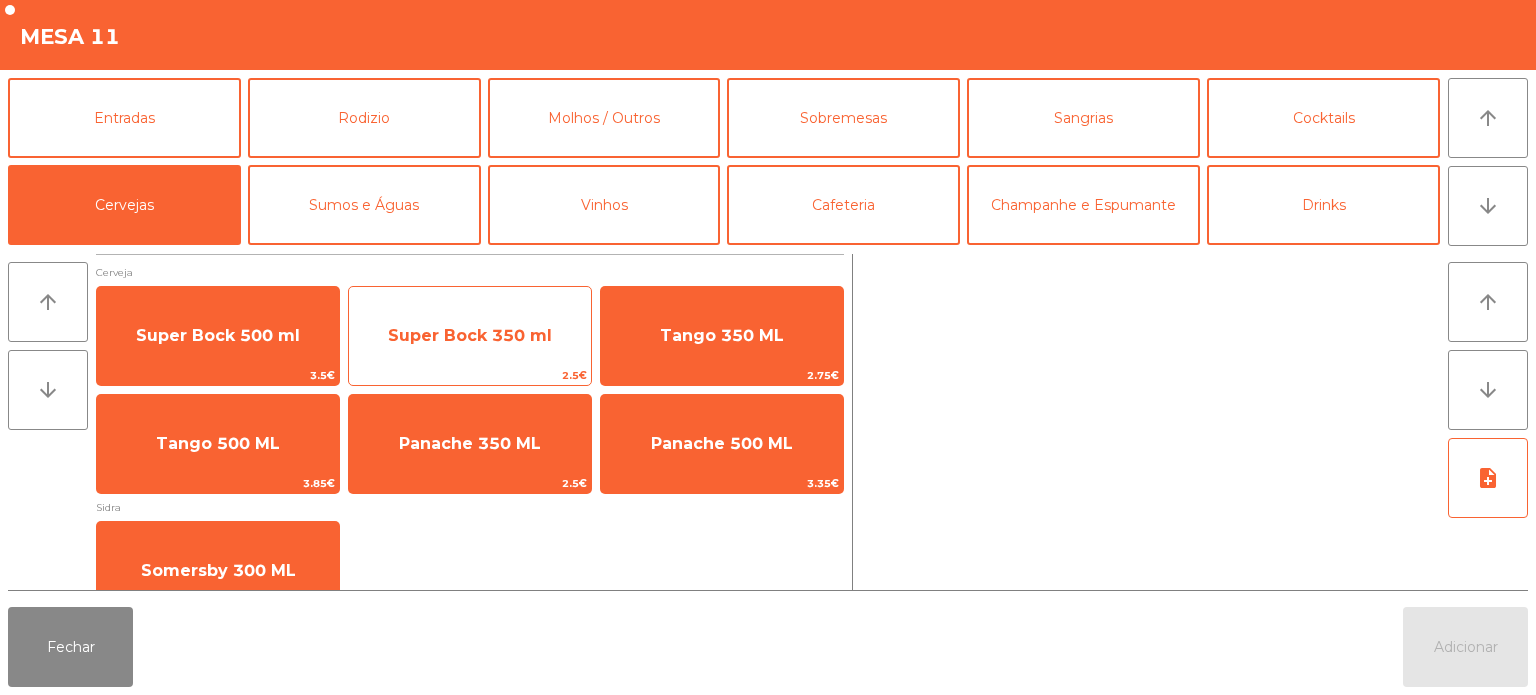 click on "Super Bock 350 ml" 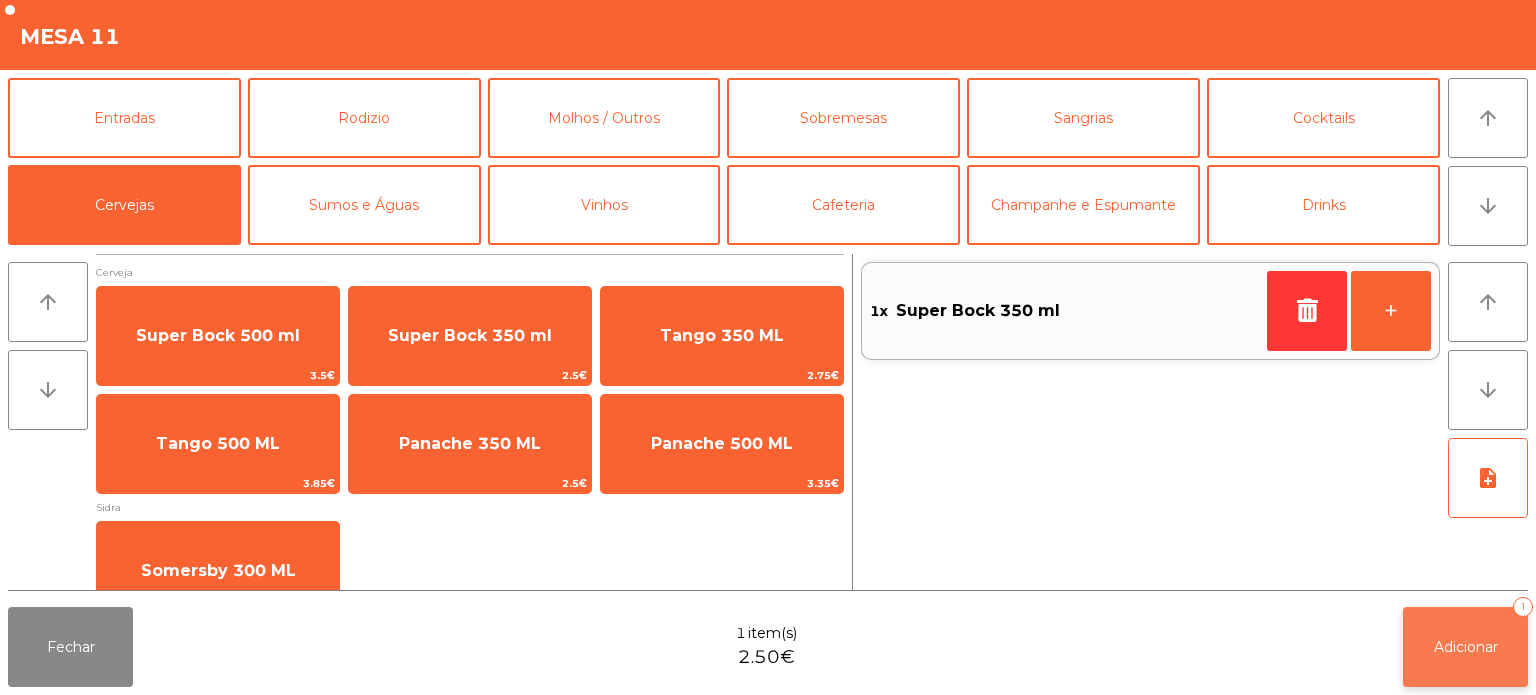 click on "Adicionar   1" 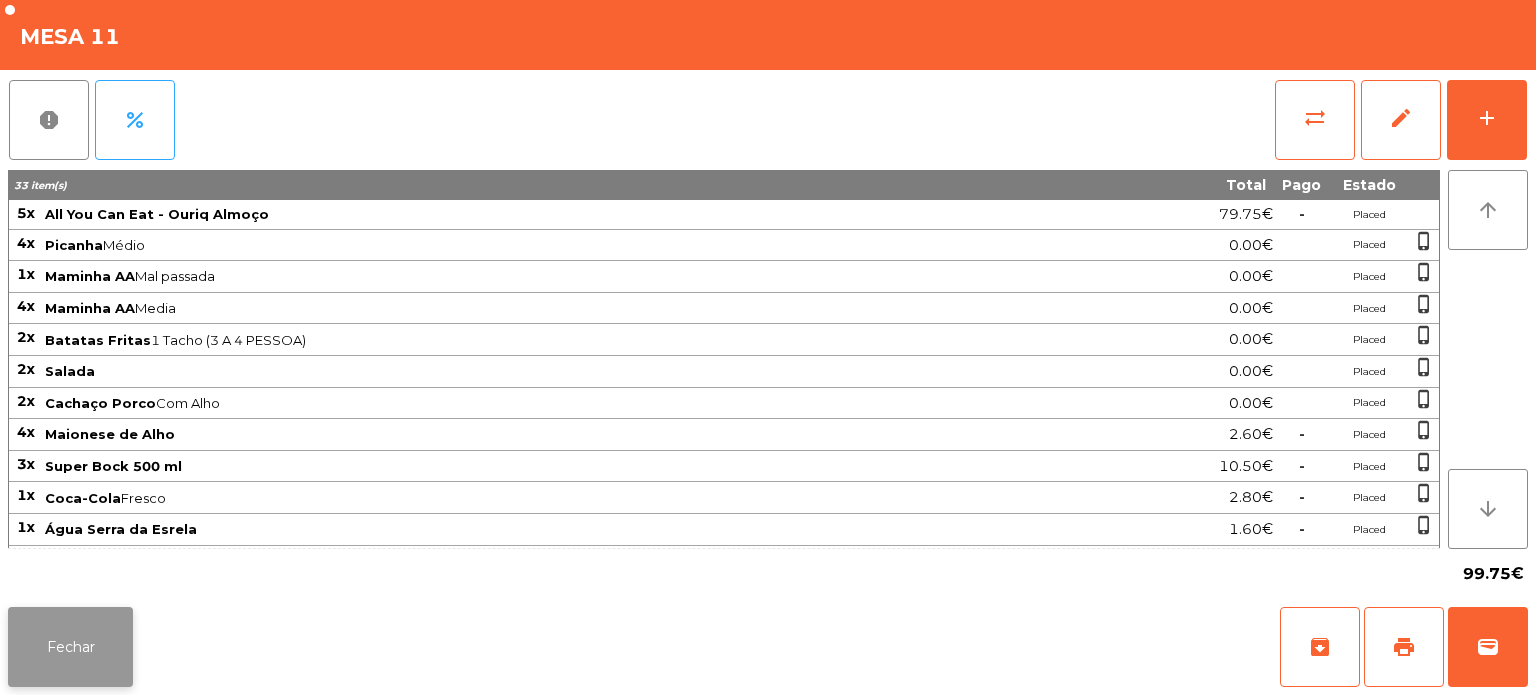 click on "Fechar" 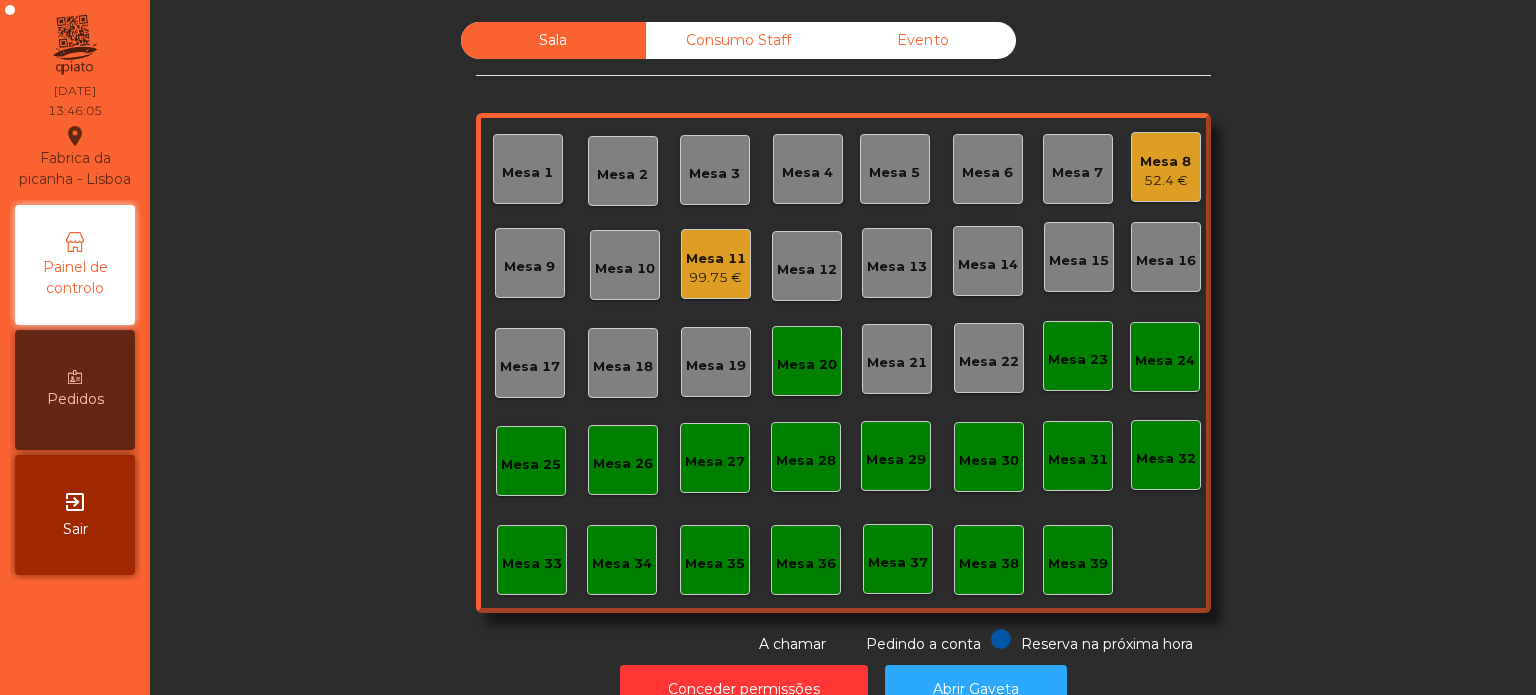 click on "Mesa 11   99.75 €" 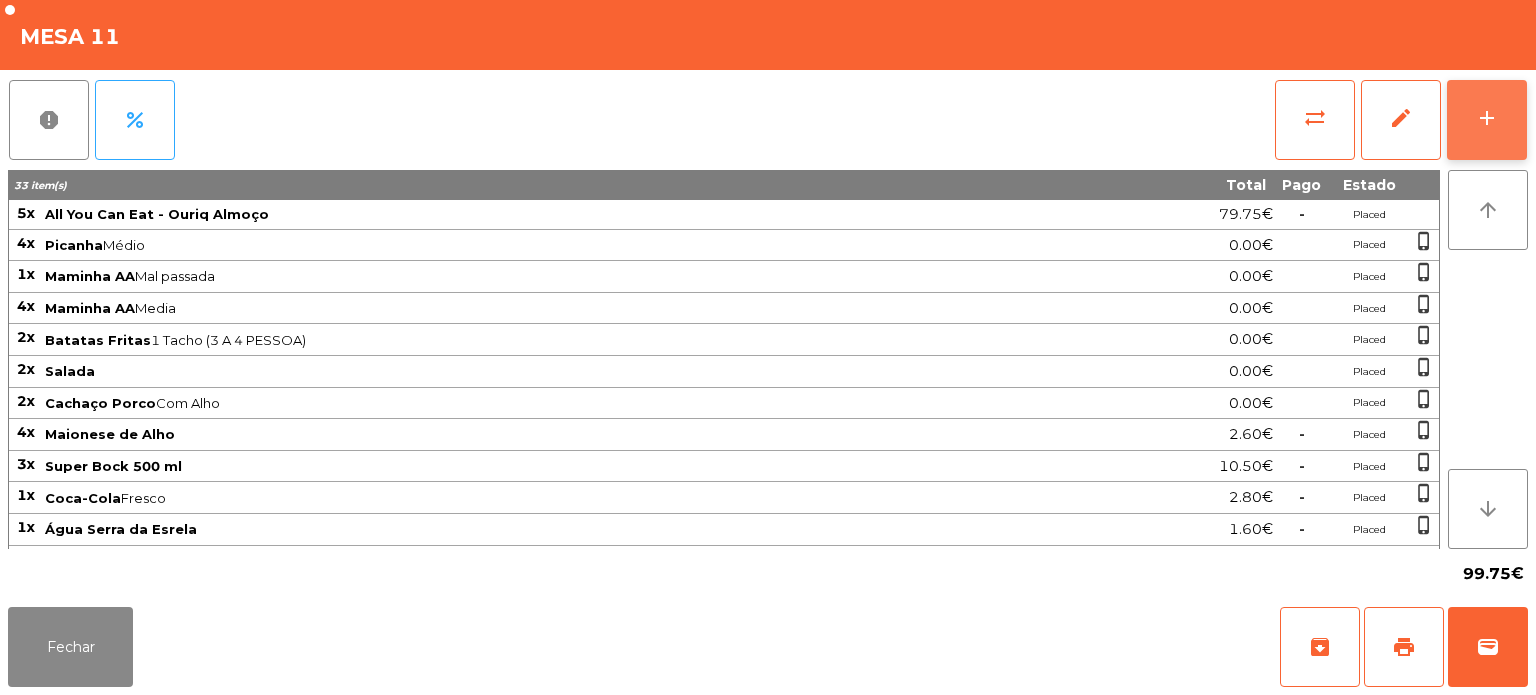 click on "add" 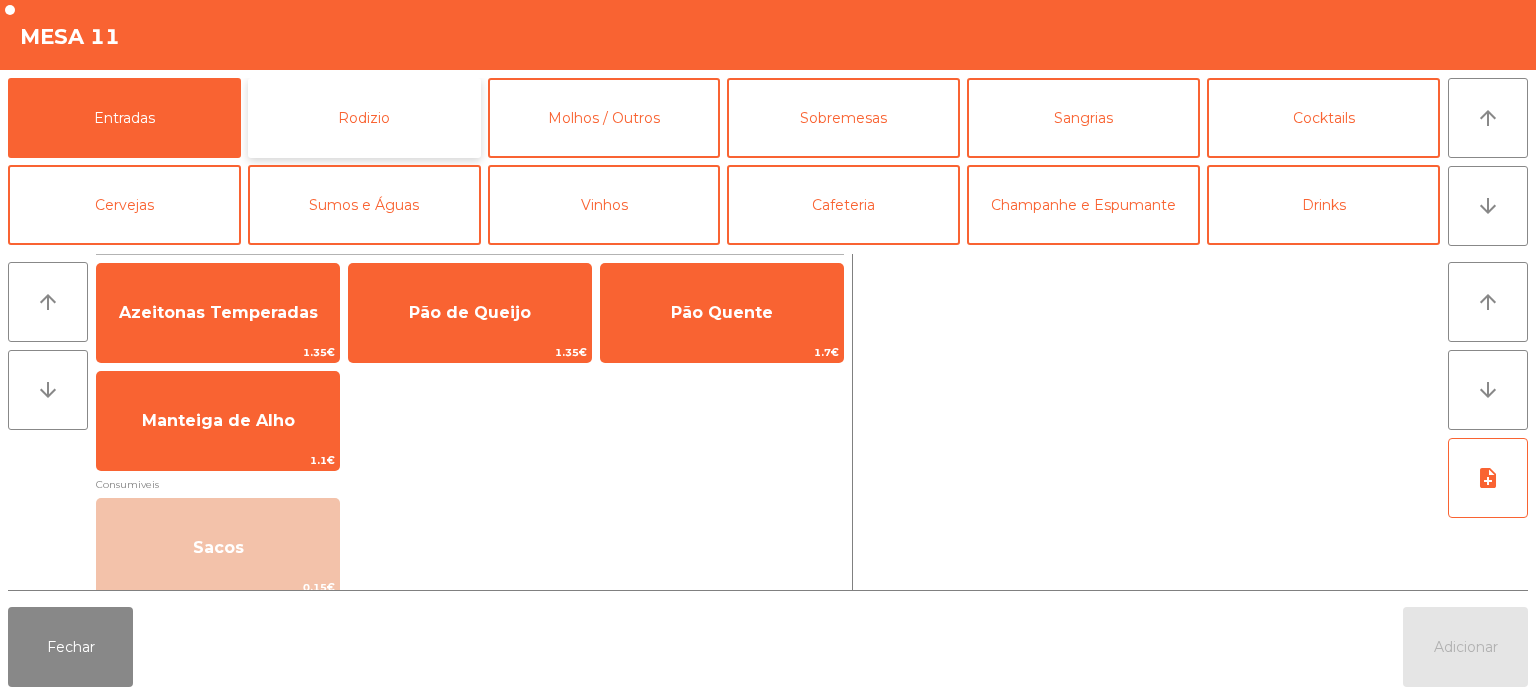 click on "Rodizio" 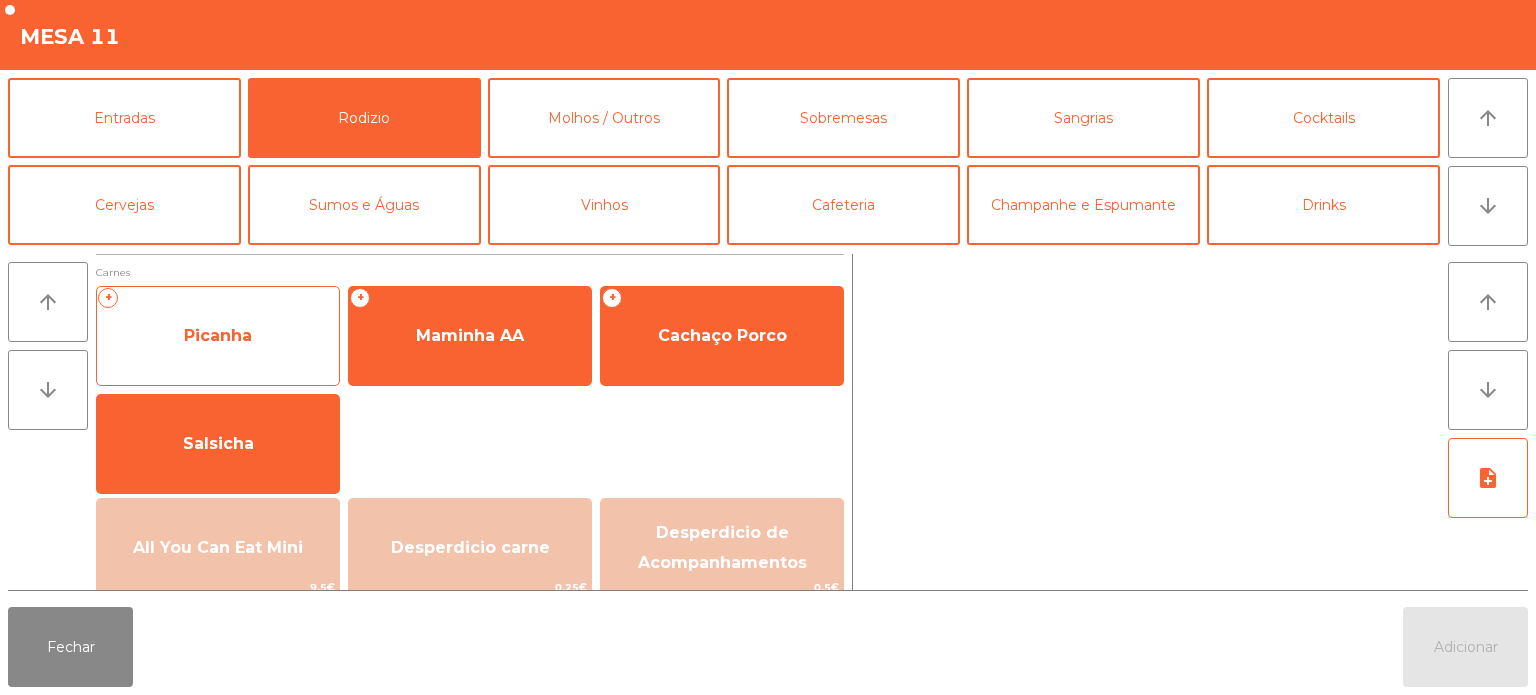 click on "+   Picanha" 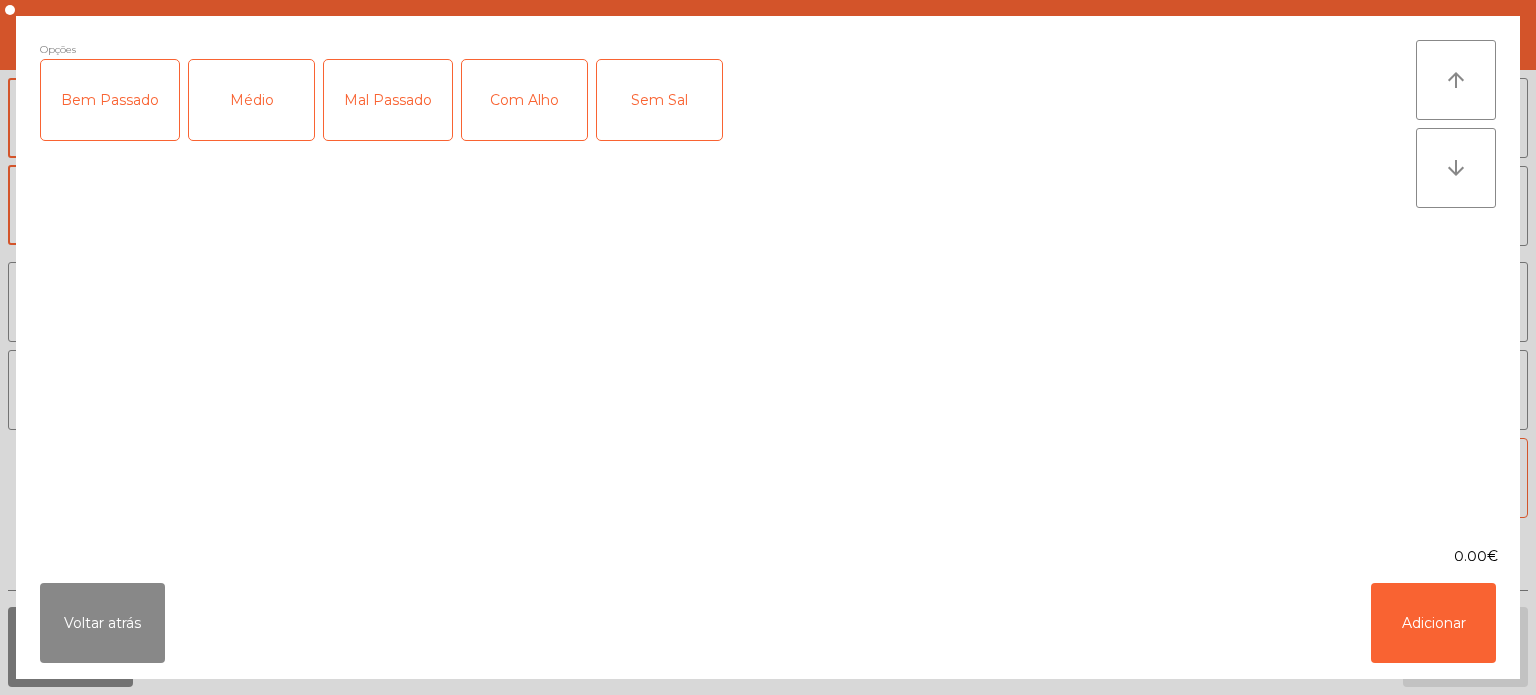 click on "Médio" 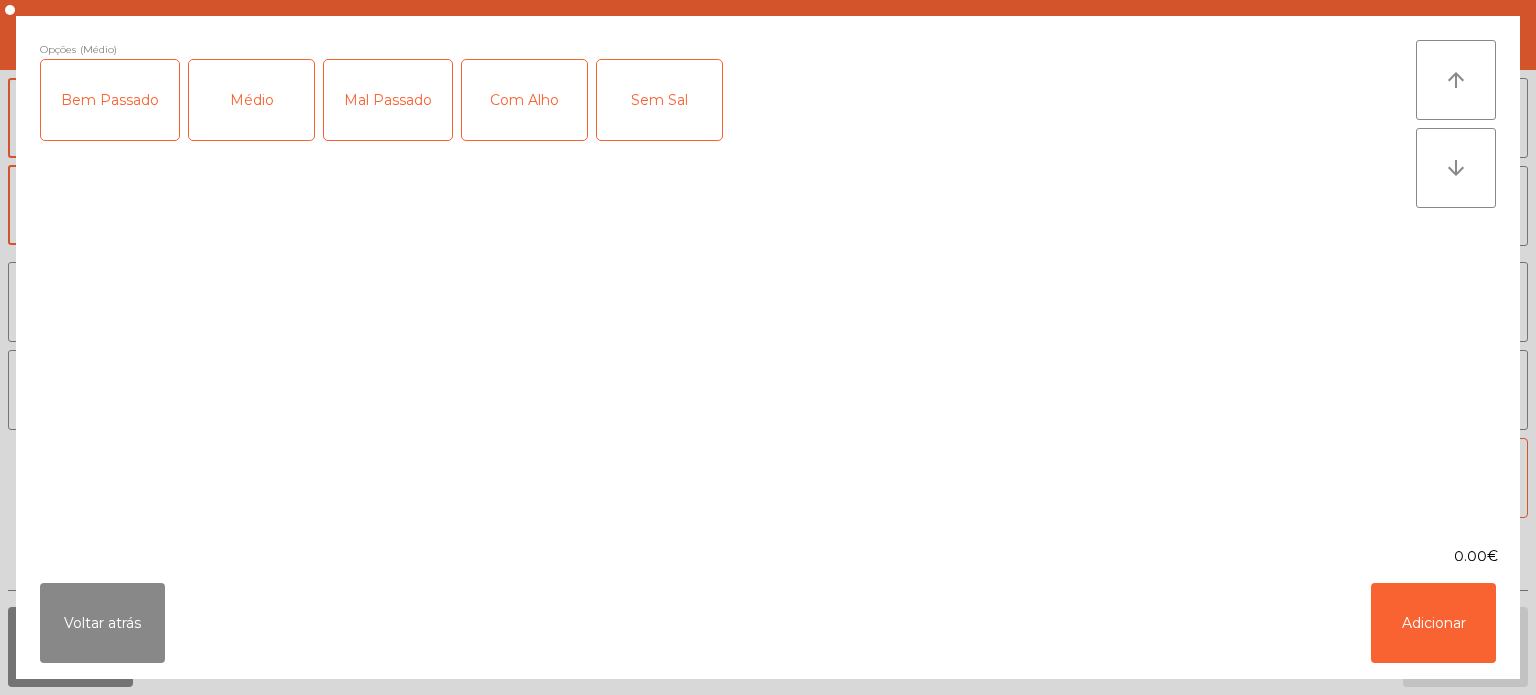 click on "Com Alho" 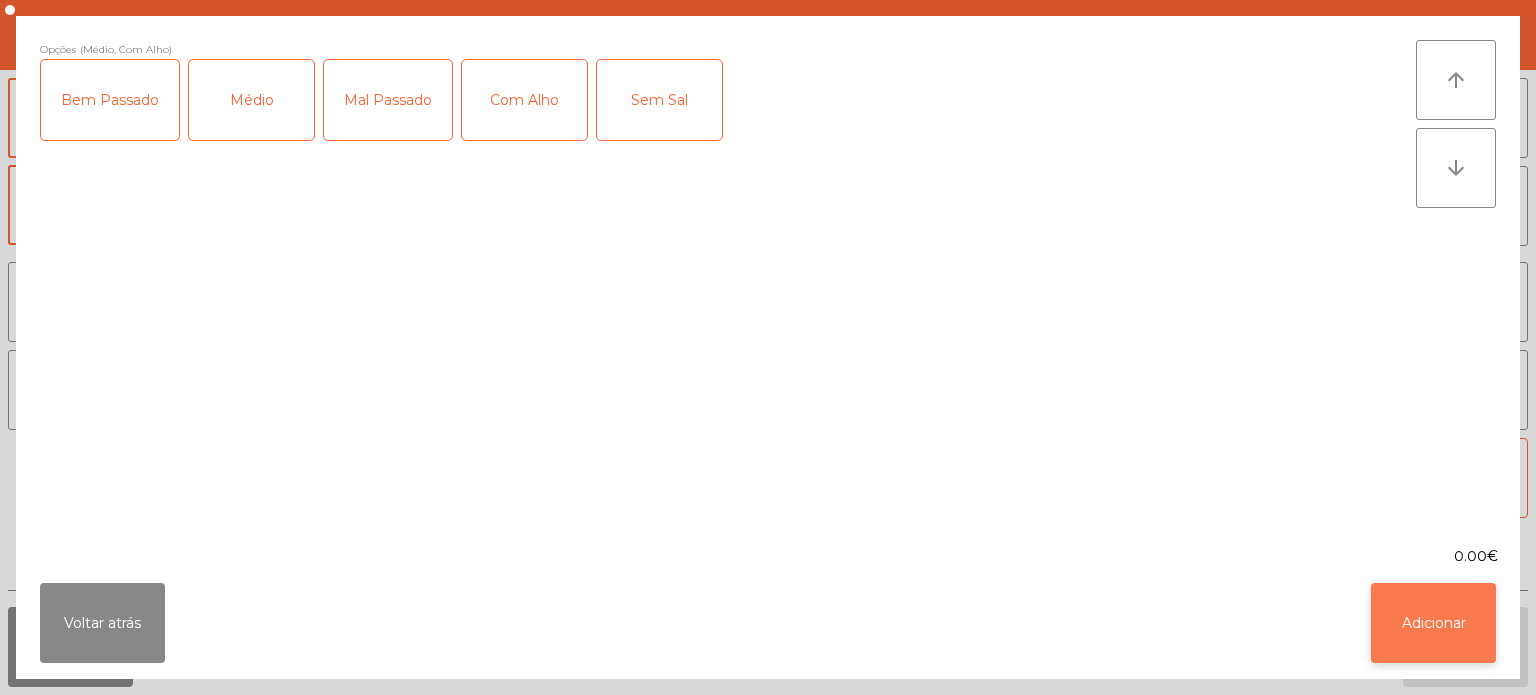 click on "Adicionar" 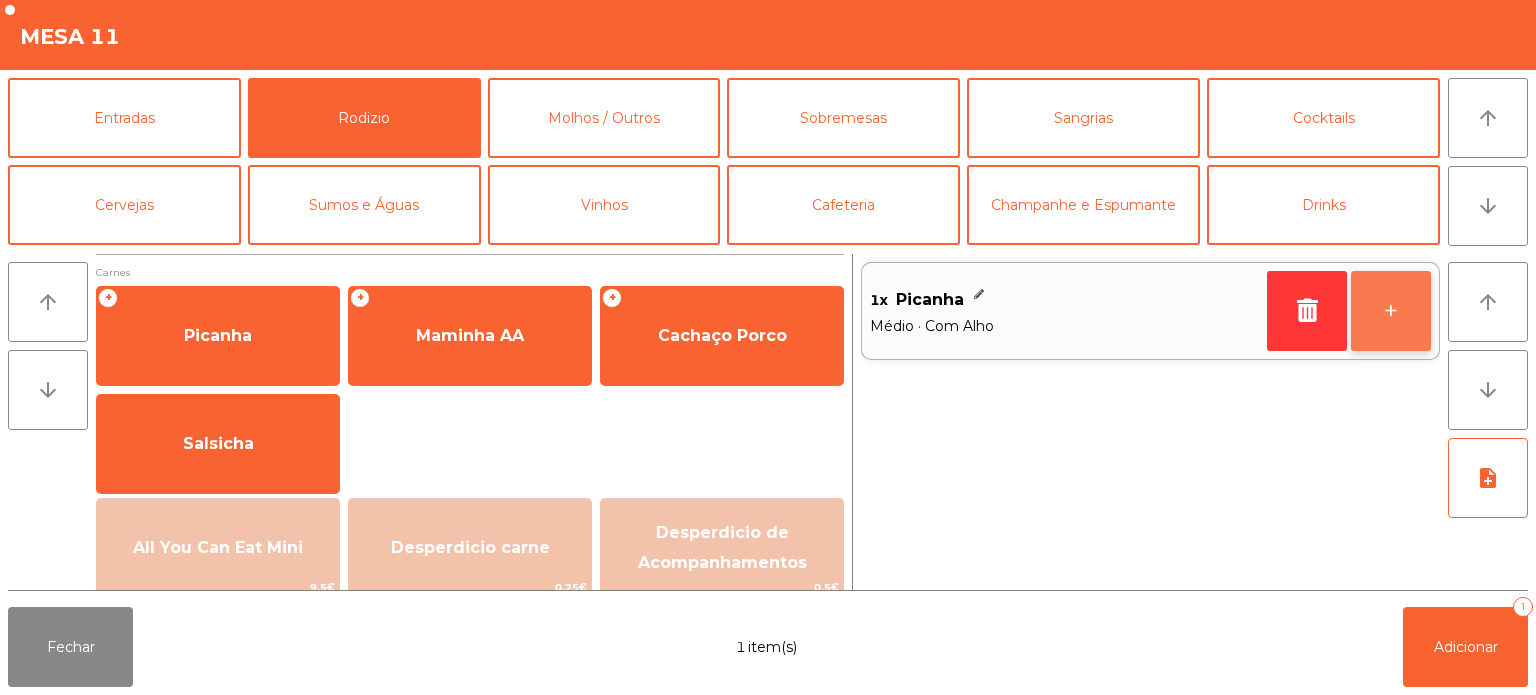 click on "+" 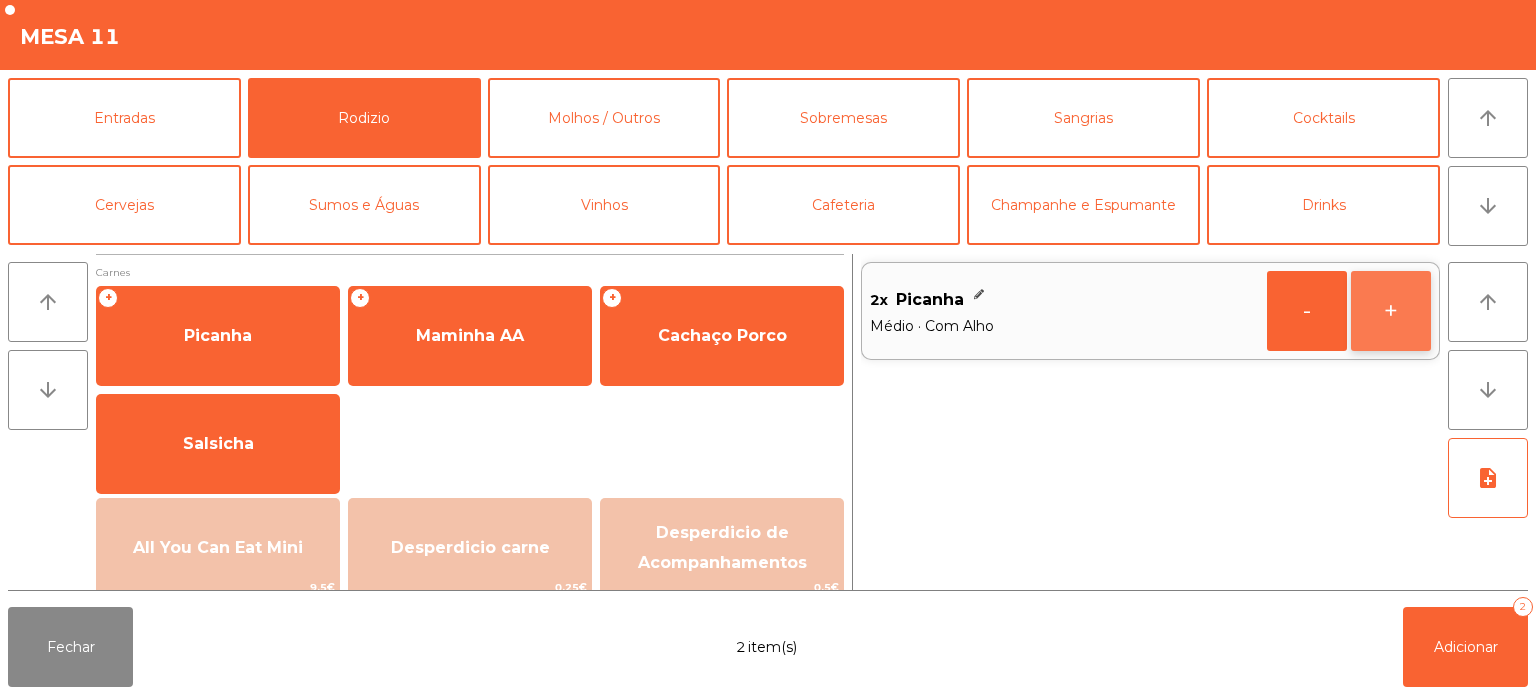 click on "+" 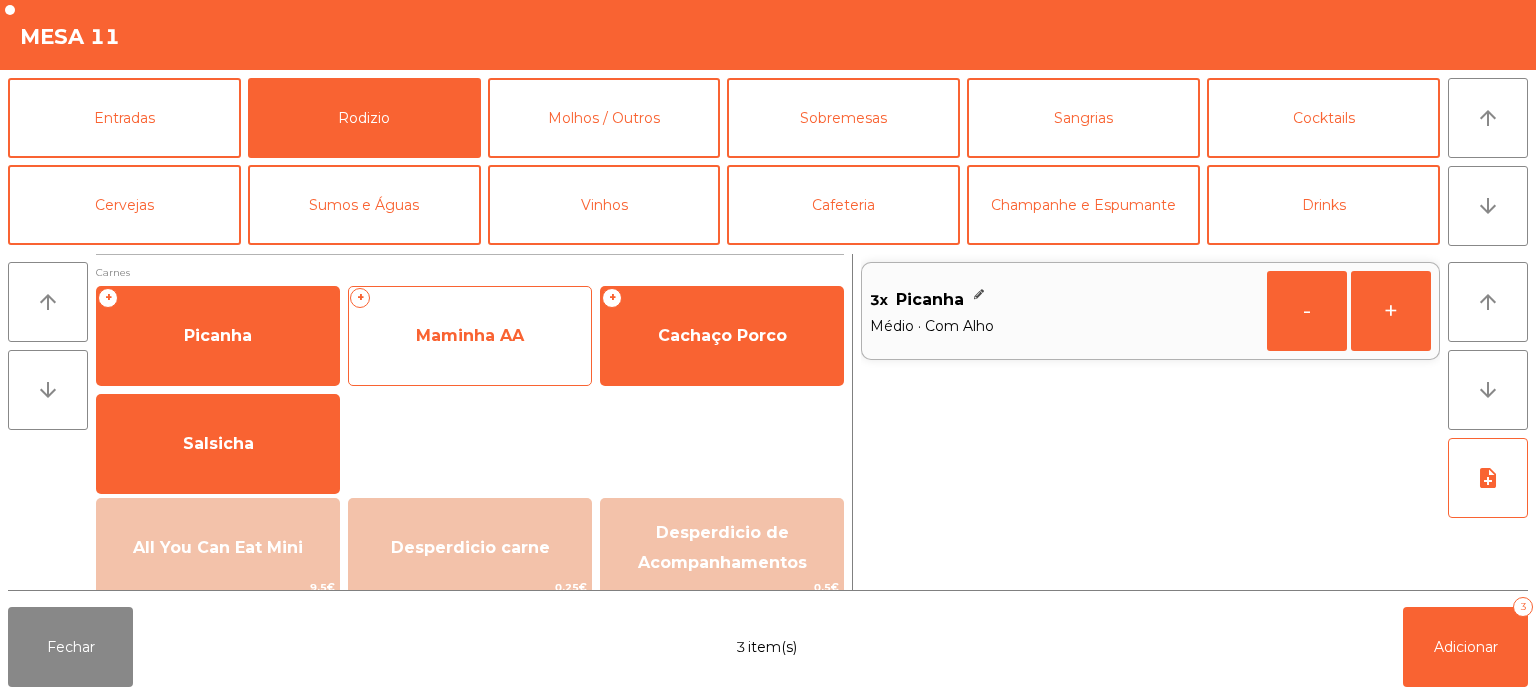 click on "Maminha AA" 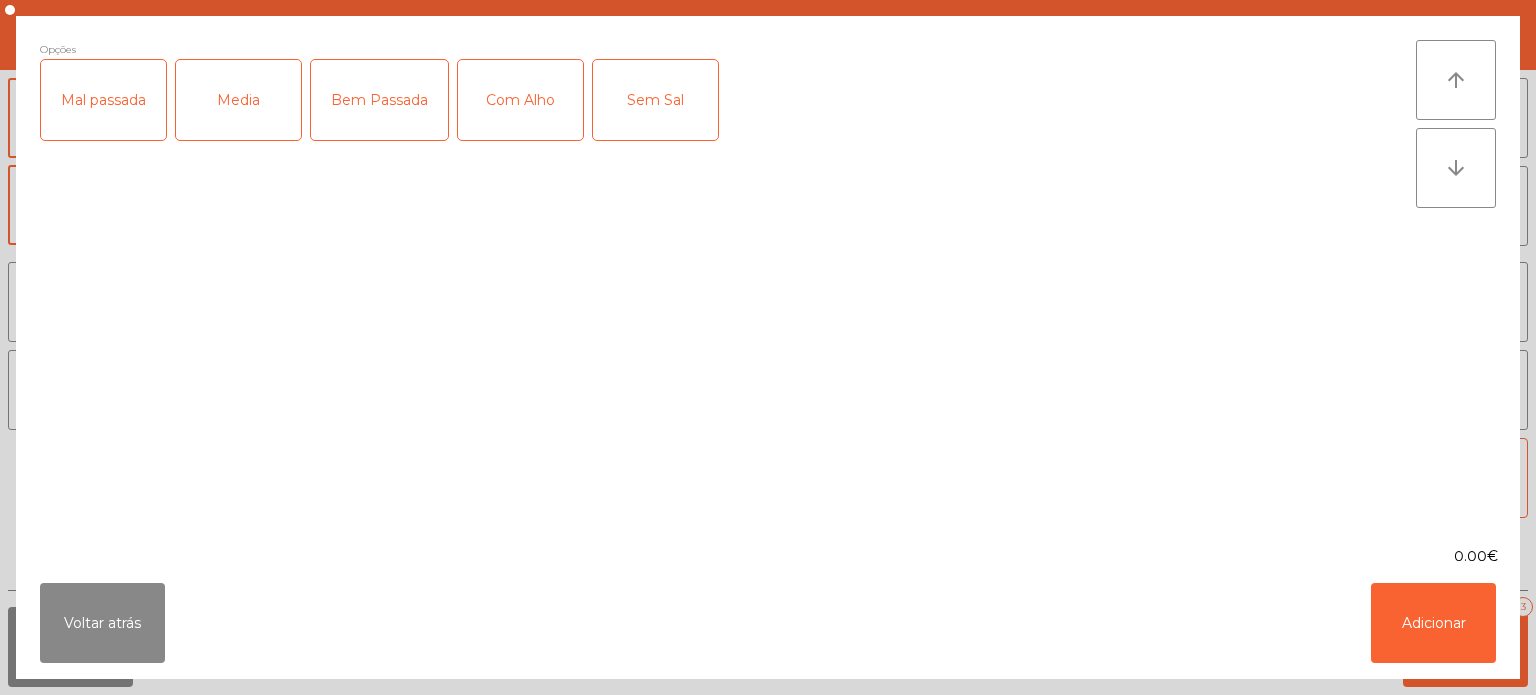 click on "Media" 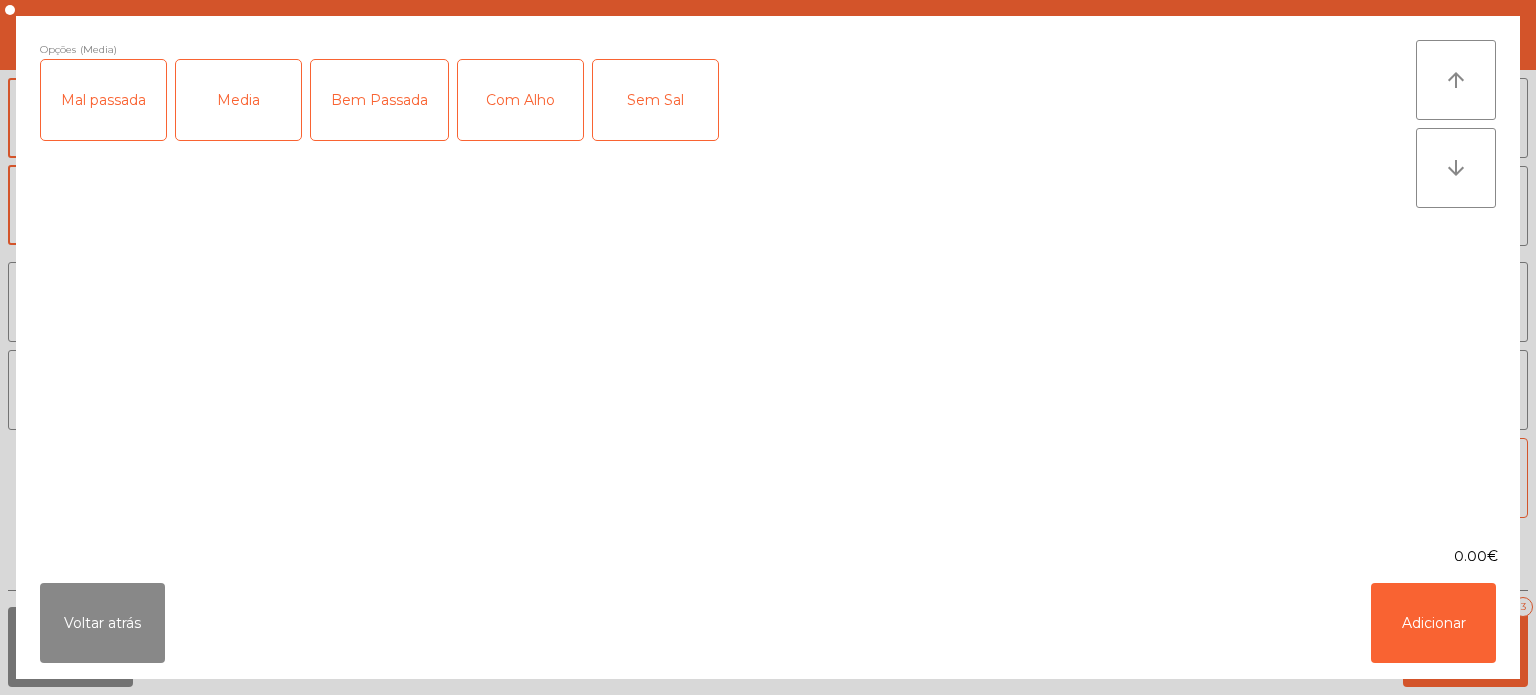 click on "Com Alho" 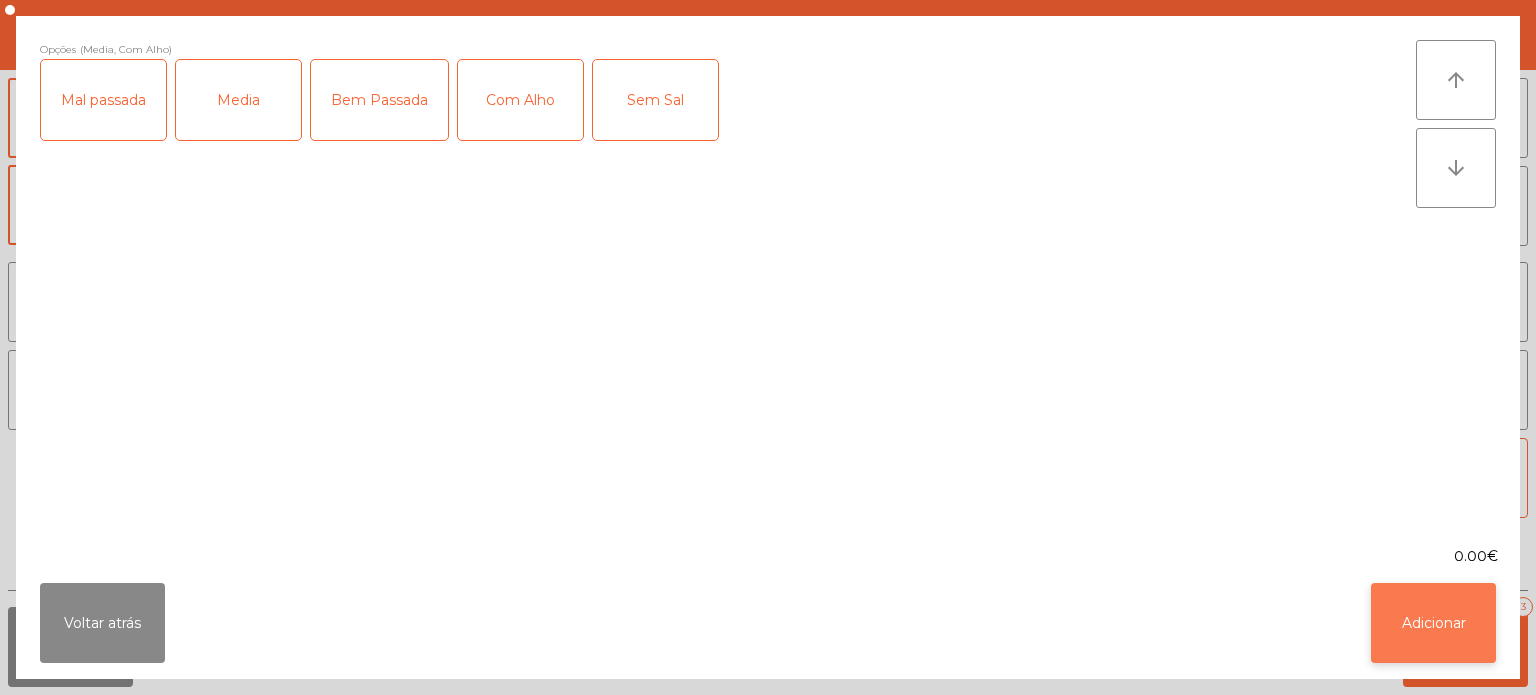 click on "Adicionar" 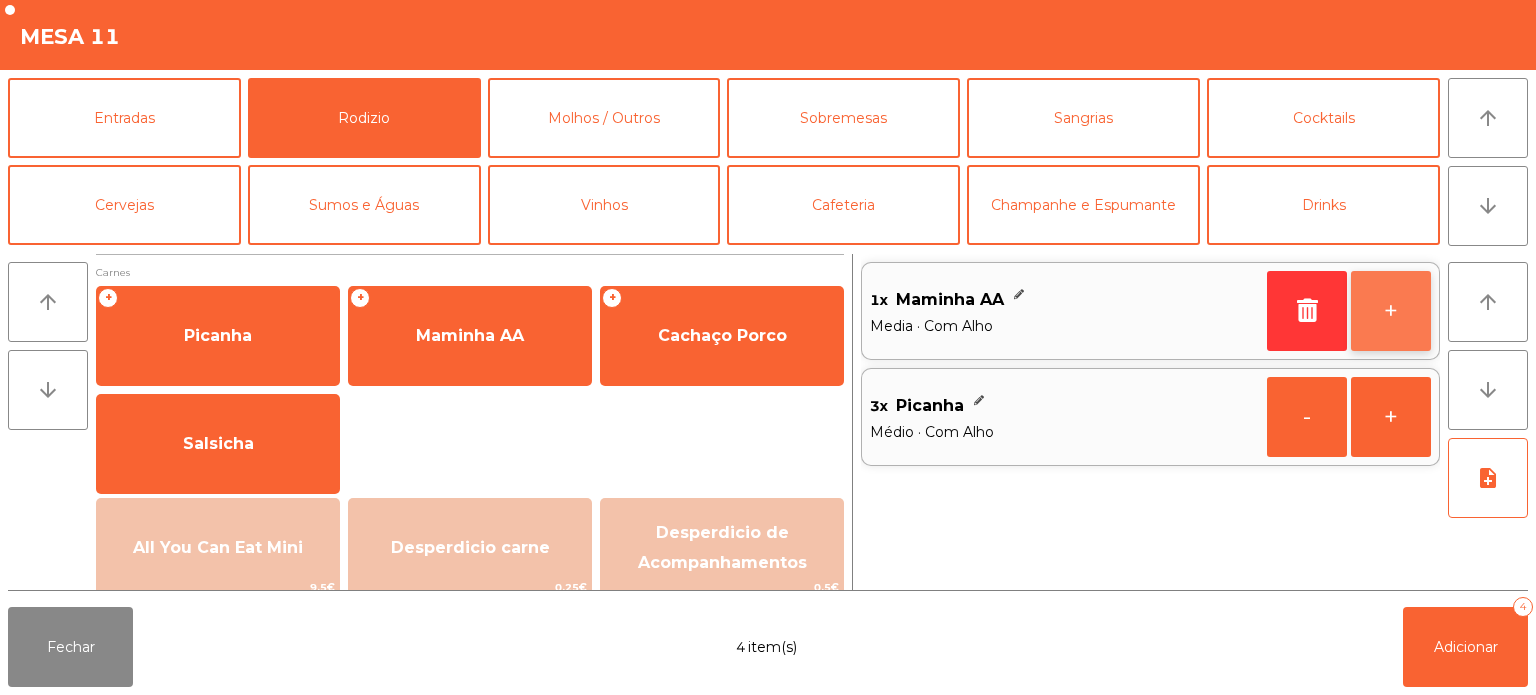 click on "+" 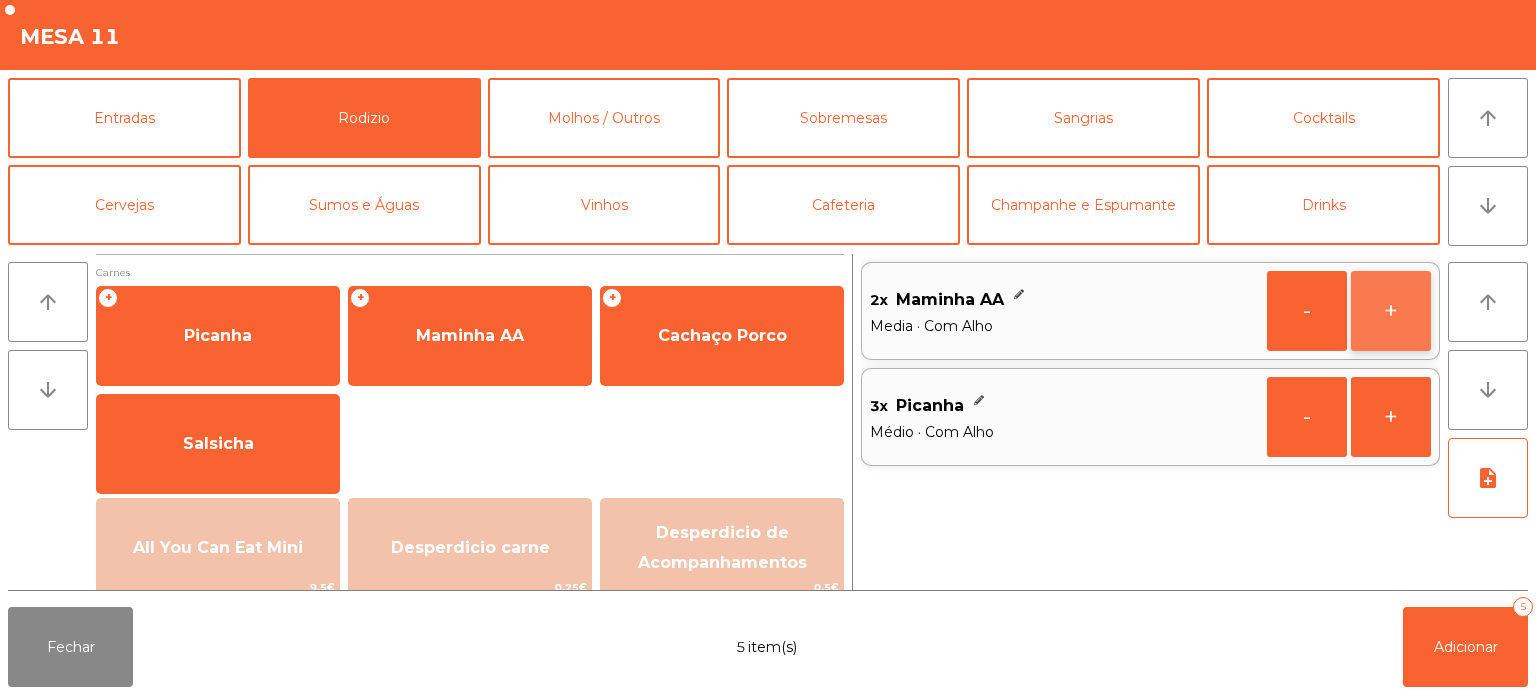 click on "+" 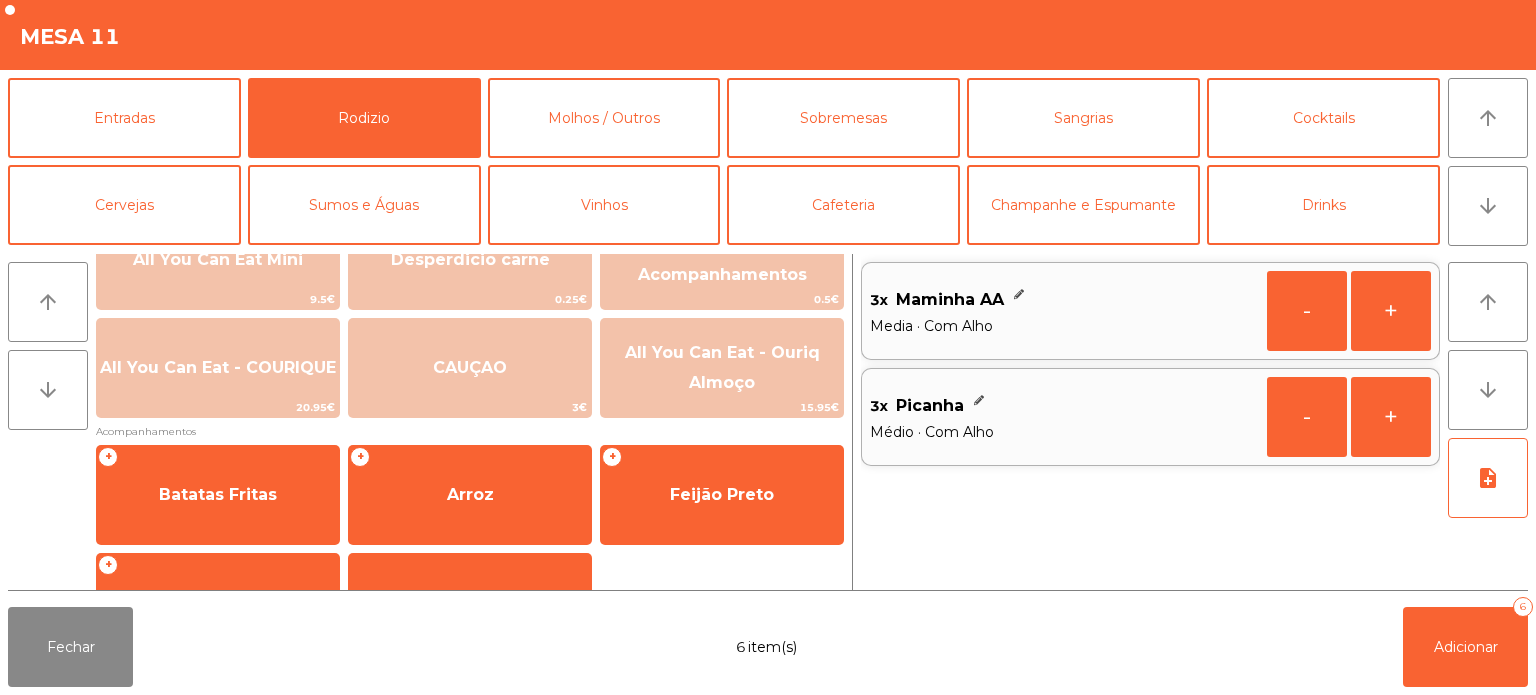 scroll, scrollTop: 358, scrollLeft: 0, axis: vertical 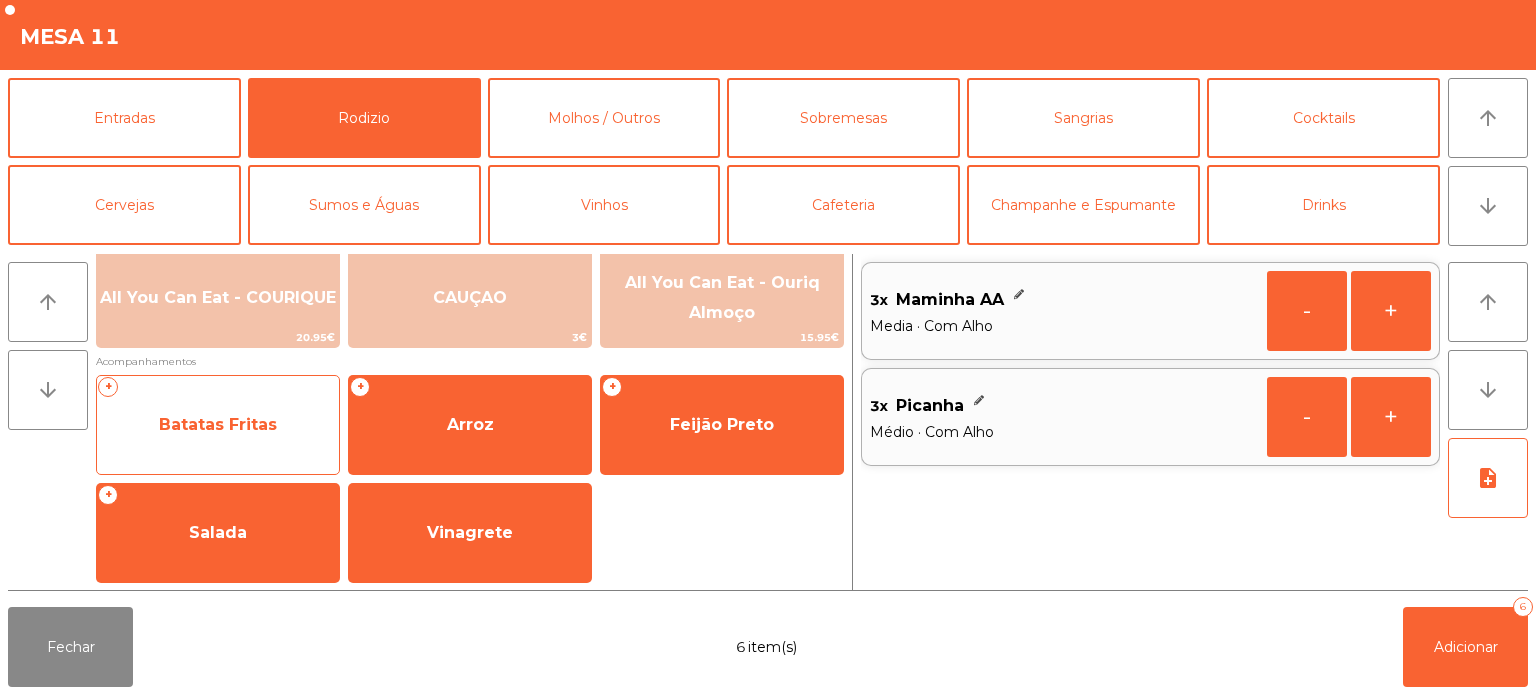 click on "Batatas Fritas" 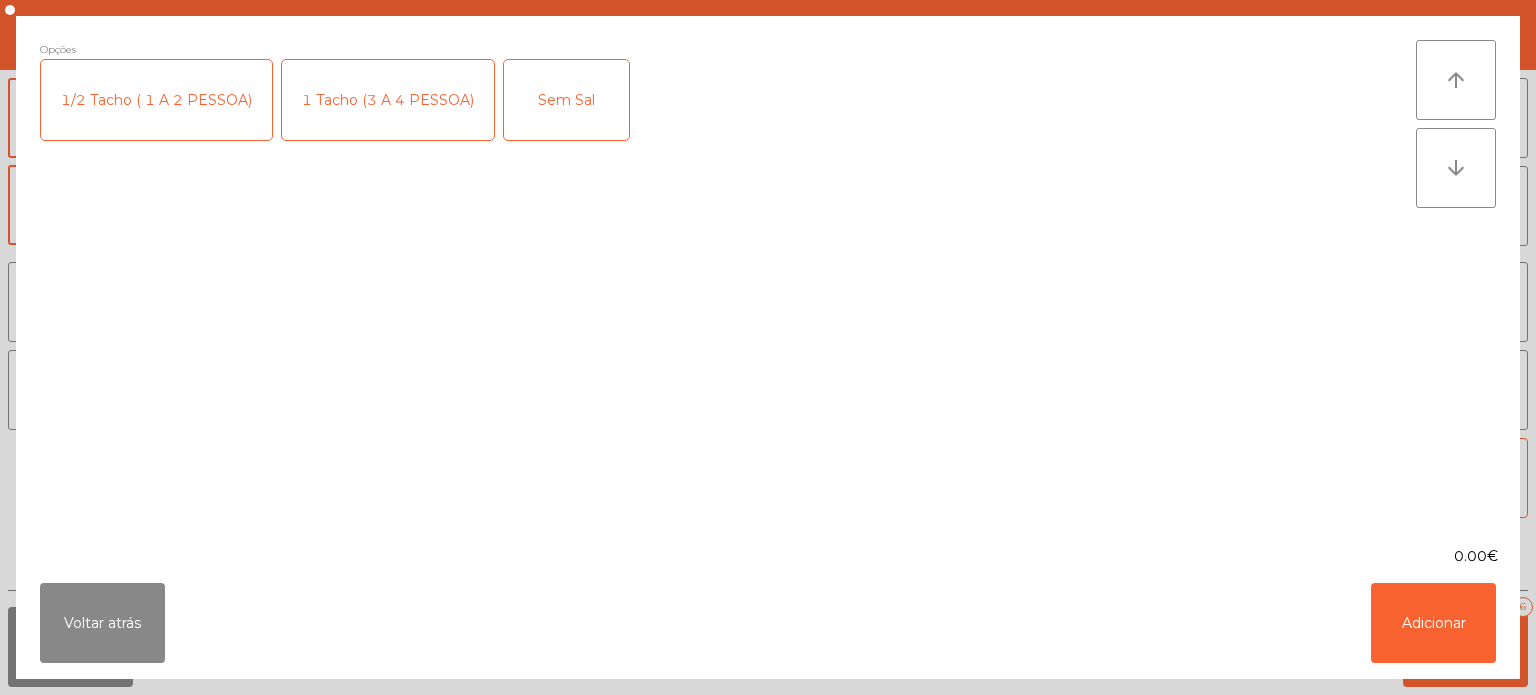 click on "1 Tacho (3 A 4 PESSOA)" 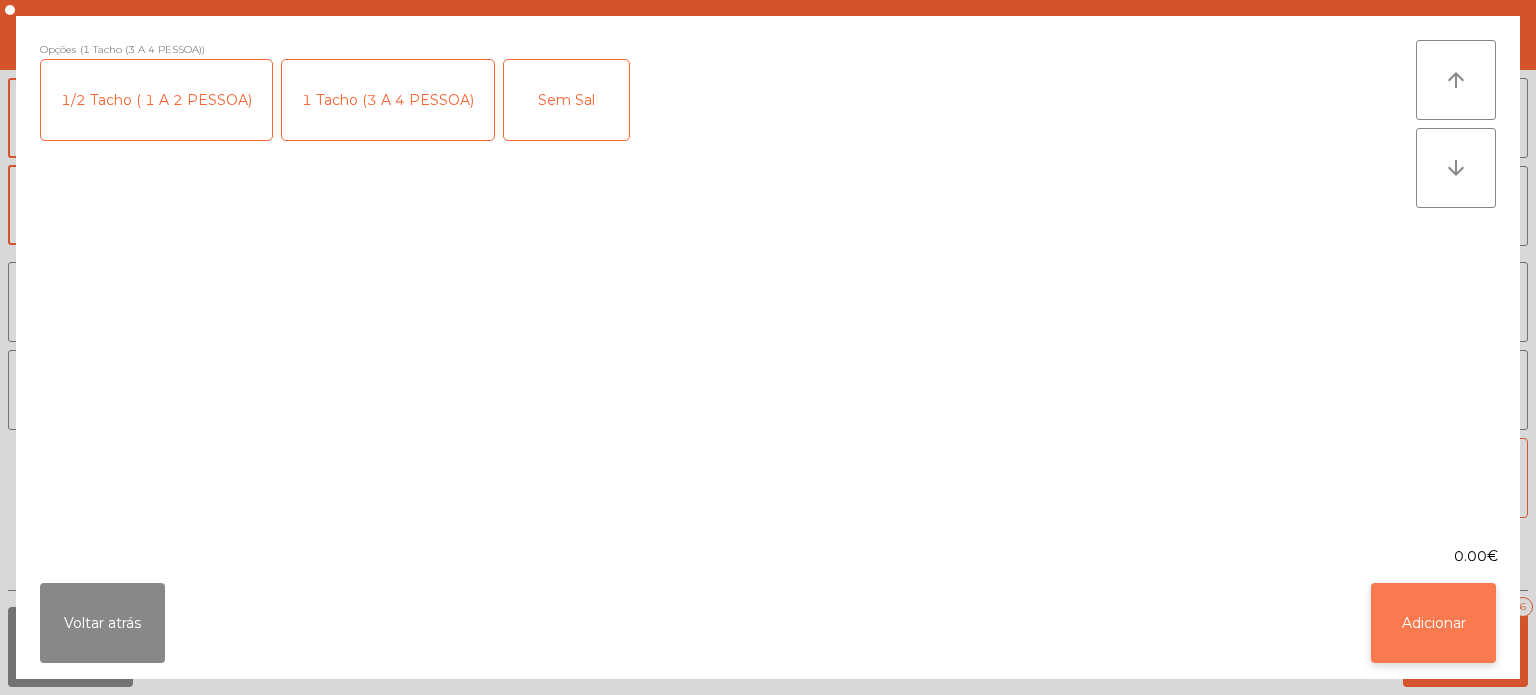 click on "Adicionar" 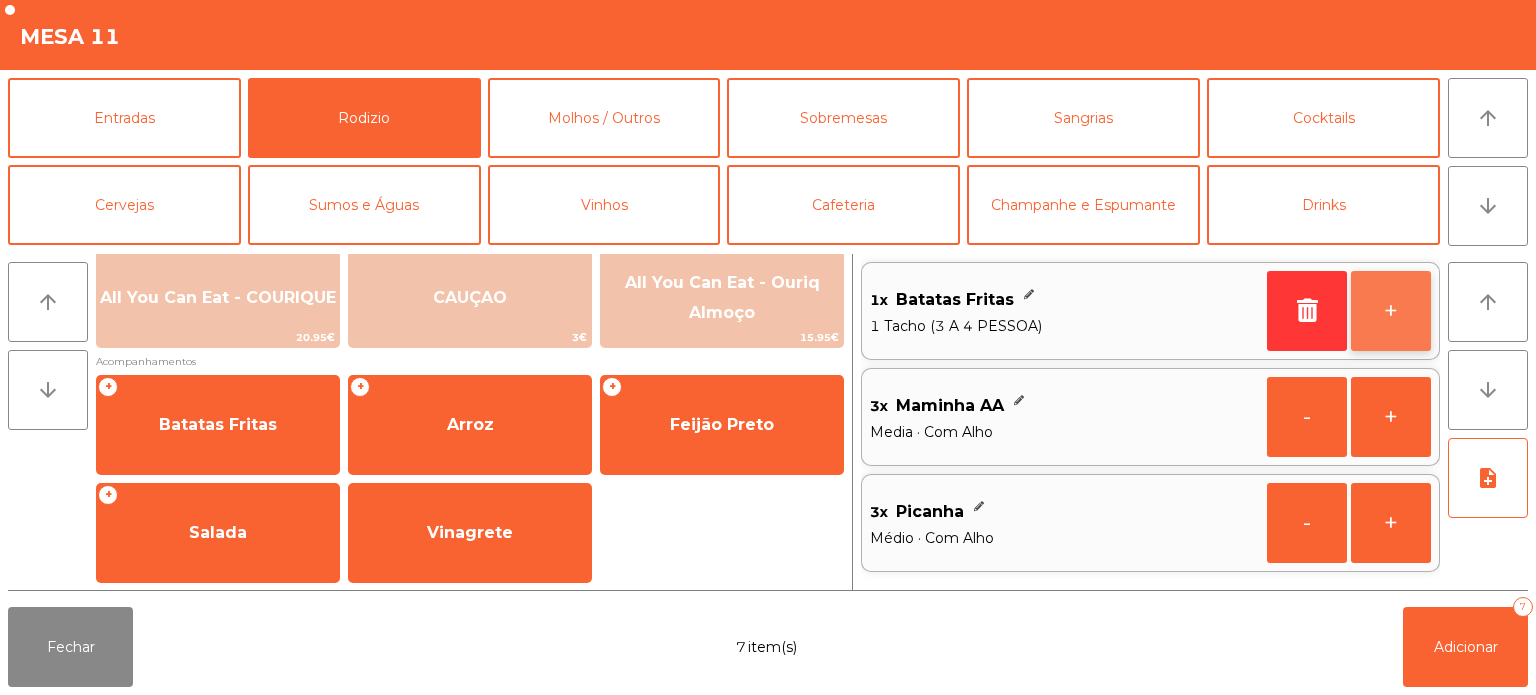 click on "+" 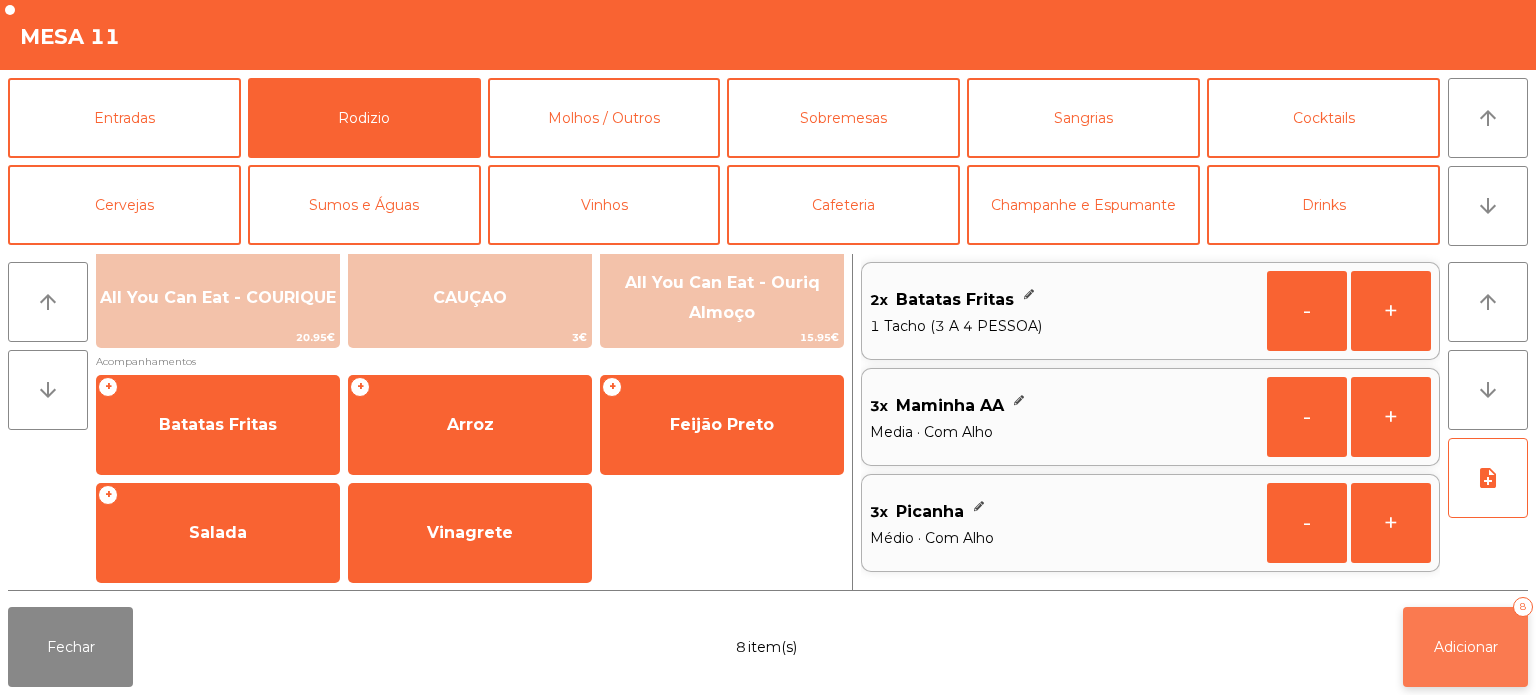 click on "Adicionar   8" 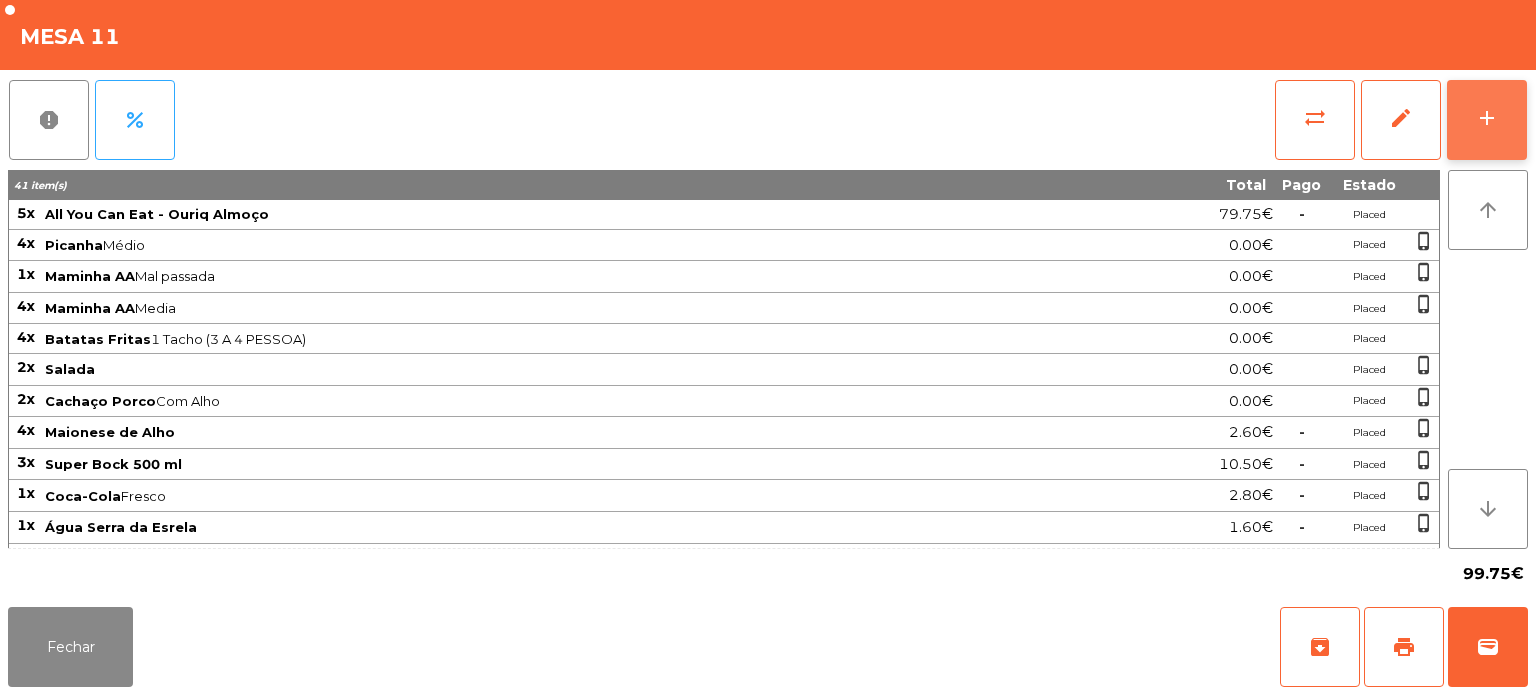 click on "add" 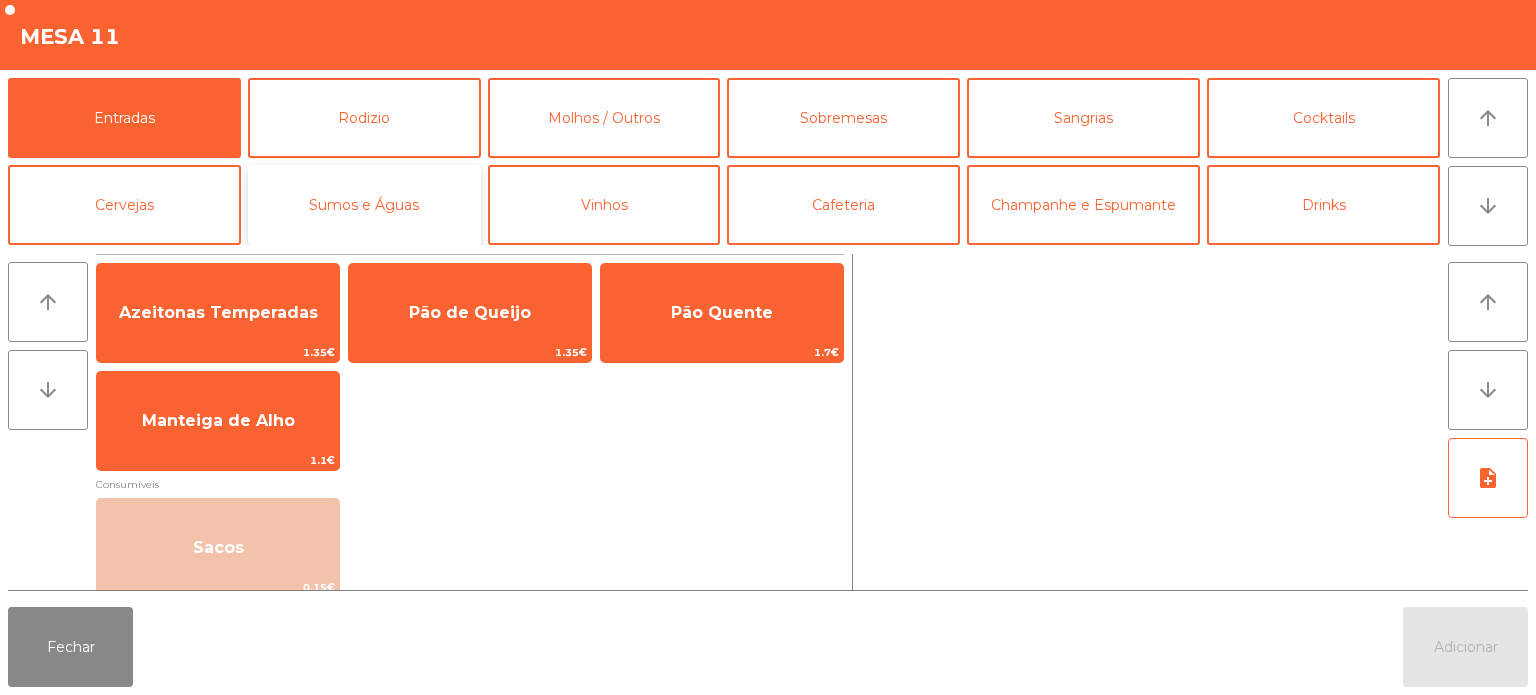 click on "Sumos e Águas" 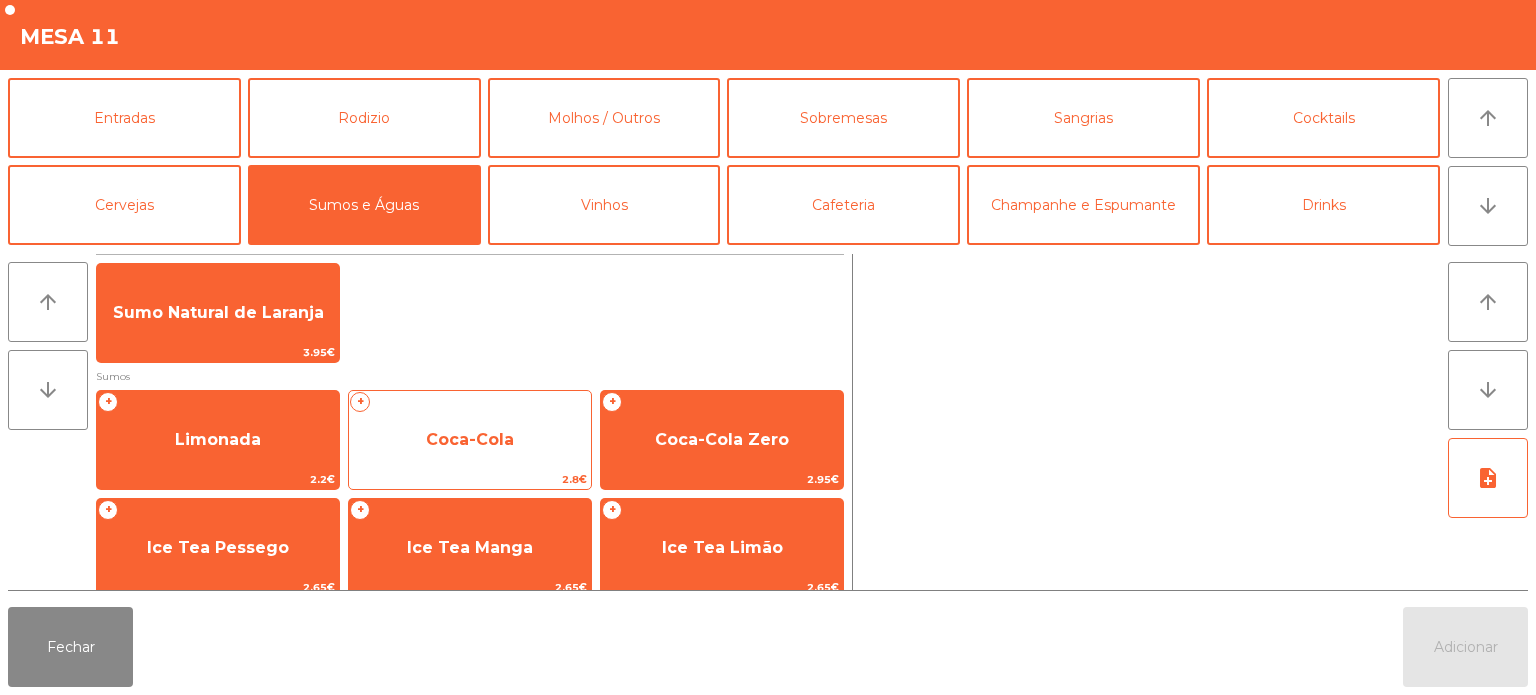 click on "Coca-Cola" 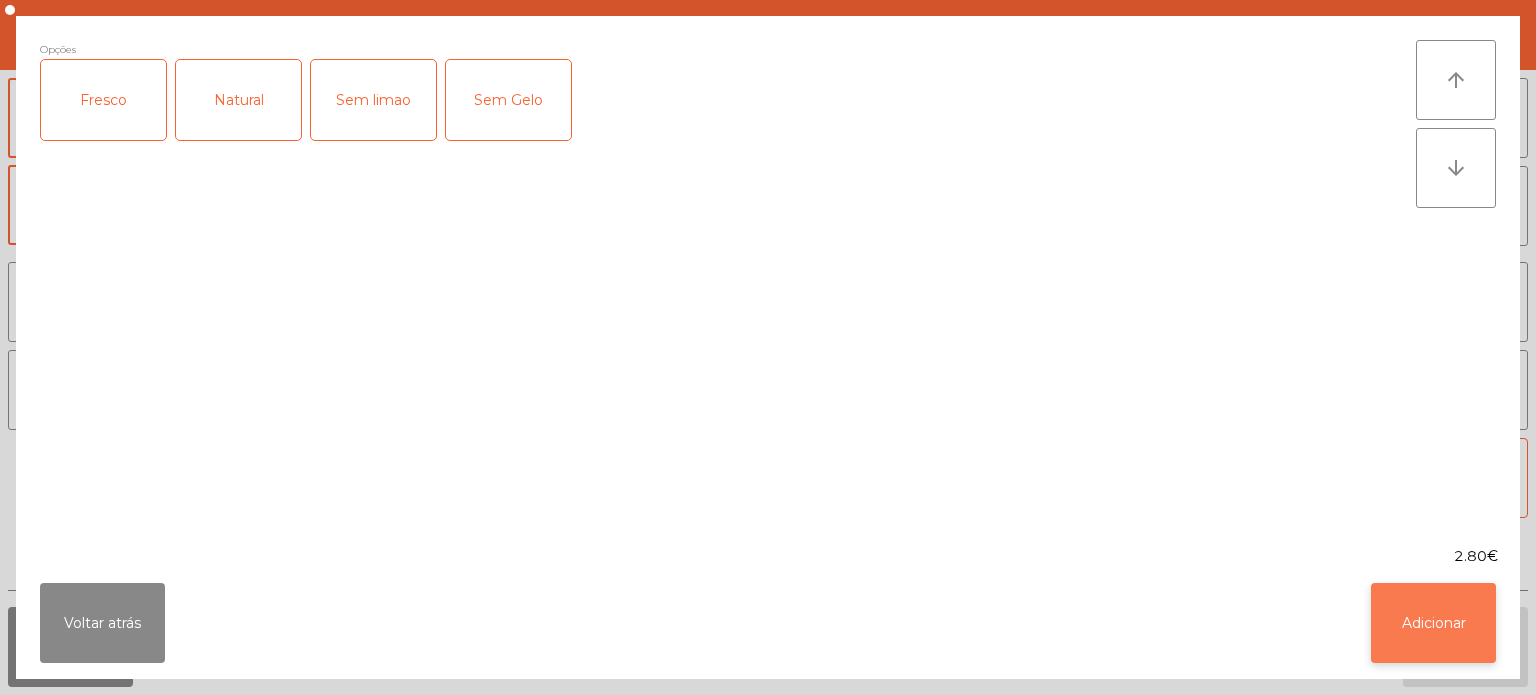click on "Adicionar" 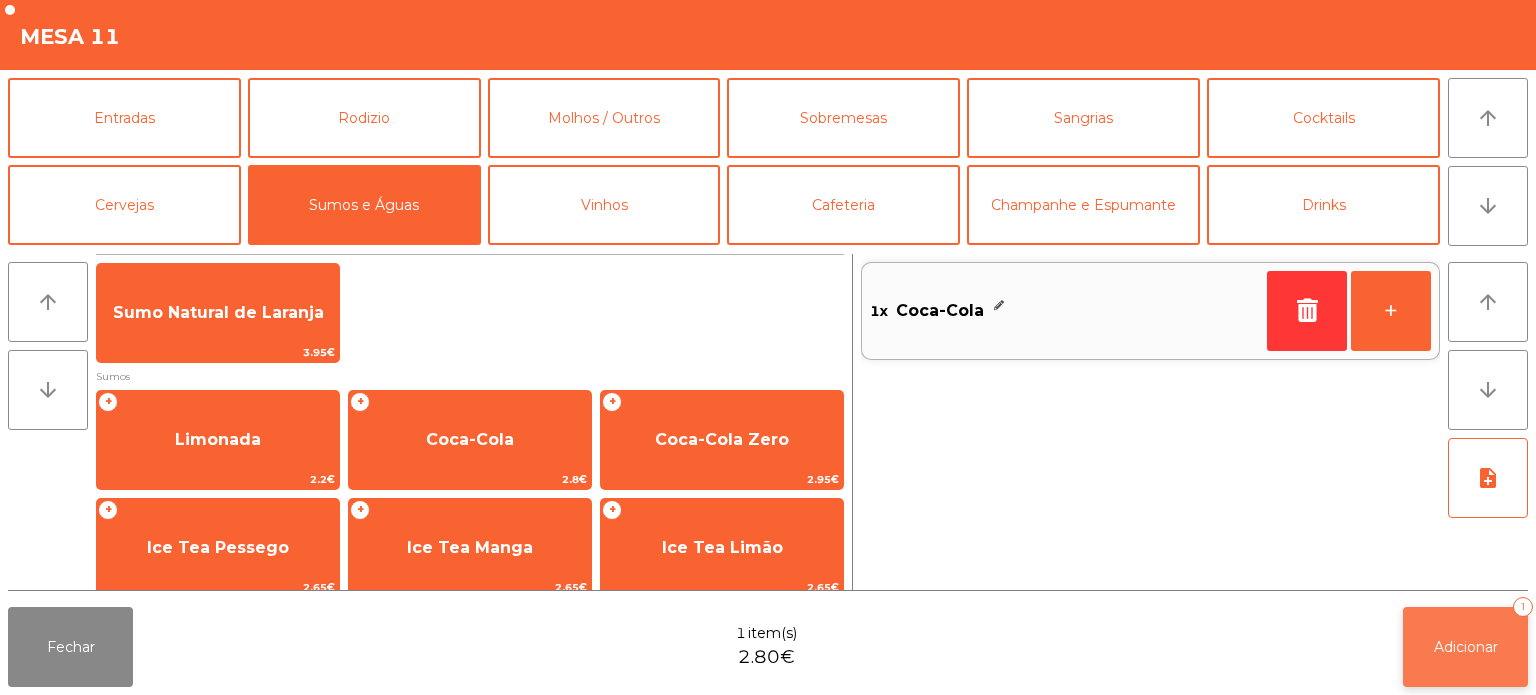 click on "Adicionar" 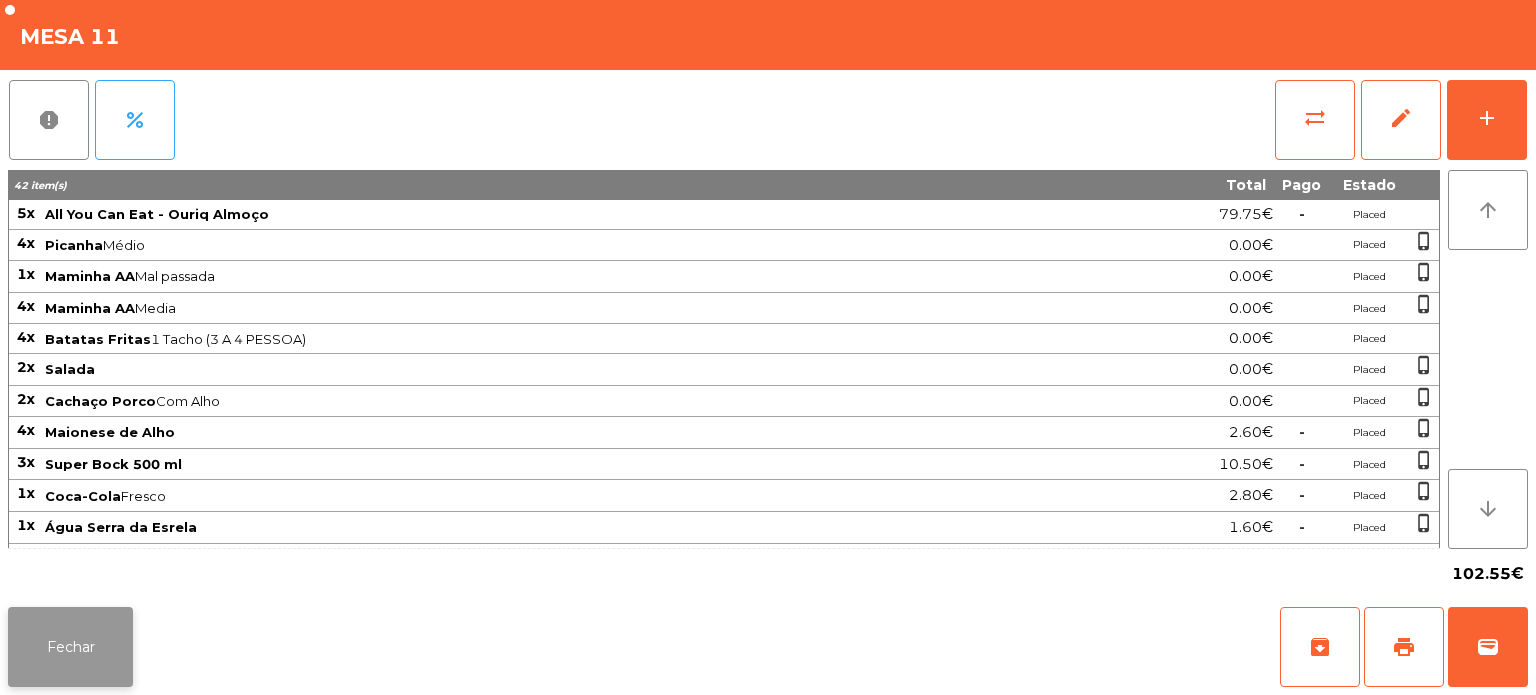 click on "Fechar" 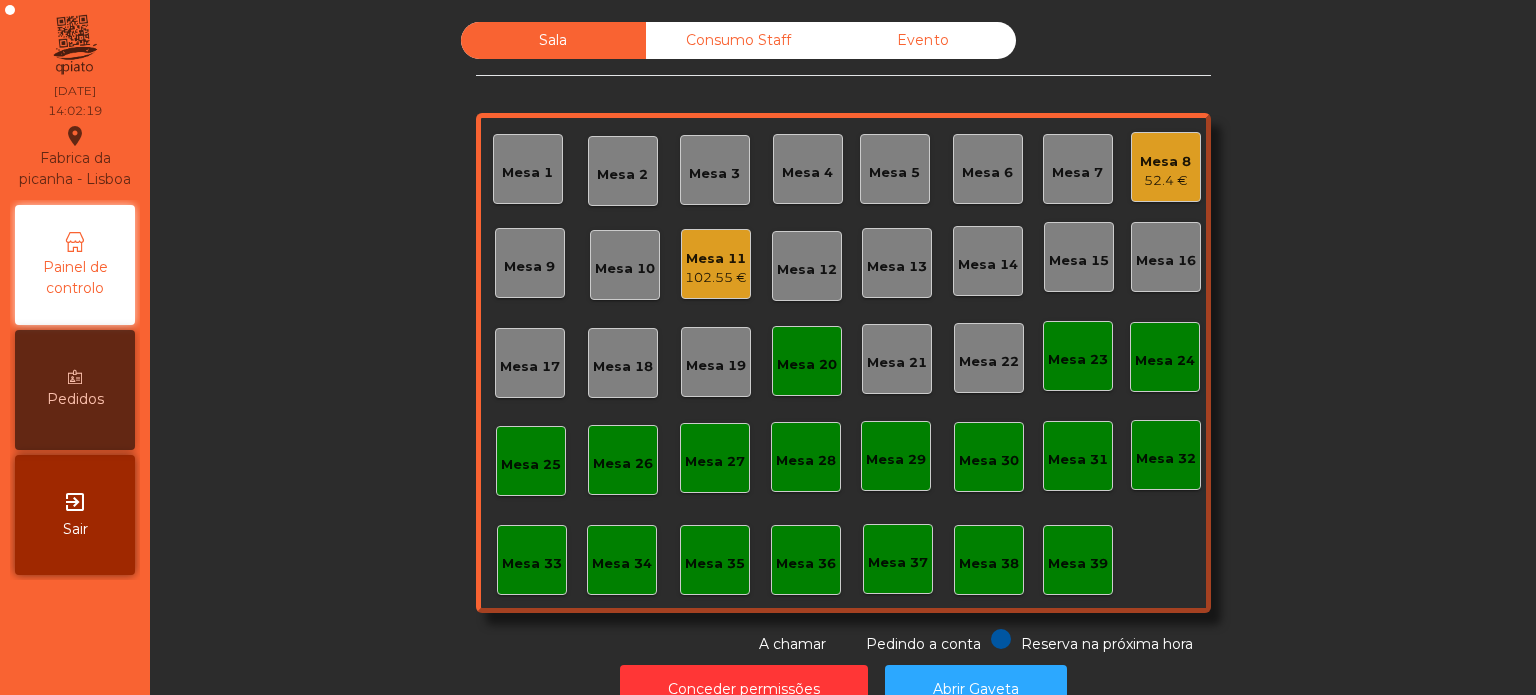 click on "Mesa 20" 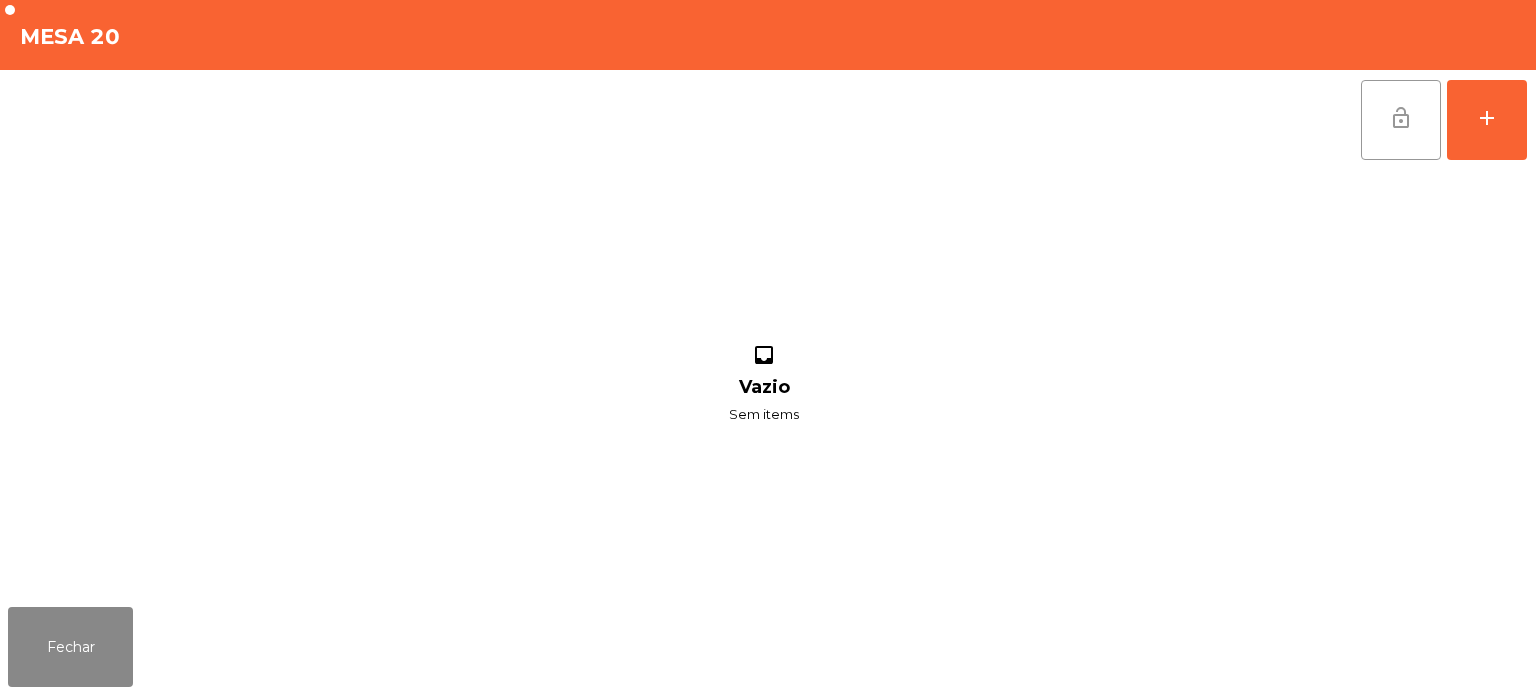 click on "lock_open" 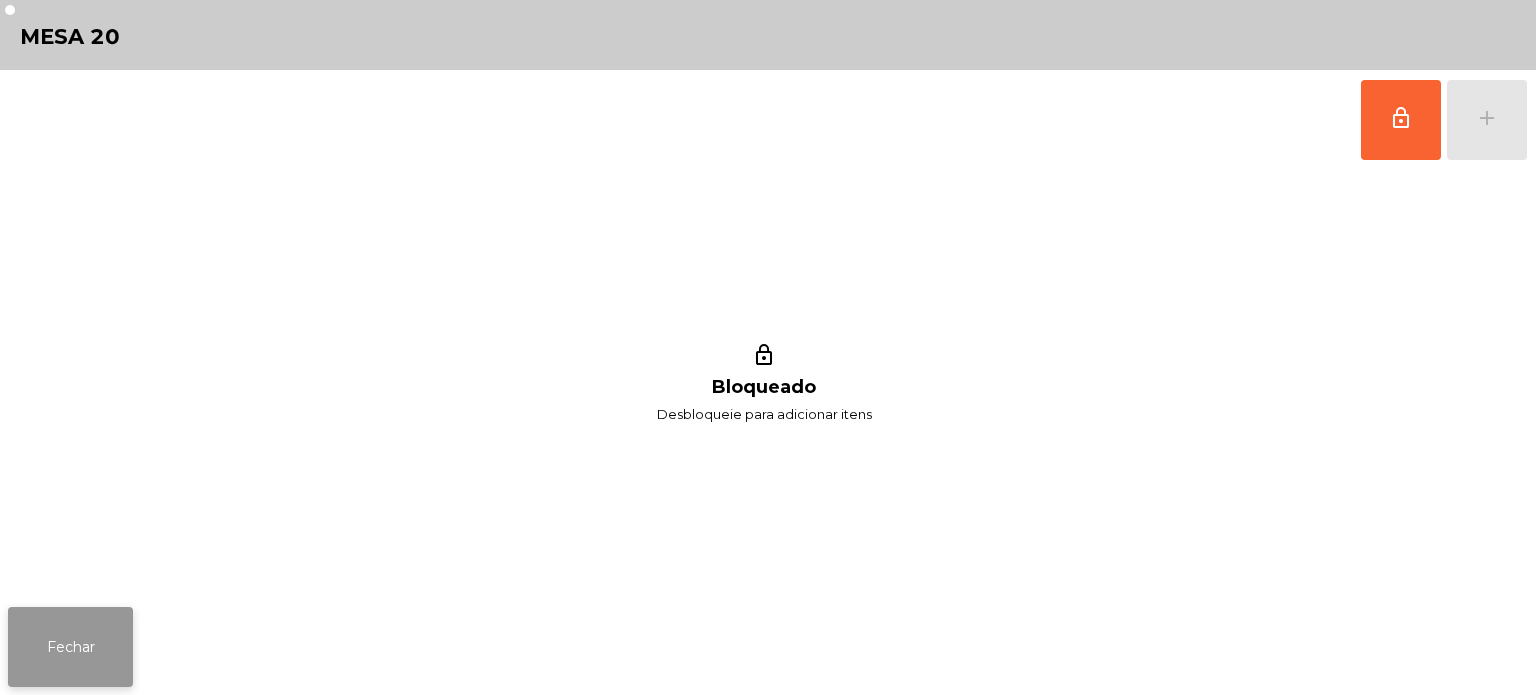 click on "Fechar" 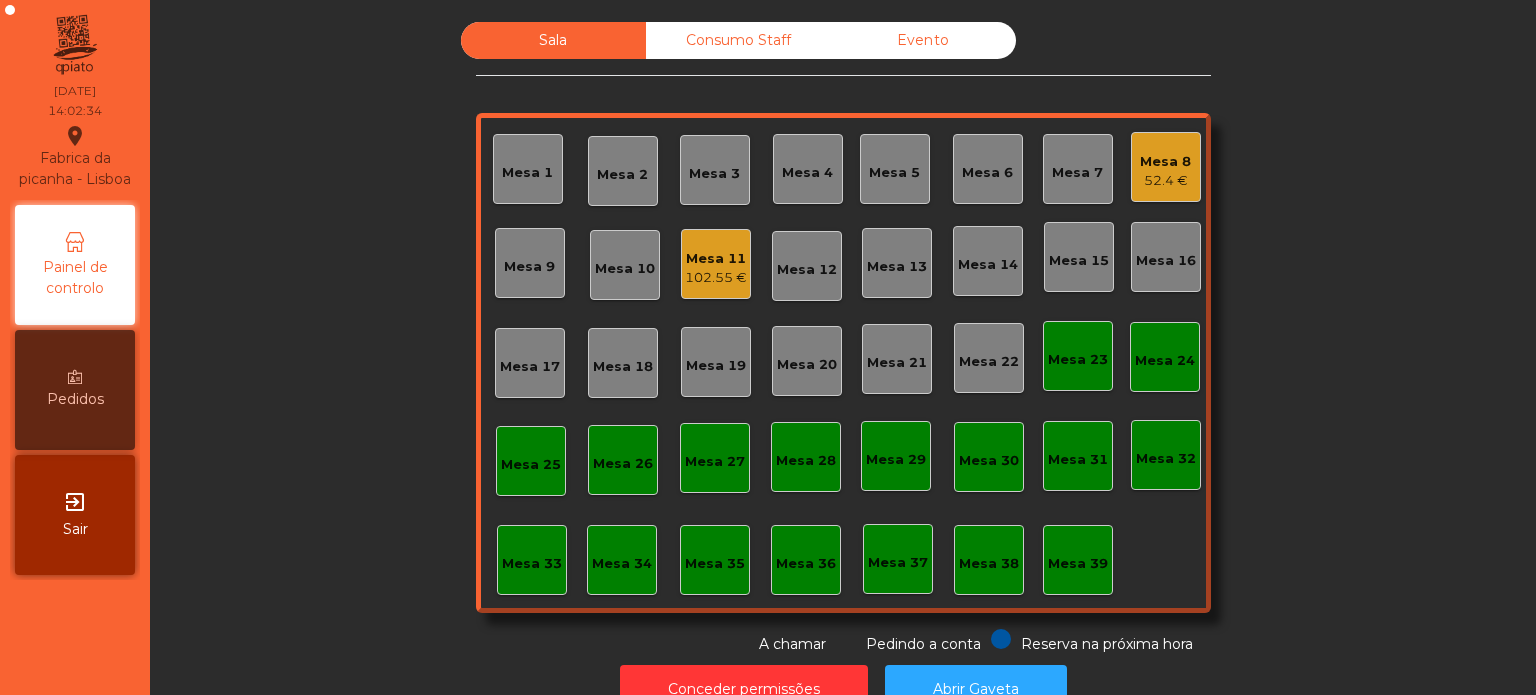 click on "Mesa 11" 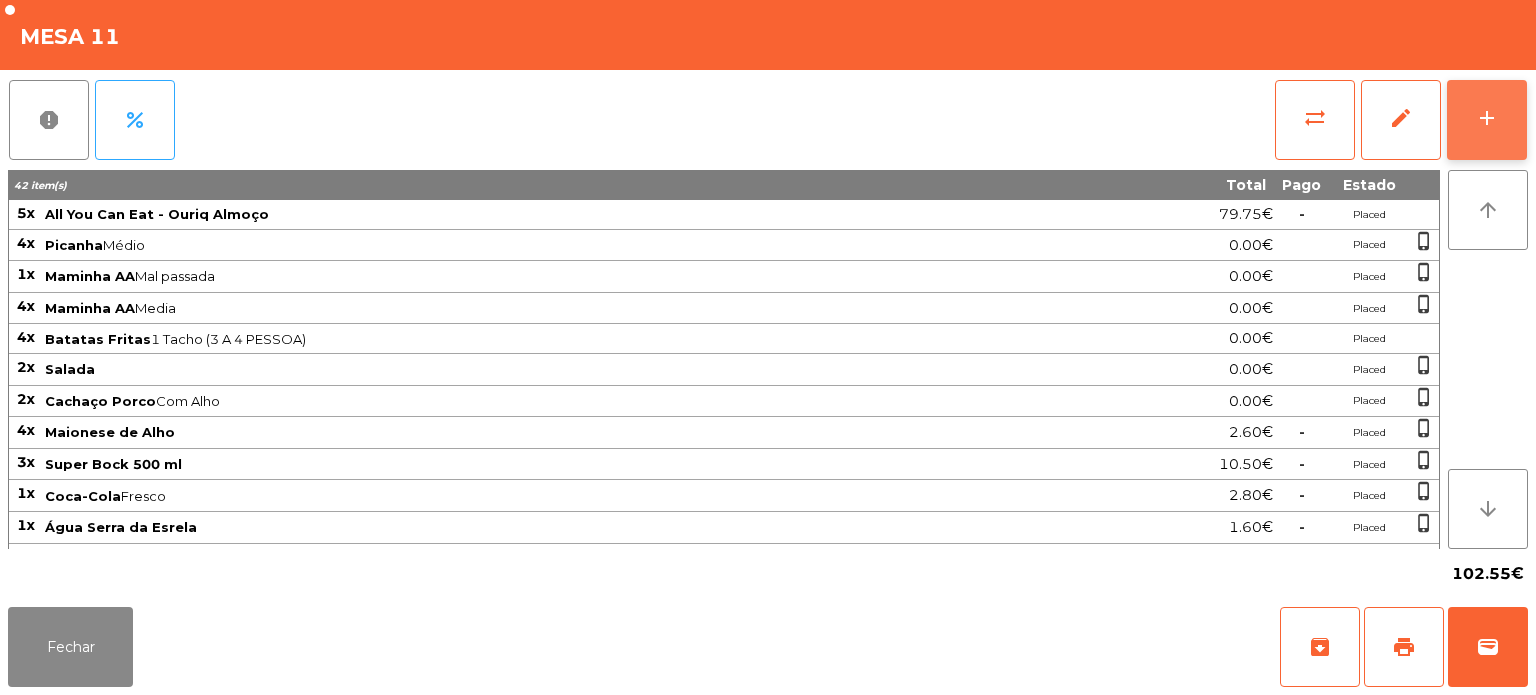 click on "add" 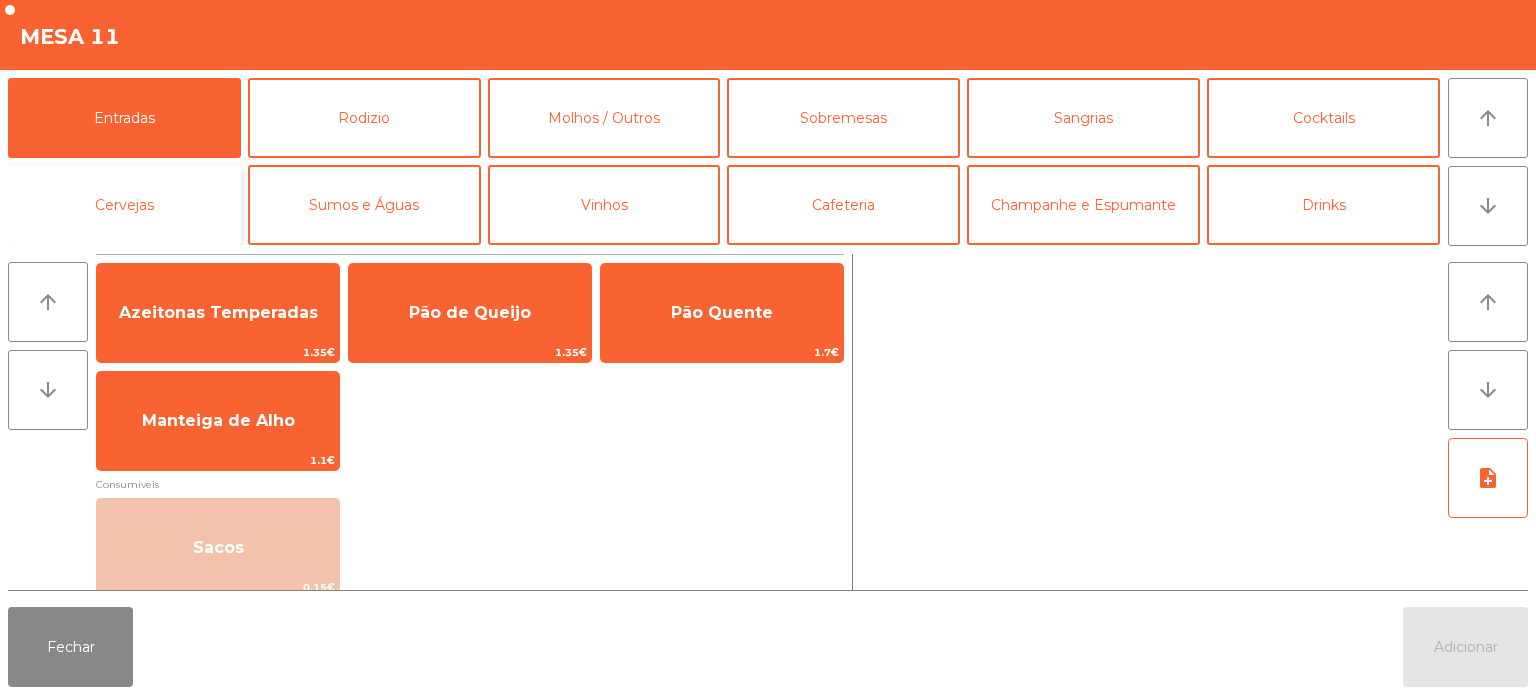 click on "Cervejas" 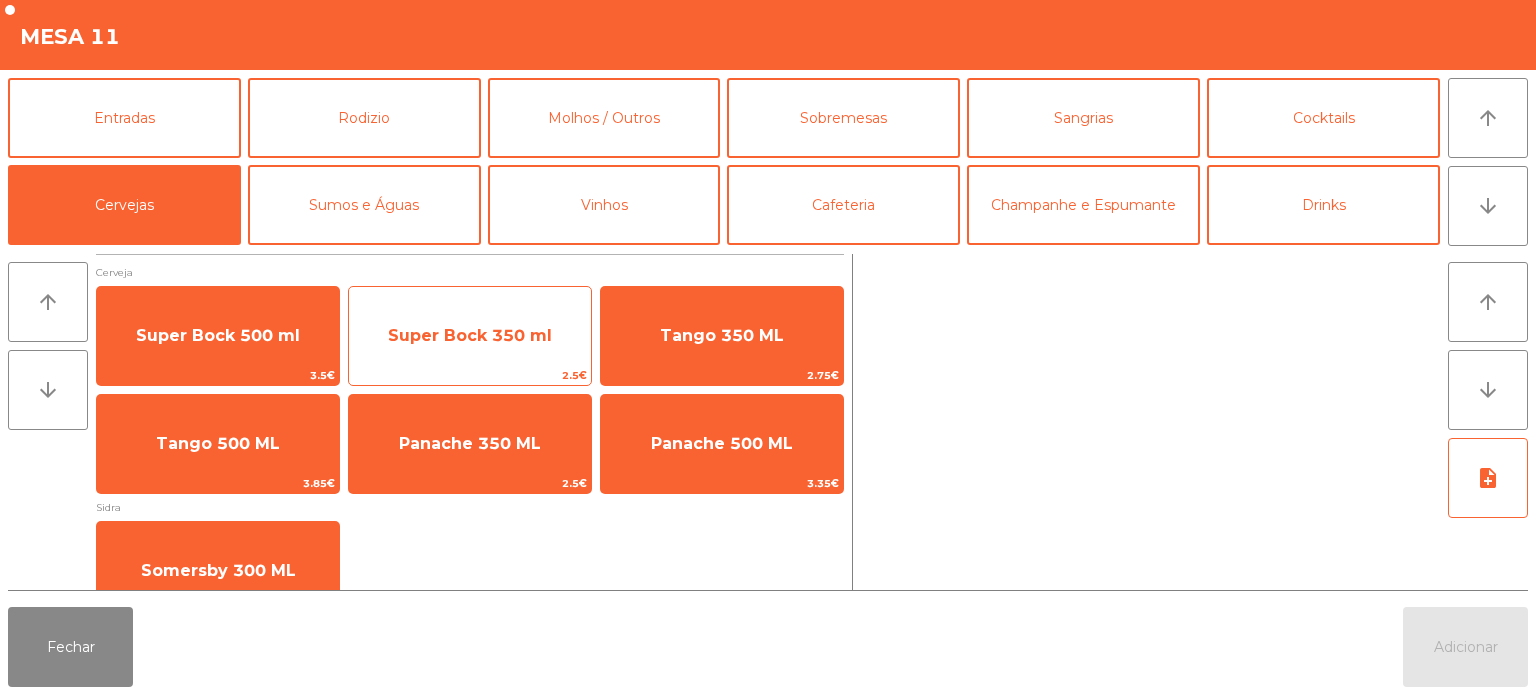click on "Super Bock 350 ml" 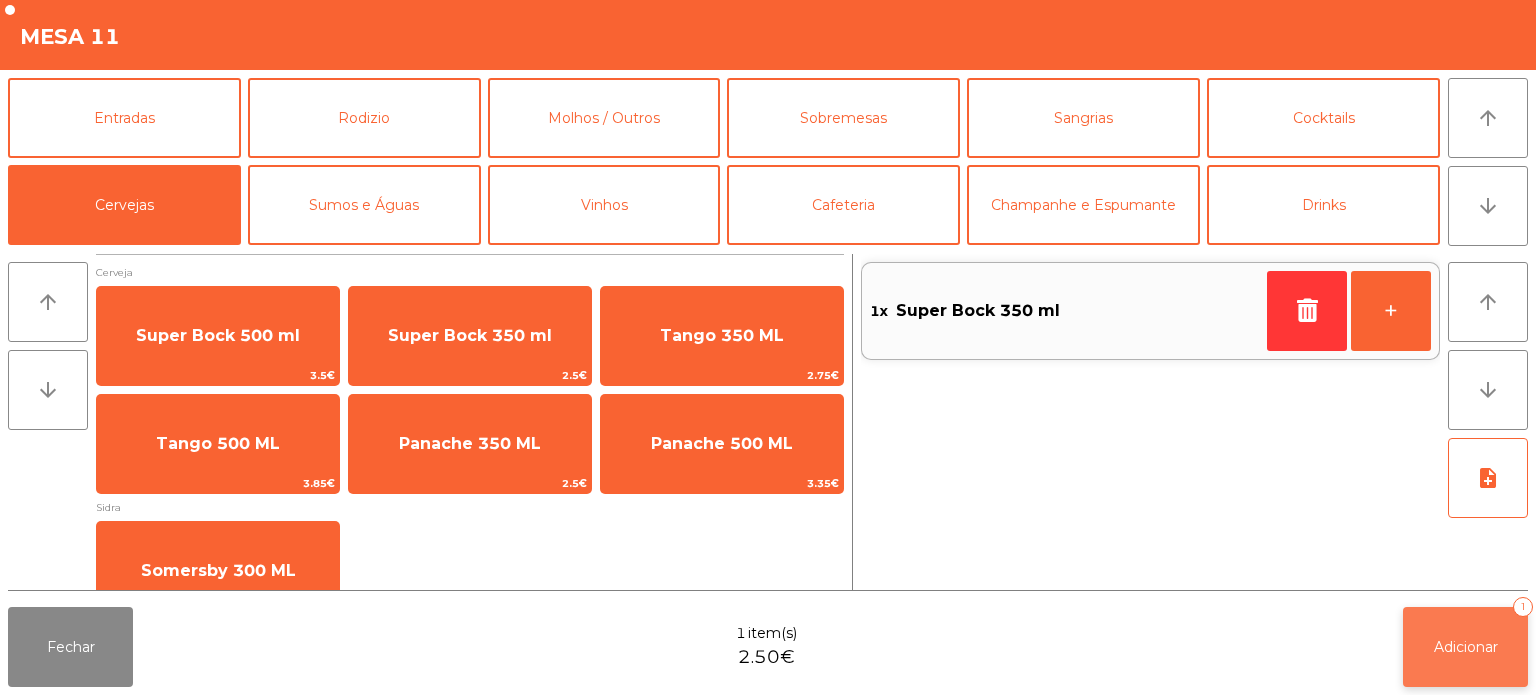 click on "Adicionar" 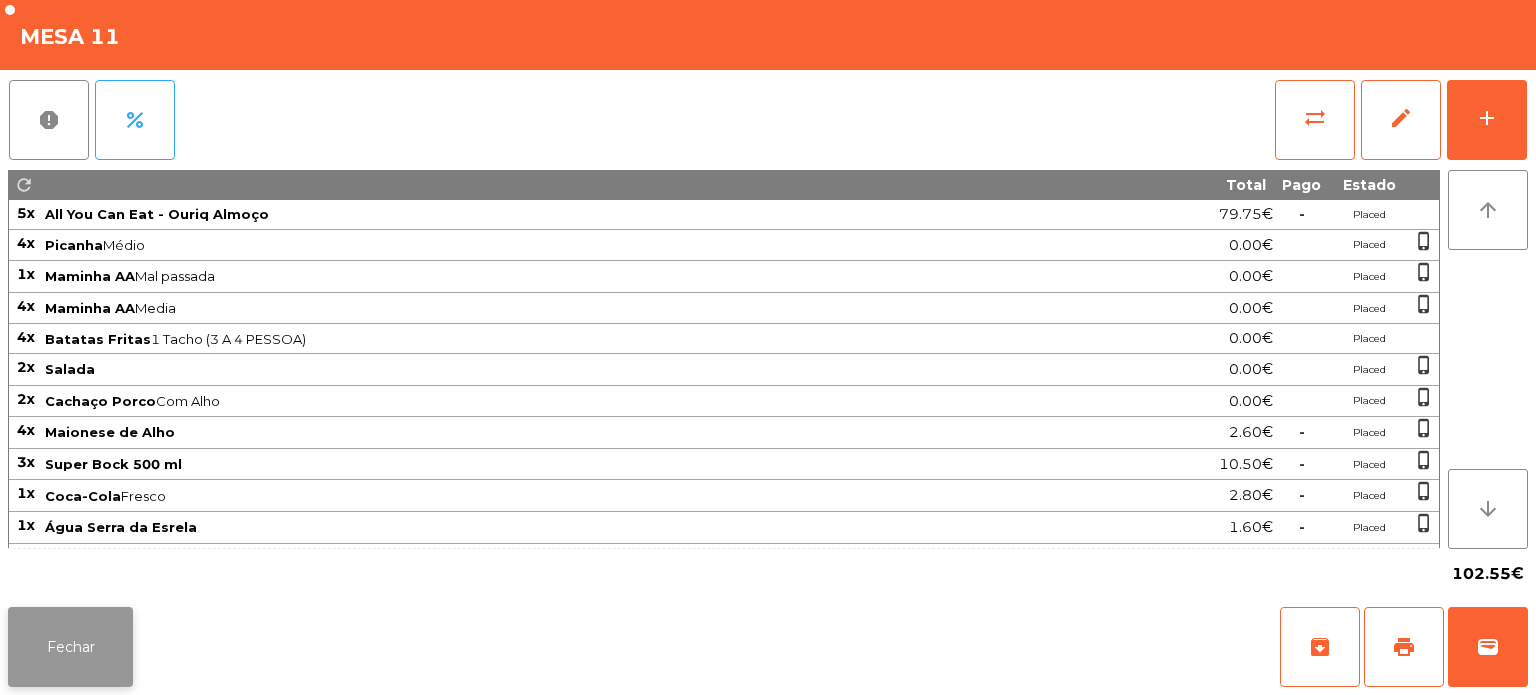click on "Fechar" 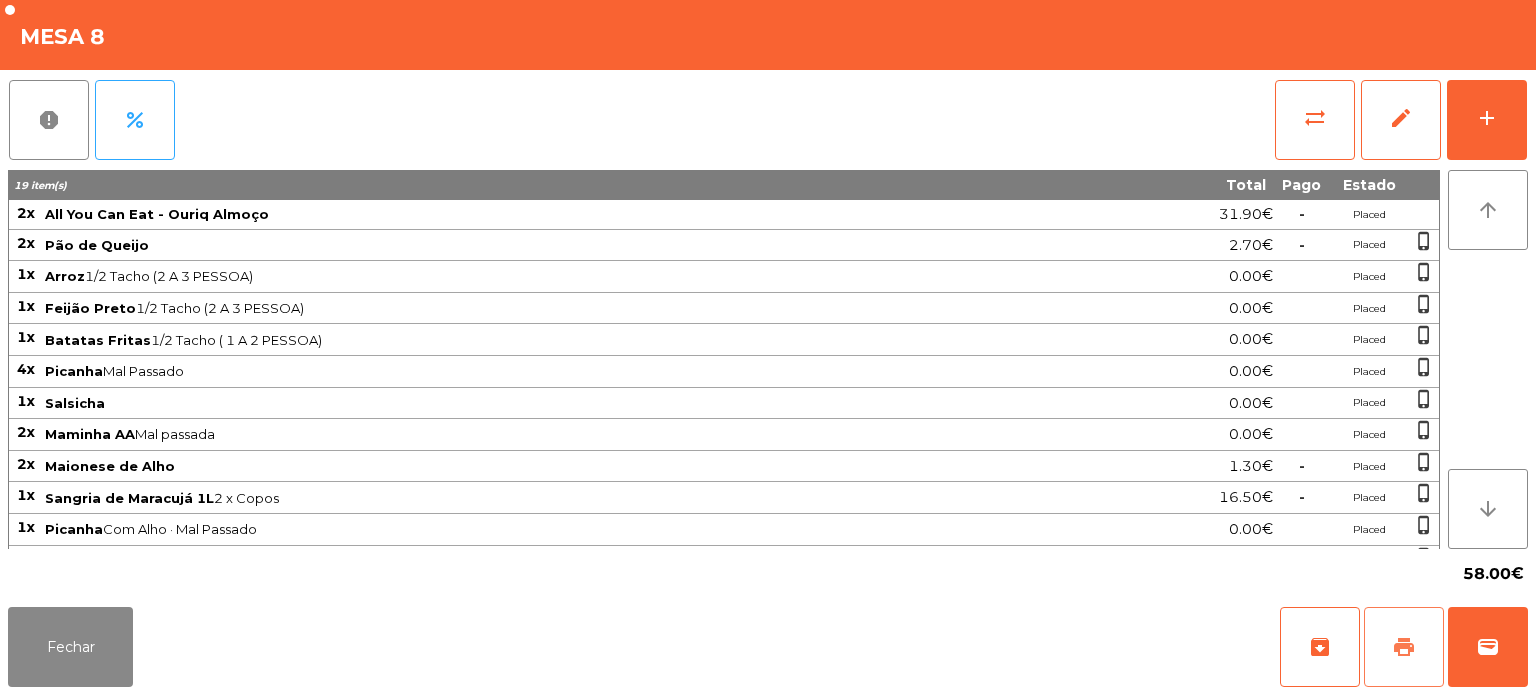 click on "print" 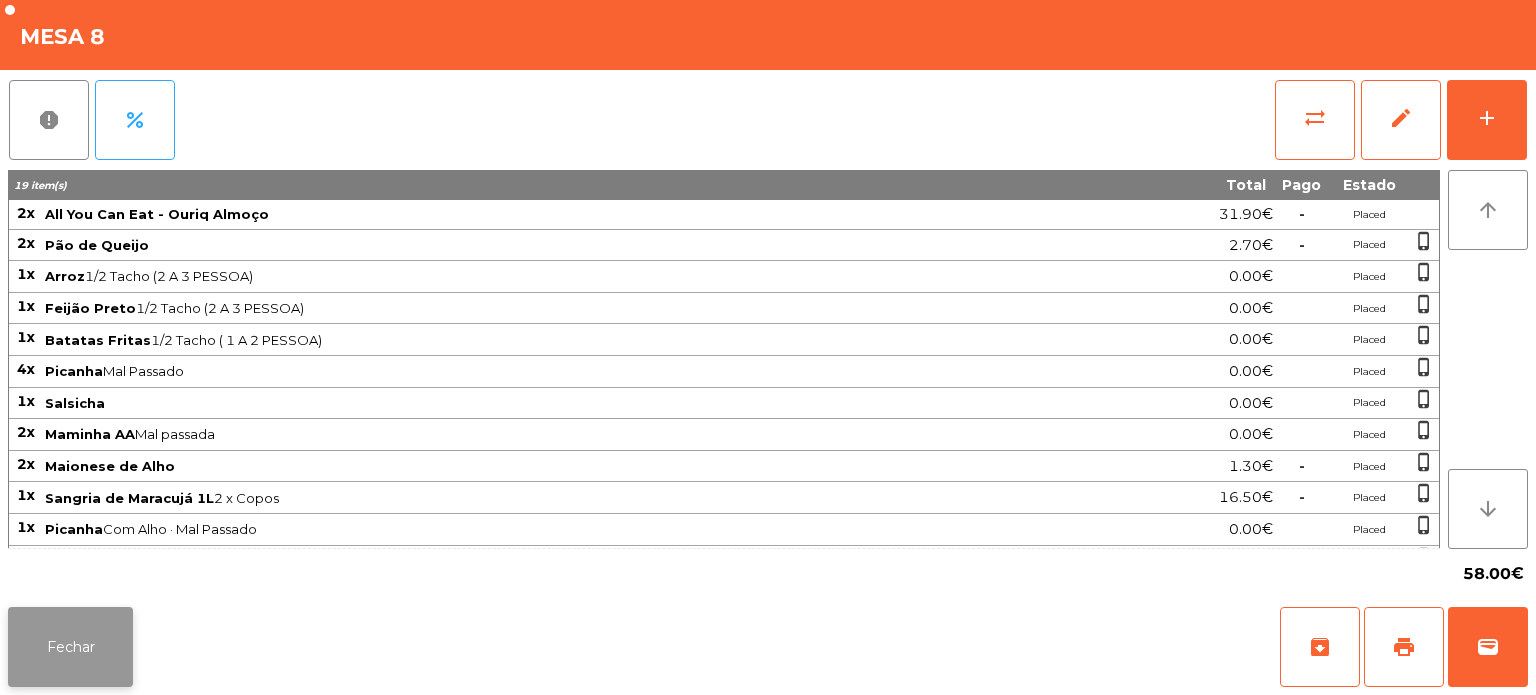 click on "Fechar" 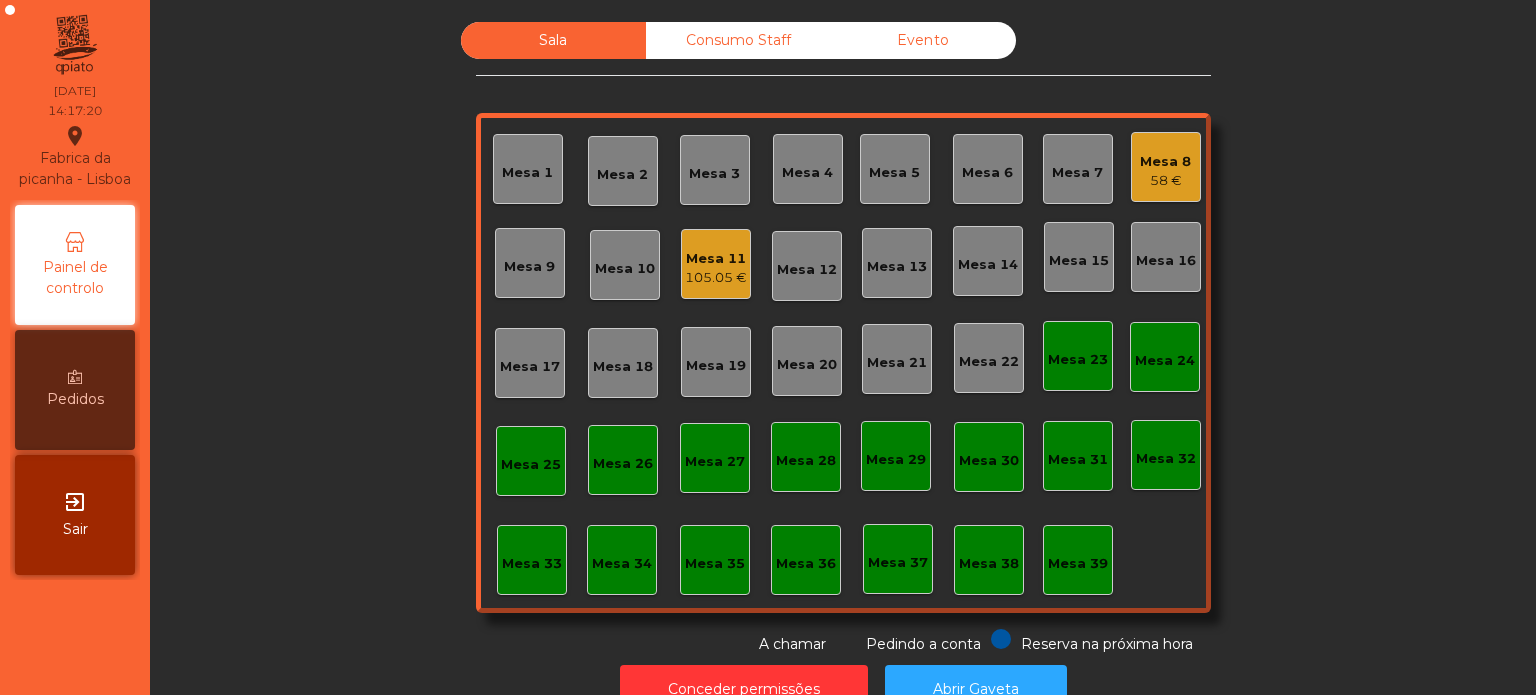 click on "105.05 €" 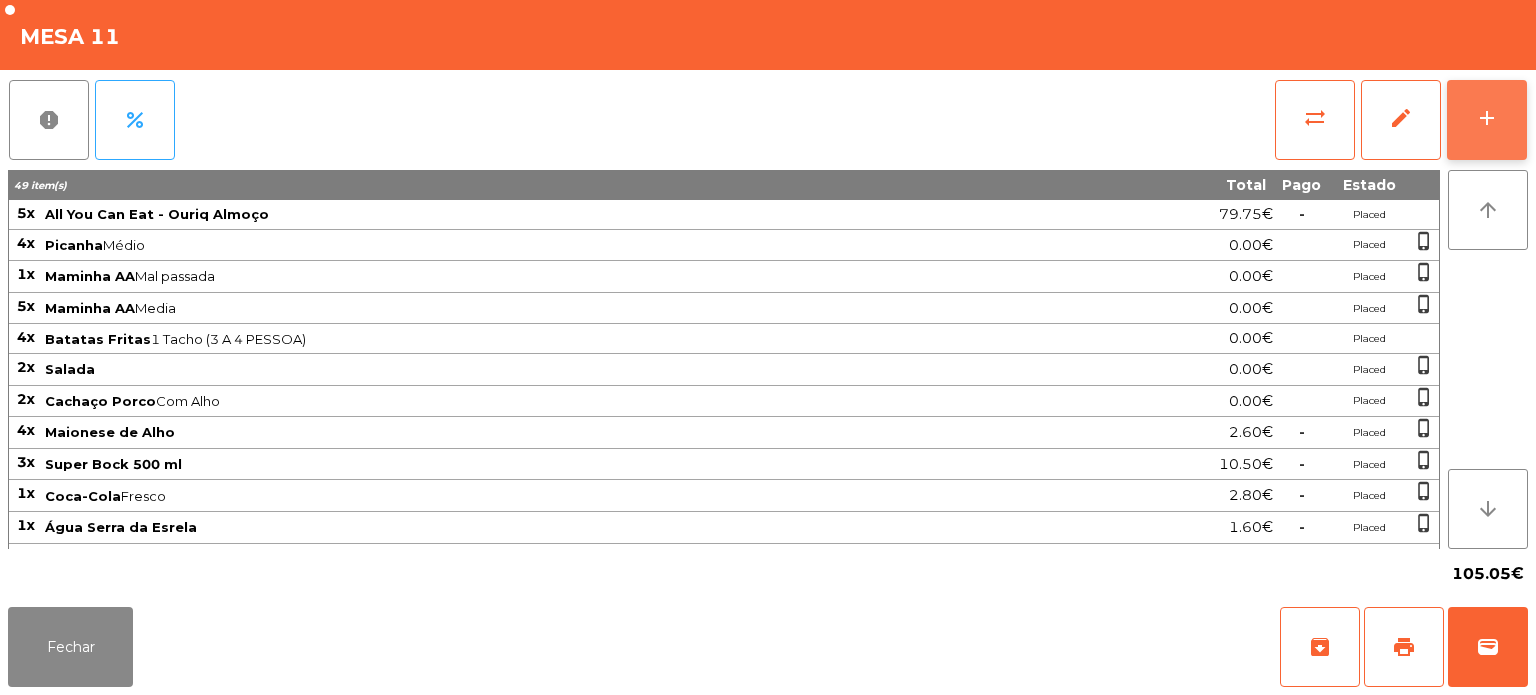 click on "add" 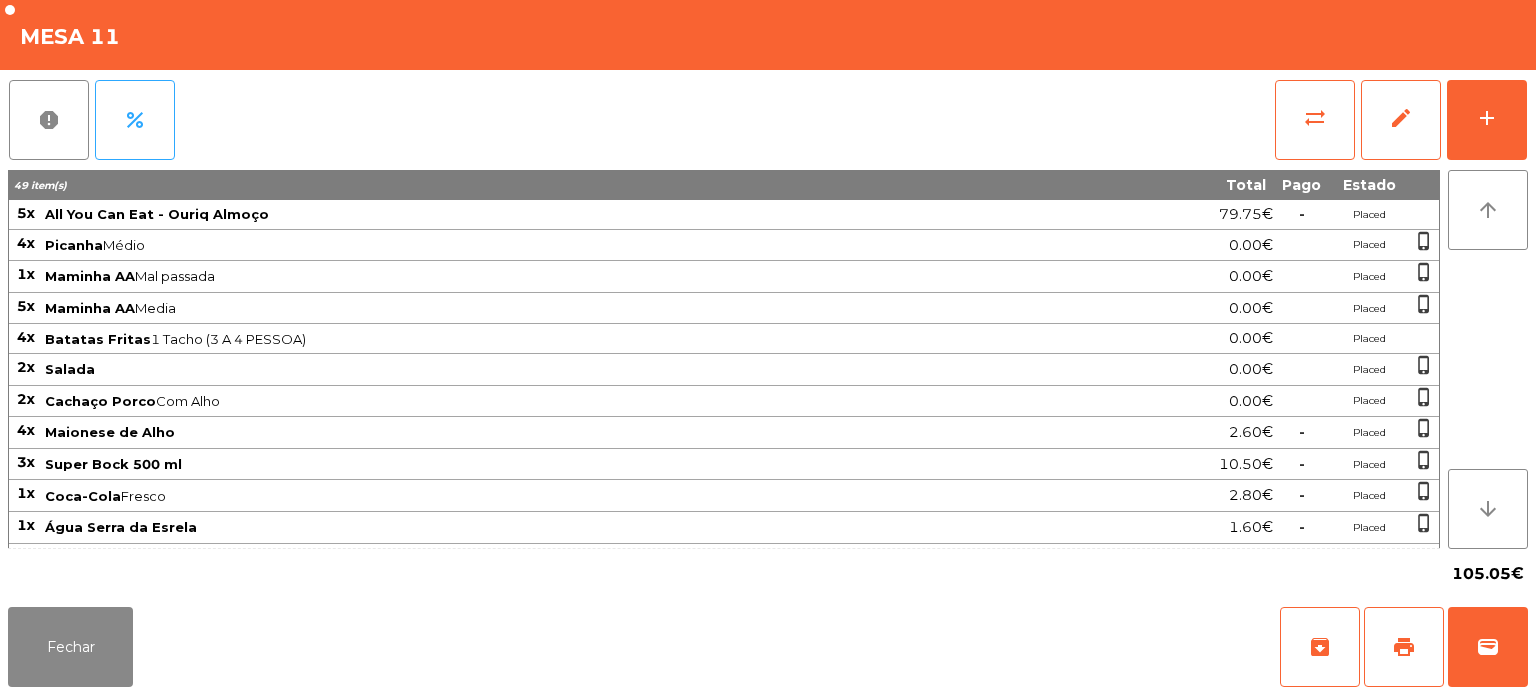 click on "All You Can Eat - Ouriq Almoço" 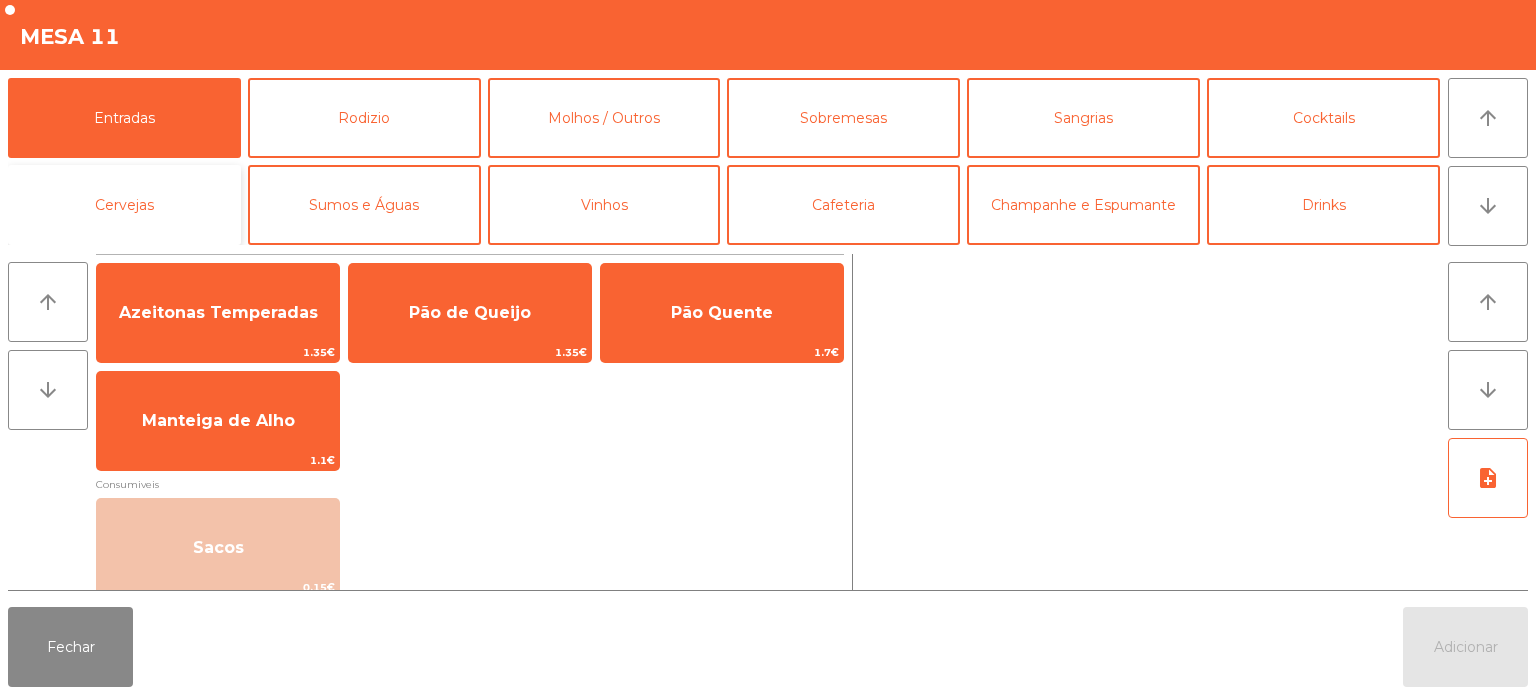 click on "Cervejas" 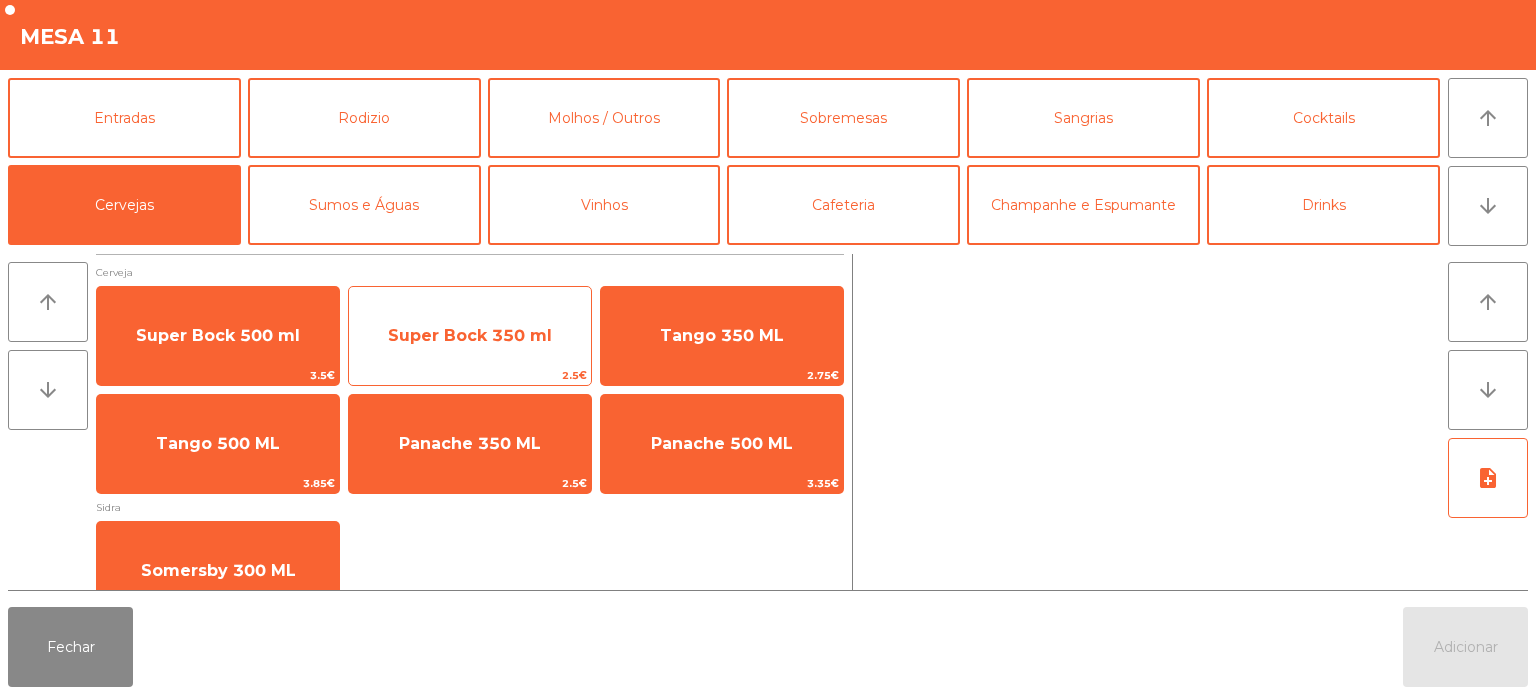 click on "Super Bock 350 ml   2.5€" 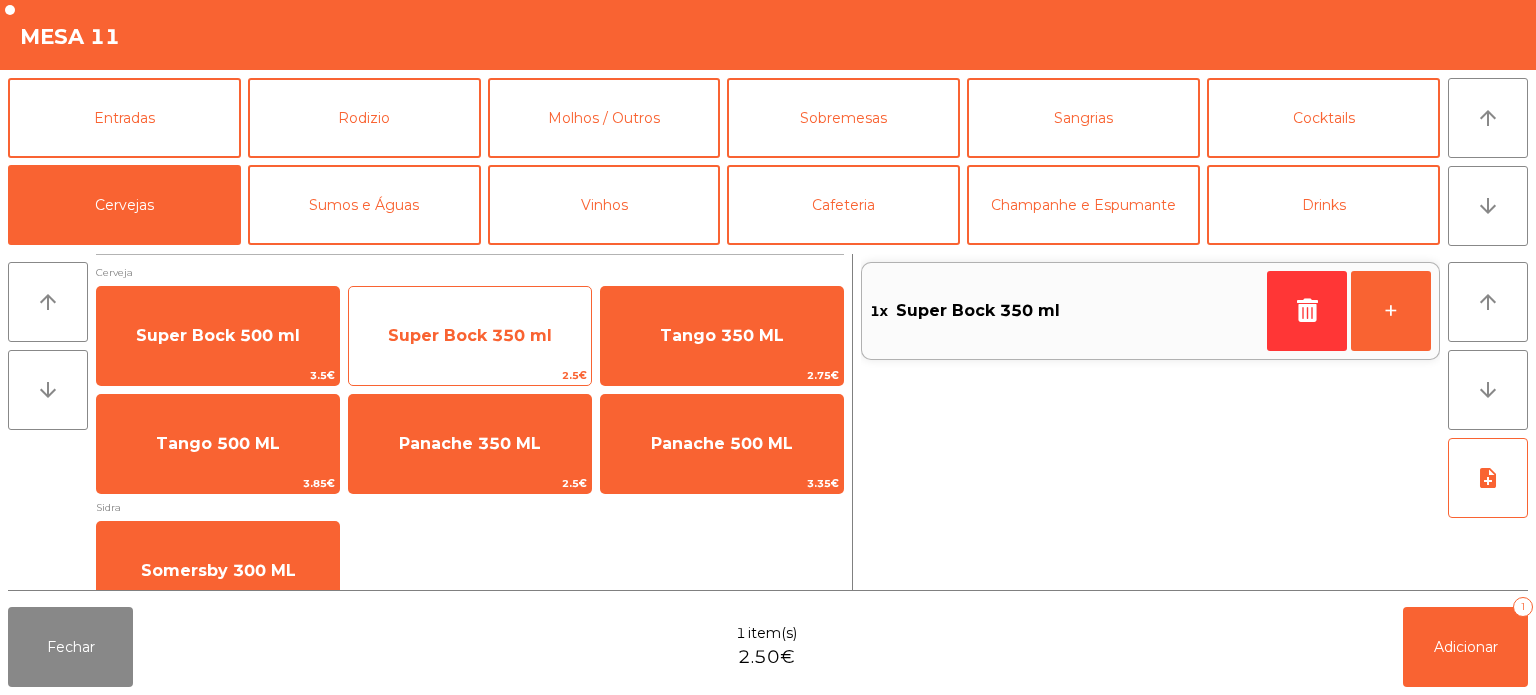 click on "Super Bock 350 ml" 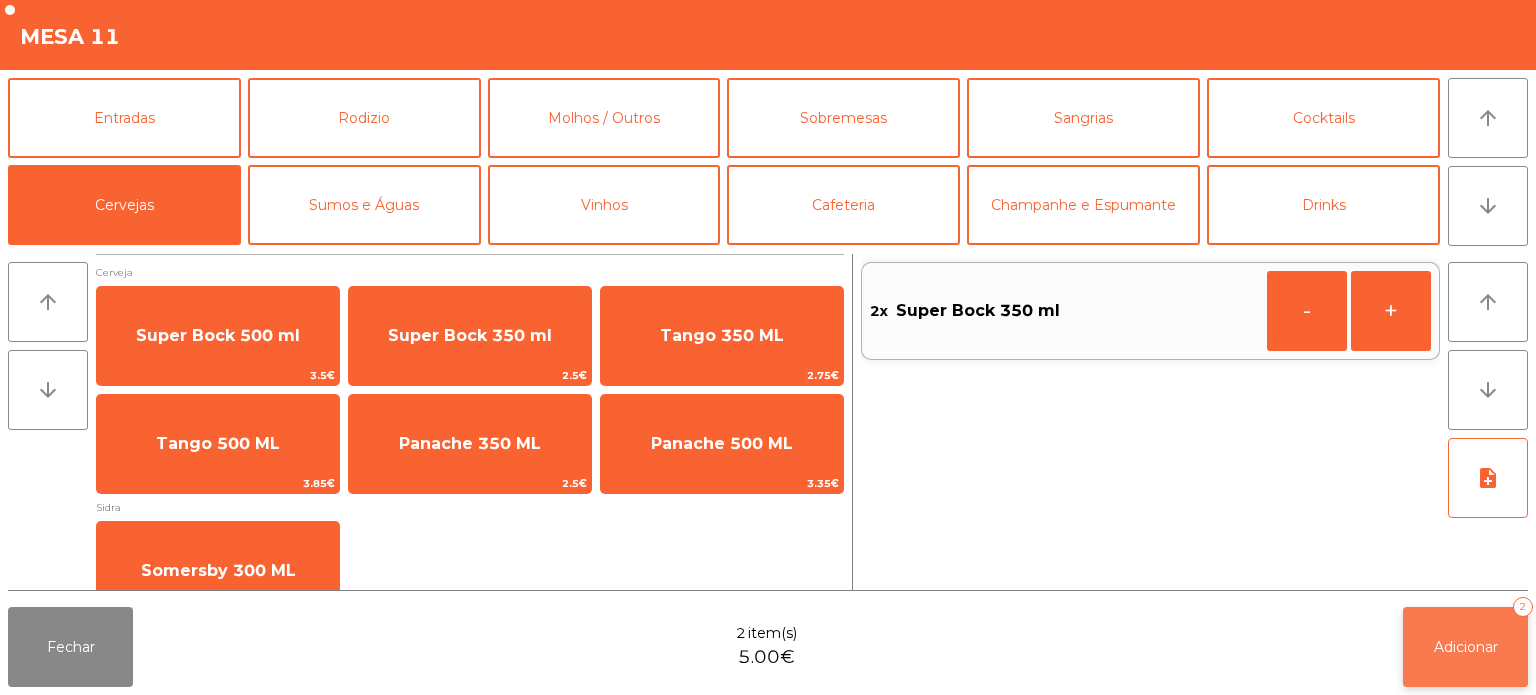 click on "Adicionar" 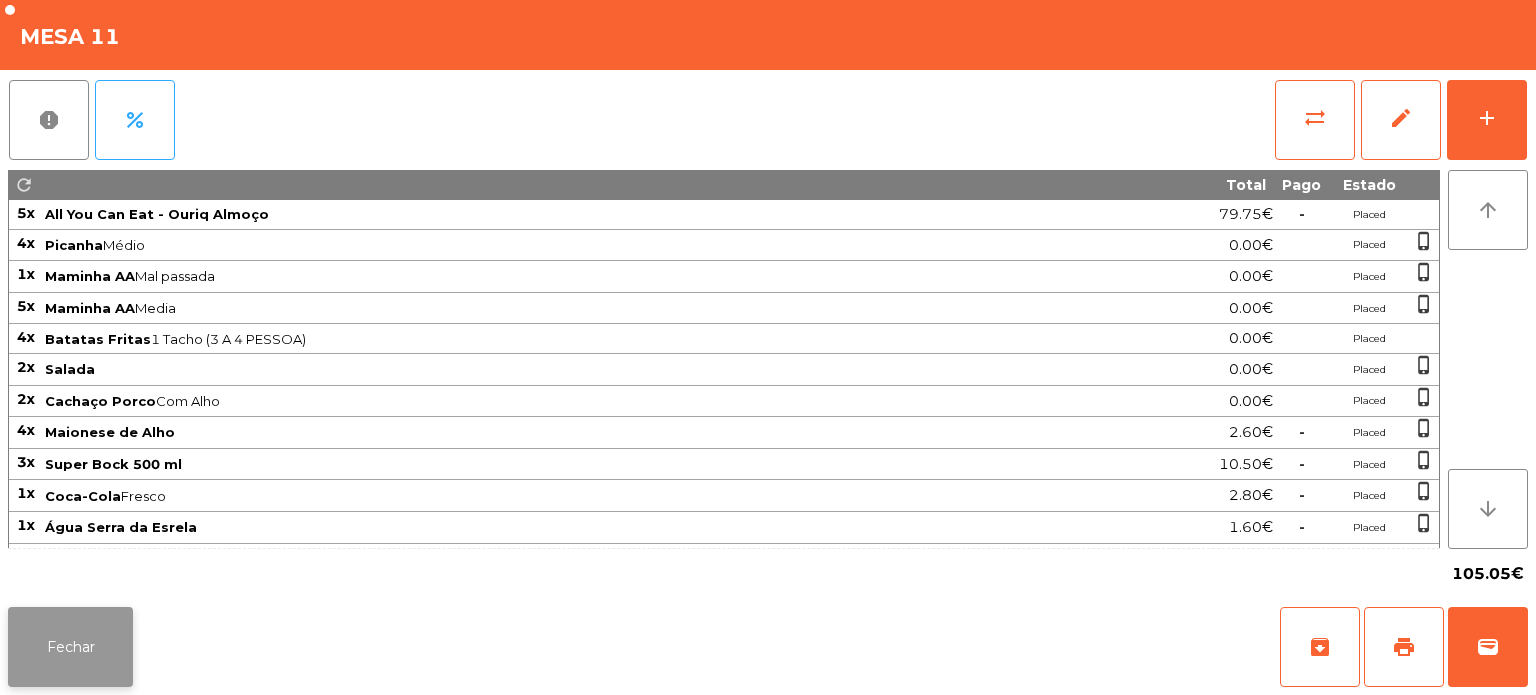 click on "Fechar" 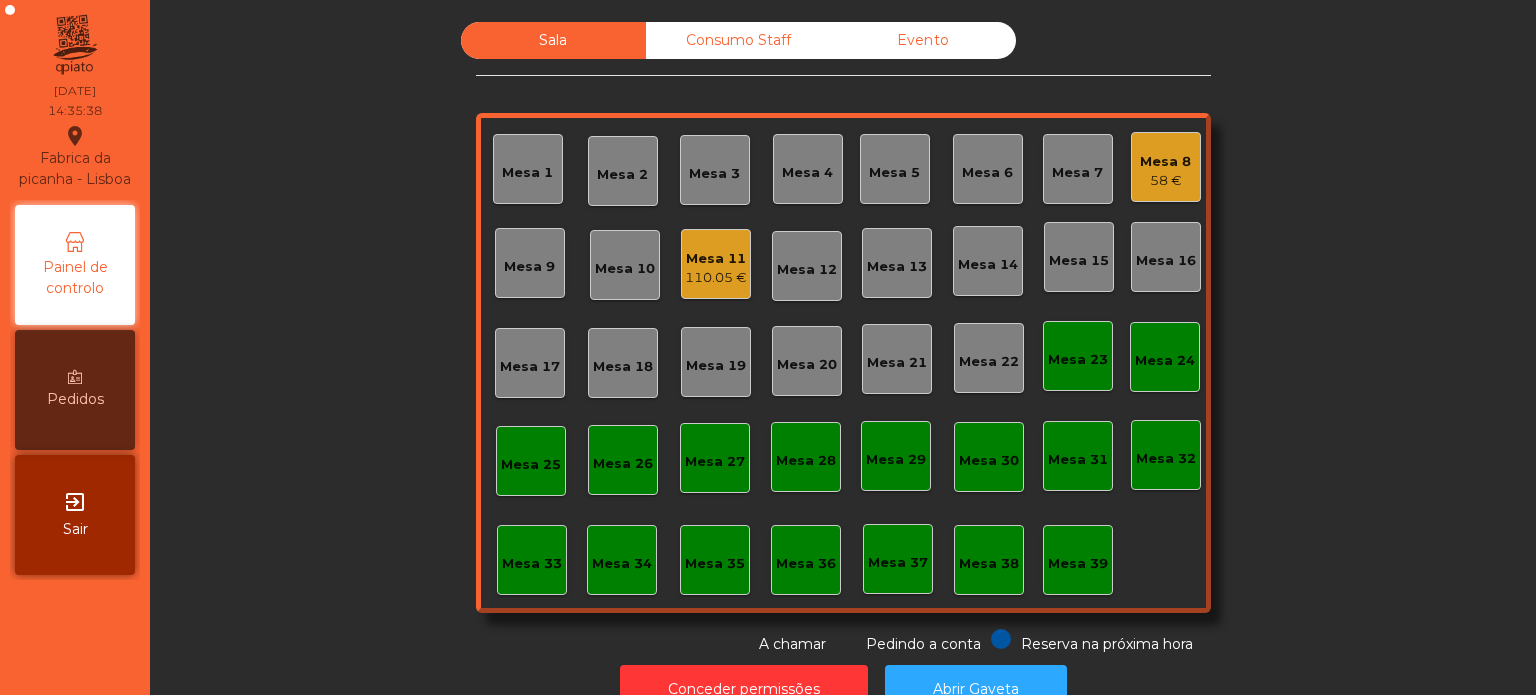 scroll, scrollTop: 0, scrollLeft: 0, axis: both 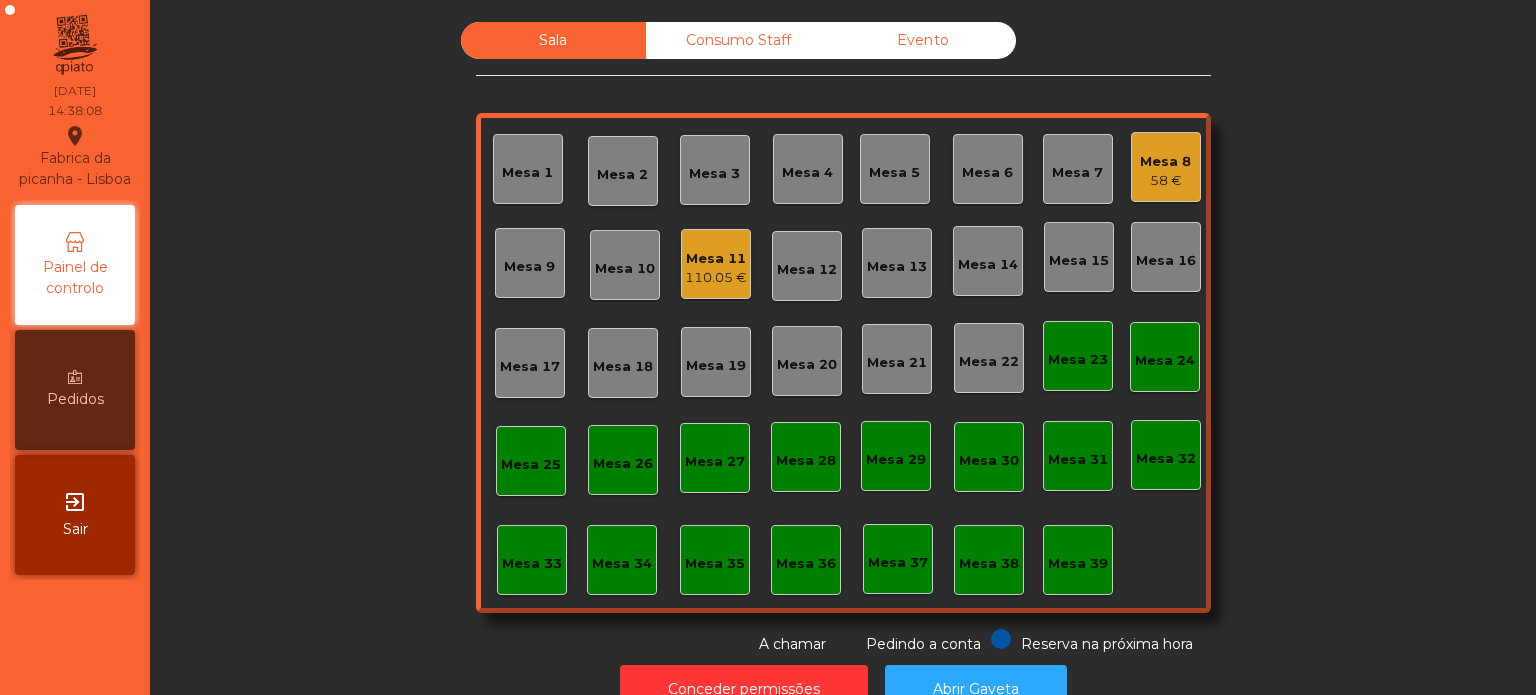 click on "Mesa 25" 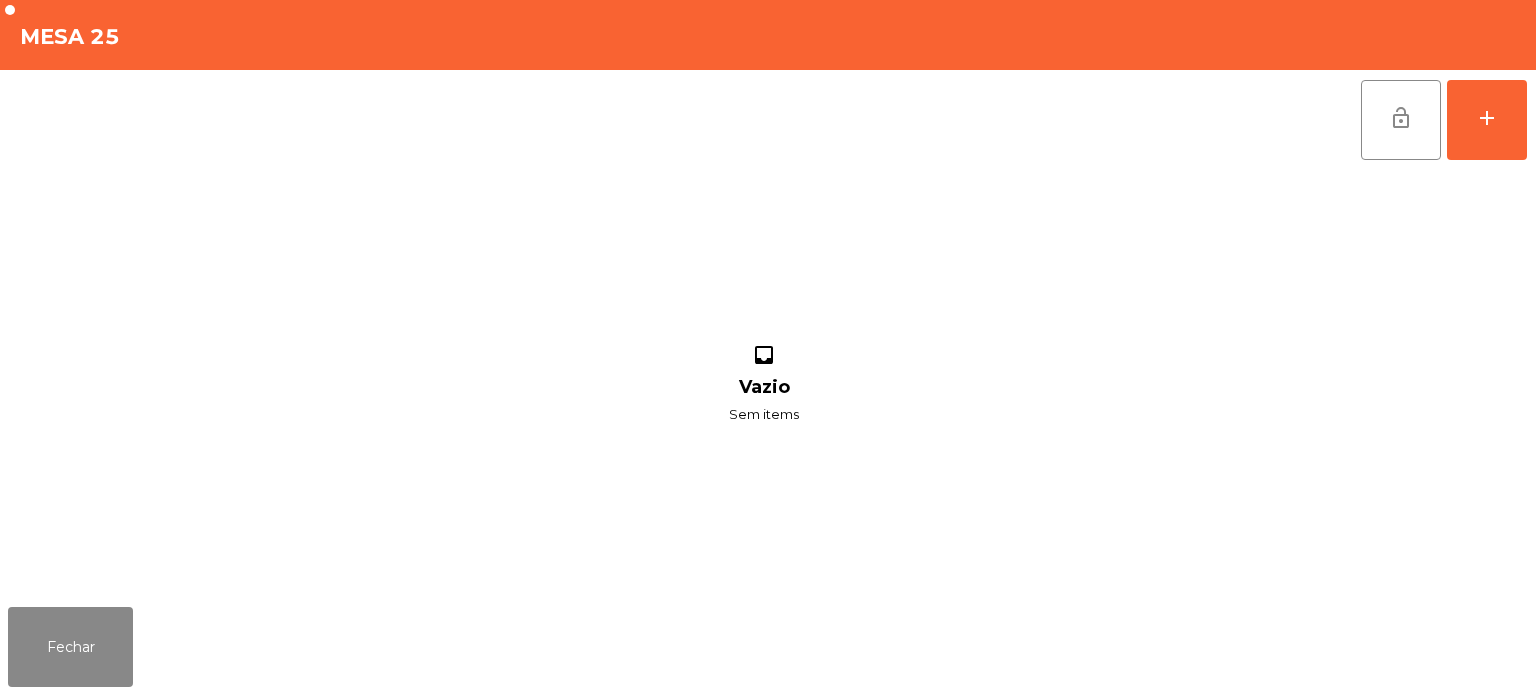 click on "lock_open   add  inbox Vazio Sem items" 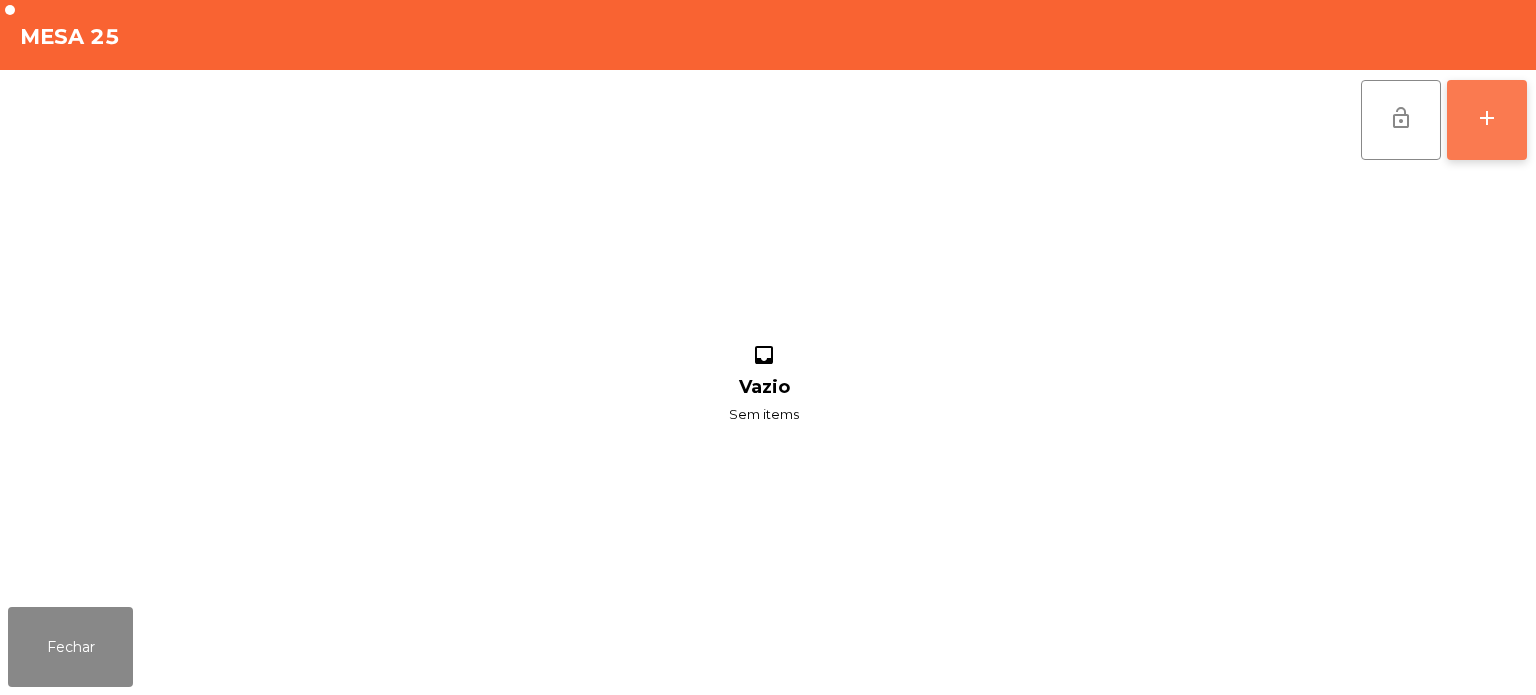 click on "add" 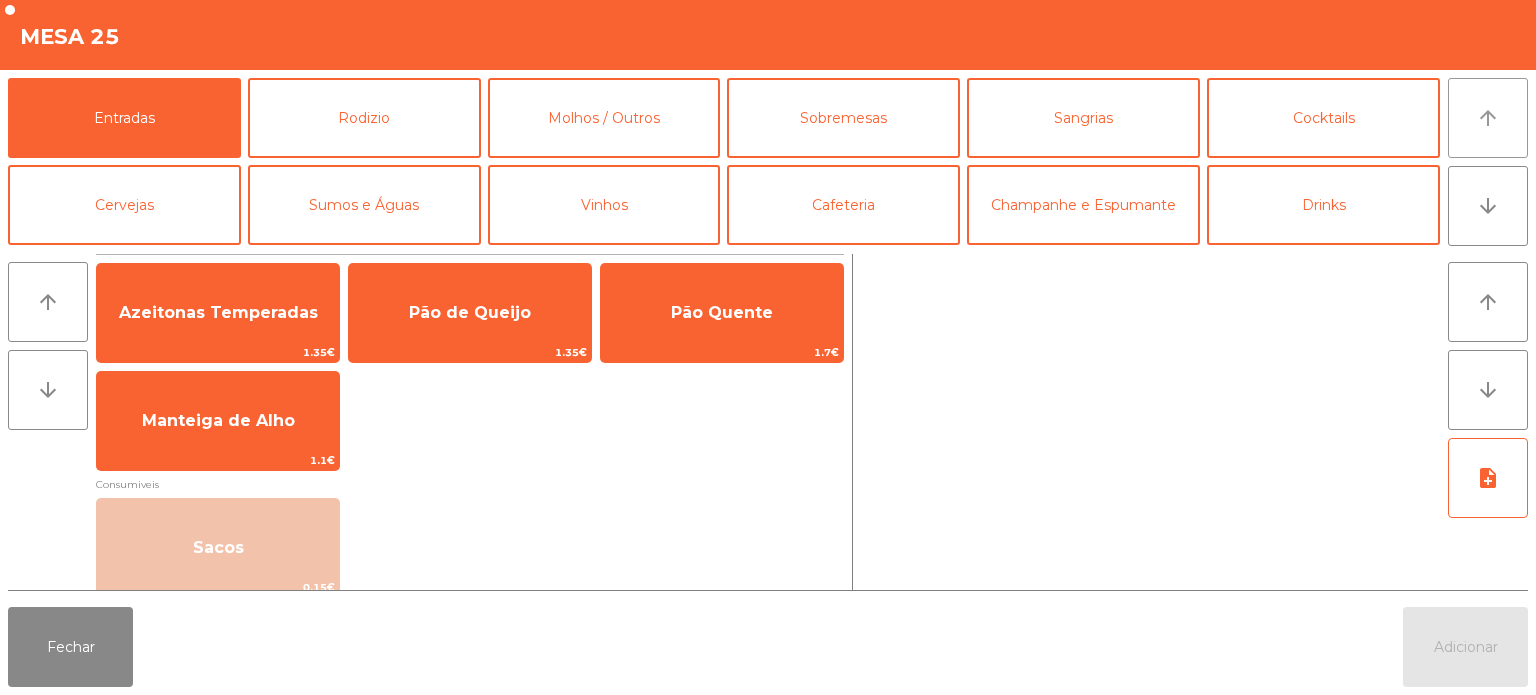 click on "arrow_upward" 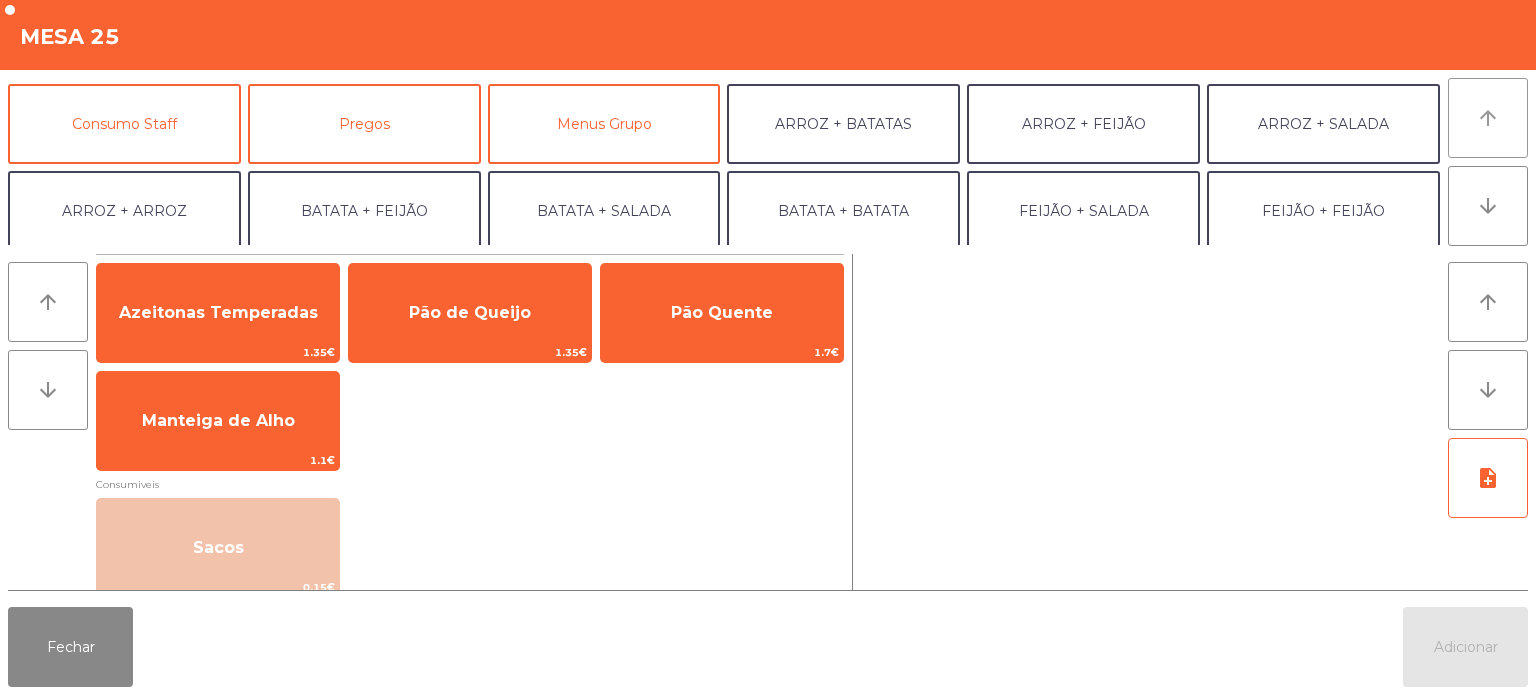 scroll, scrollTop: 160, scrollLeft: 0, axis: vertical 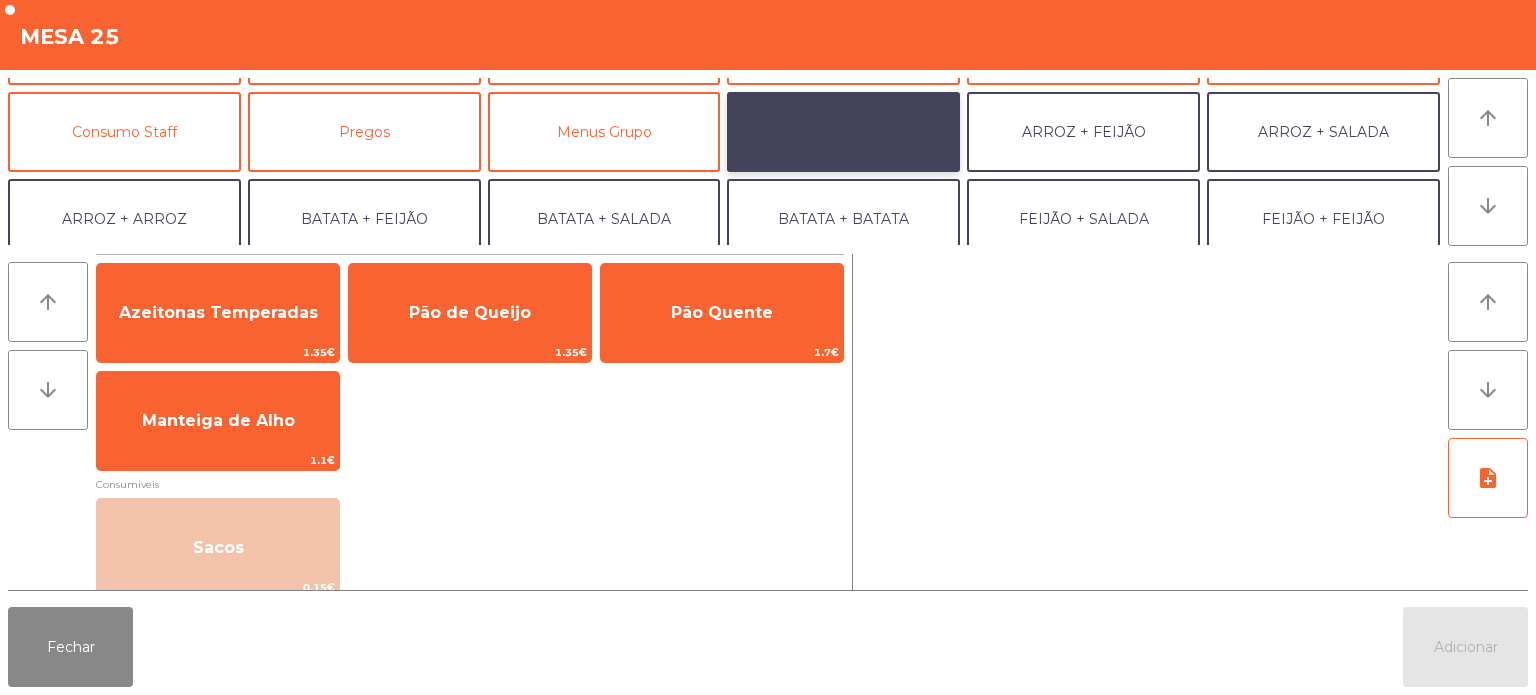 click on "ARROZ + BATATAS" 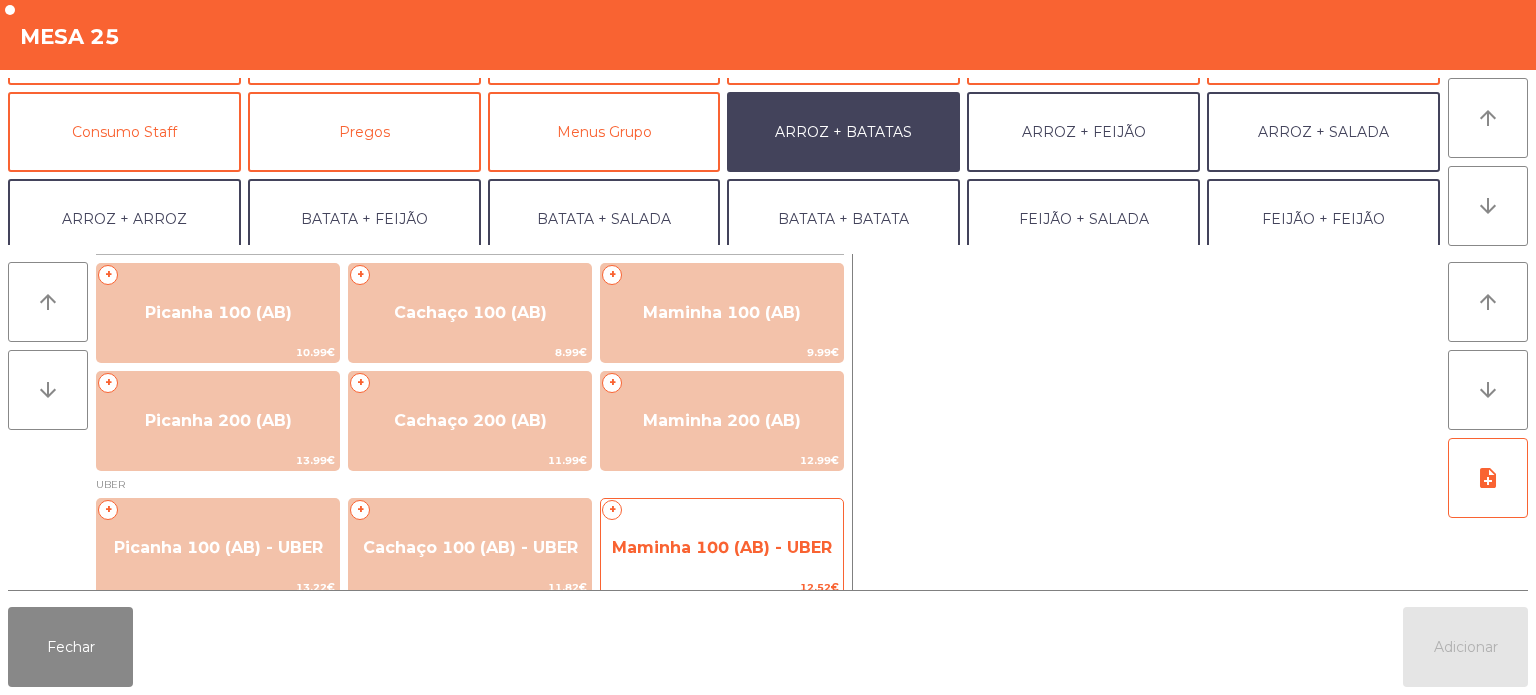 click on "Maminha 100 (AB) - UBER" 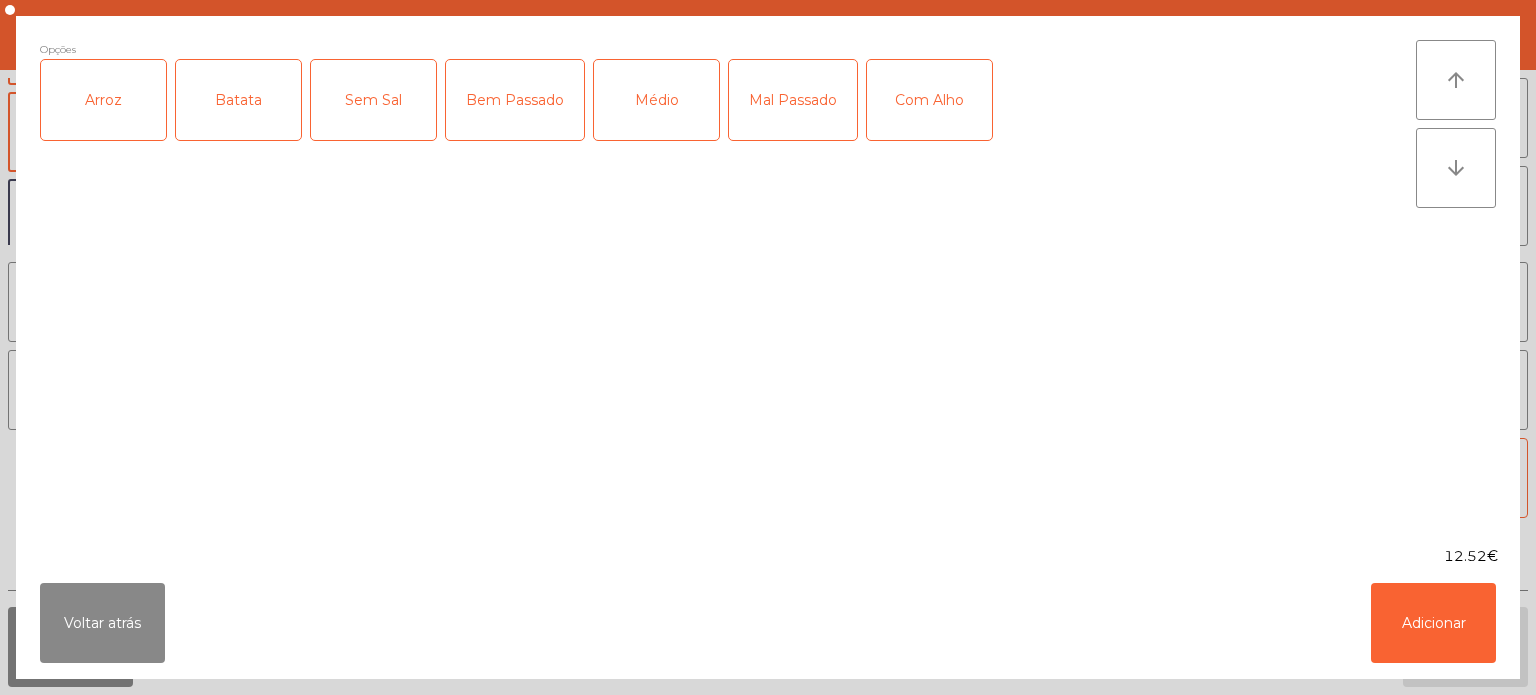 click on "Arroz" 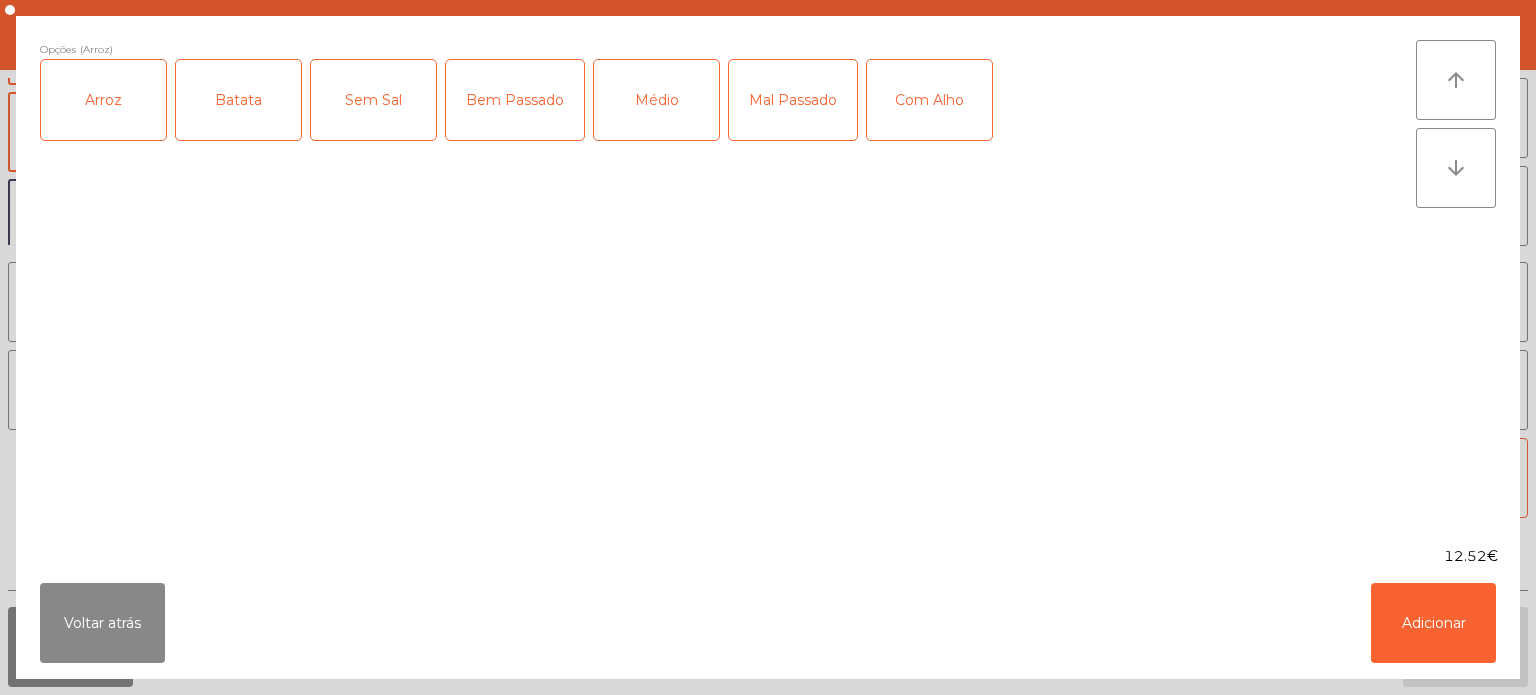 click on "Batata" 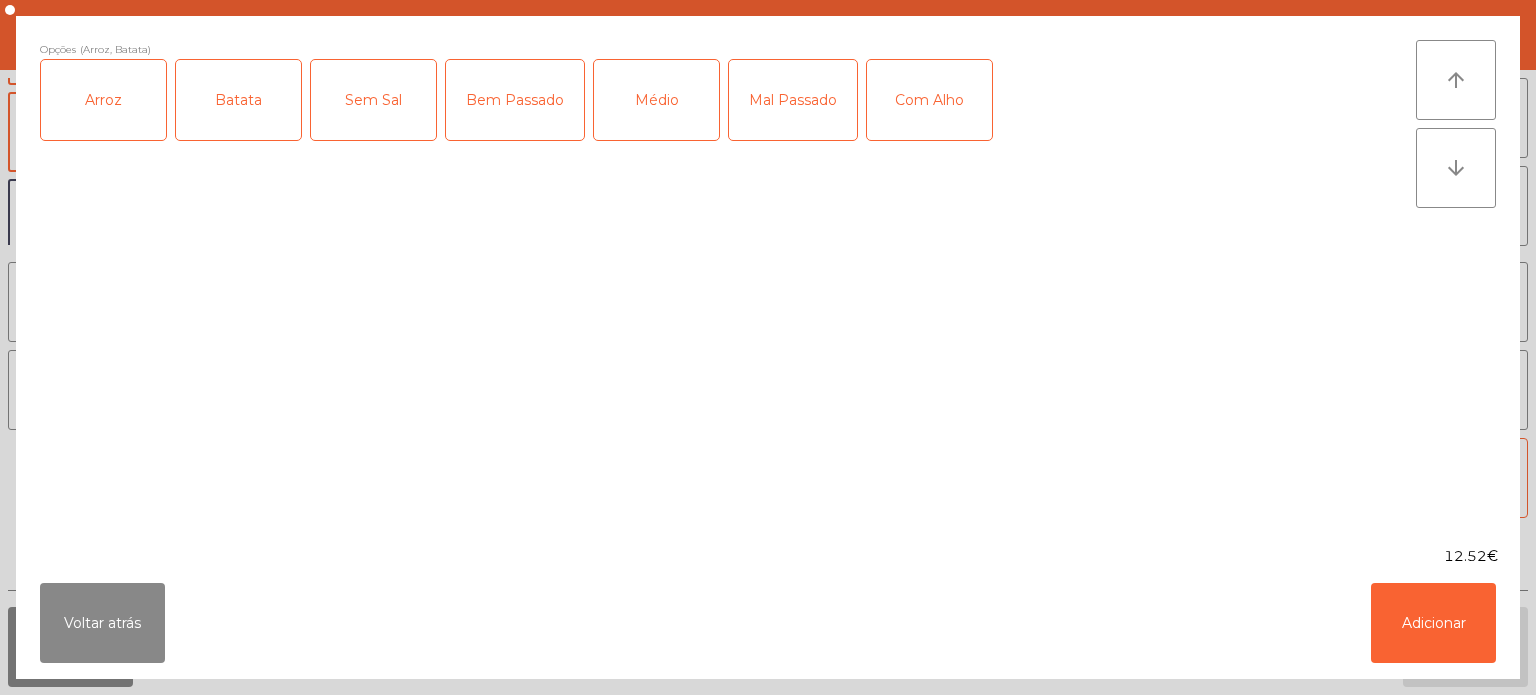 click on "Médio" 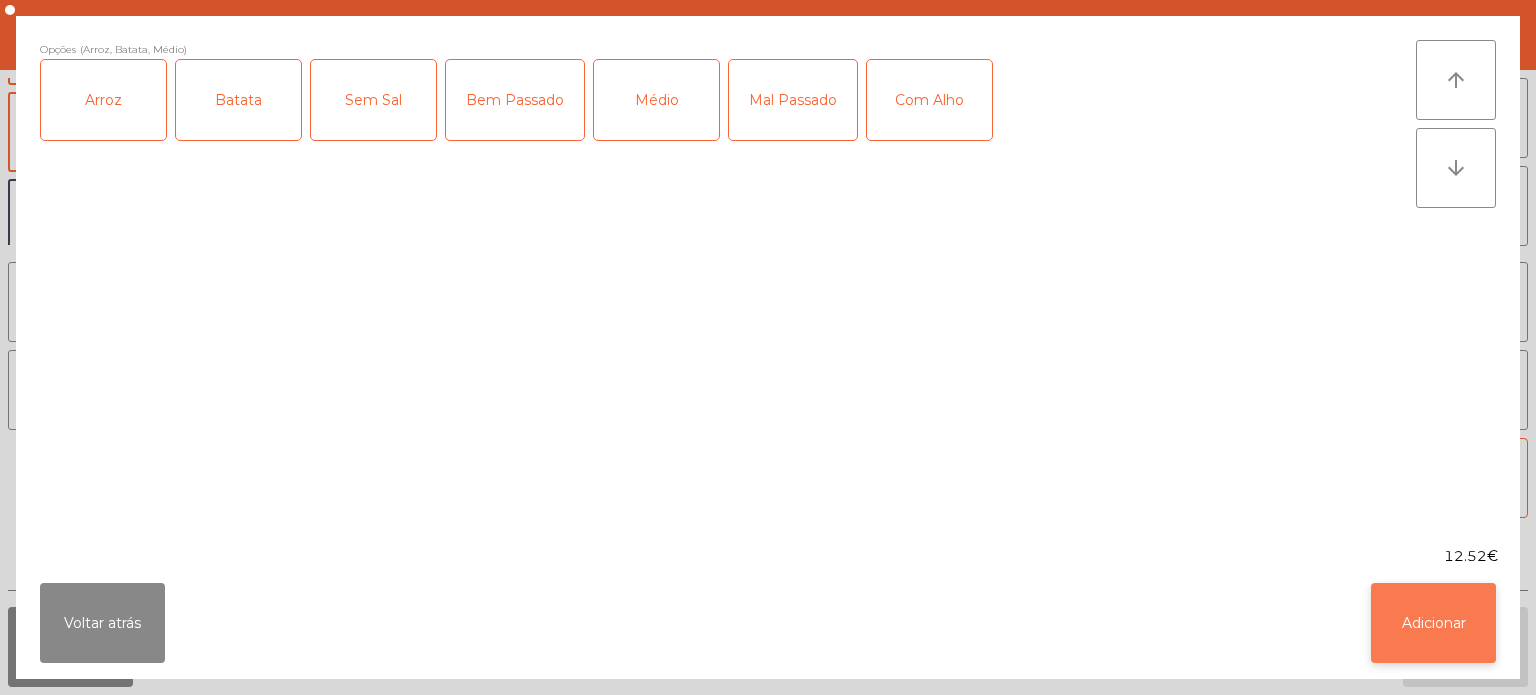 click on "Adicionar" 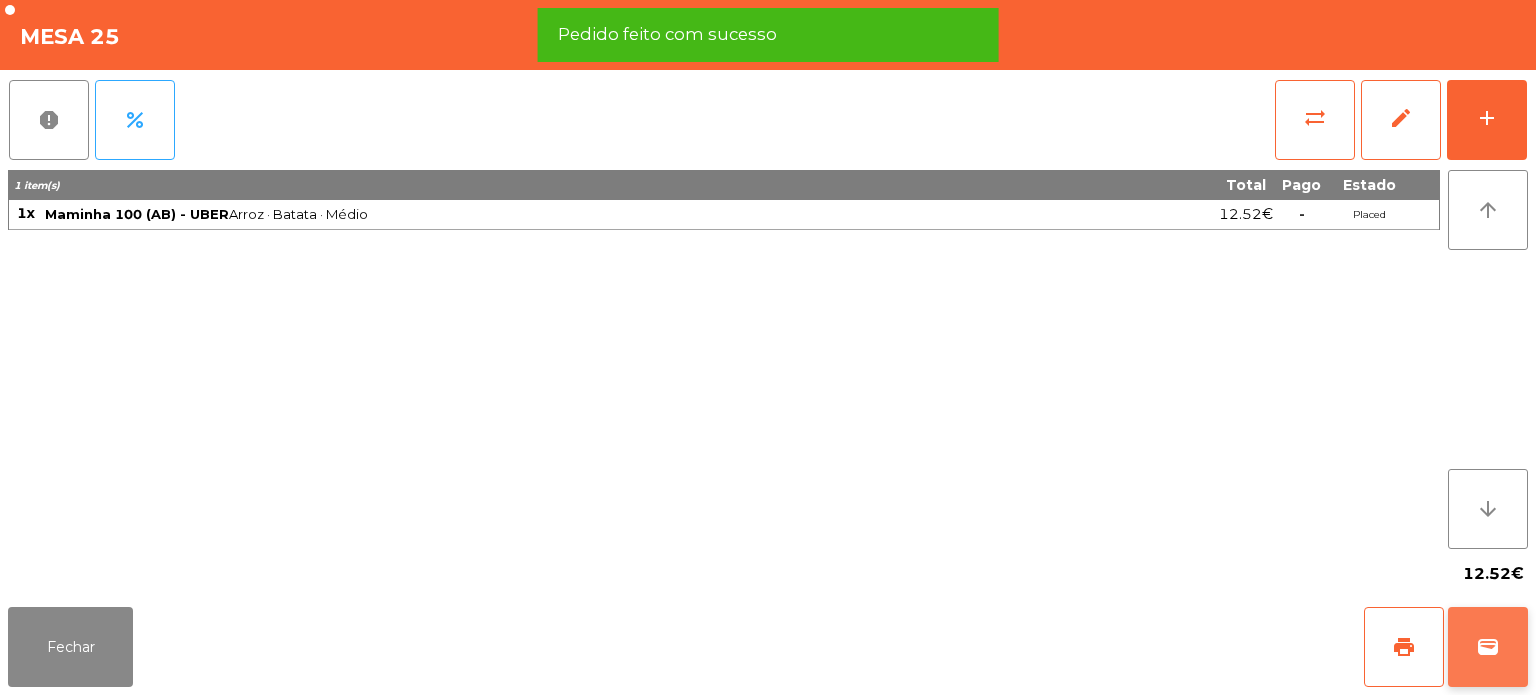 click on "wallet" 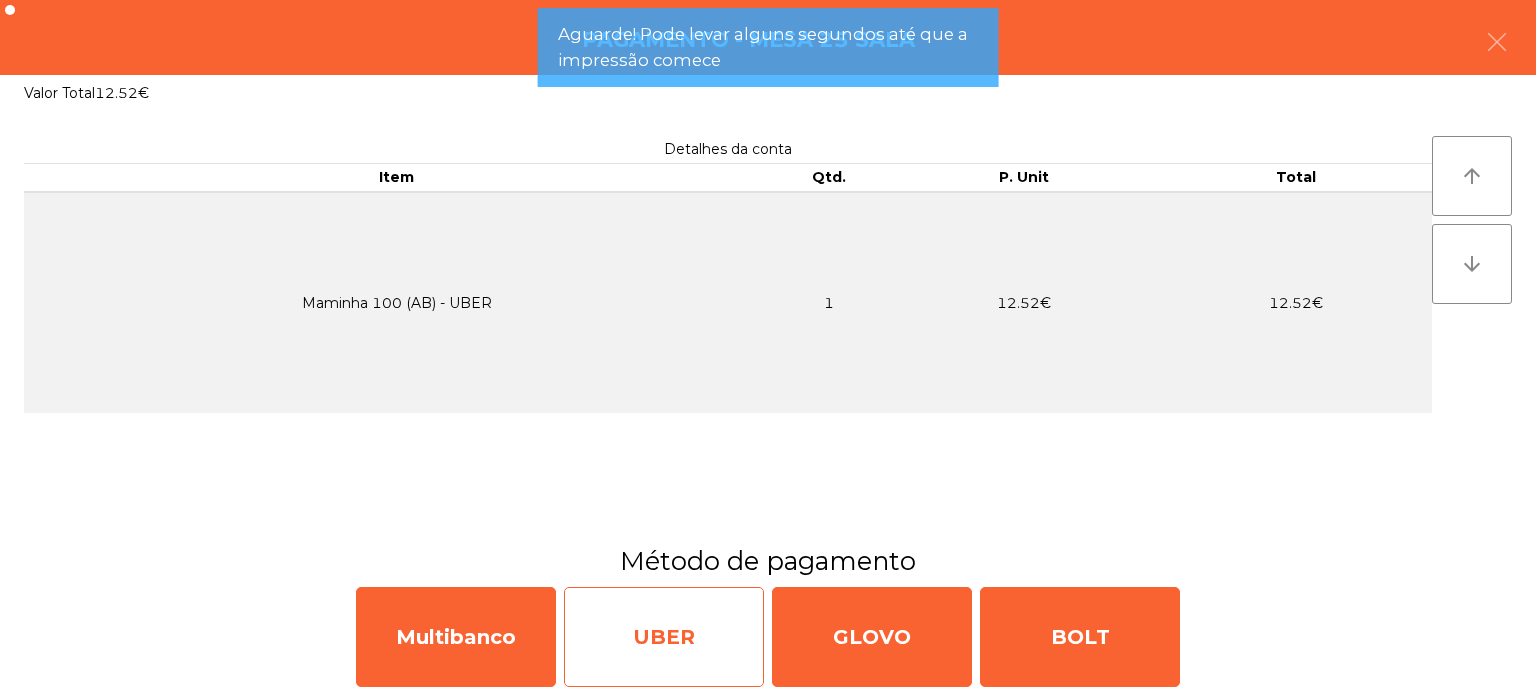 click on "UBER" 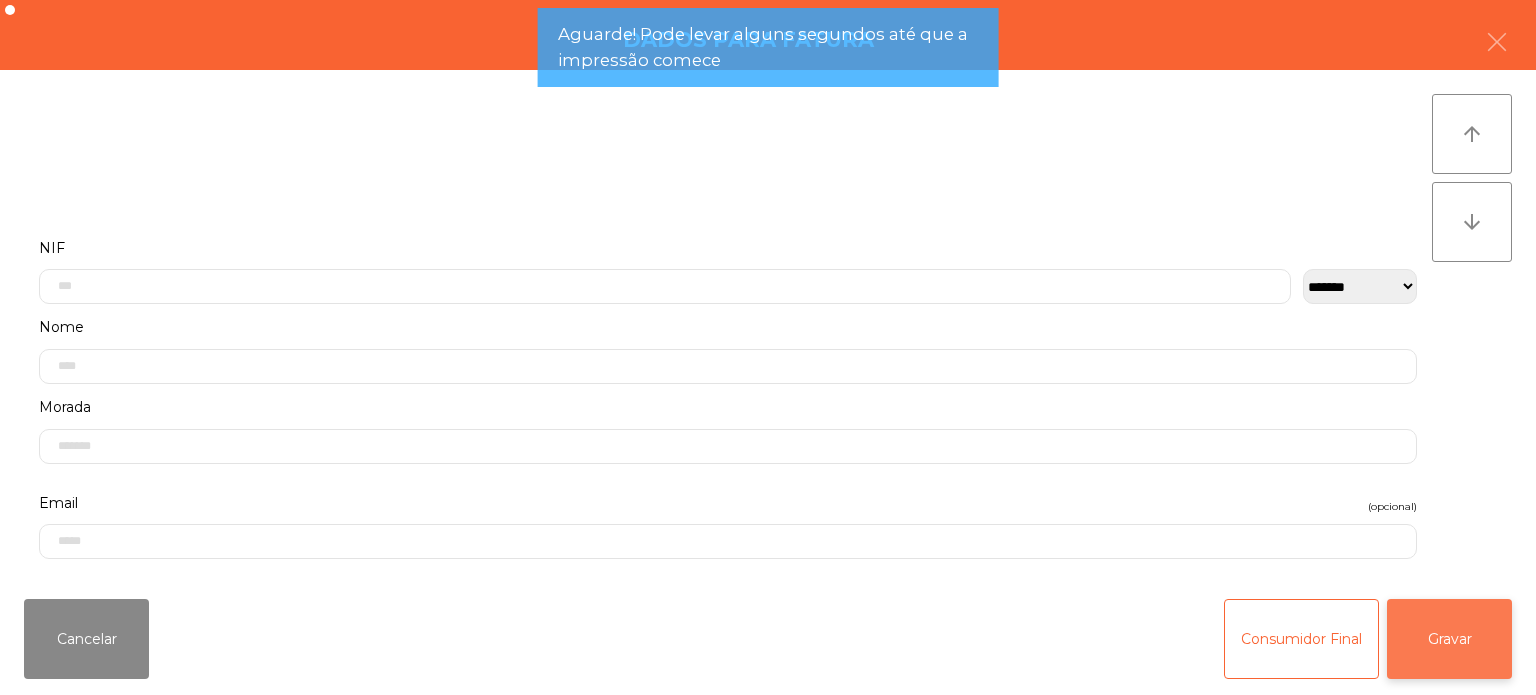 click on "Gravar" 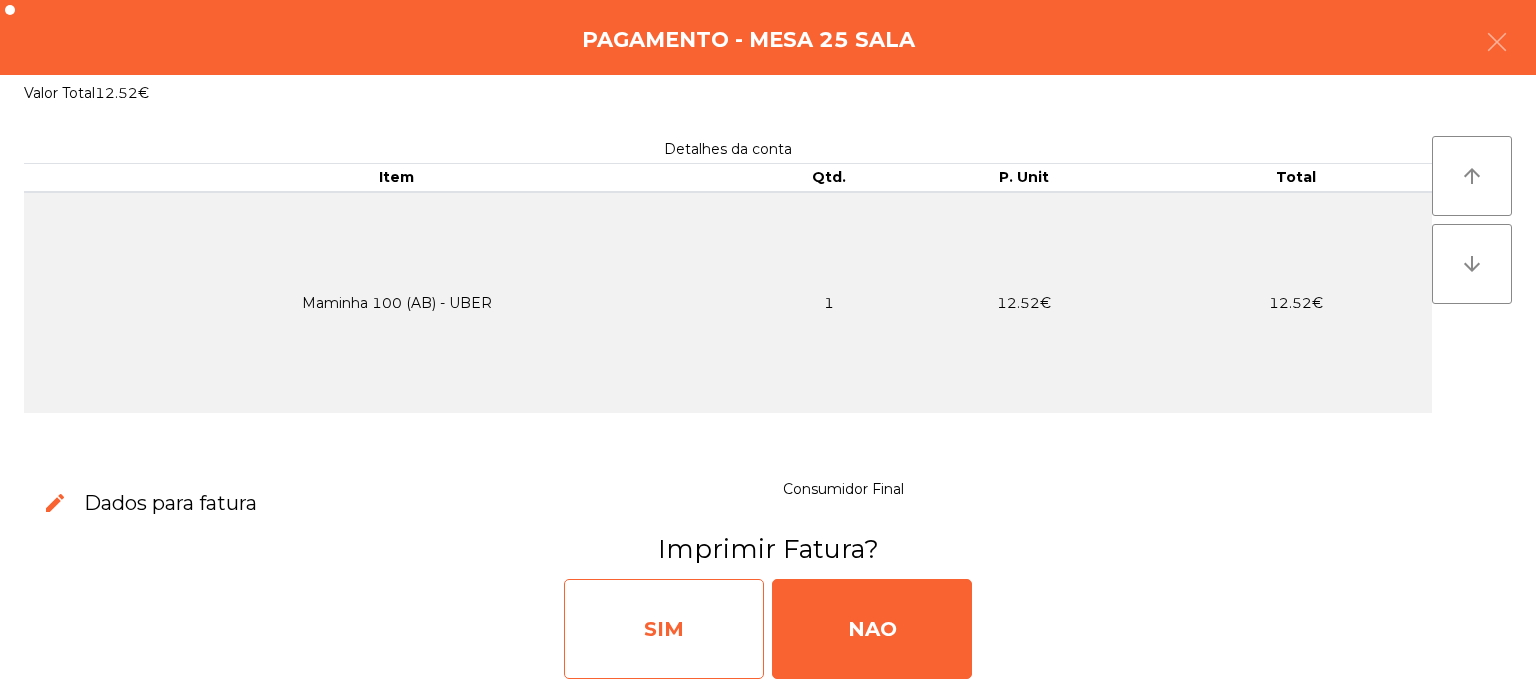 click on "SIM" 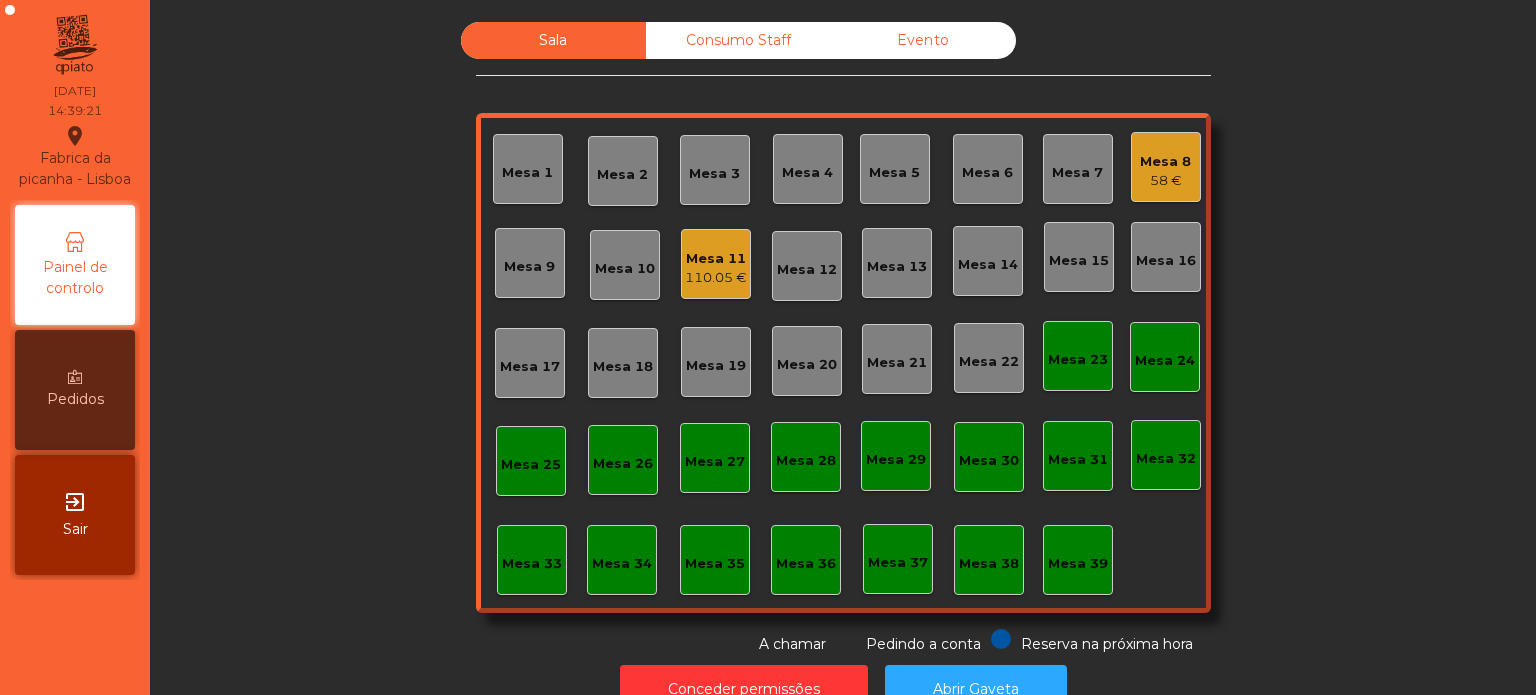 scroll, scrollTop: 55, scrollLeft: 0, axis: vertical 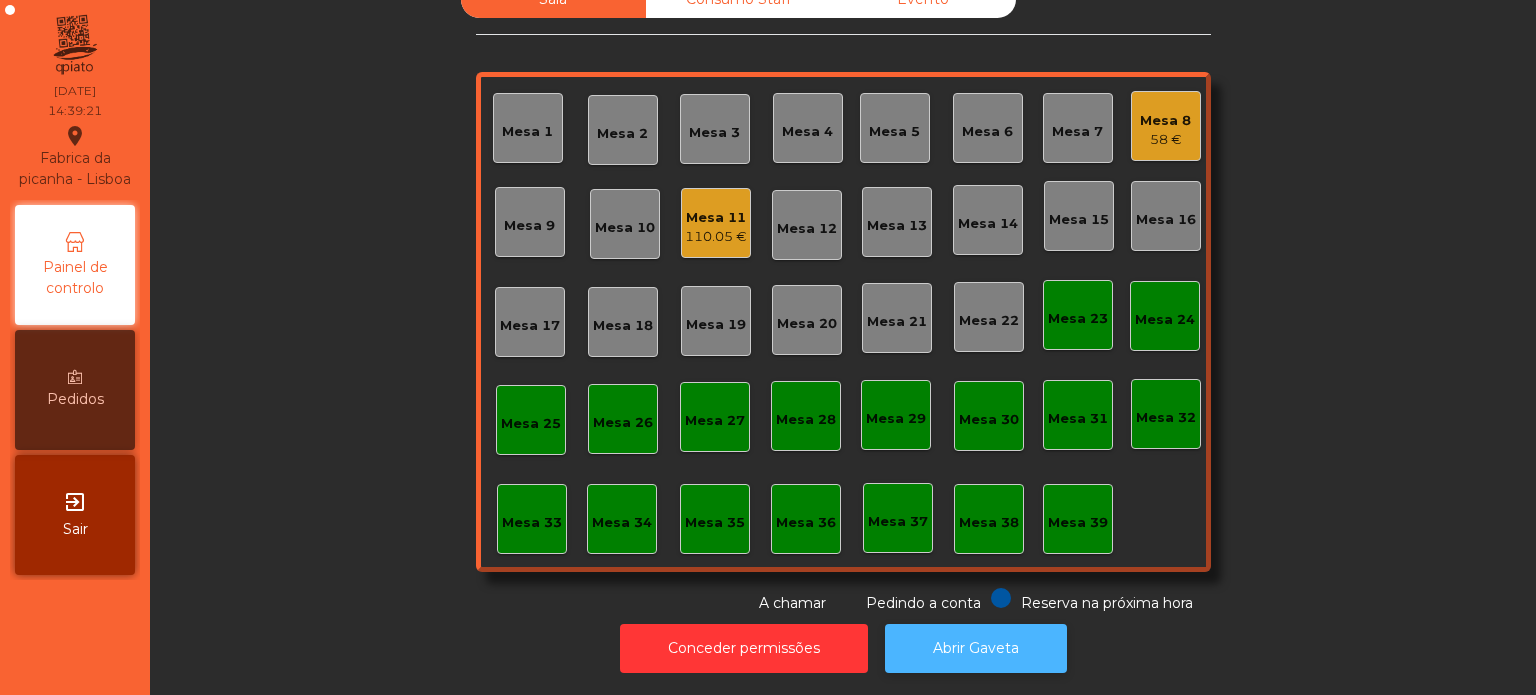 click on "Abrir Gaveta" 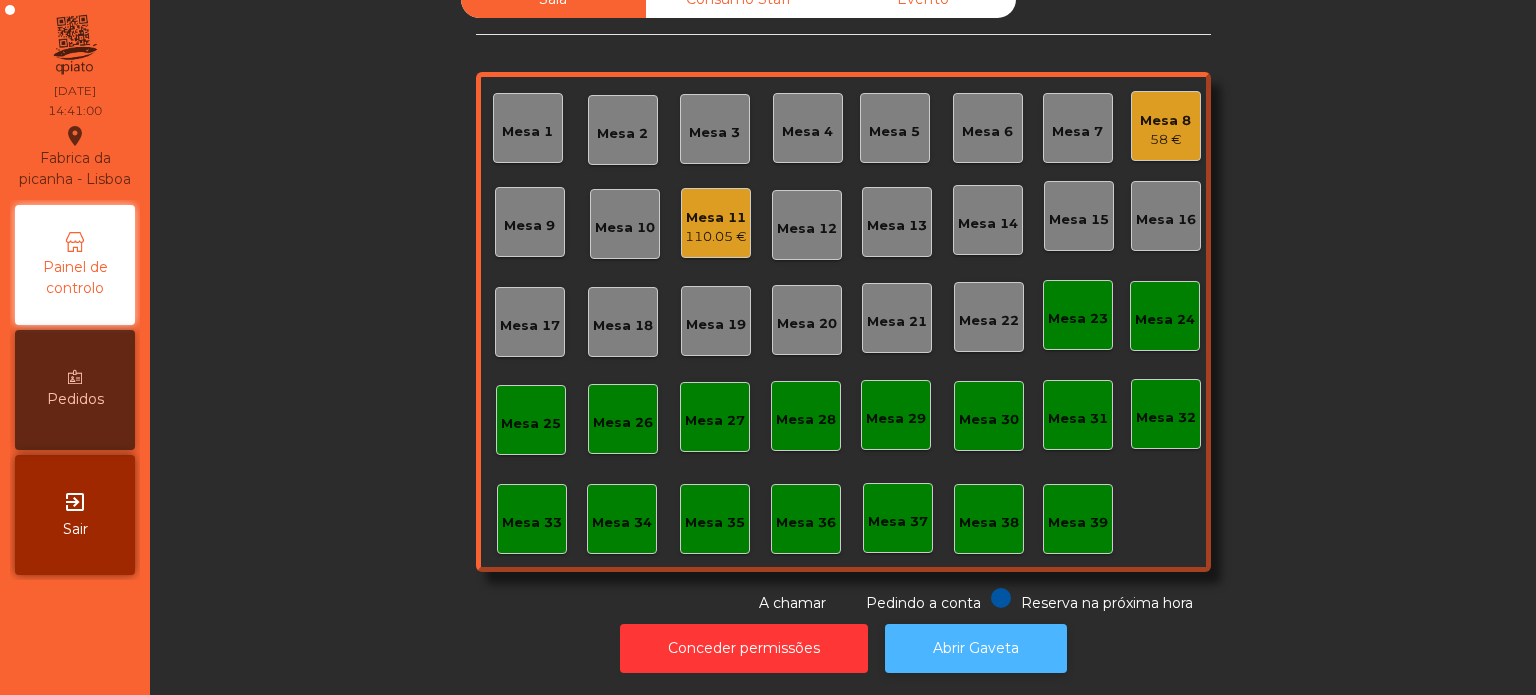 scroll, scrollTop: 0, scrollLeft: 0, axis: both 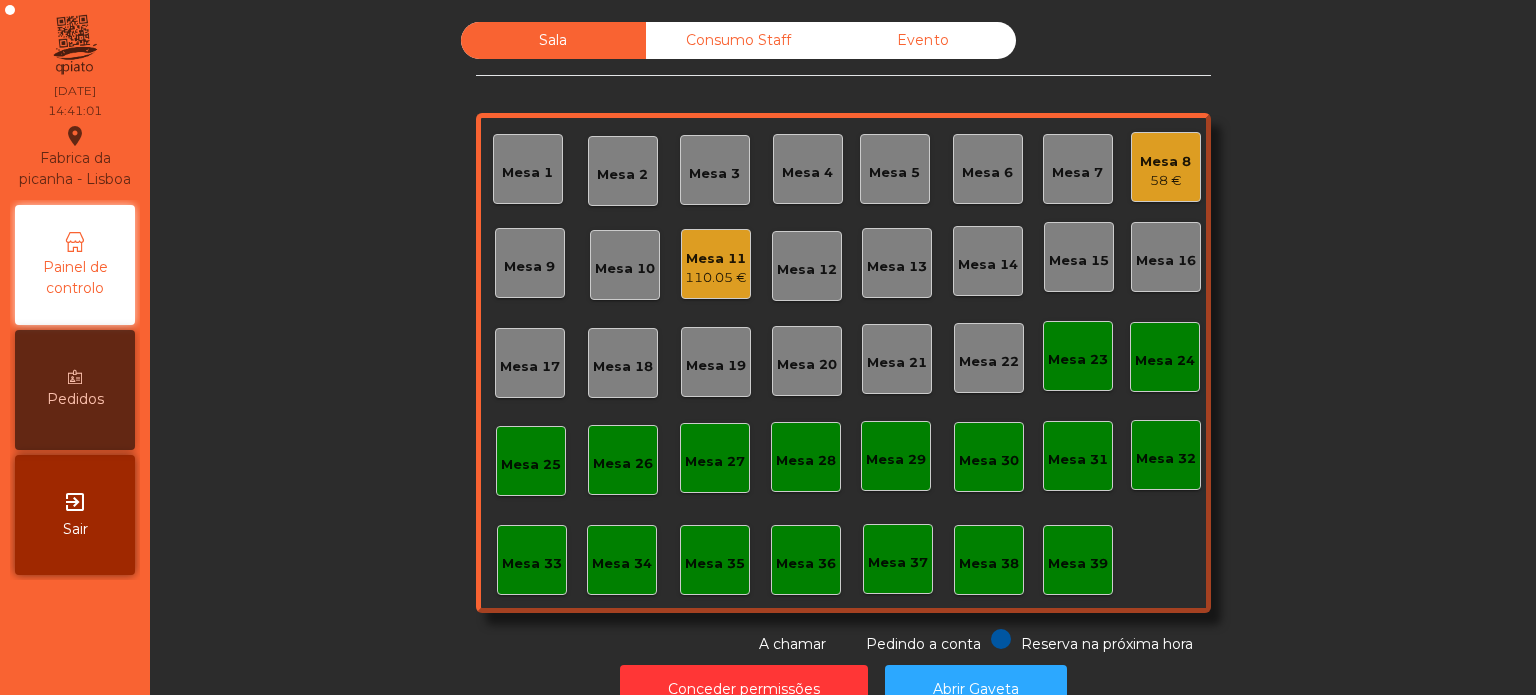 click on "Consumo Staff" 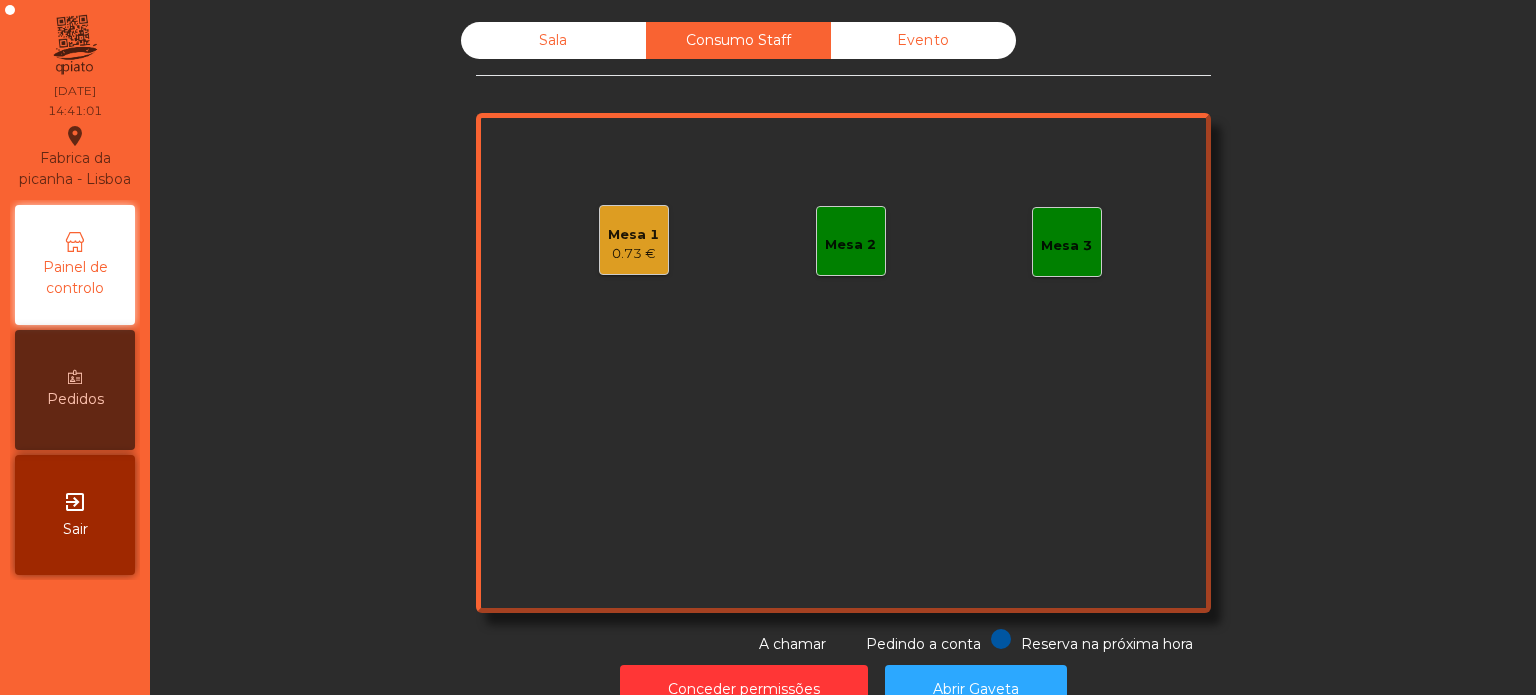 click on "0.73 €" 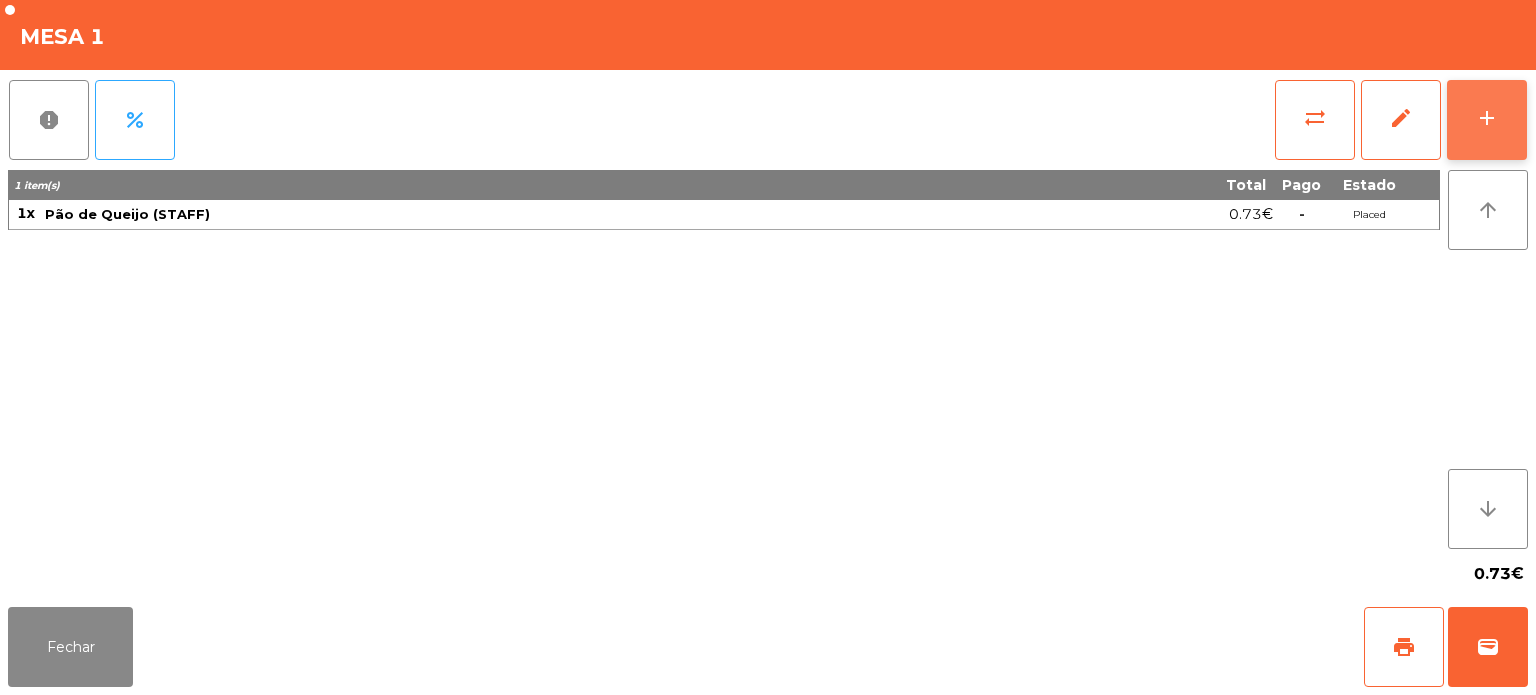 click on "add" 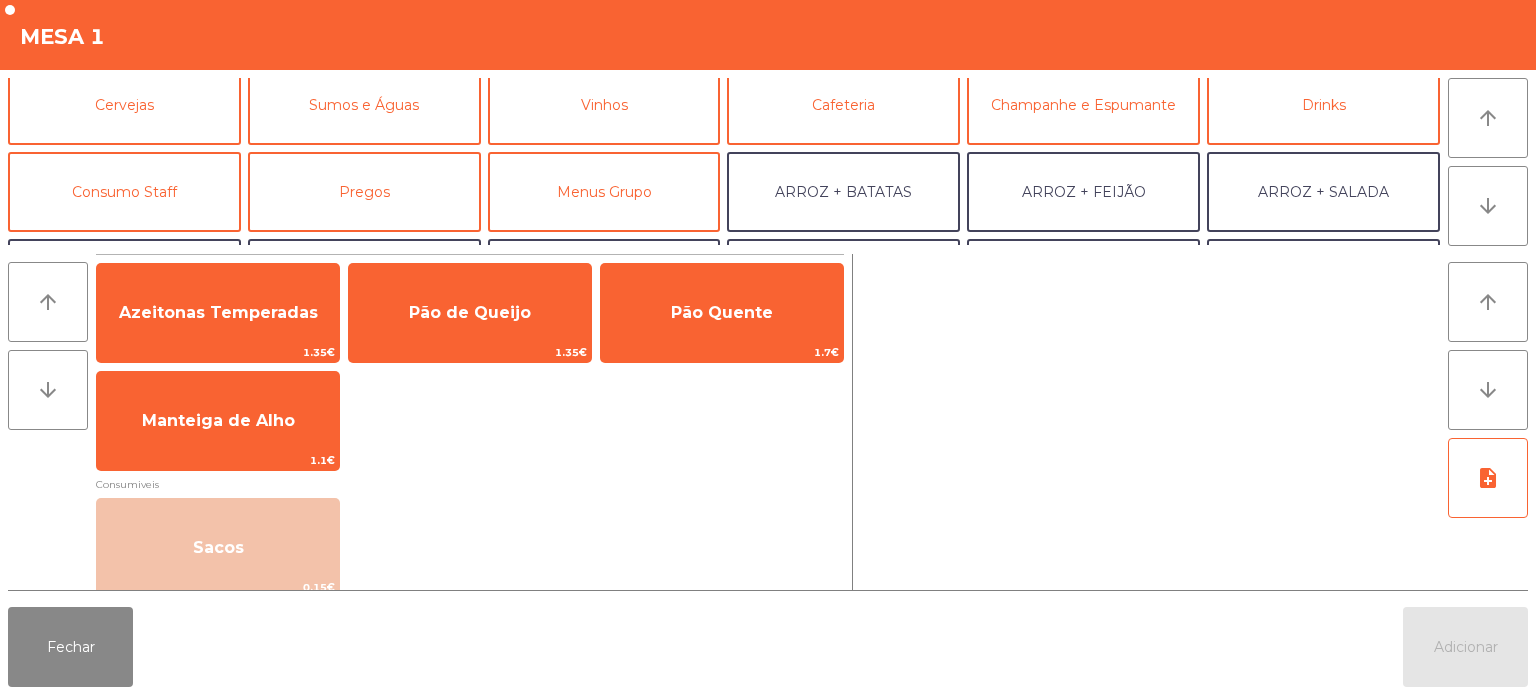 scroll, scrollTop: 111, scrollLeft: 0, axis: vertical 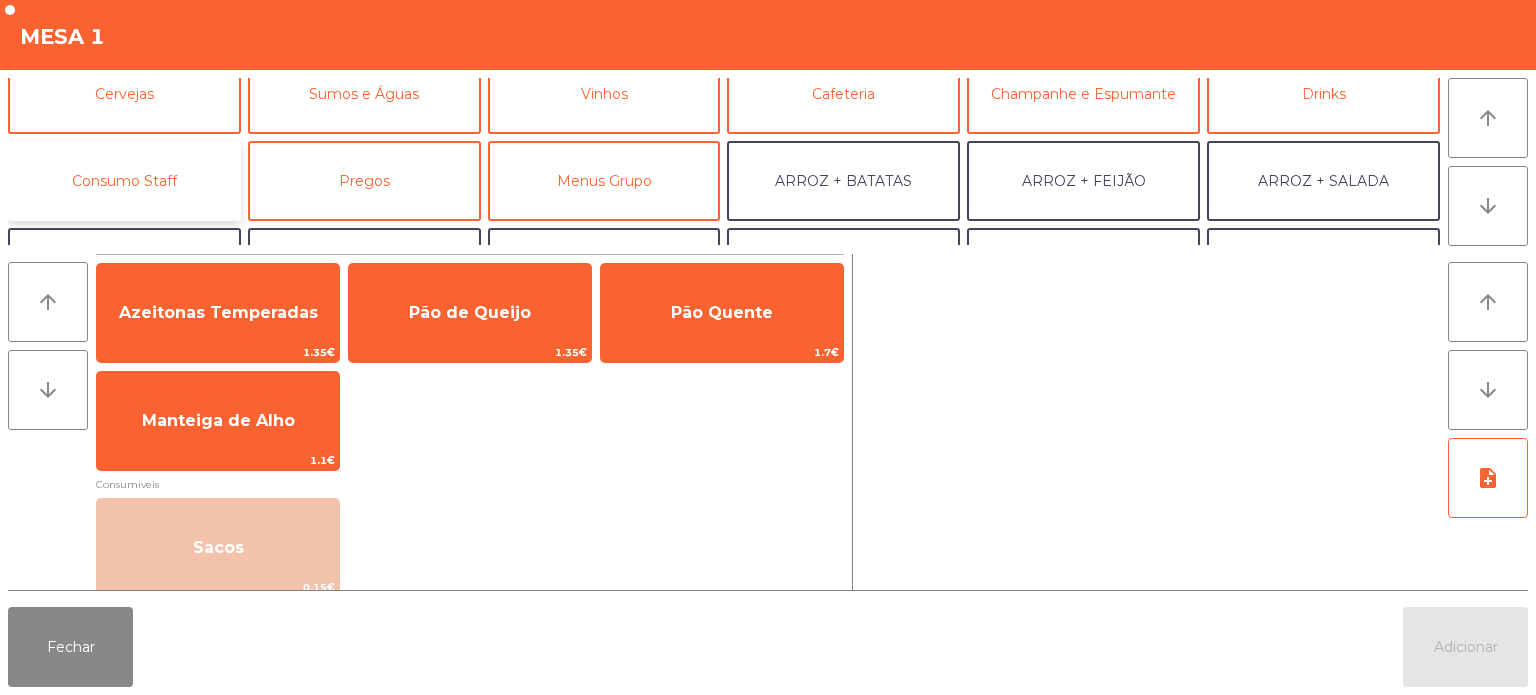 click on "Consumo Staff" 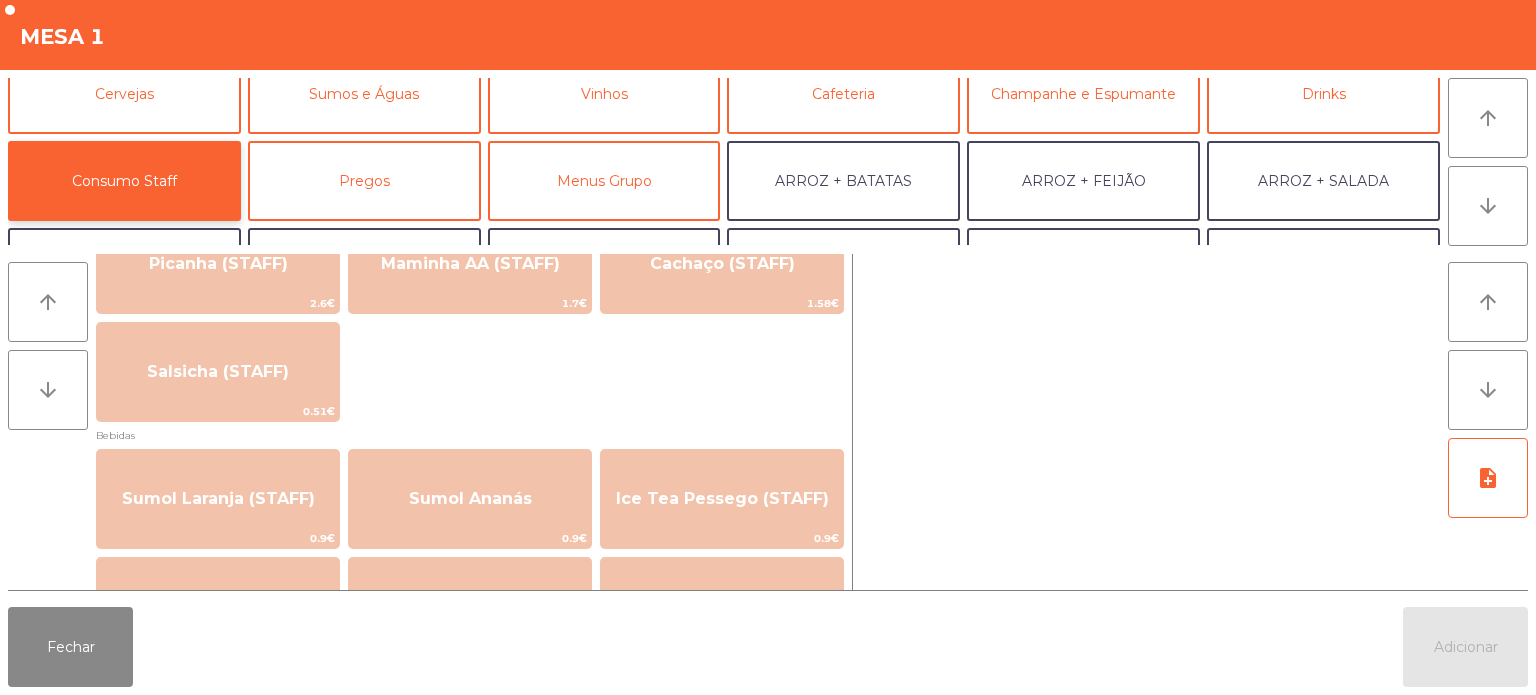 scroll, scrollTop: 0, scrollLeft: 0, axis: both 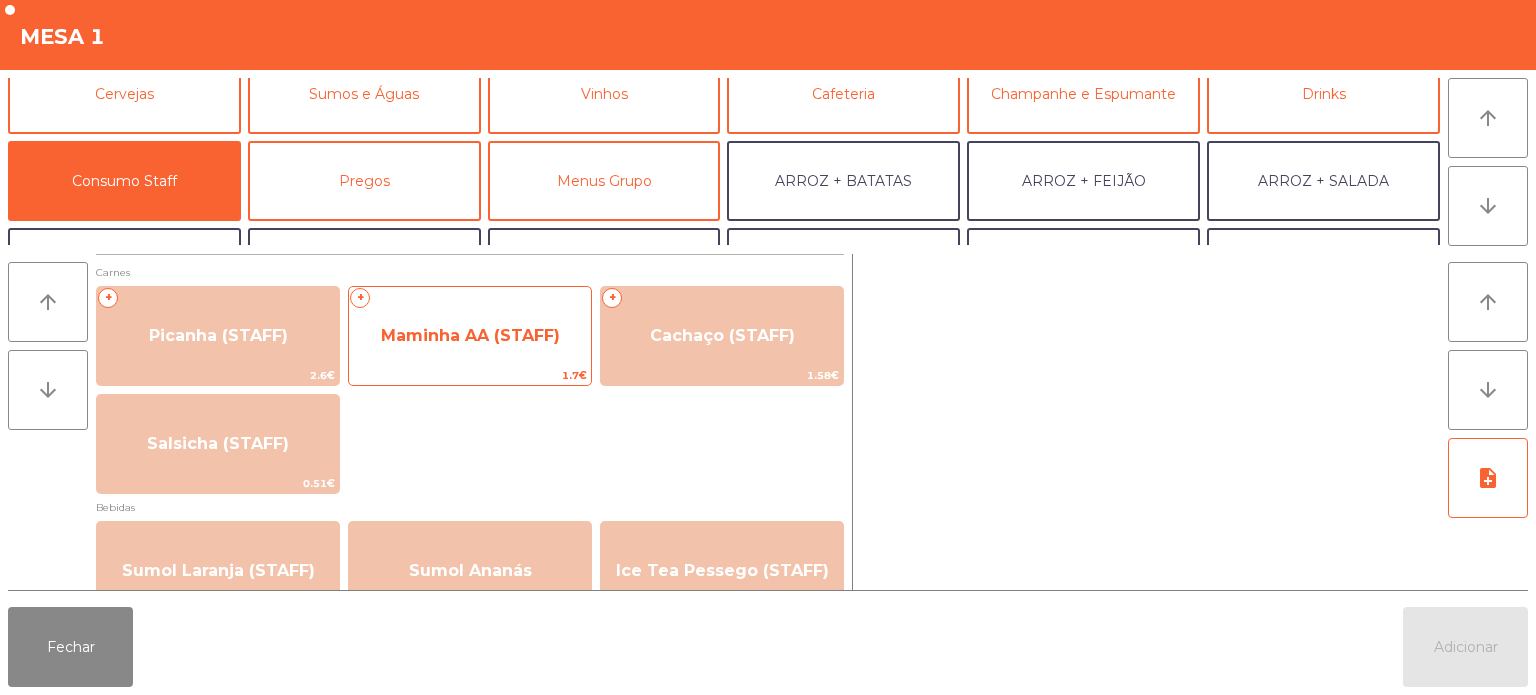 click on "Maminha AA (STAFF)" 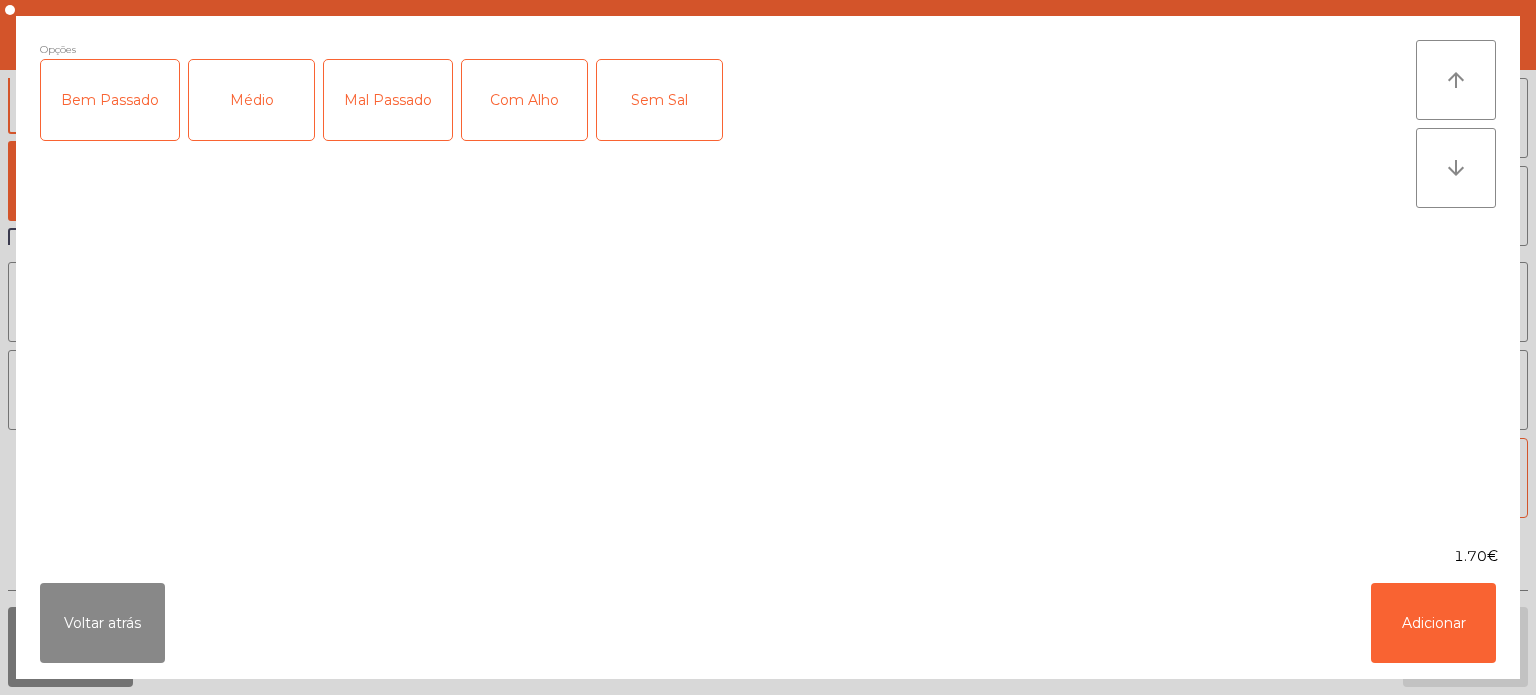 click on "Mal Passado" 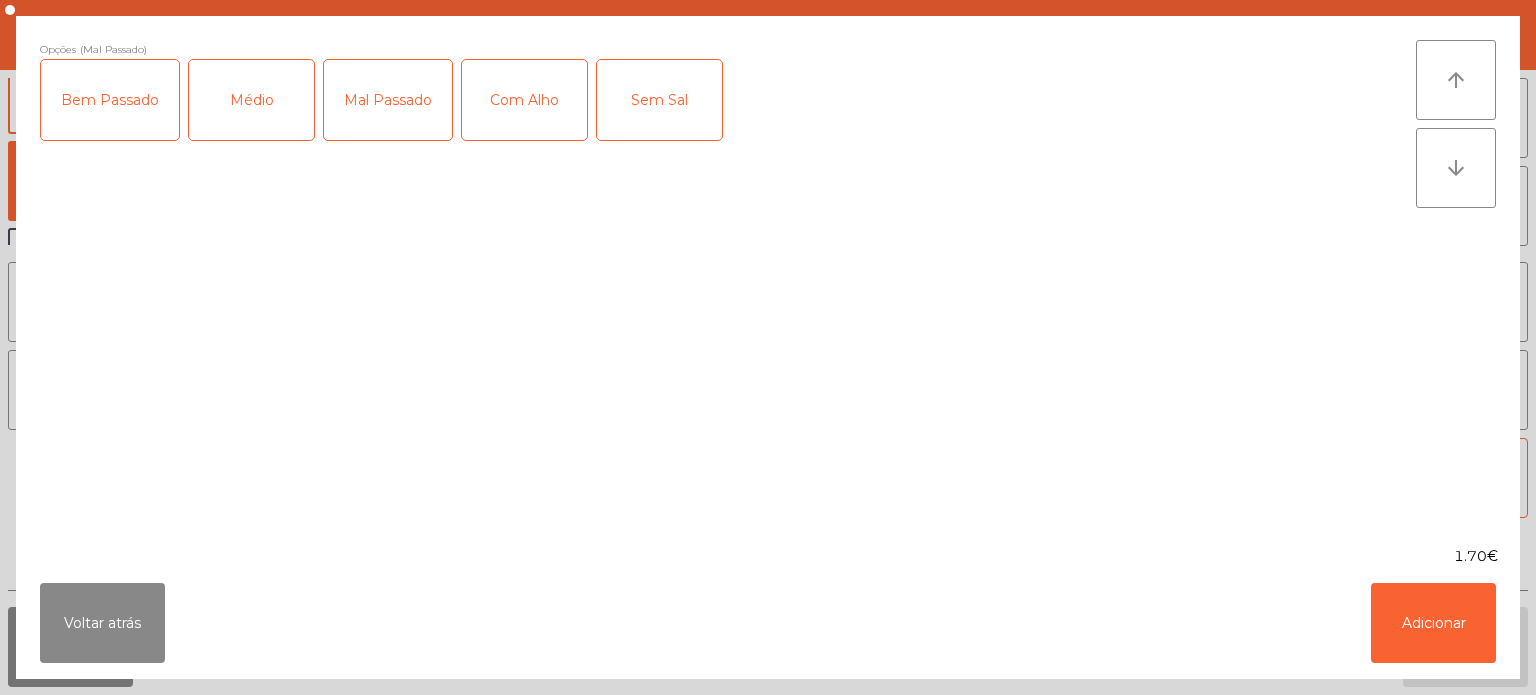click on "Com Alho" 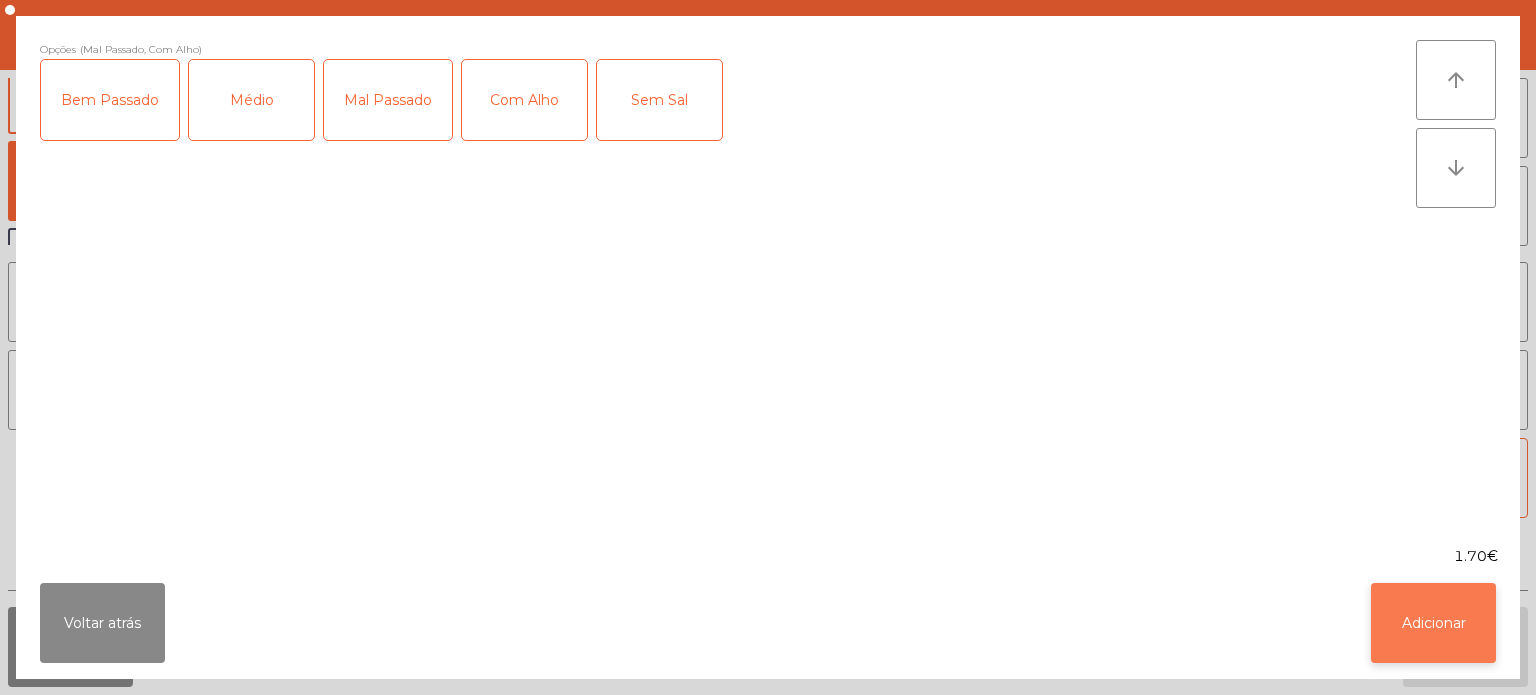 click on "Adicionar" 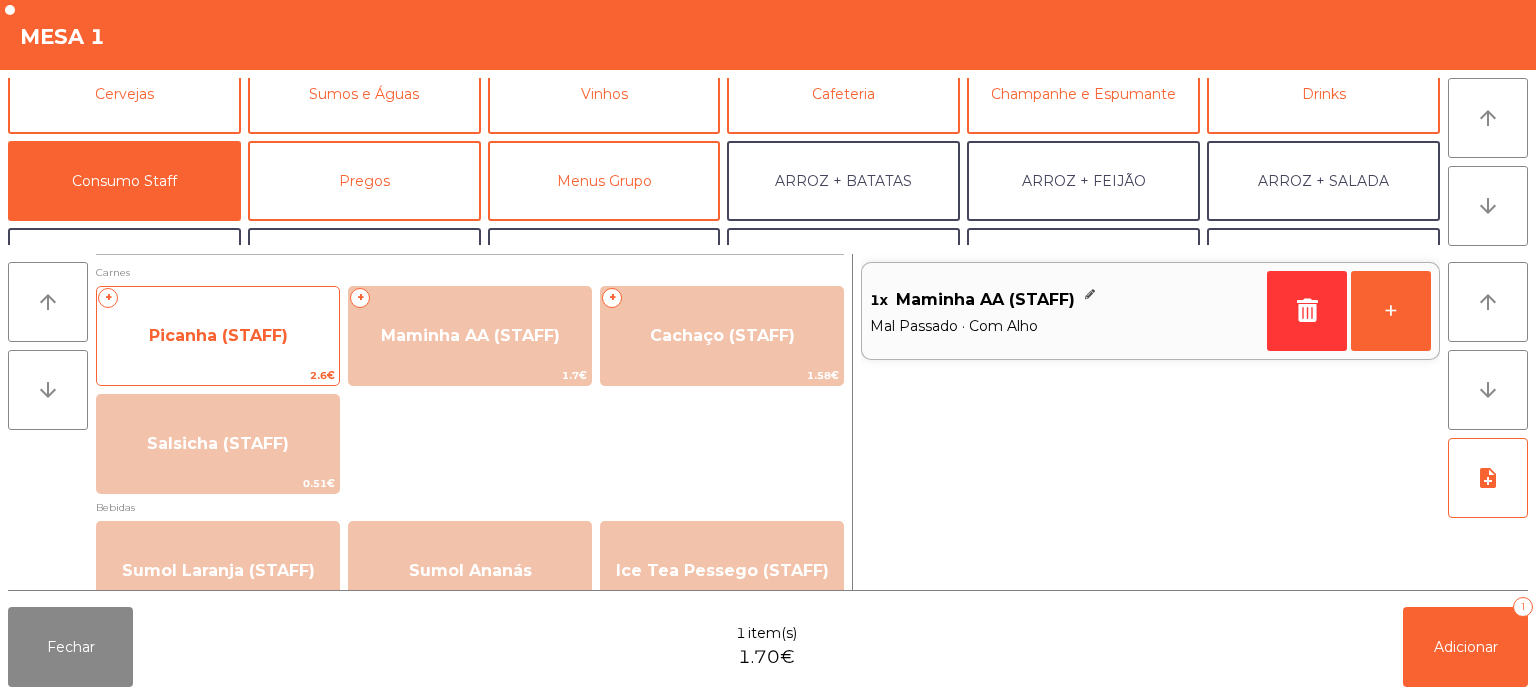 click on "Picanha (STAFF)" 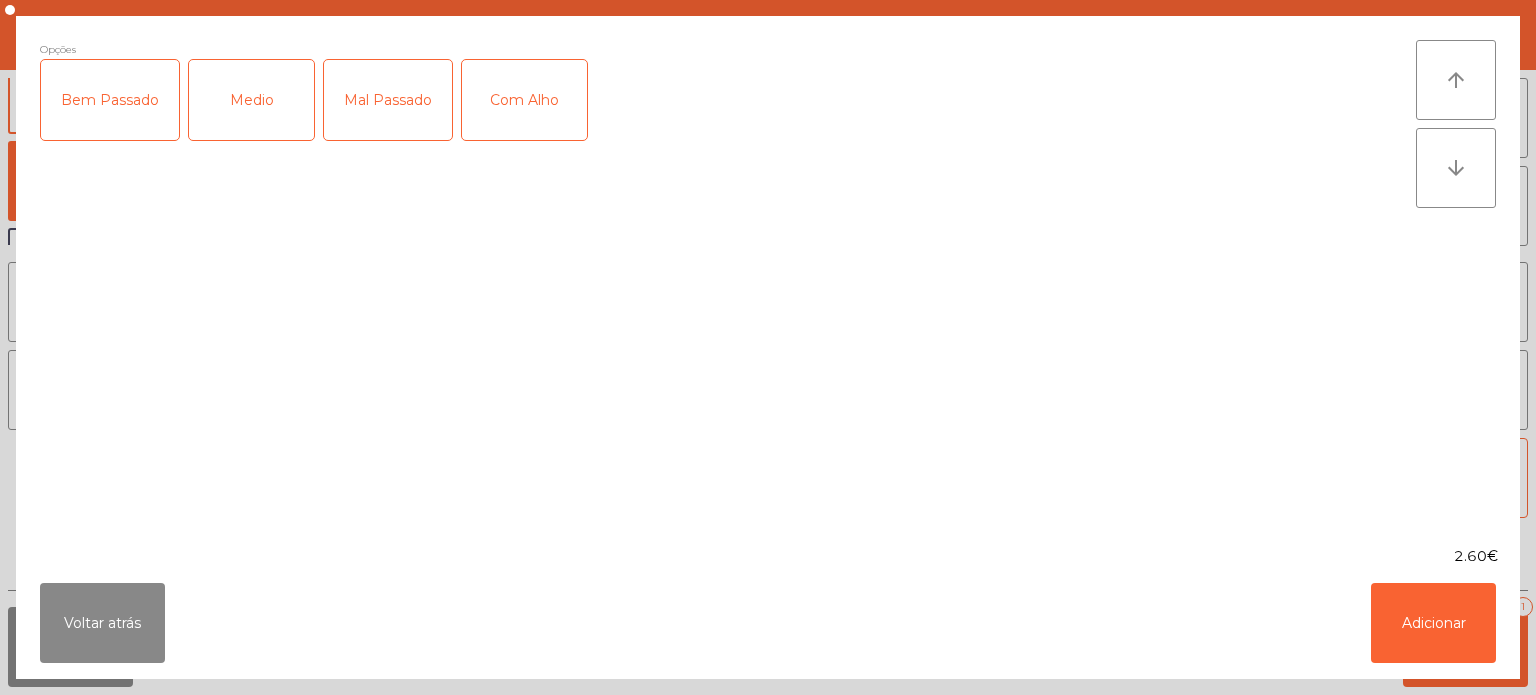 click on "Mal Passado" 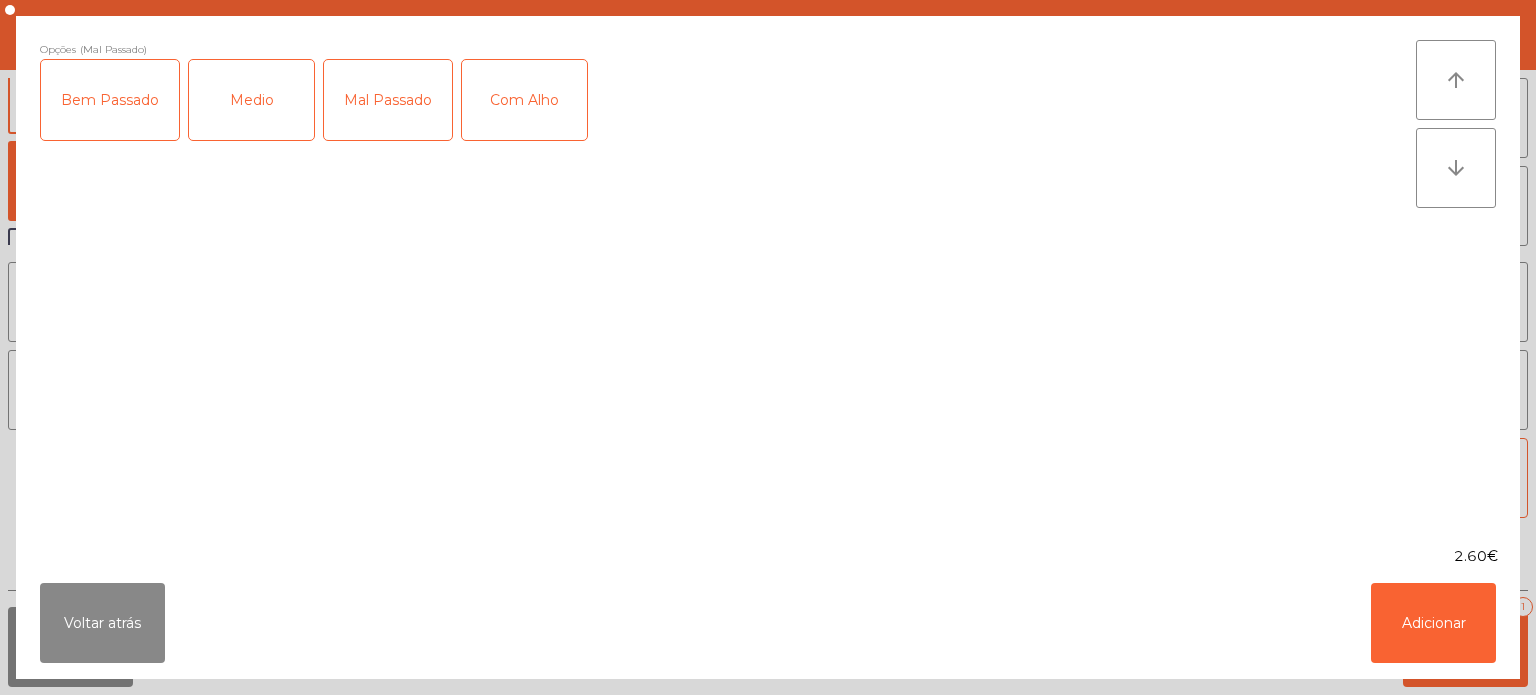 click on "Com Alho" 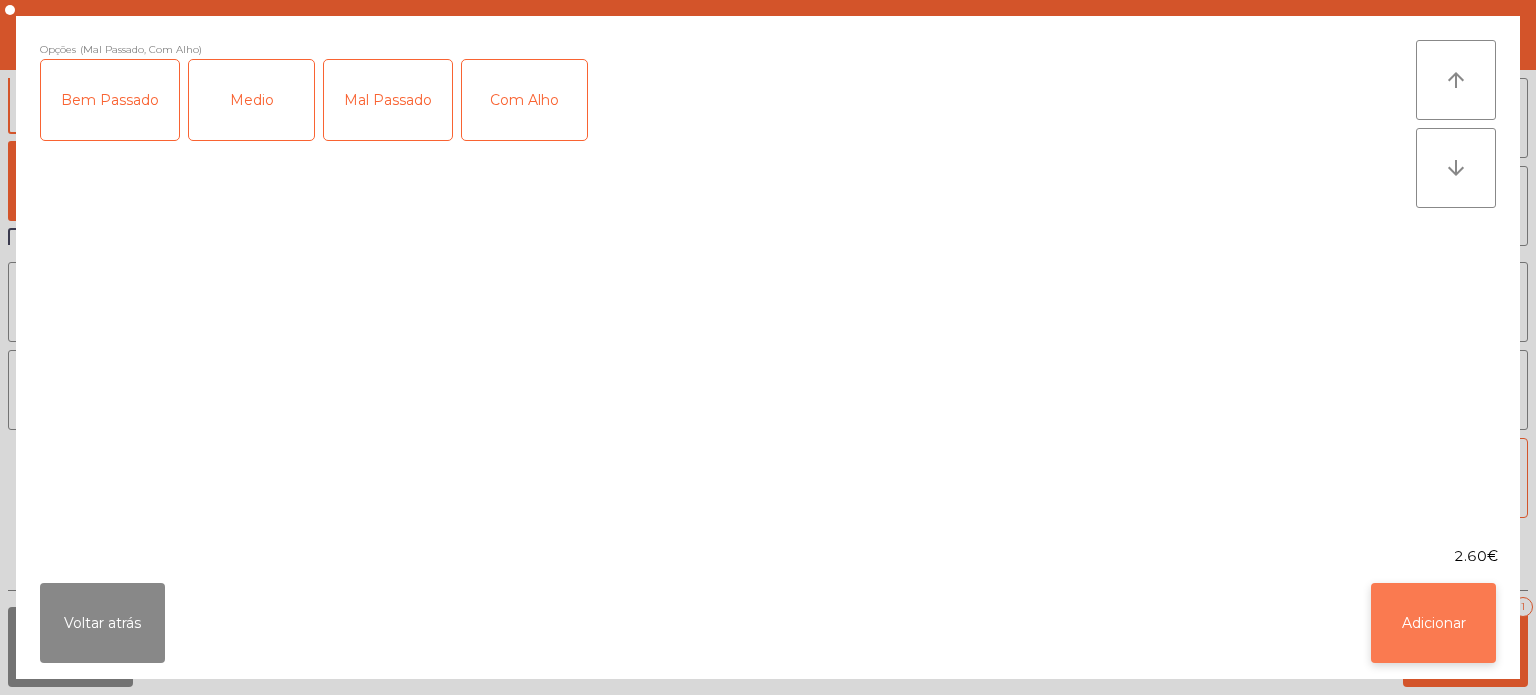 click on "Adicionar" 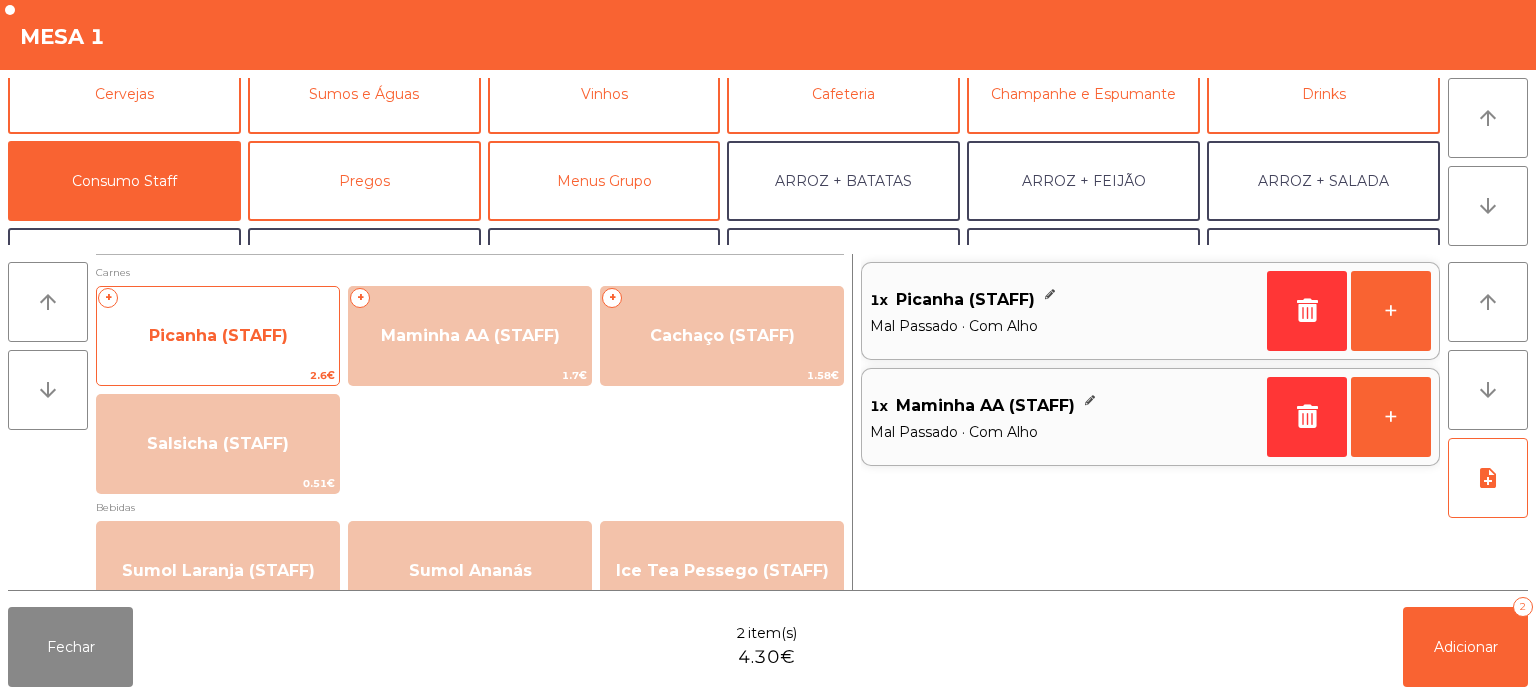 click on "Picanha (STAFF)" 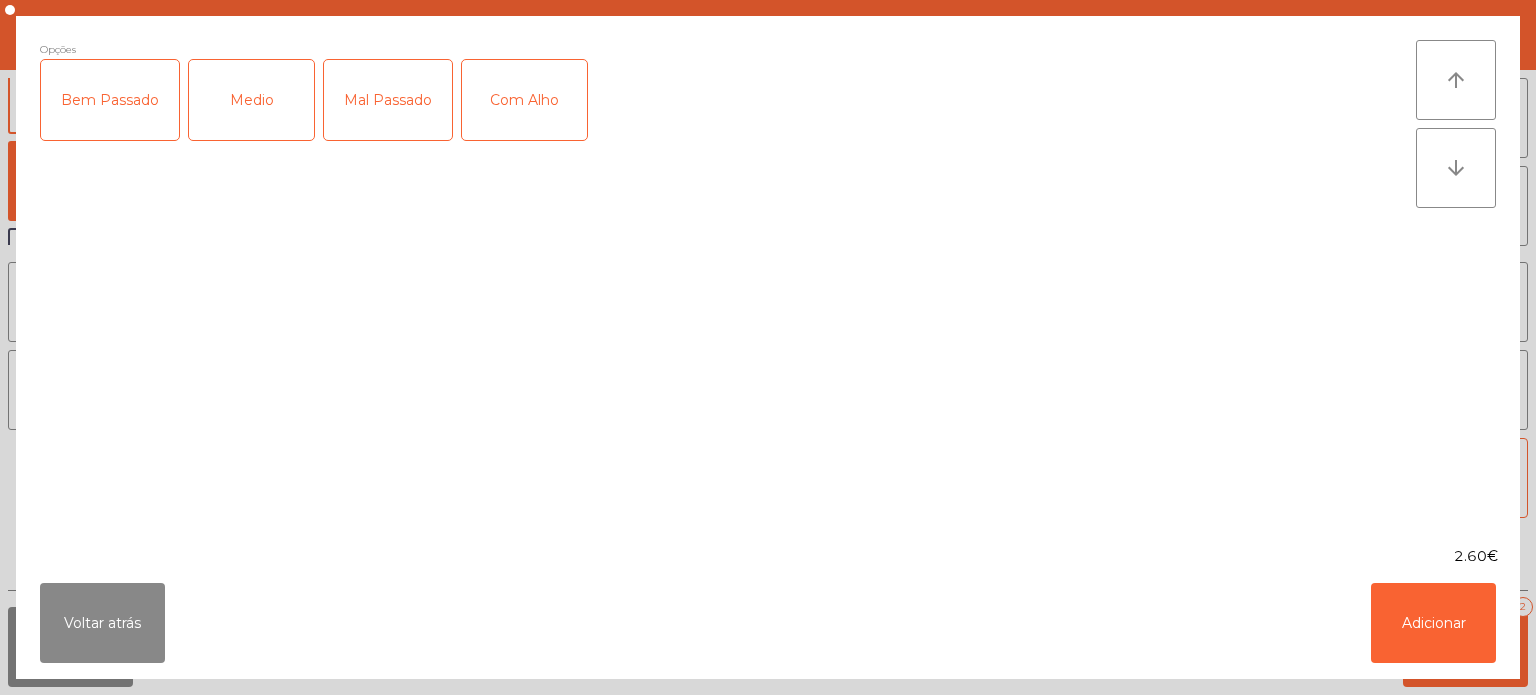 click on "Medio" 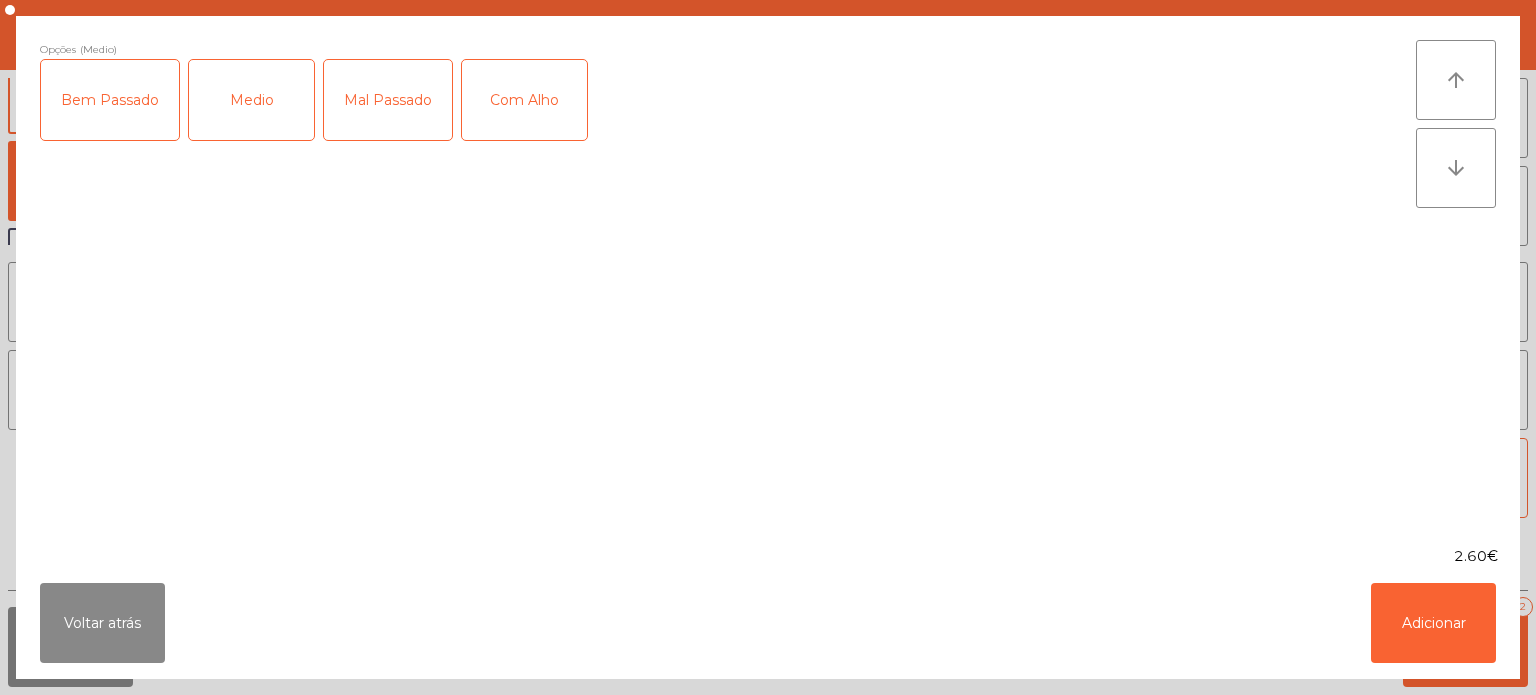 click on "Mal Passado" 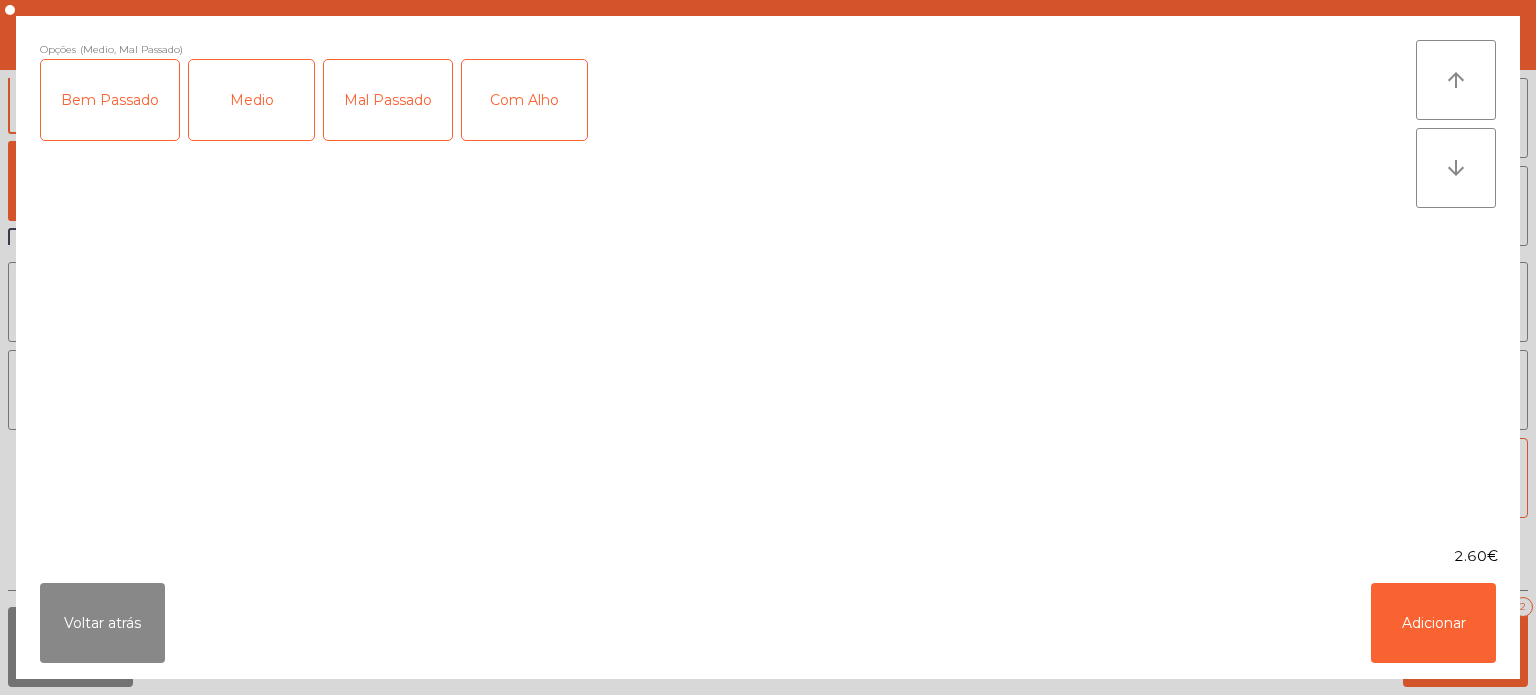 click on "Mal Passado" 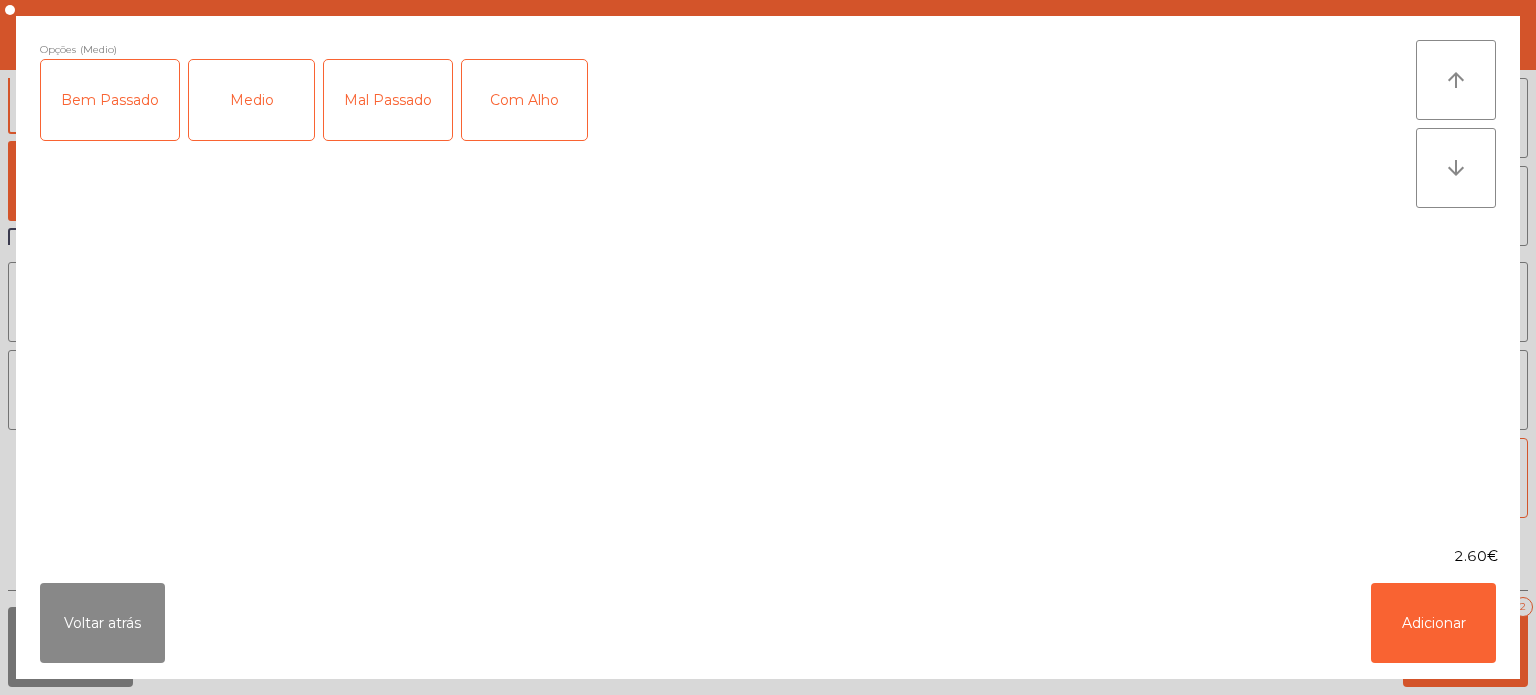 click on "Com Alho" 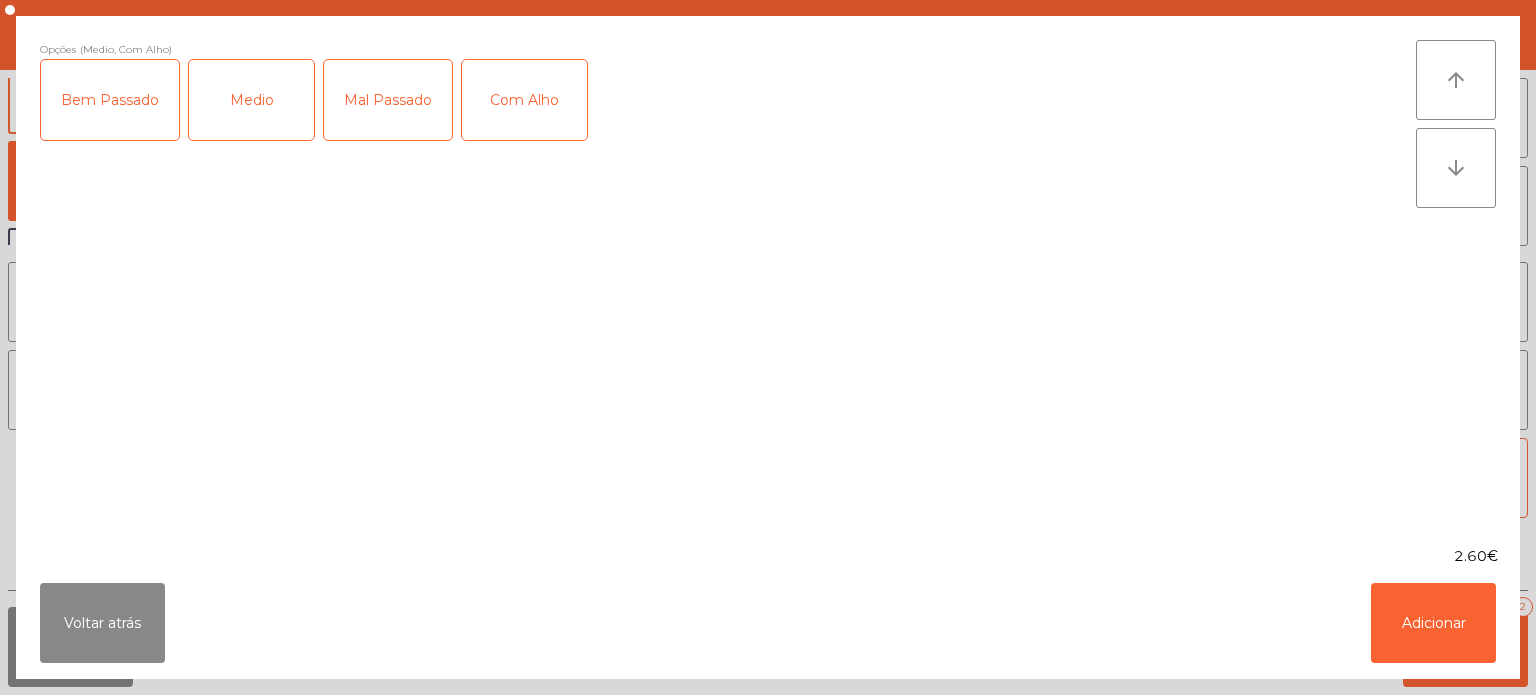 click on "Com Alho" 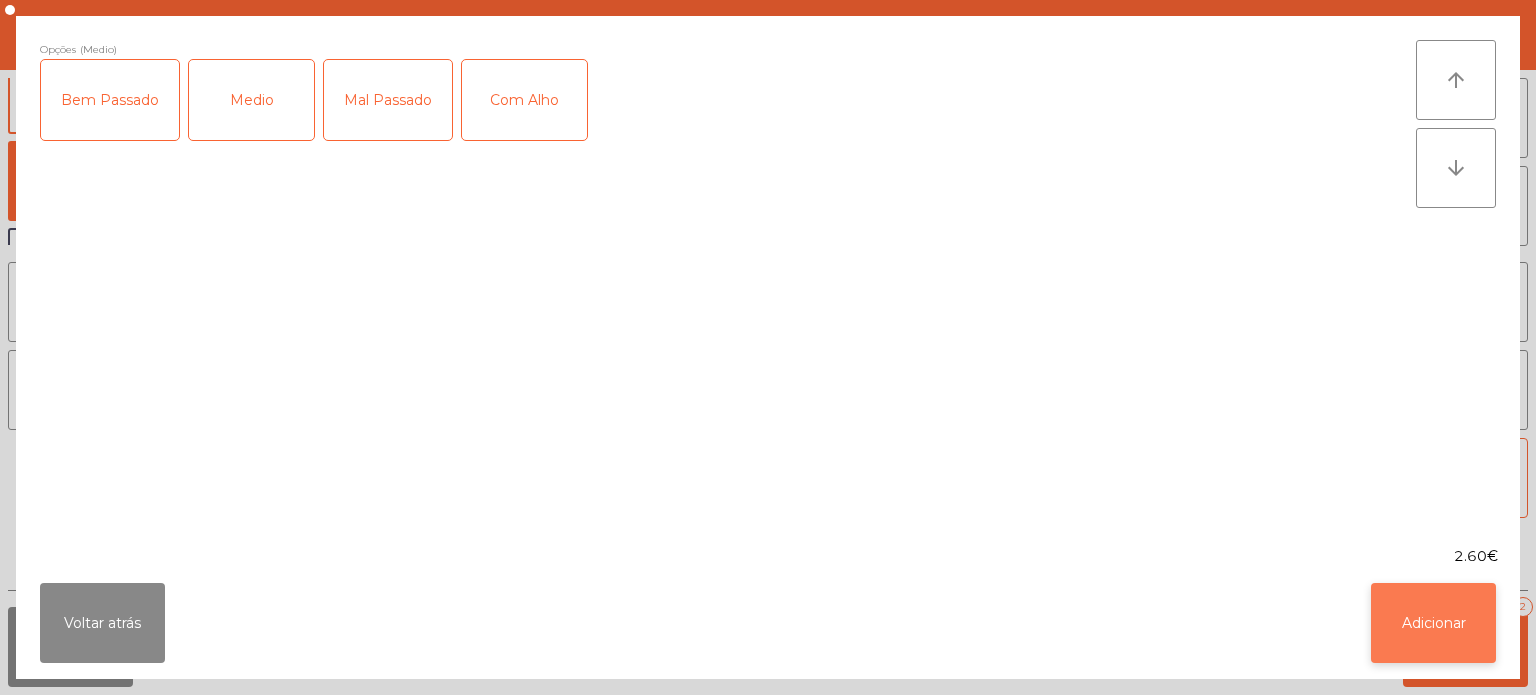 click on "Adicionar" 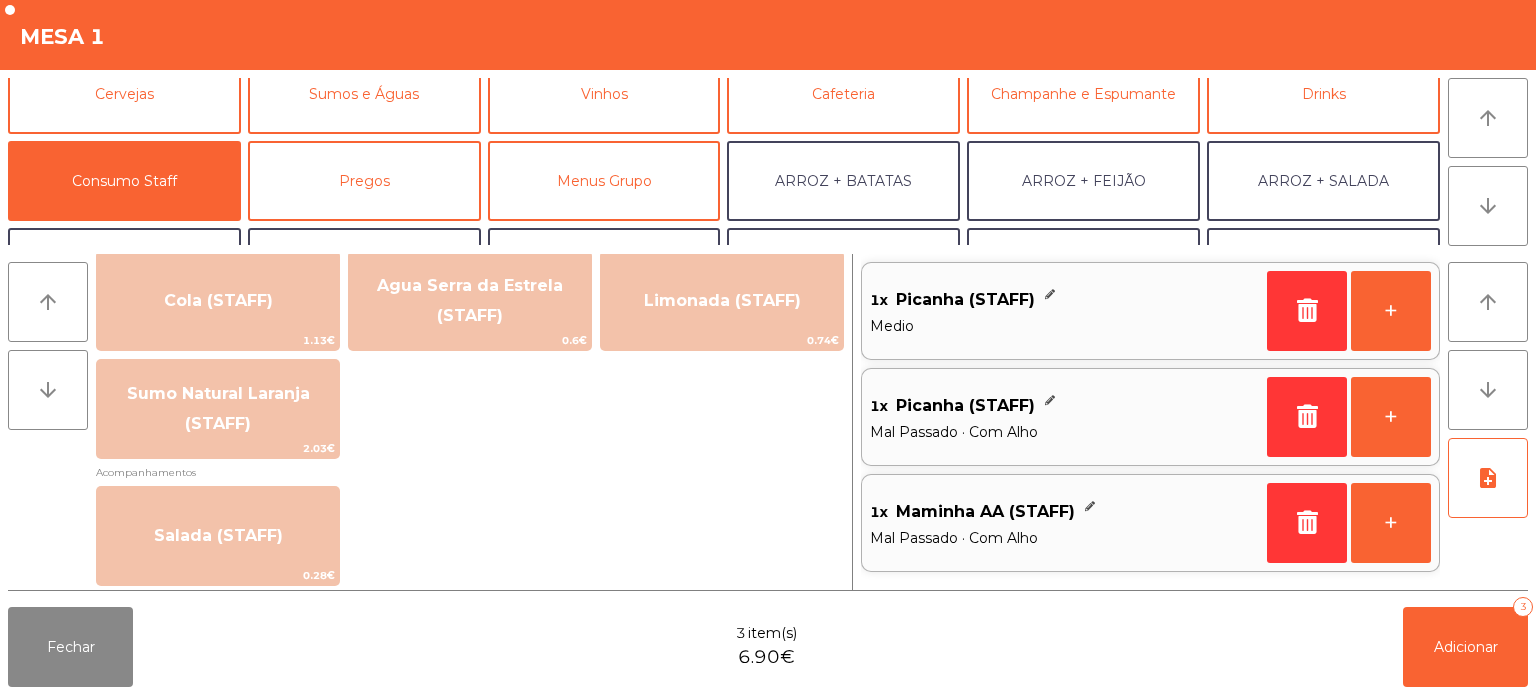 scroll, scrollTop: 523, scrollLeft: 0, axis: vertical 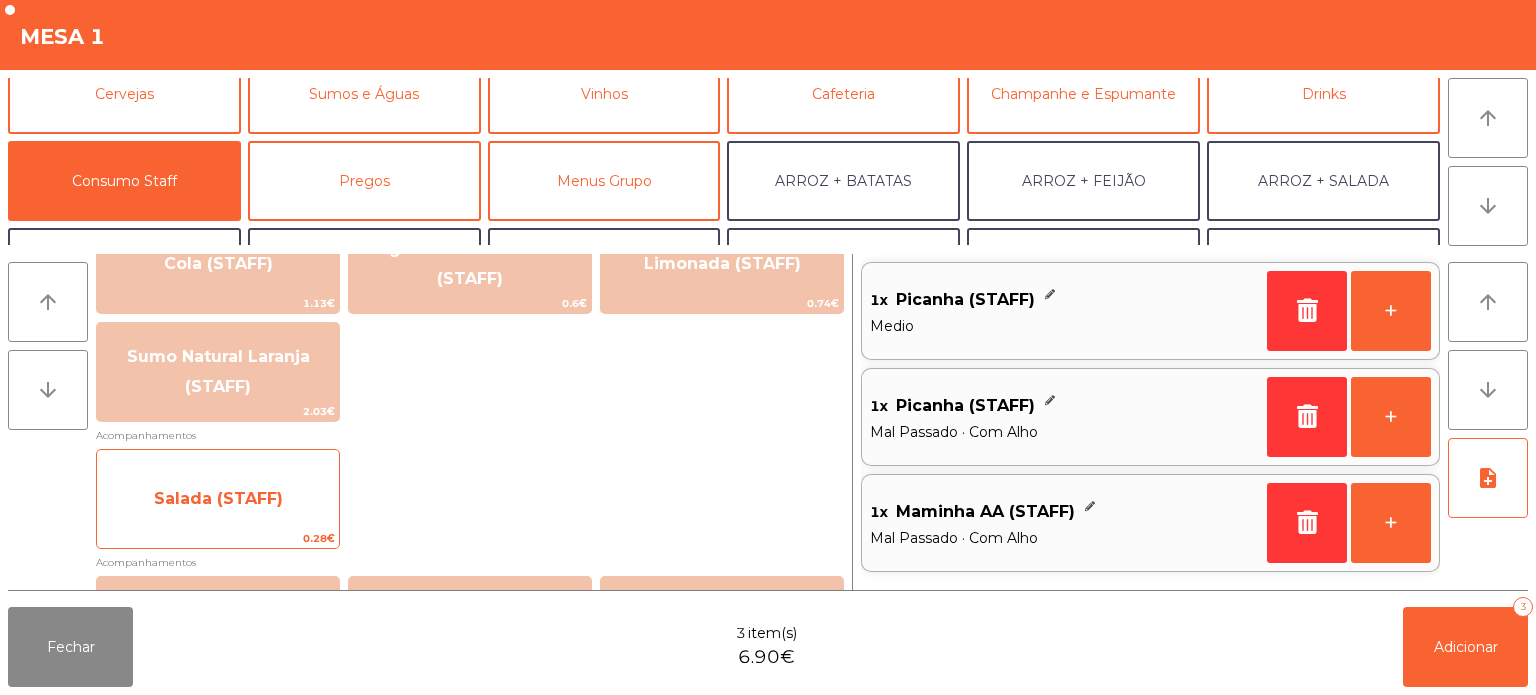 click on "Salada (STAFF)" 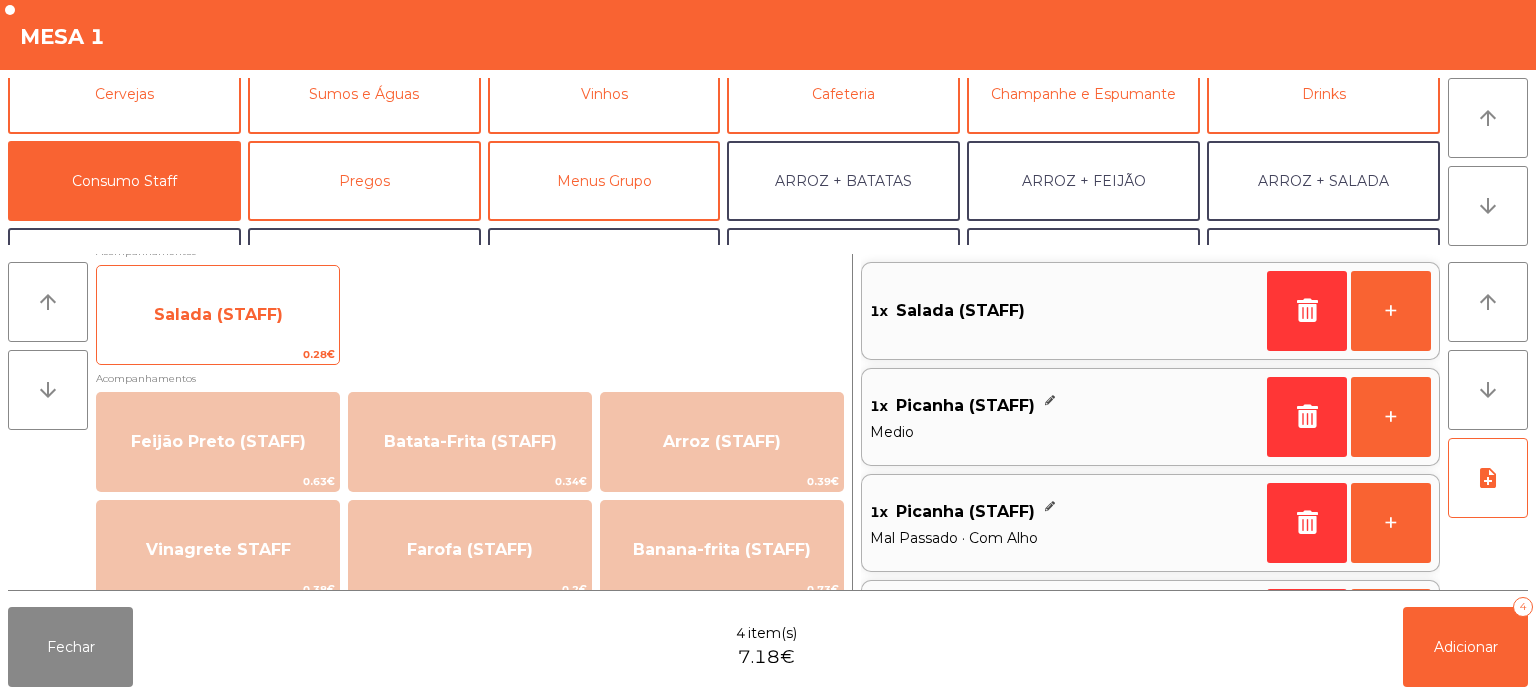 scroll, scrollTop: 713, scrollLeft: 0, axis: vertical 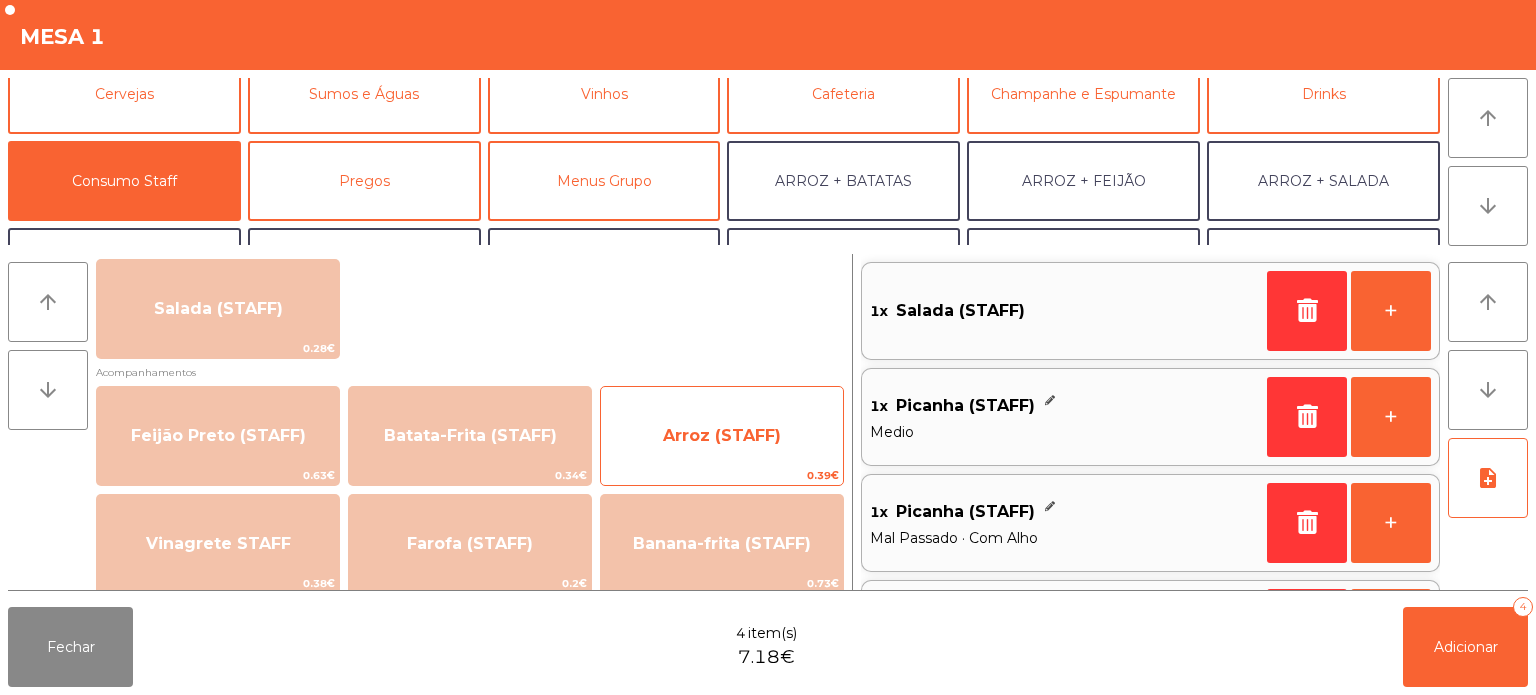 click on "Arroz (STAFF)" 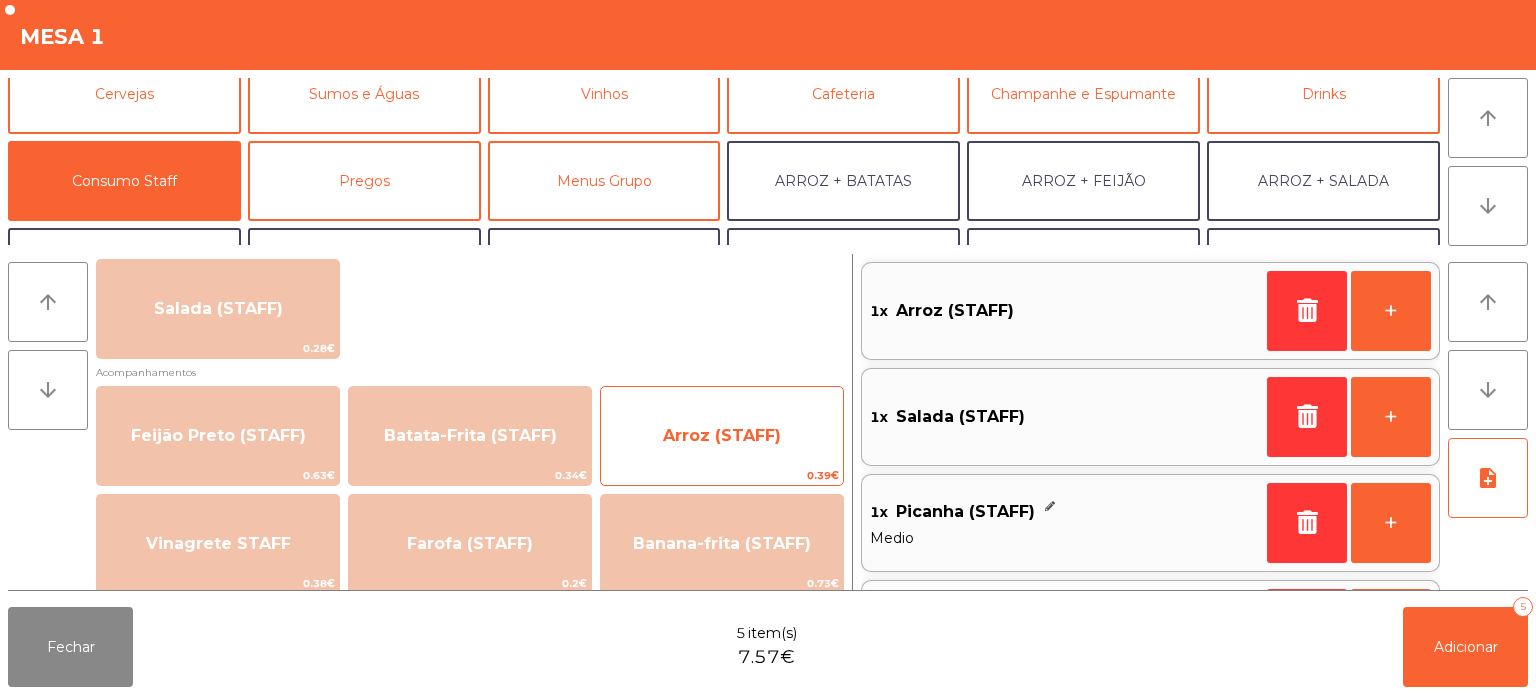 scroll, scrollTop: 8, scrollLeft: 0, axis: vertical 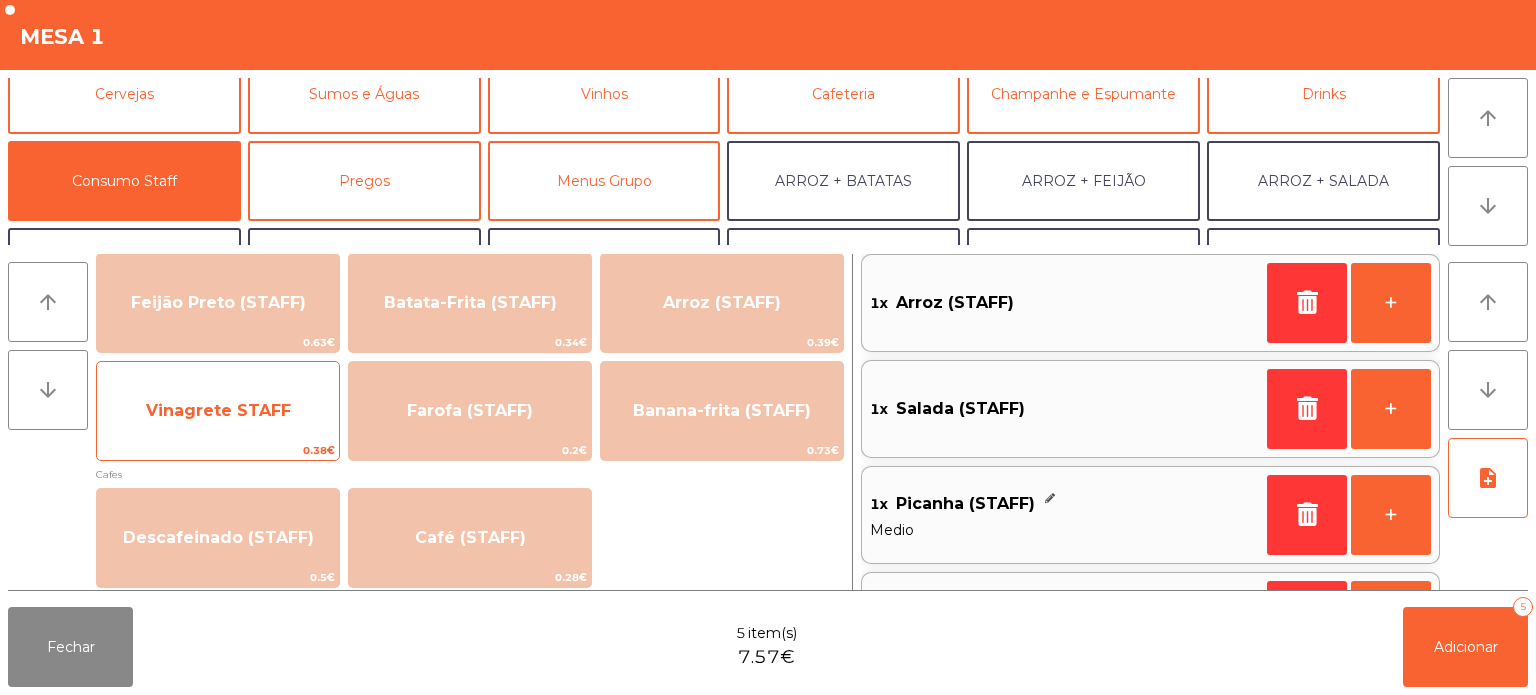 click on "Vinagrete STAFF" 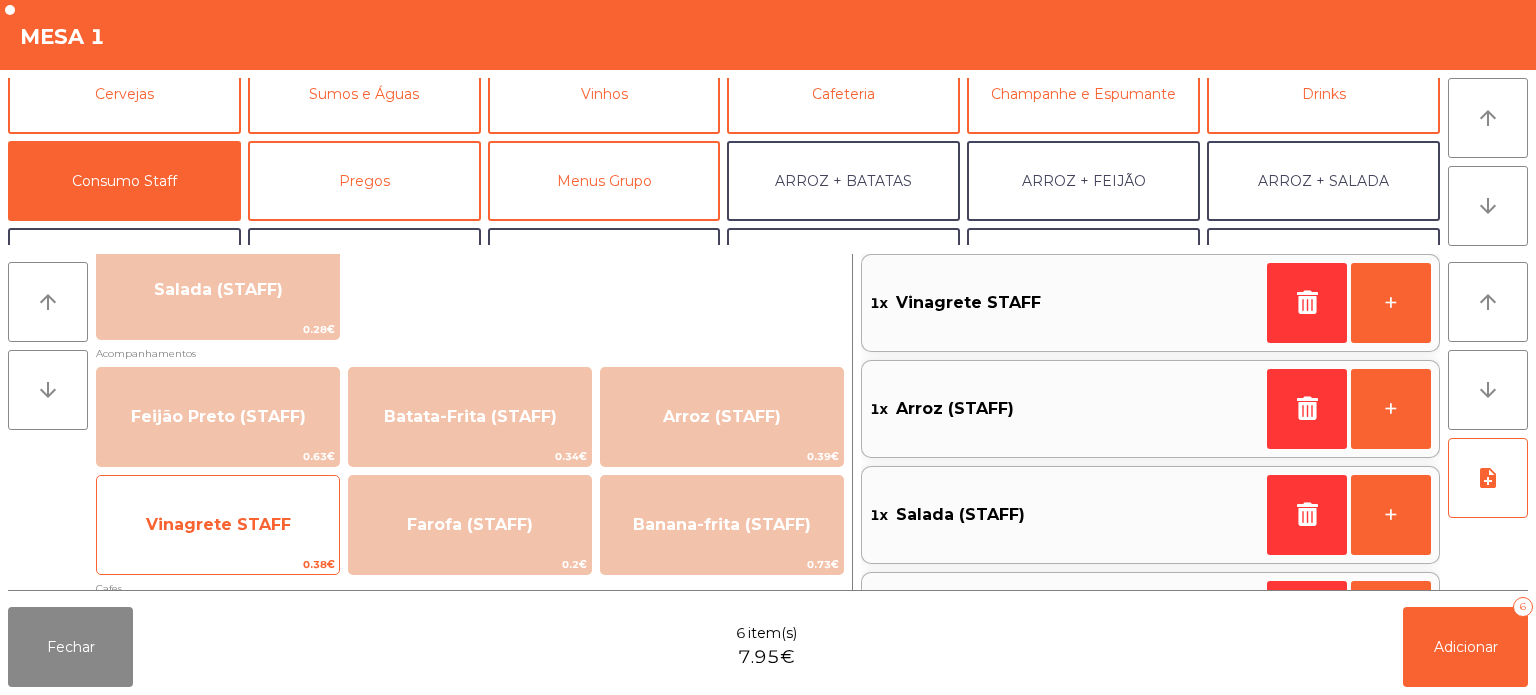 scroll, scrollTop: 720, scrollLeft: 0, axis: vertical 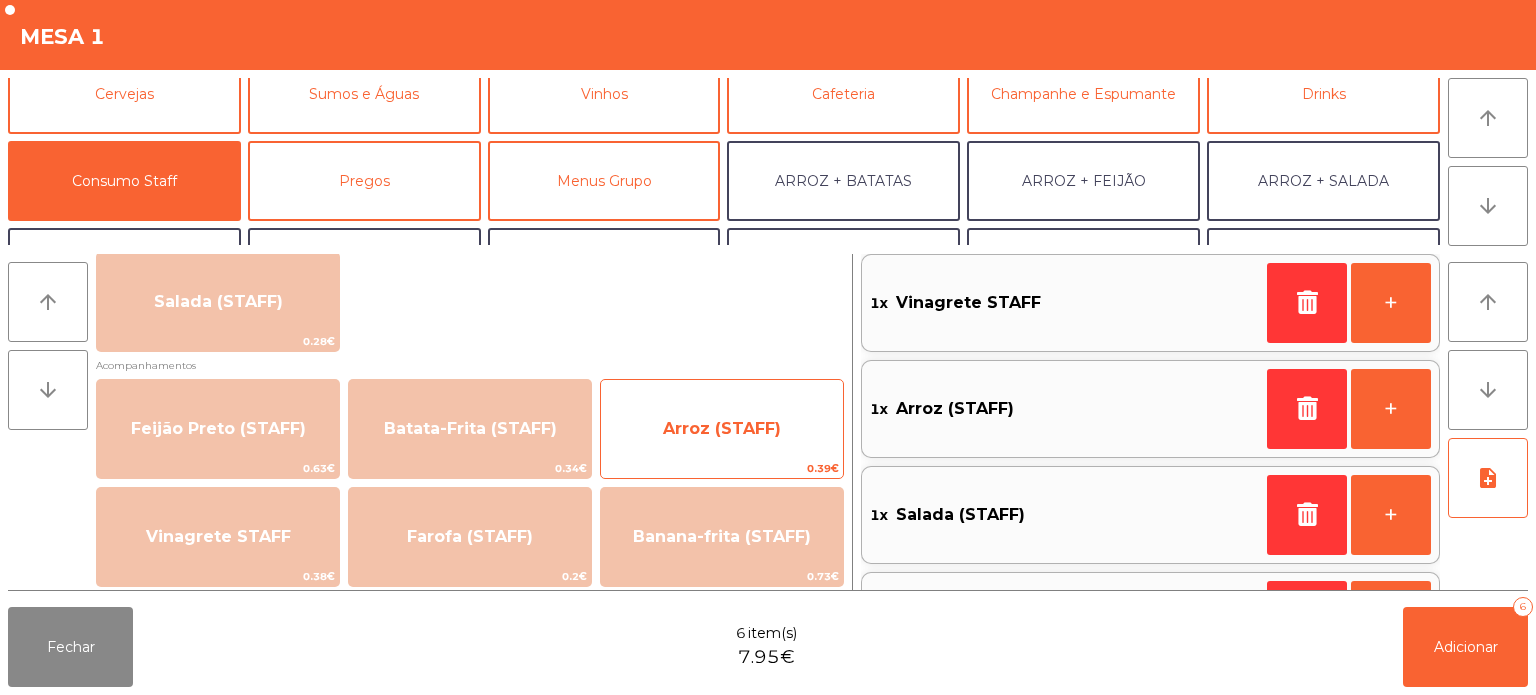 click on "Arroz (STAFF)" 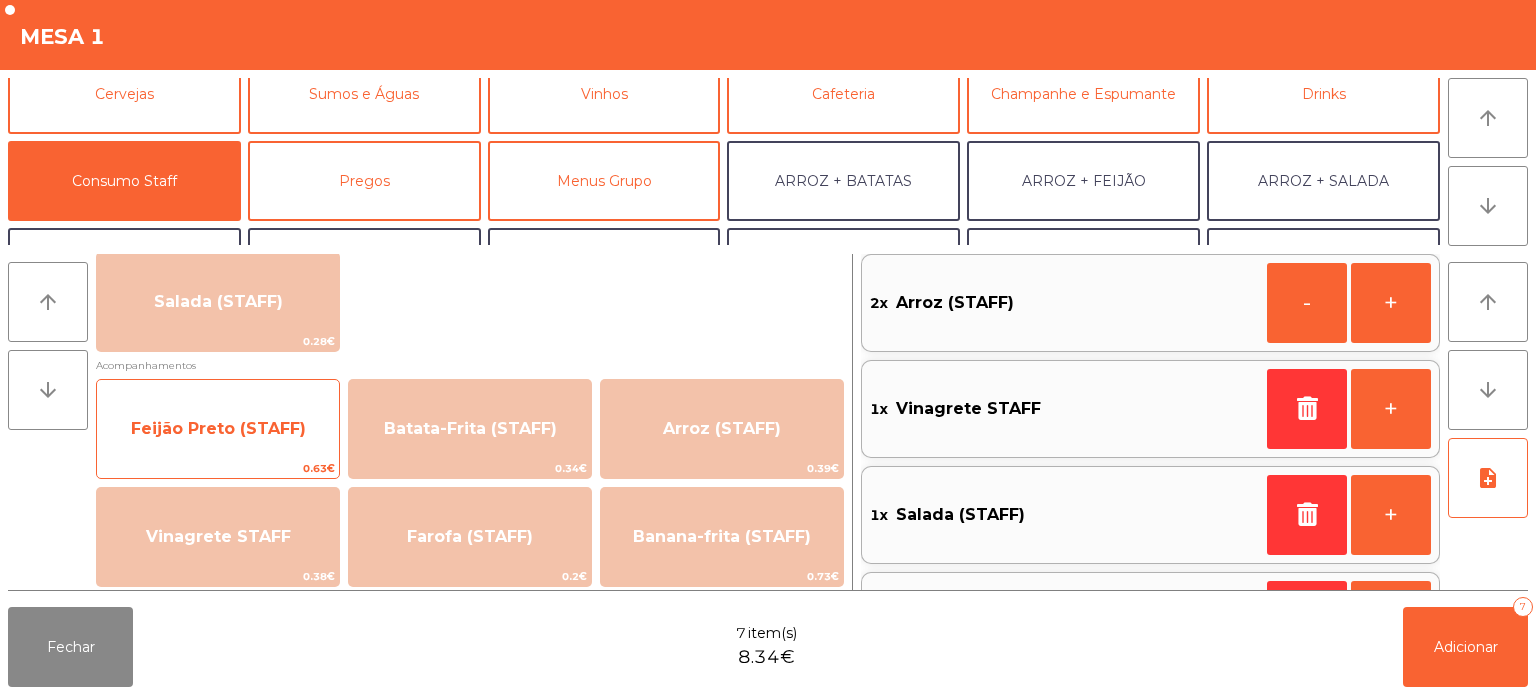 click on "Feijão Preto (STAFF)" 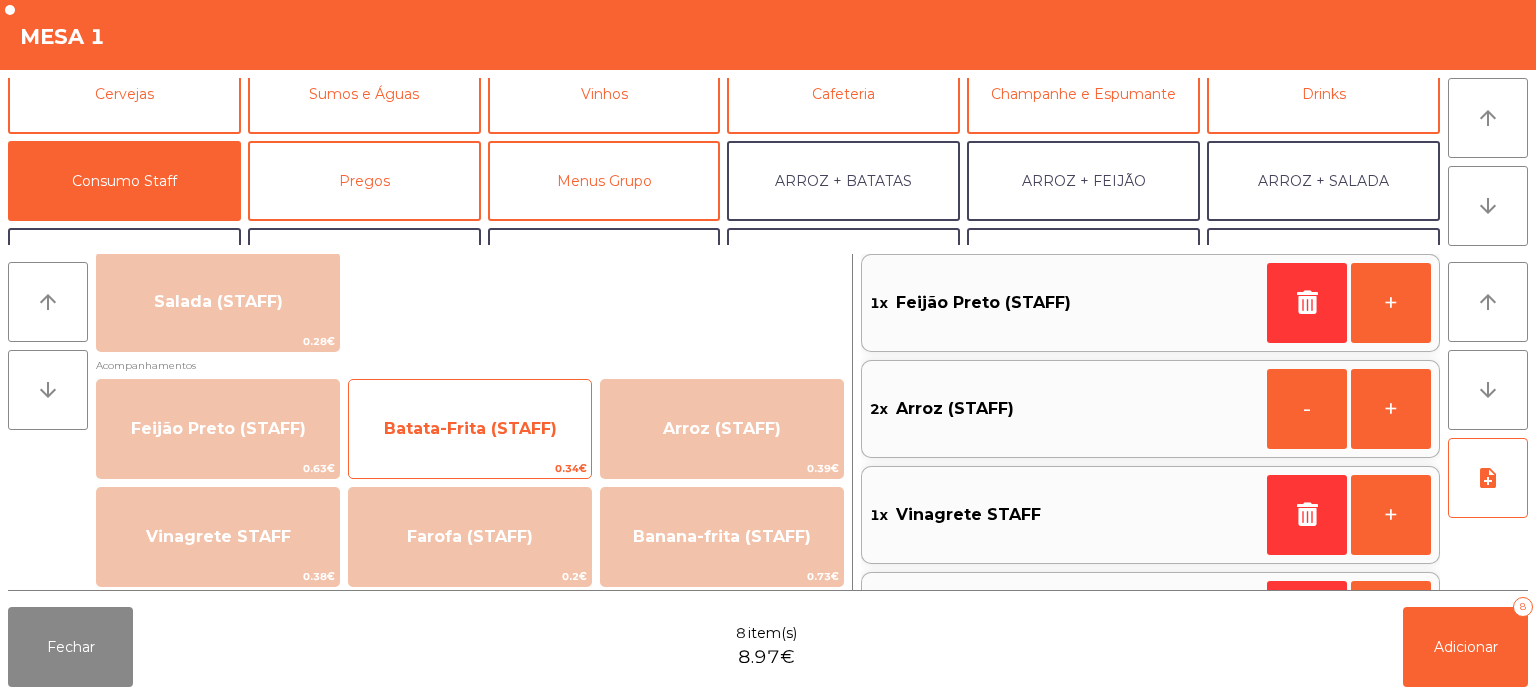 click on "Batata-Frita (STAFF)" 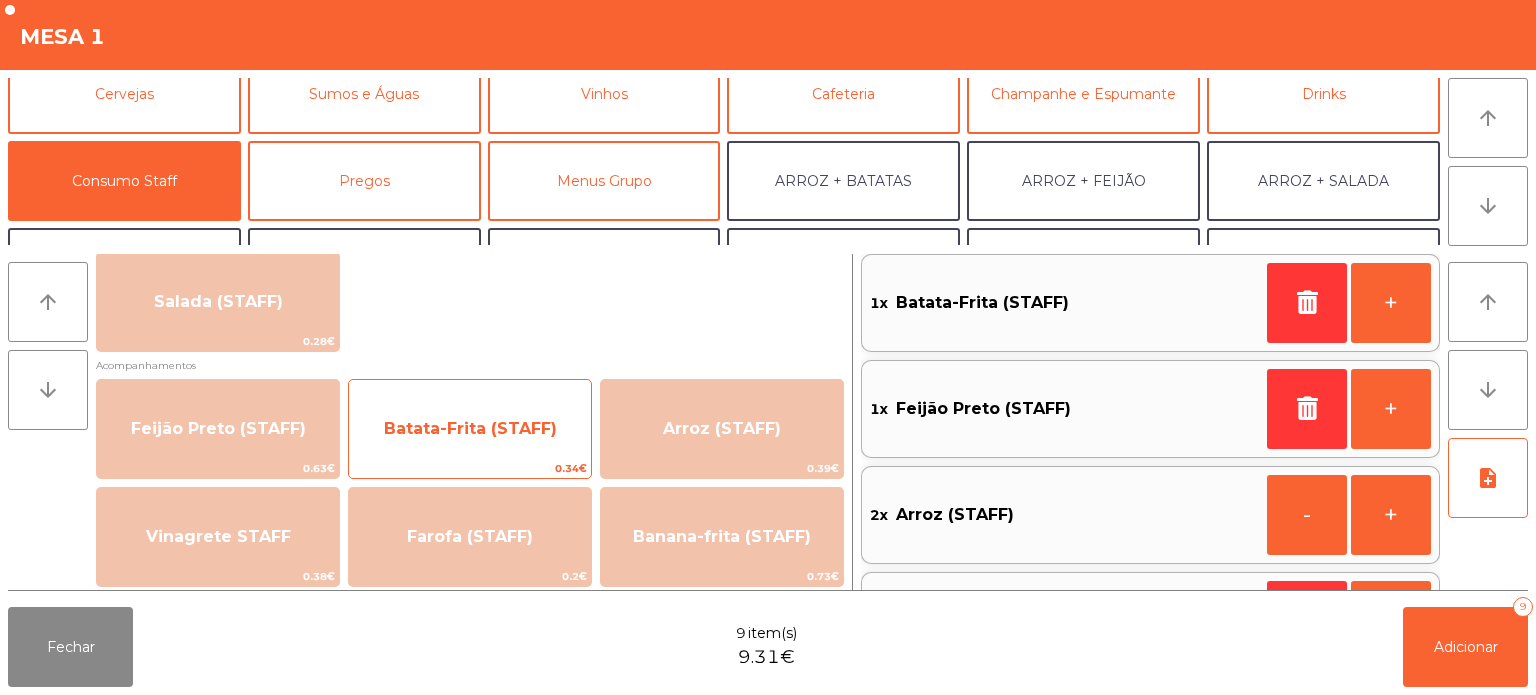 scroll, scrollTop: 0, scrollLeft: 0, axis: both 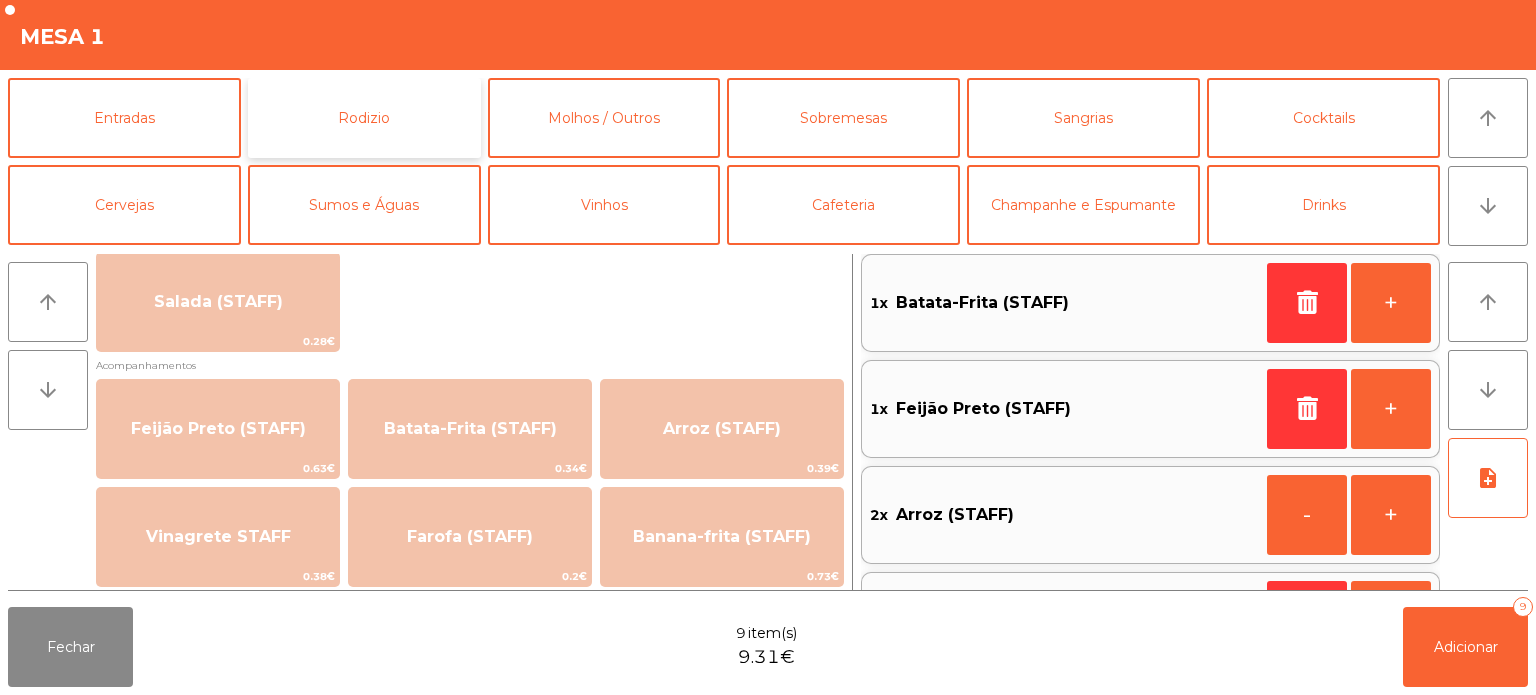 click on "Rodizio" 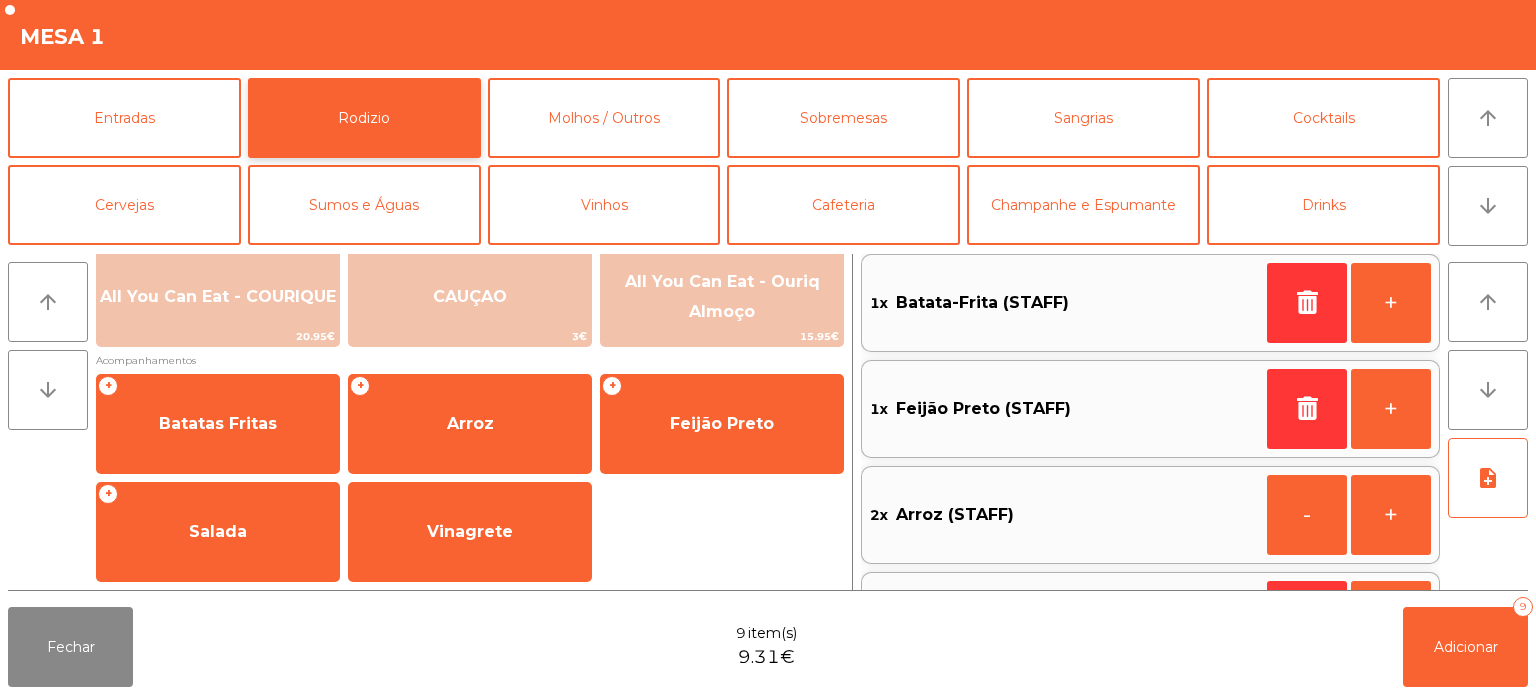 scroll, scrollTop: 358, scrollLeft: 0, axis: vertical 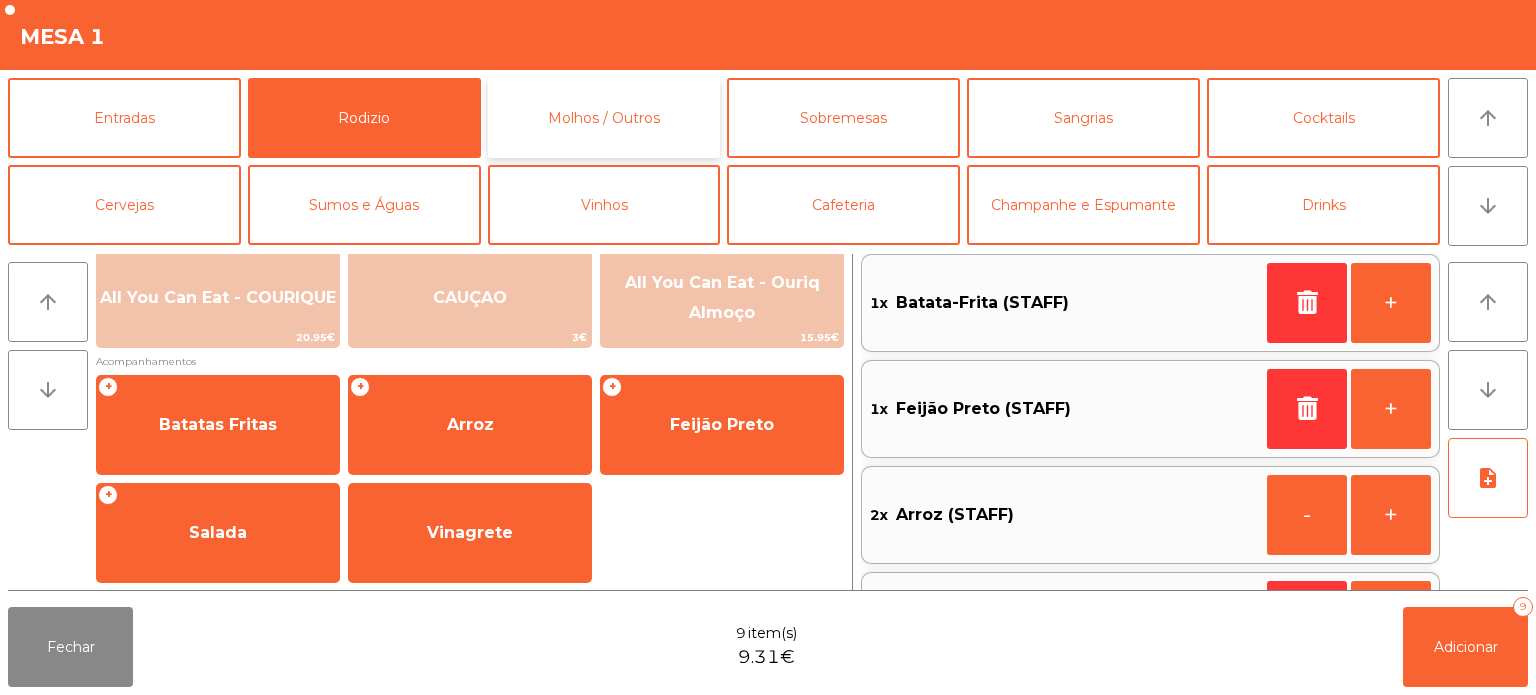 click on "Molhos / Outros" 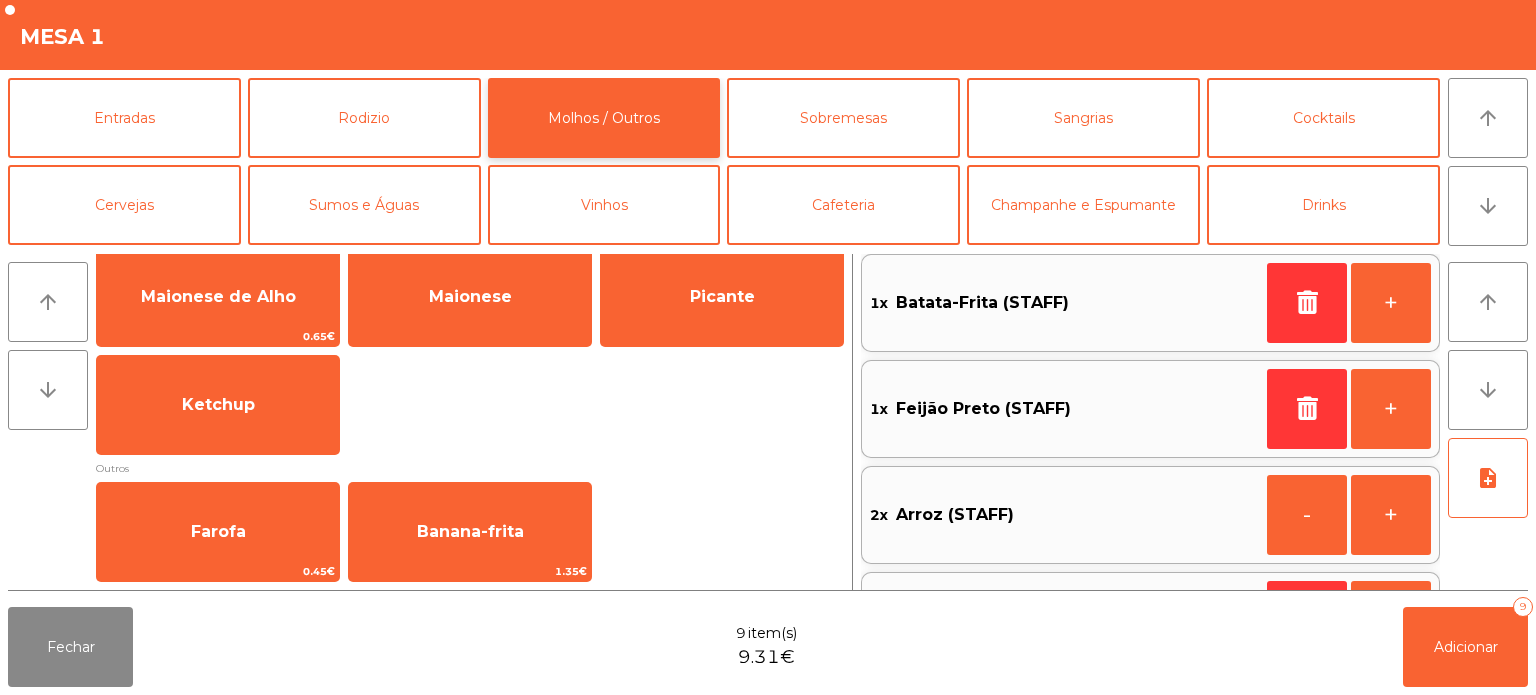 scroll, scrollTop: 38, scrollLeft: 0, axis: vertical 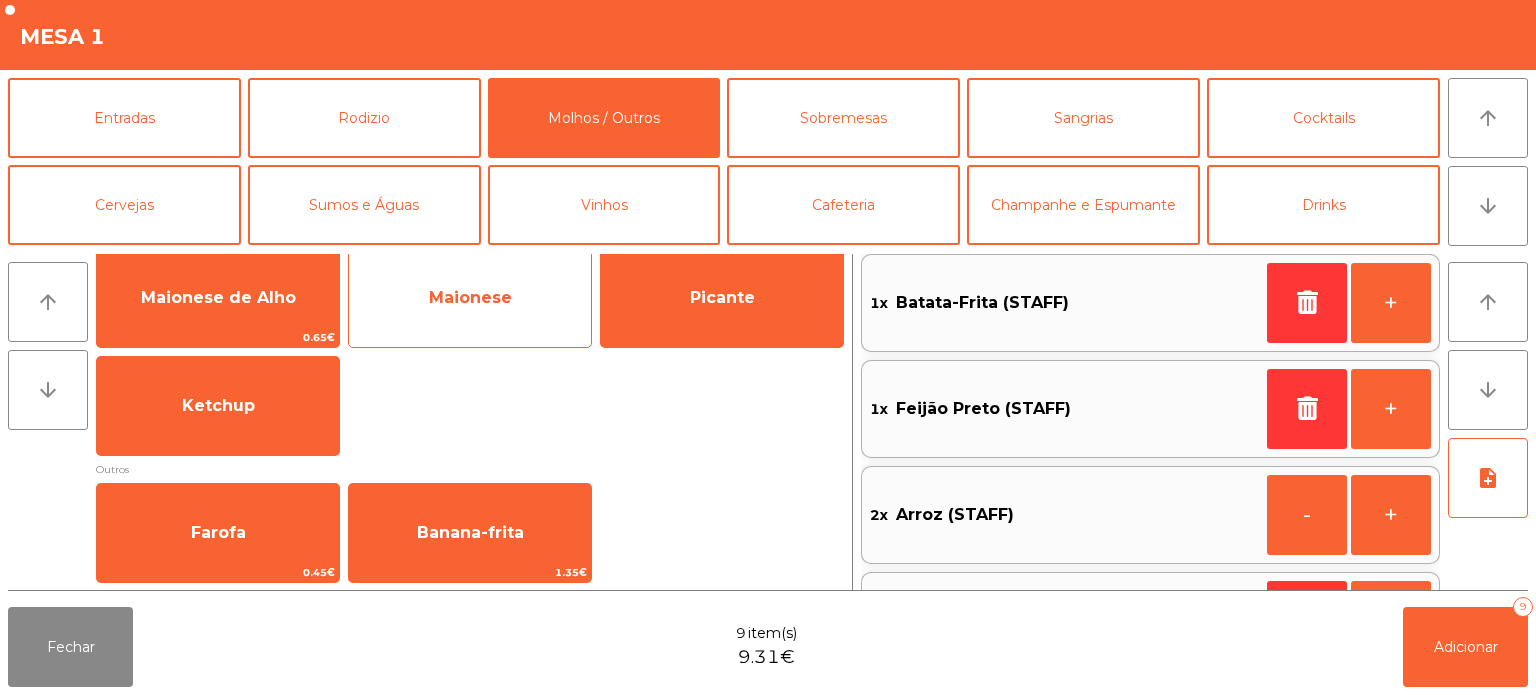 click on "Maionese" 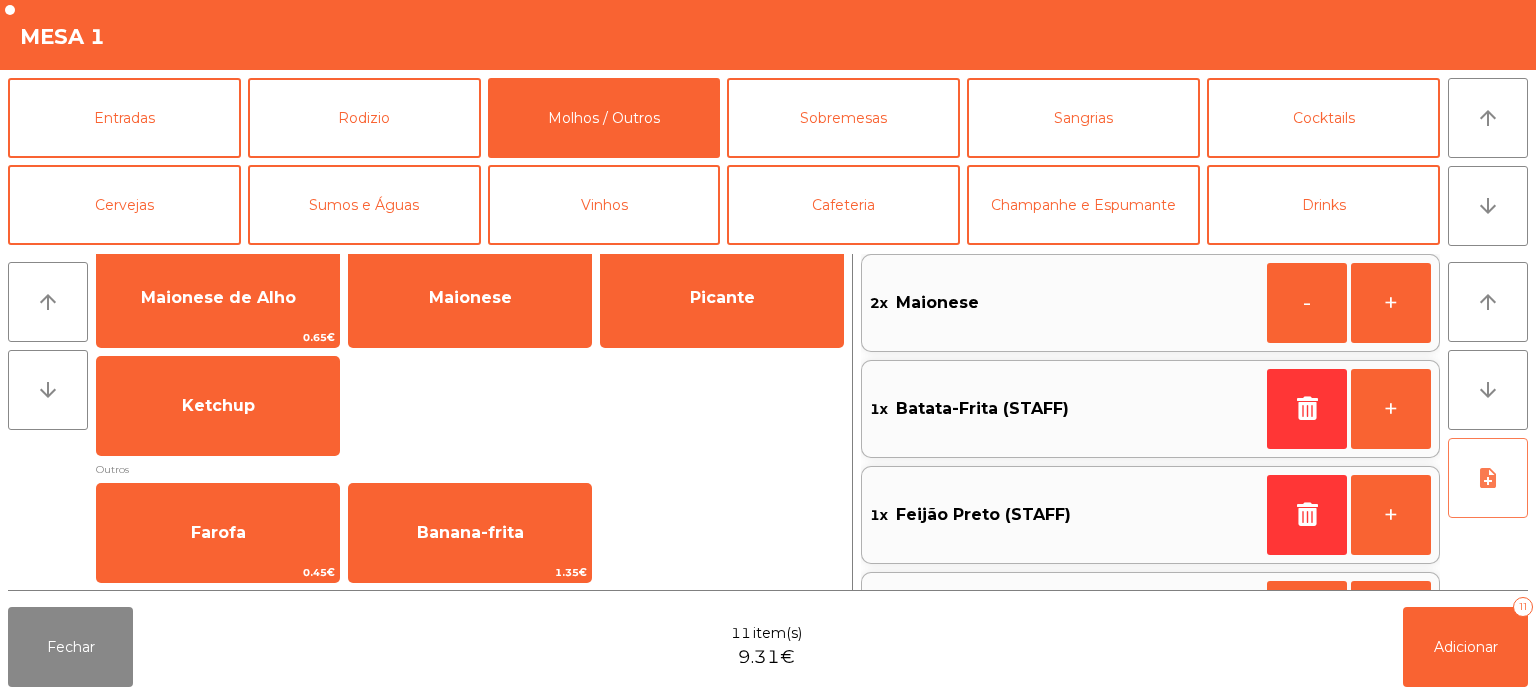 click on "note_add" 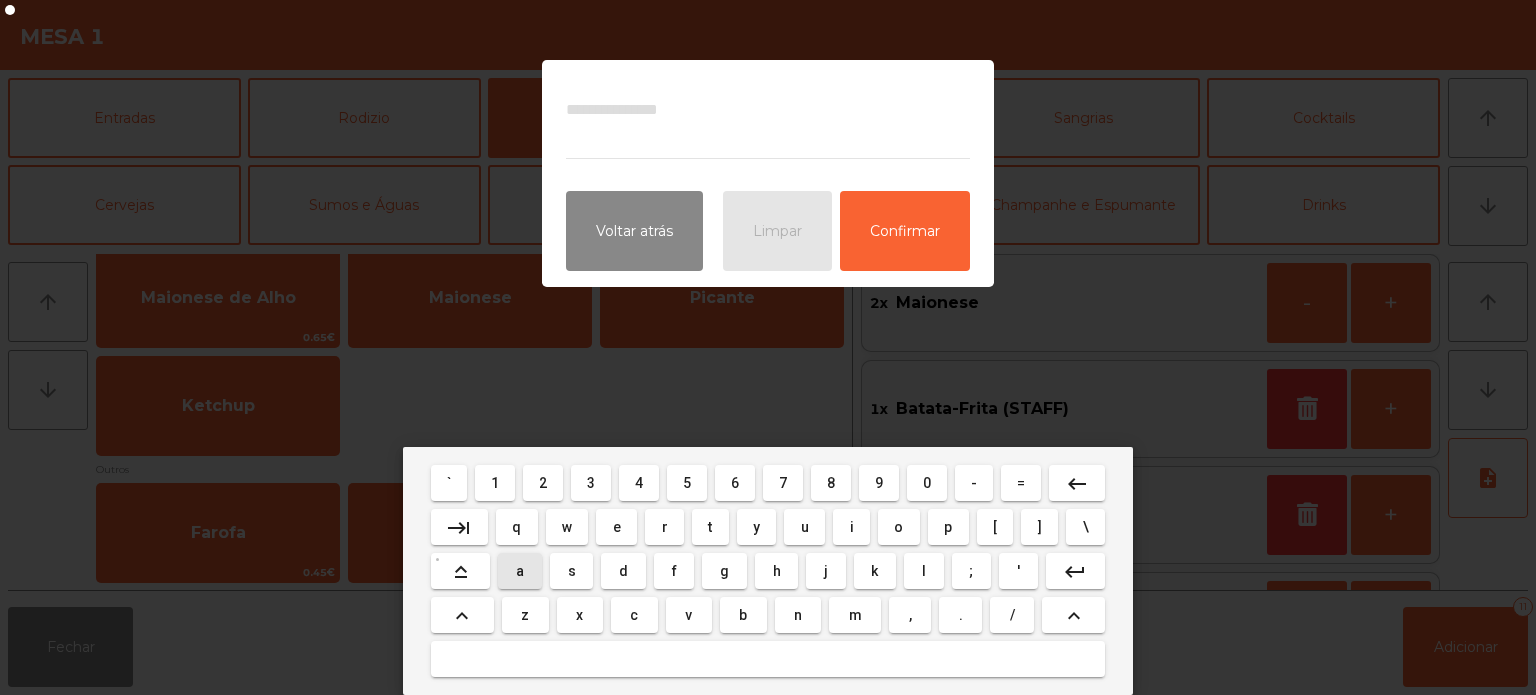 click on "a" at bounding box center (520, 571) 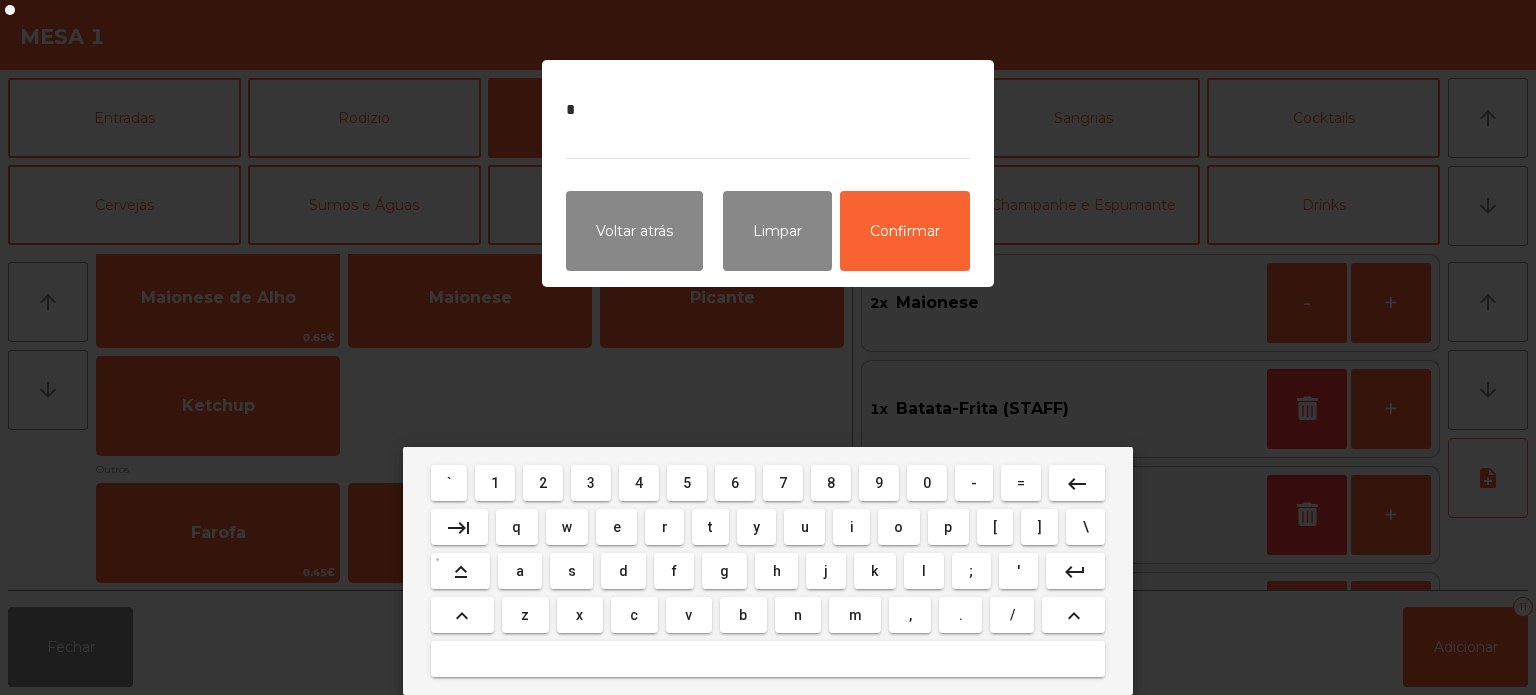 click on "l" at bounding box center (924, 571) 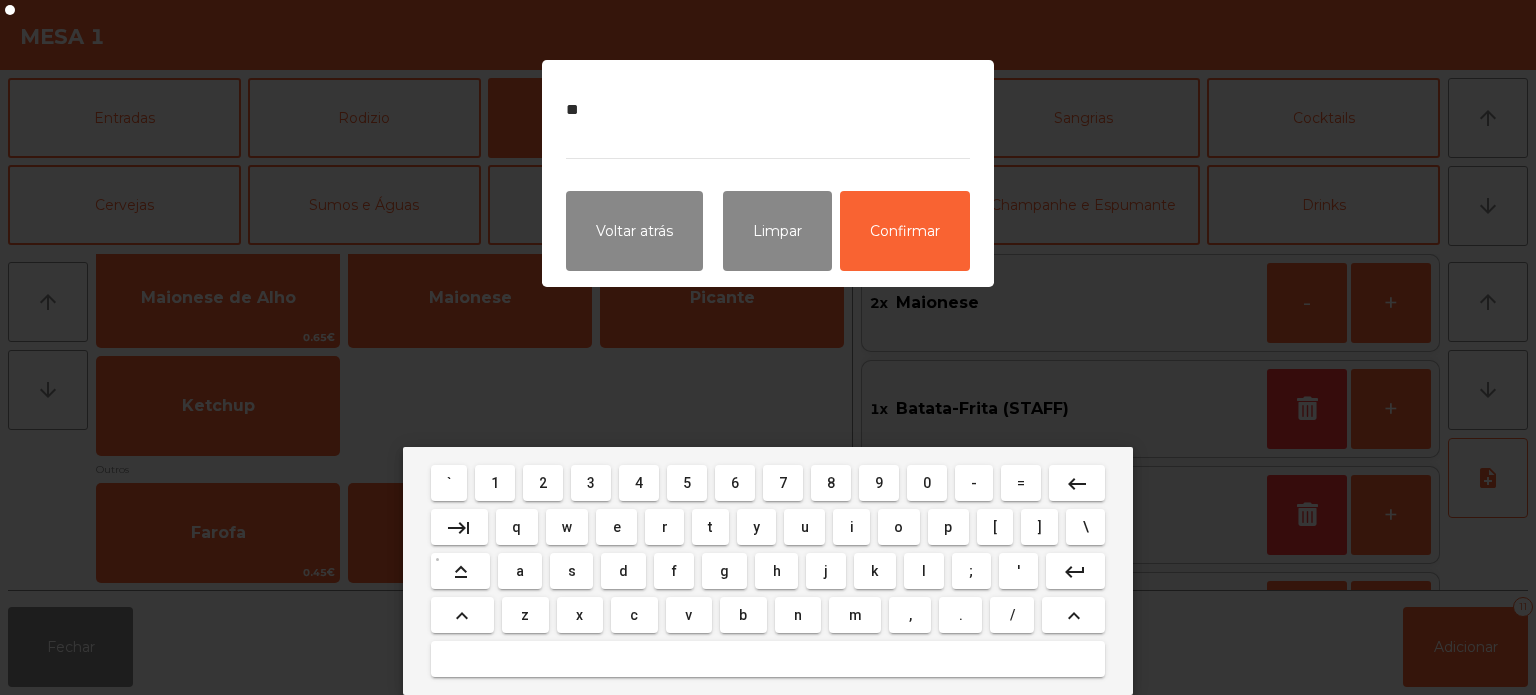 click on "h" at bounding box center (777, 571) 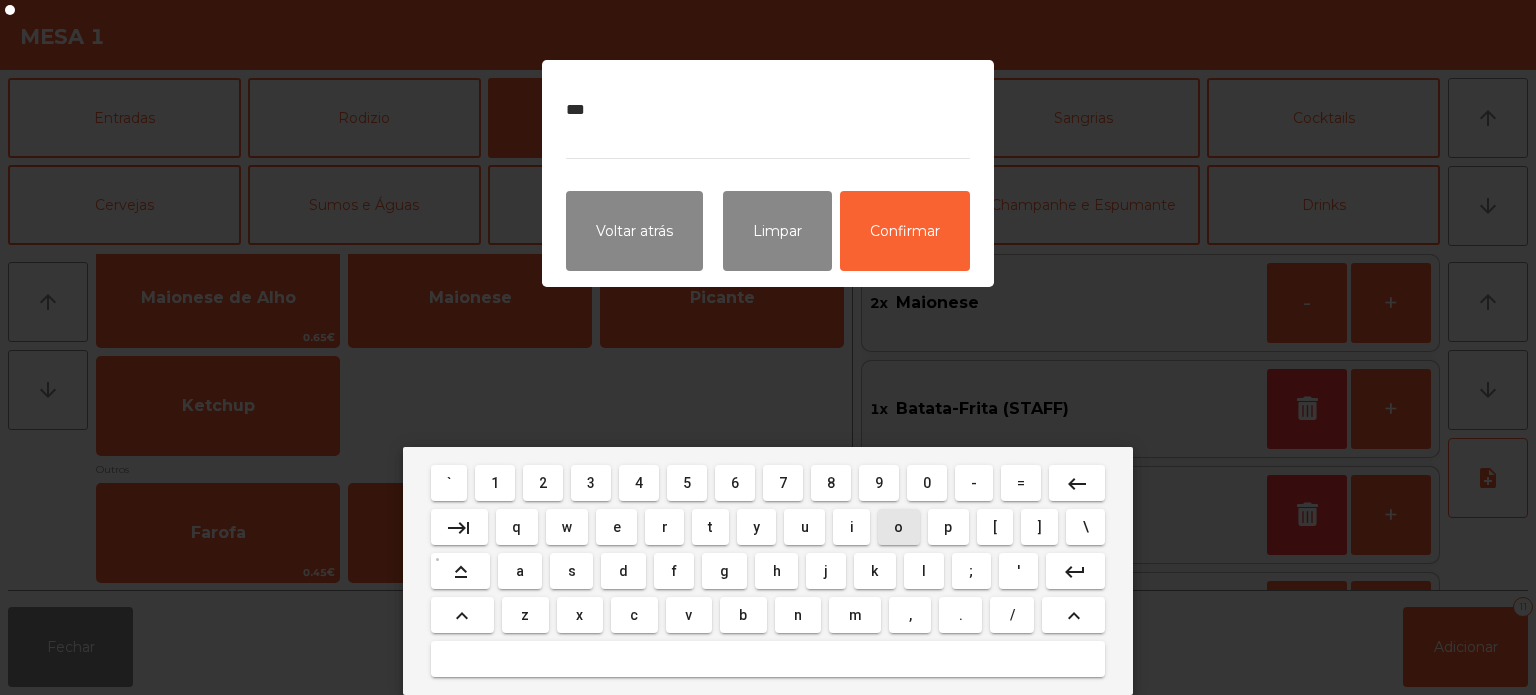 click on "o" at bounding box center [898, 527] 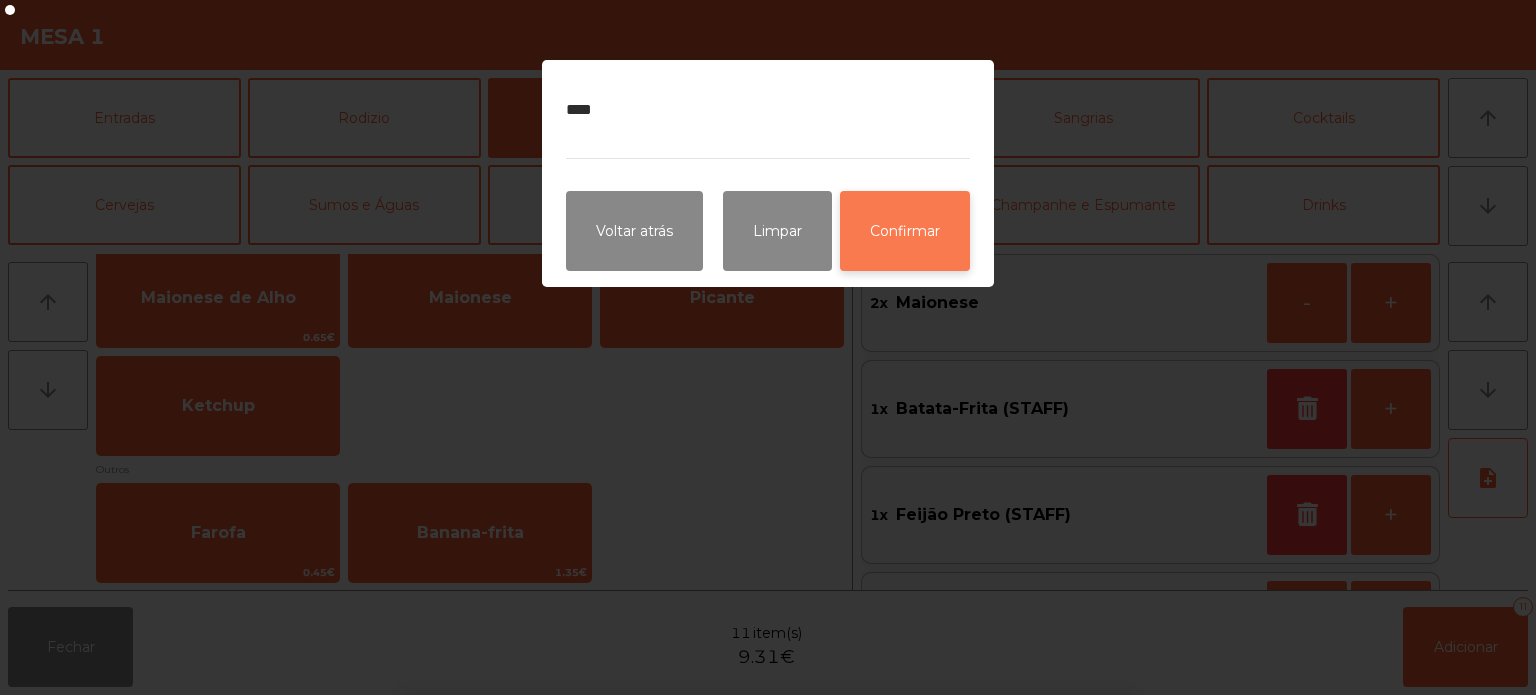 click on "Confirmar" 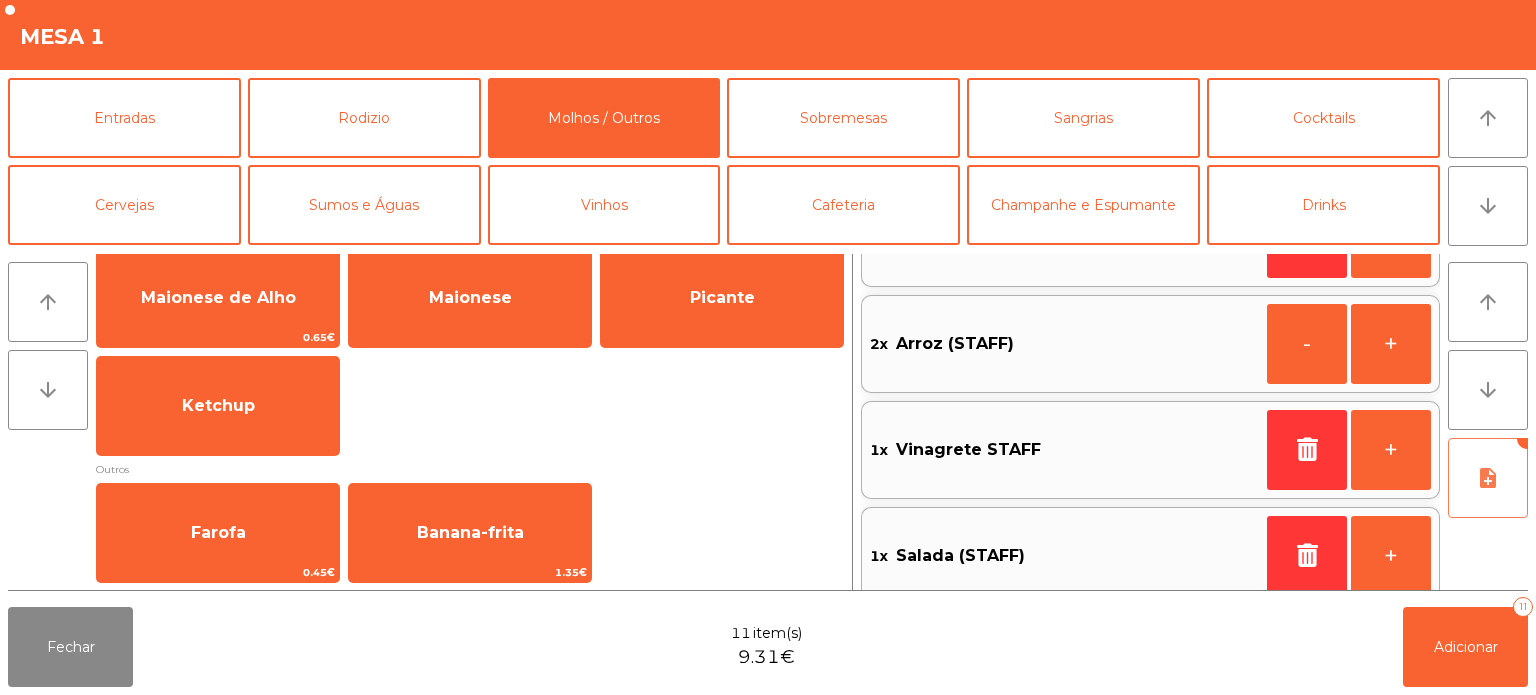scroll, scrollTop: 621, scrollLeft: 0, axis: vertical 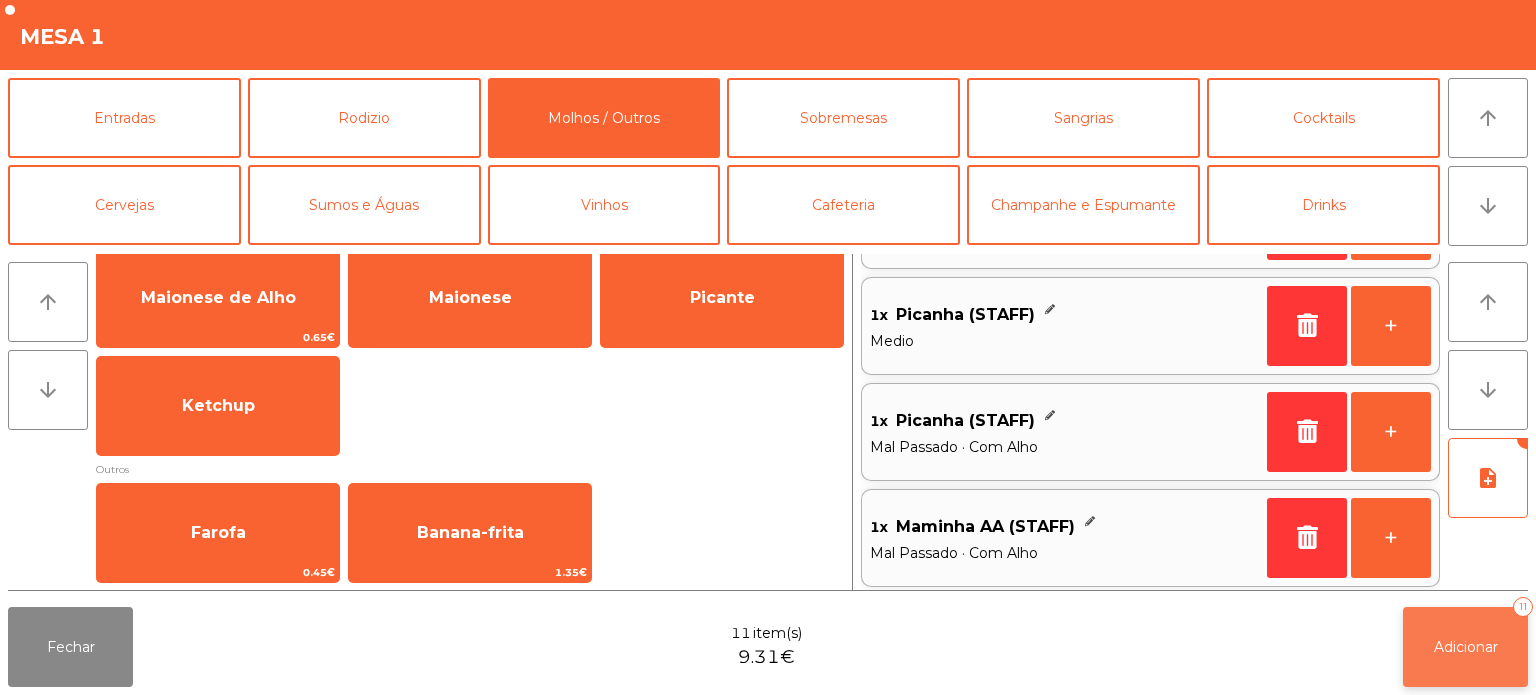 click on "Adicionar" 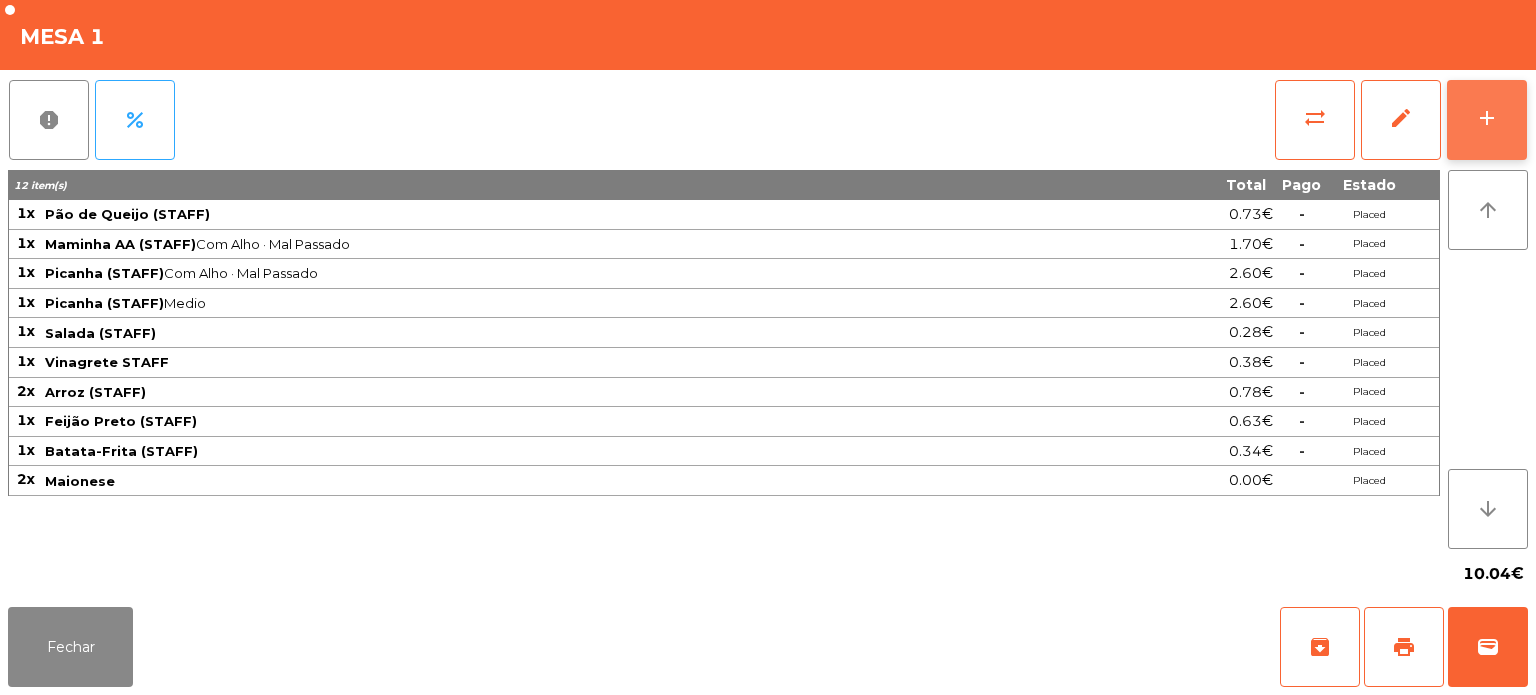 click on "add" 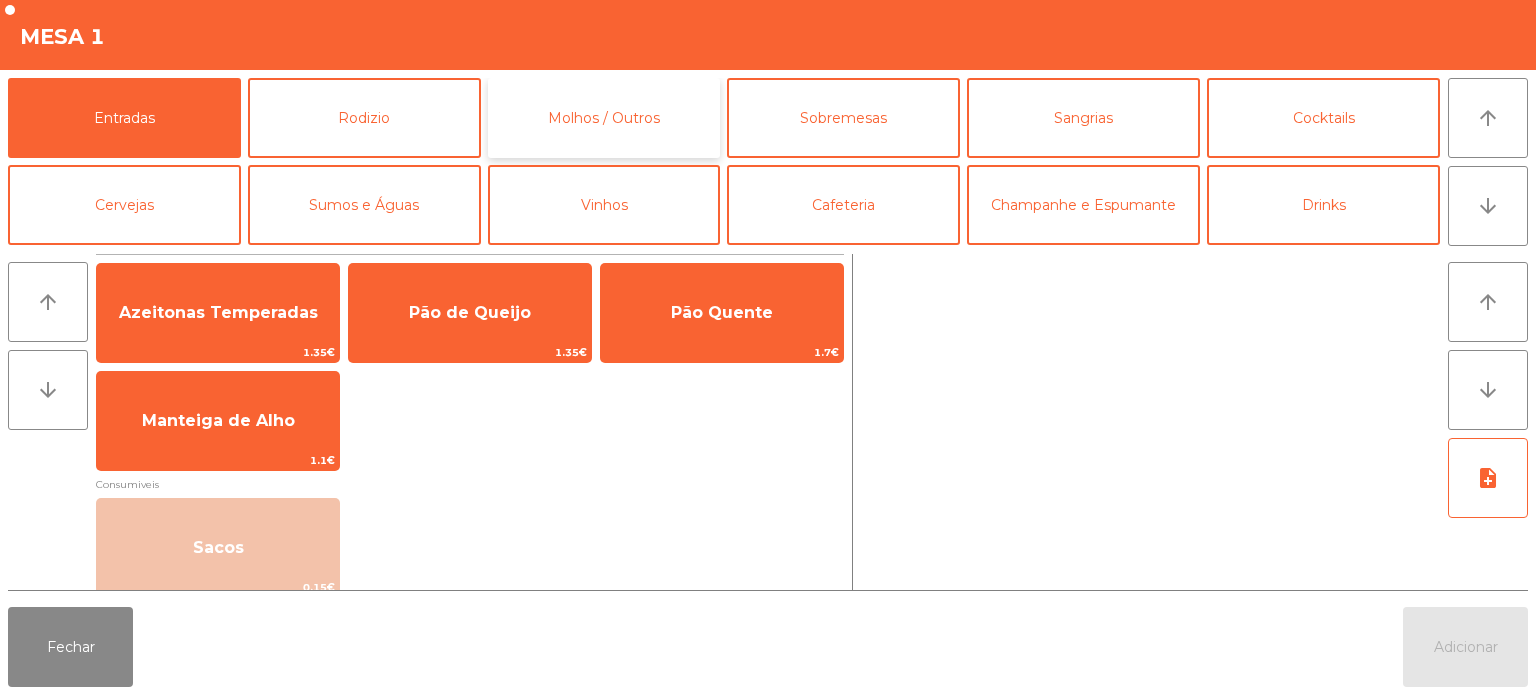 click on "Molhos / Outros" 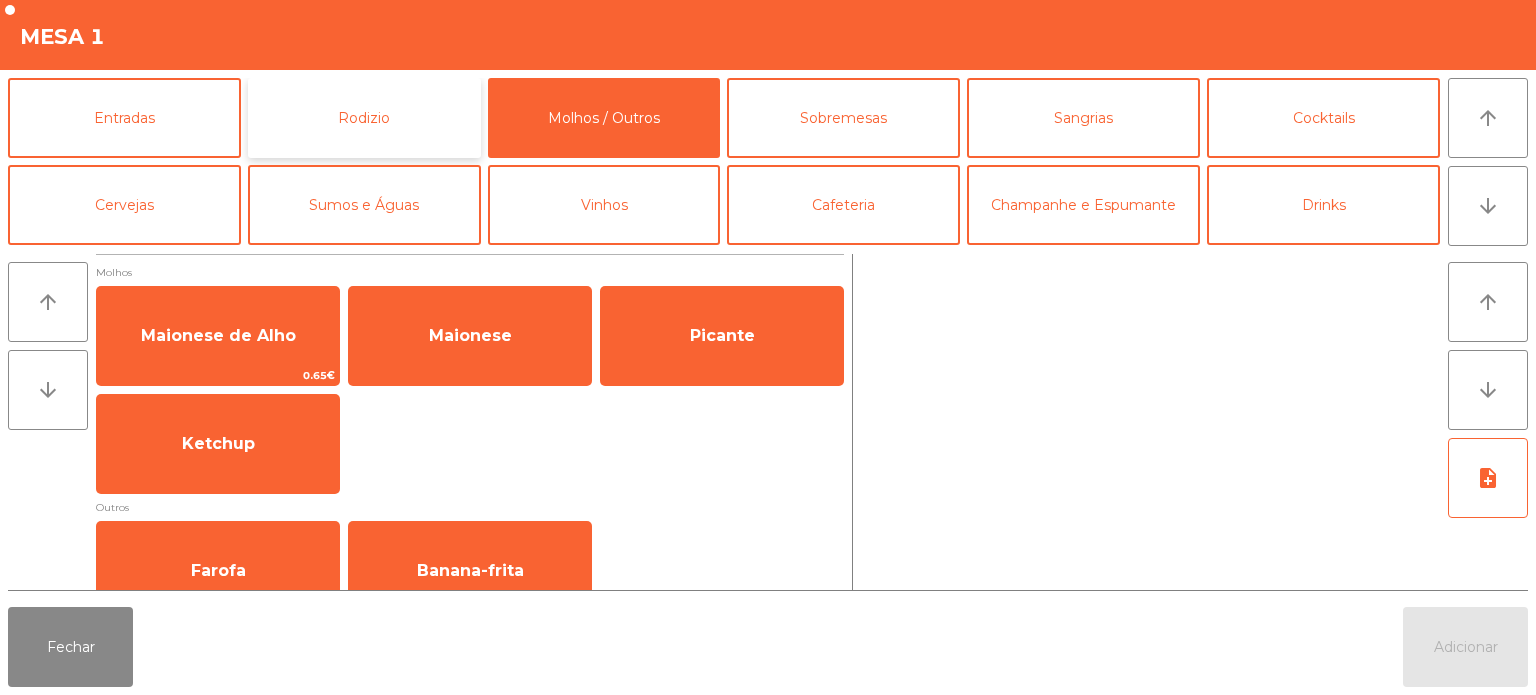 click on "Rodizio" 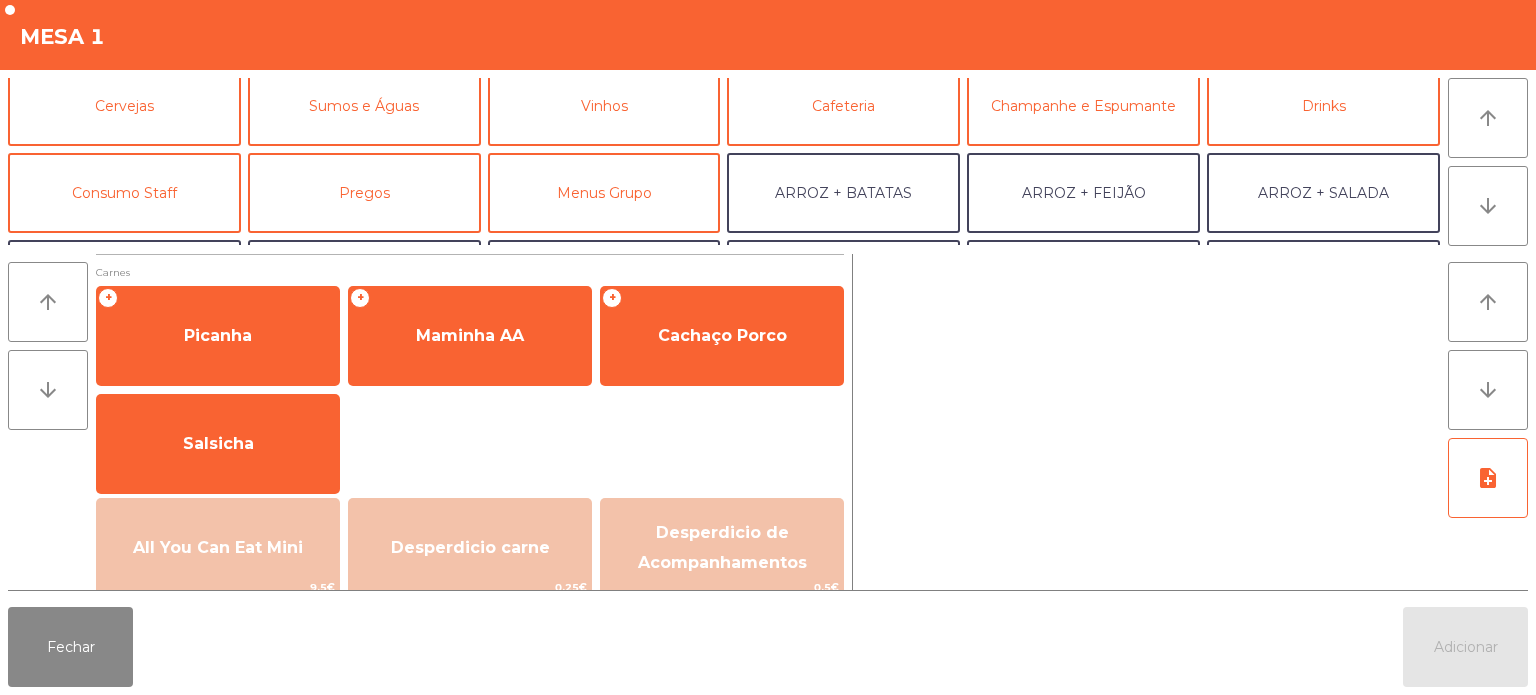 scroll, scrollTop: 114, scrollLeft: 0, axis: vertical 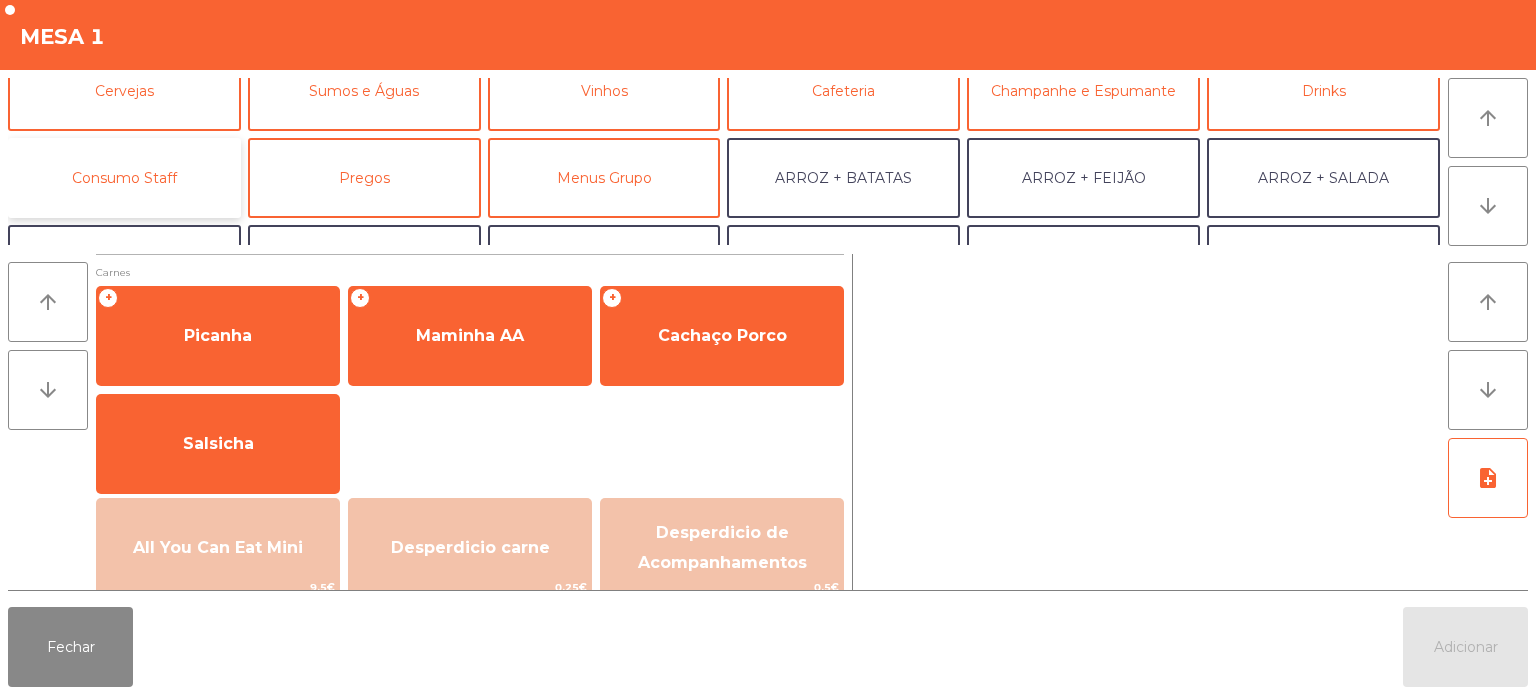 click on "Consumo Staff" 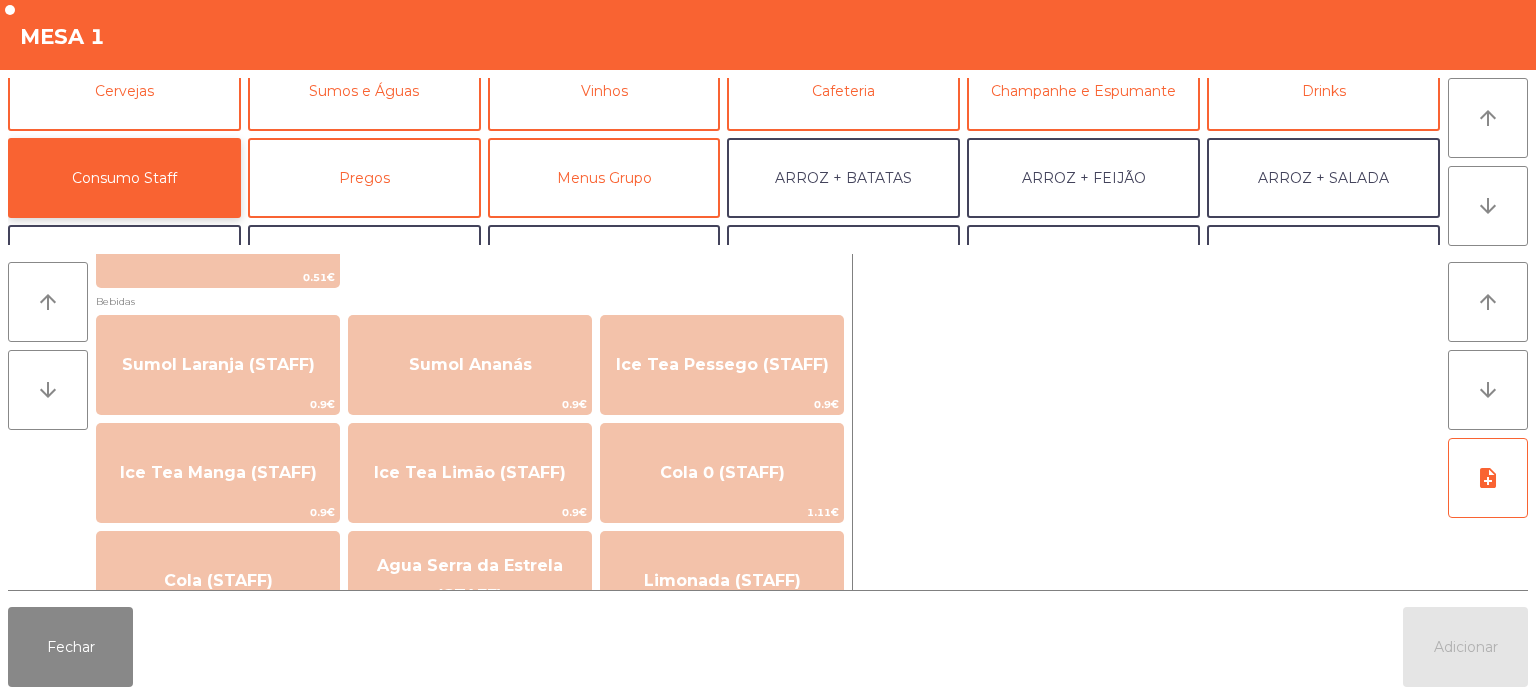 scroll, scrollTop: 187, scrollLeft: 0, axis: vertical 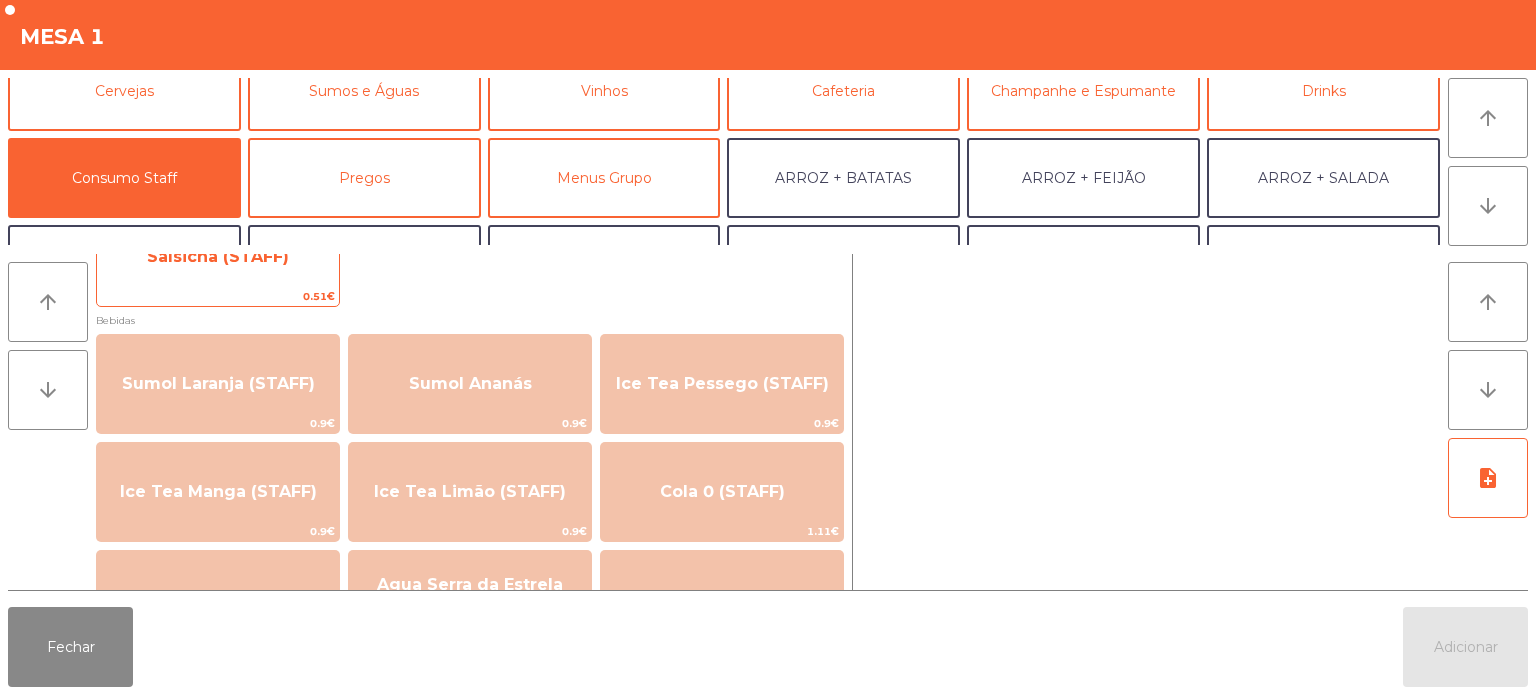 click on "Salsicha (STAFF)" 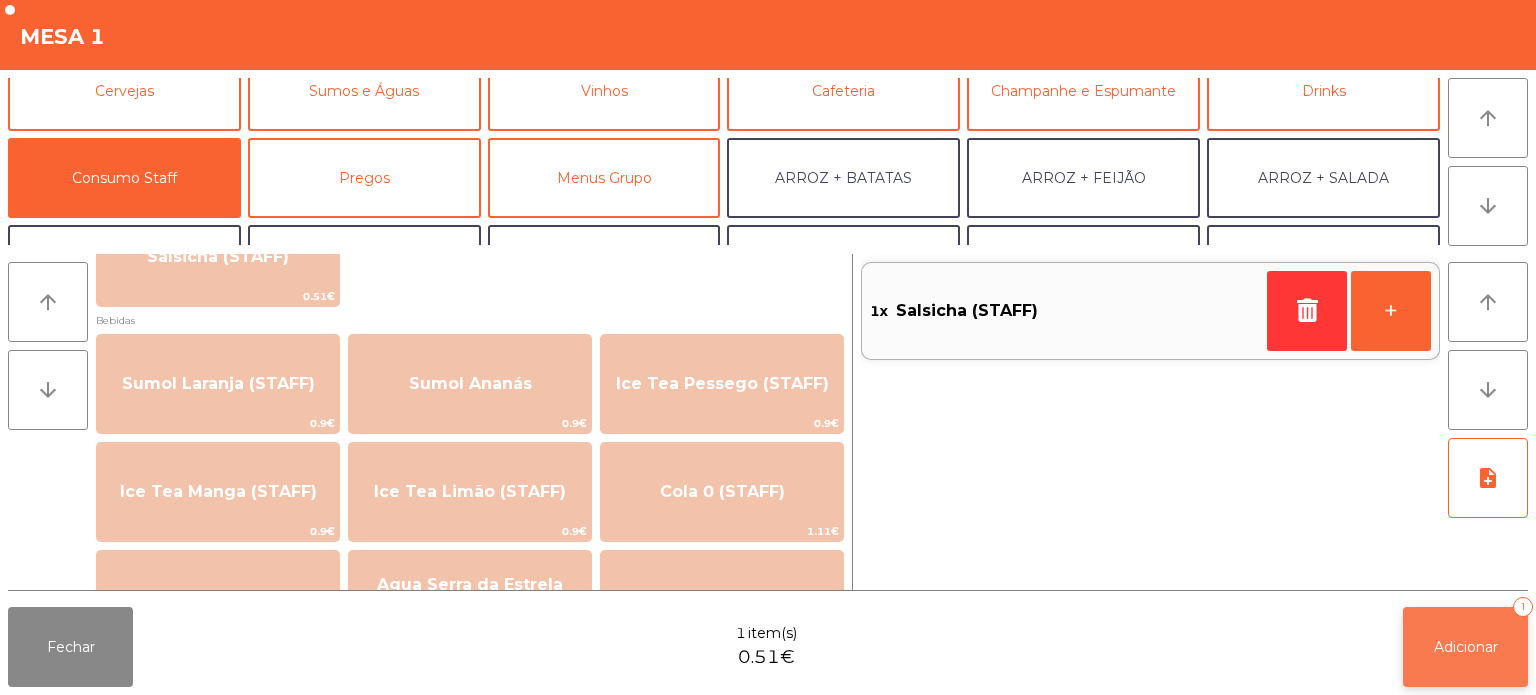 click on "Adicionar   1" 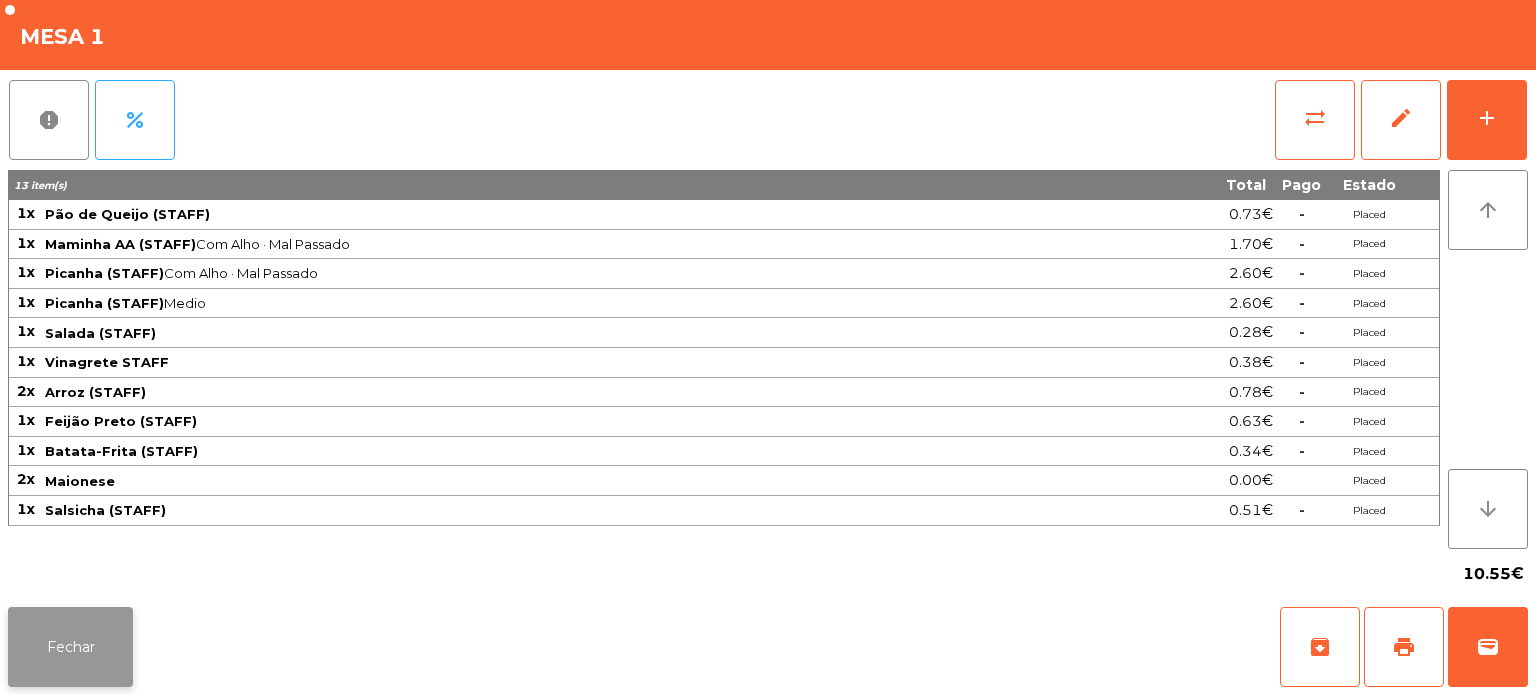 click on "Fechar" 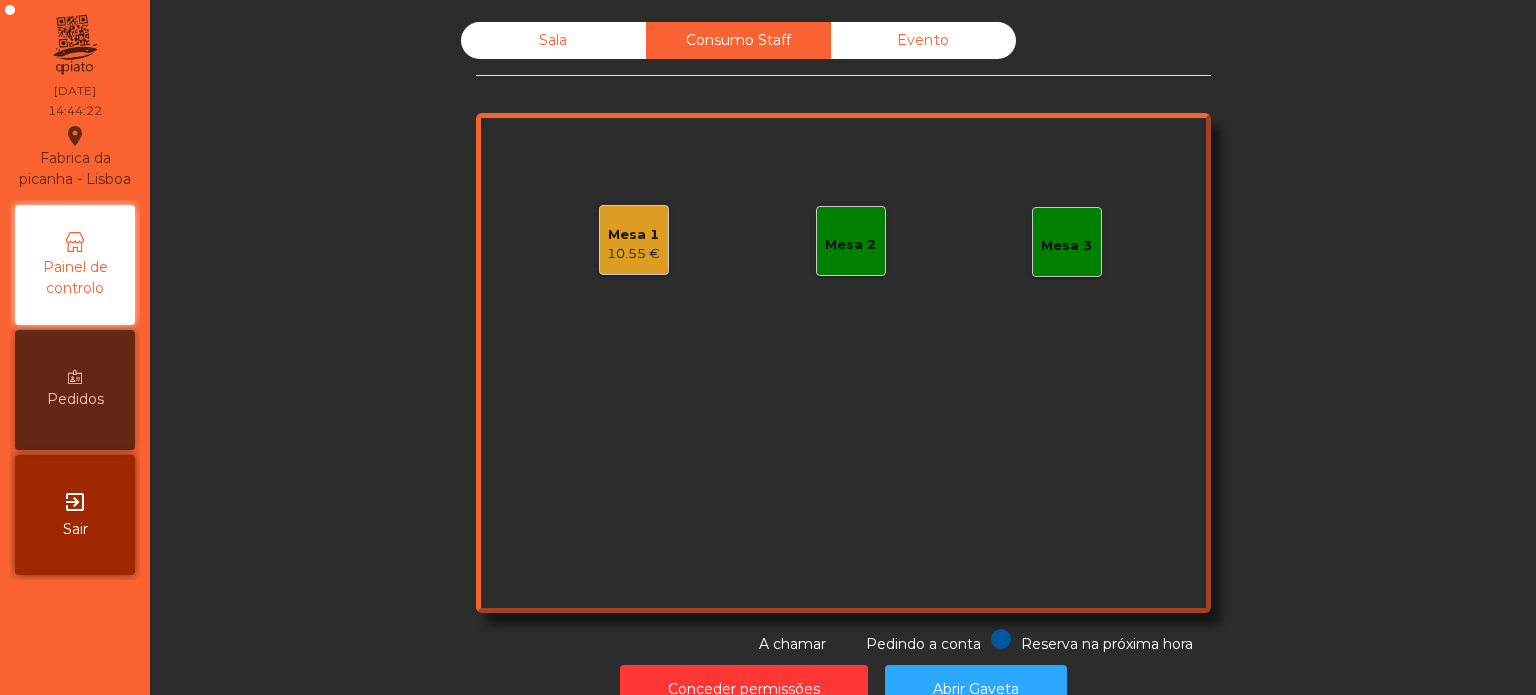 click on "Sala" 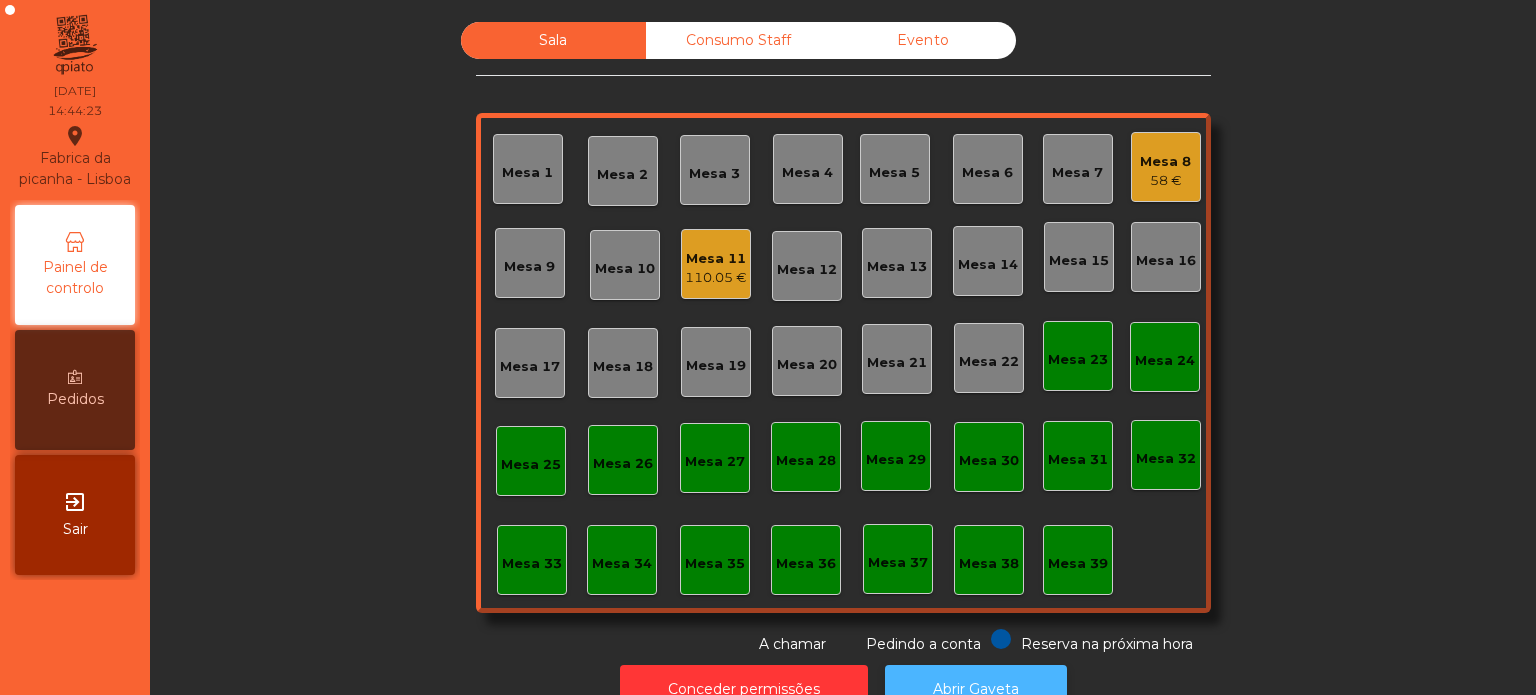 click on "Abrir Gaveta" 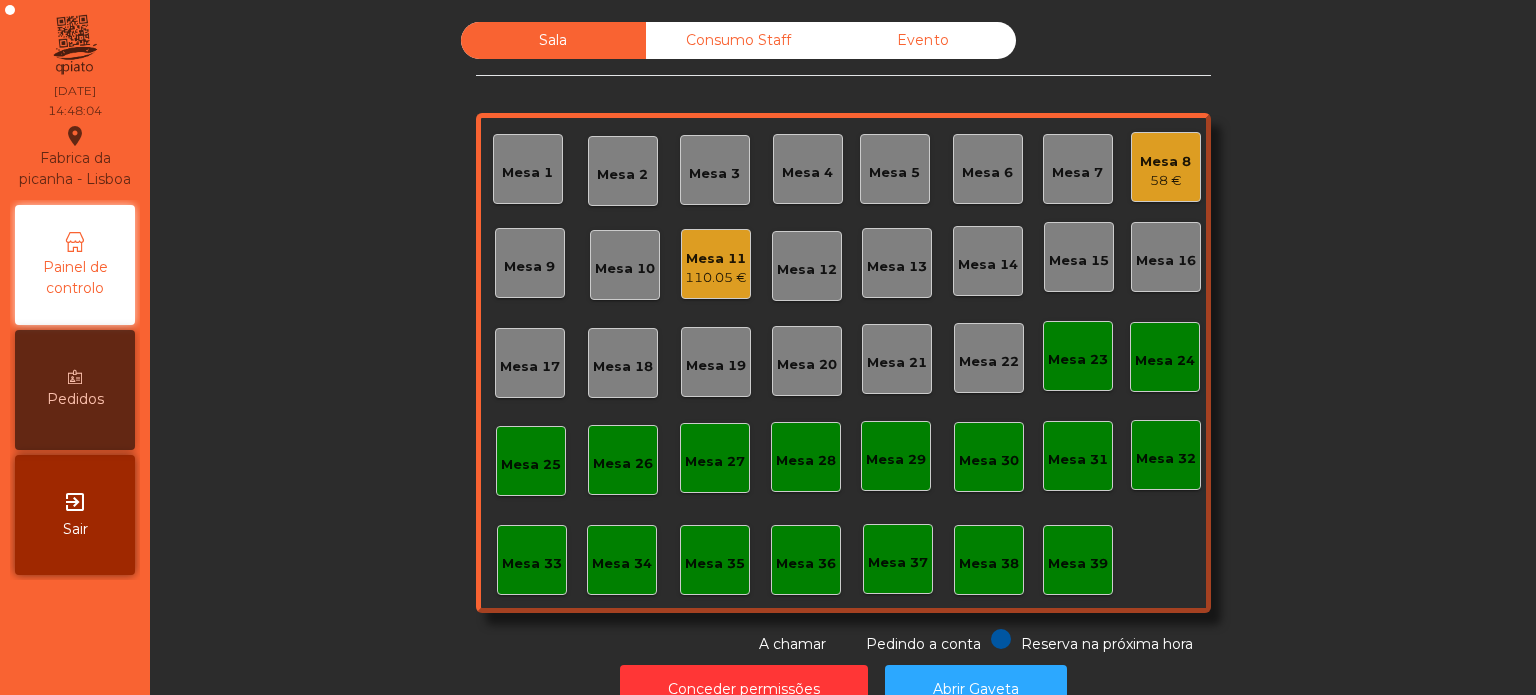 click on "Mesa 8   58 €" 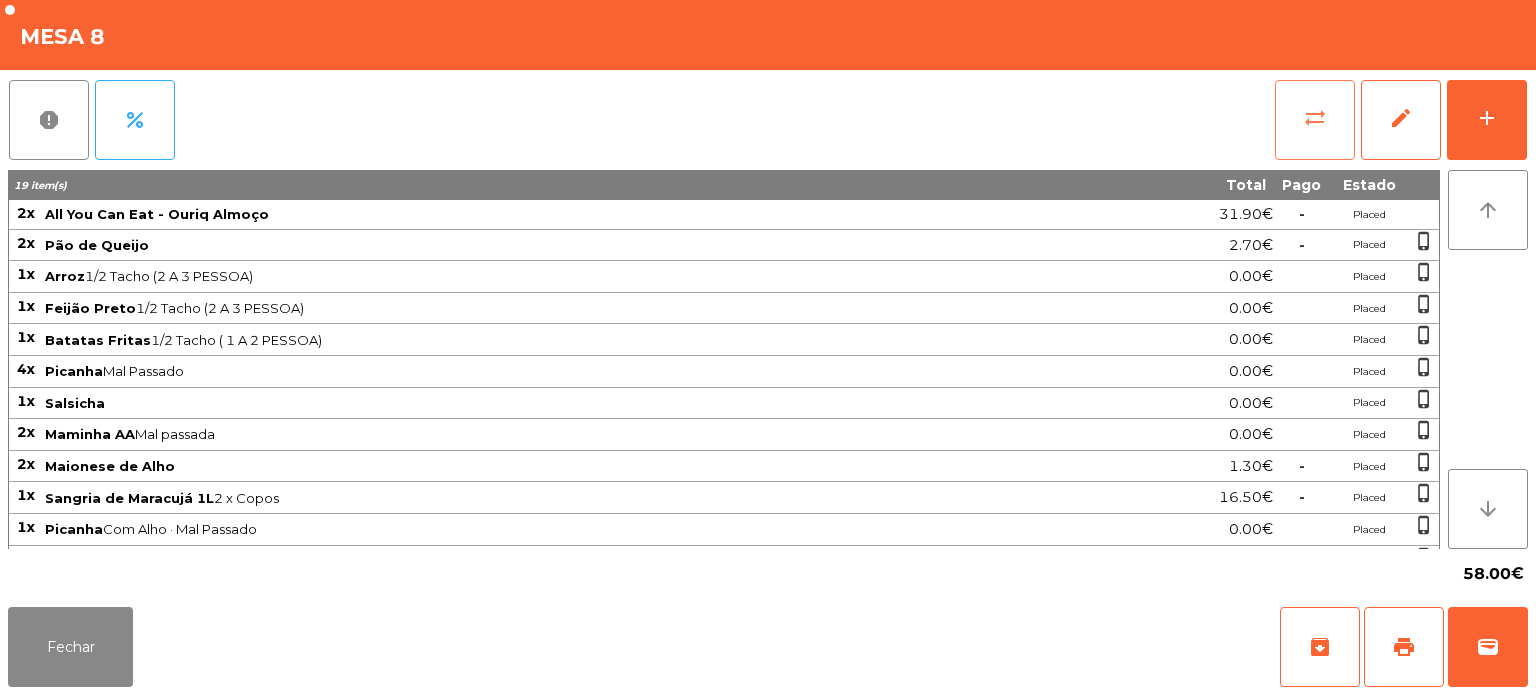 click on "sync_alt" 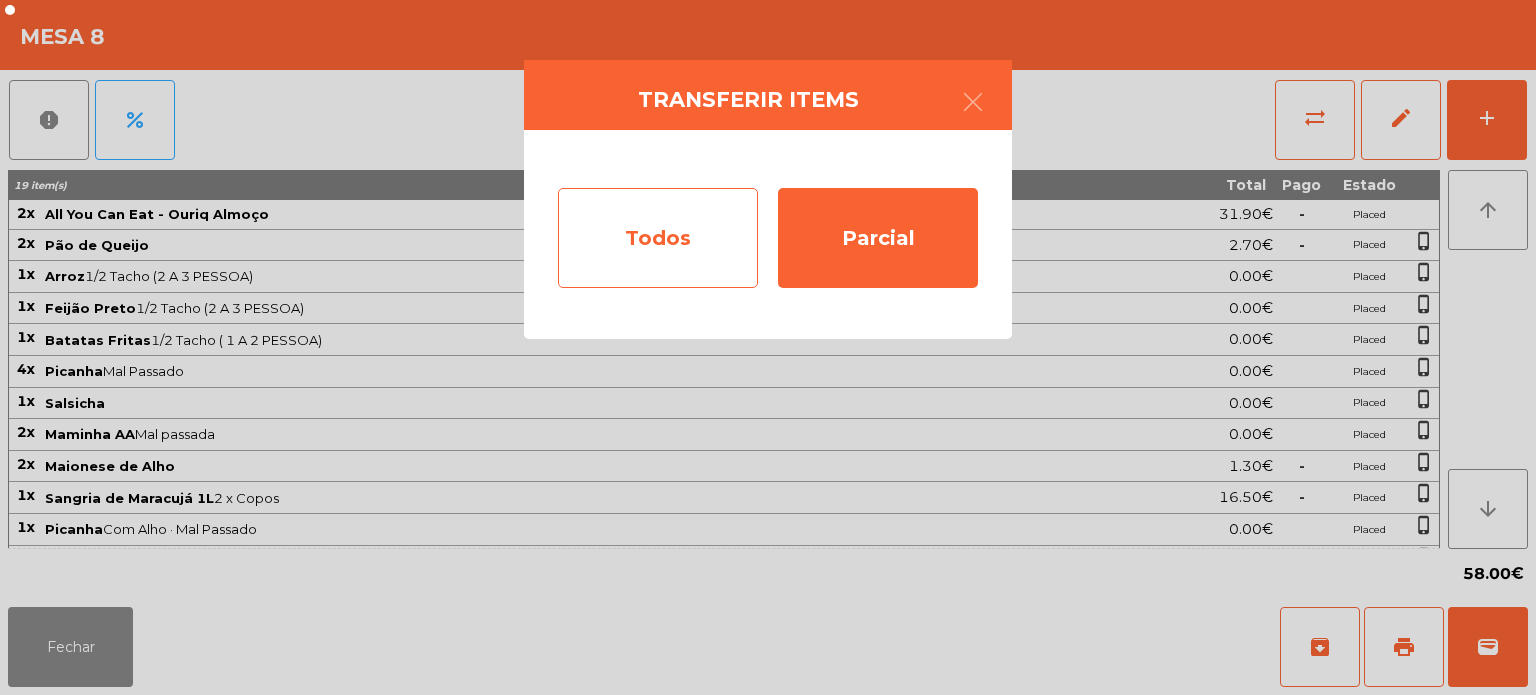 click on "Todos" 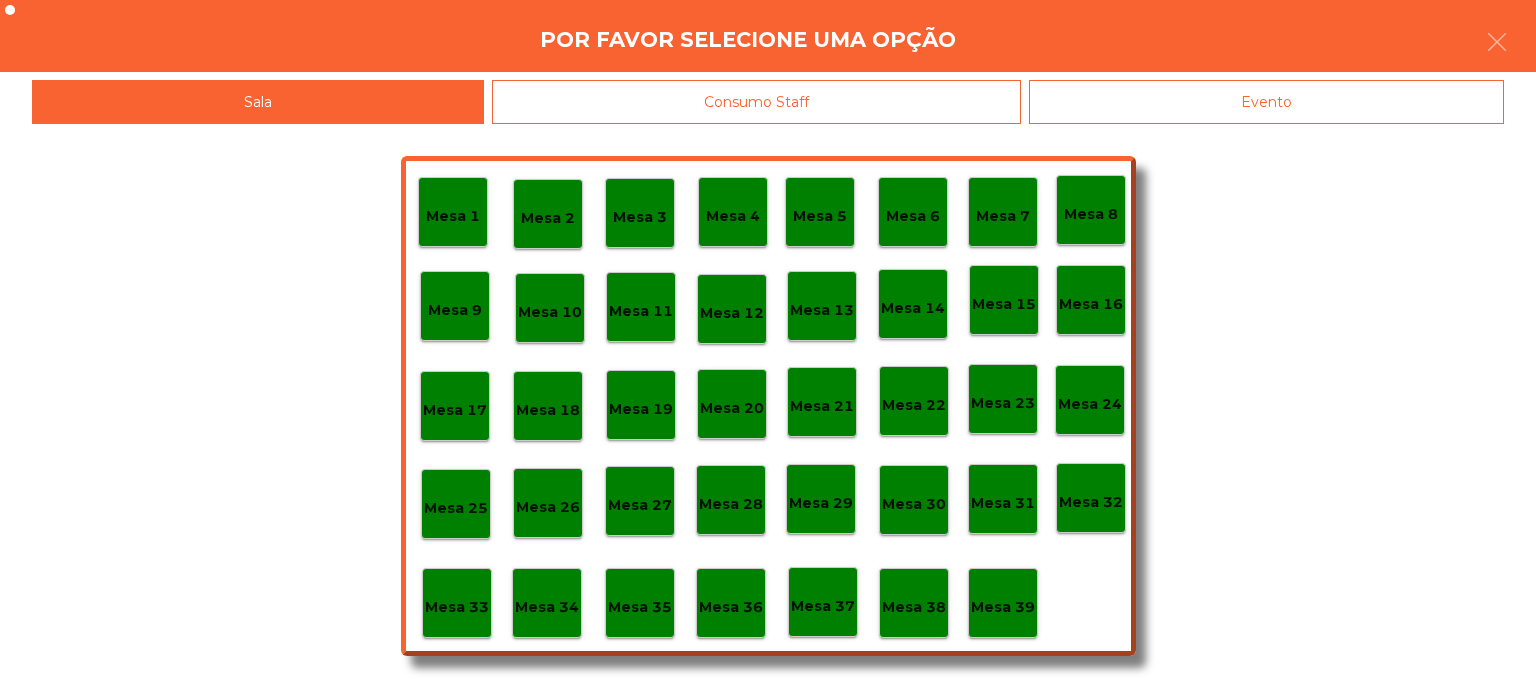 click on "Evento" 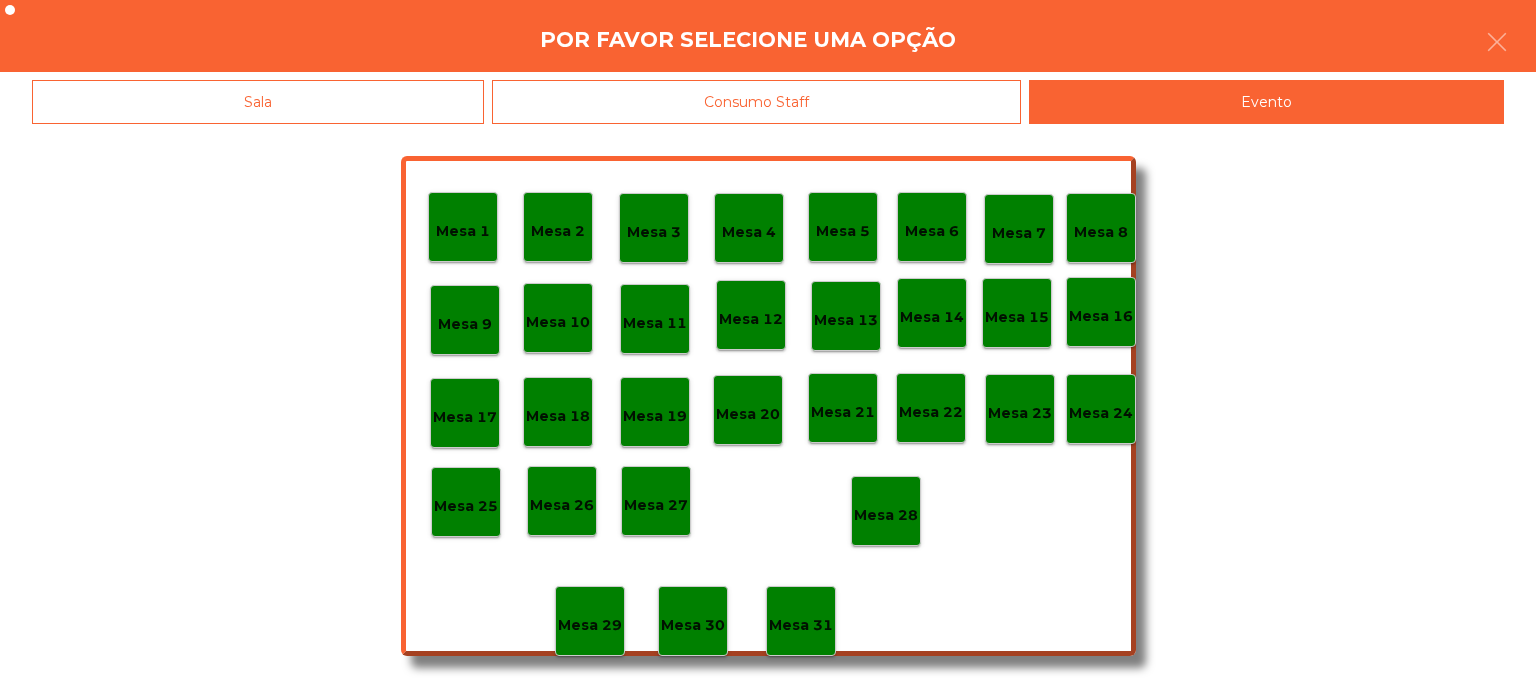 click on "Mesa 28" 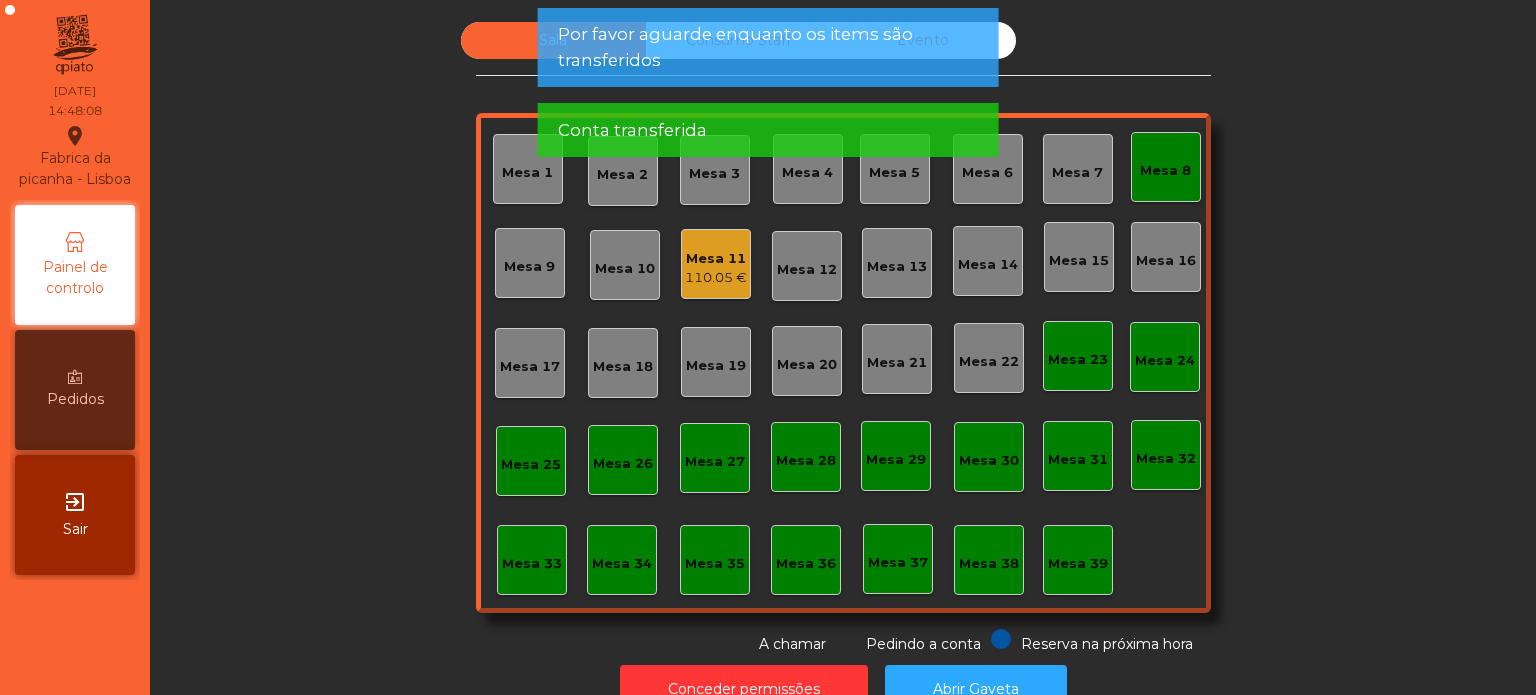 click on "Mesa 8" 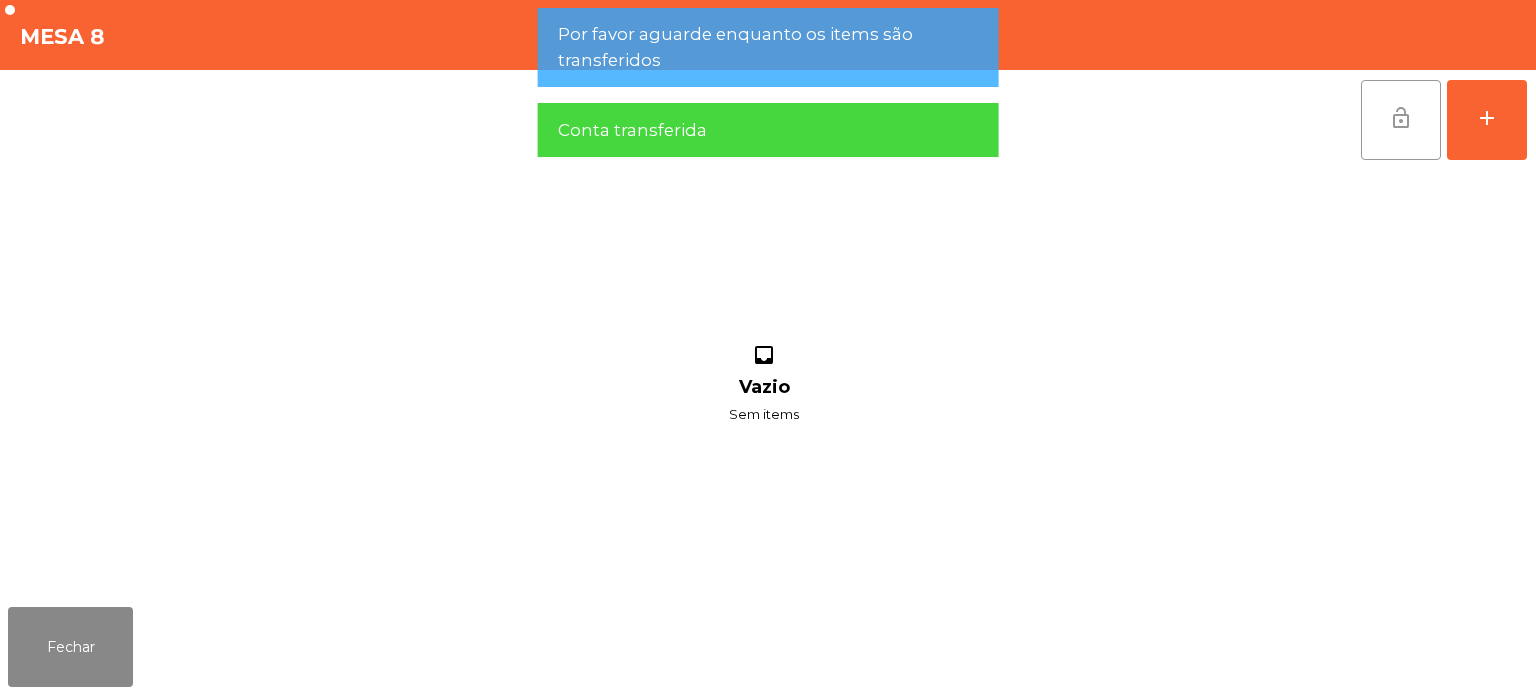 click on "lock_open" 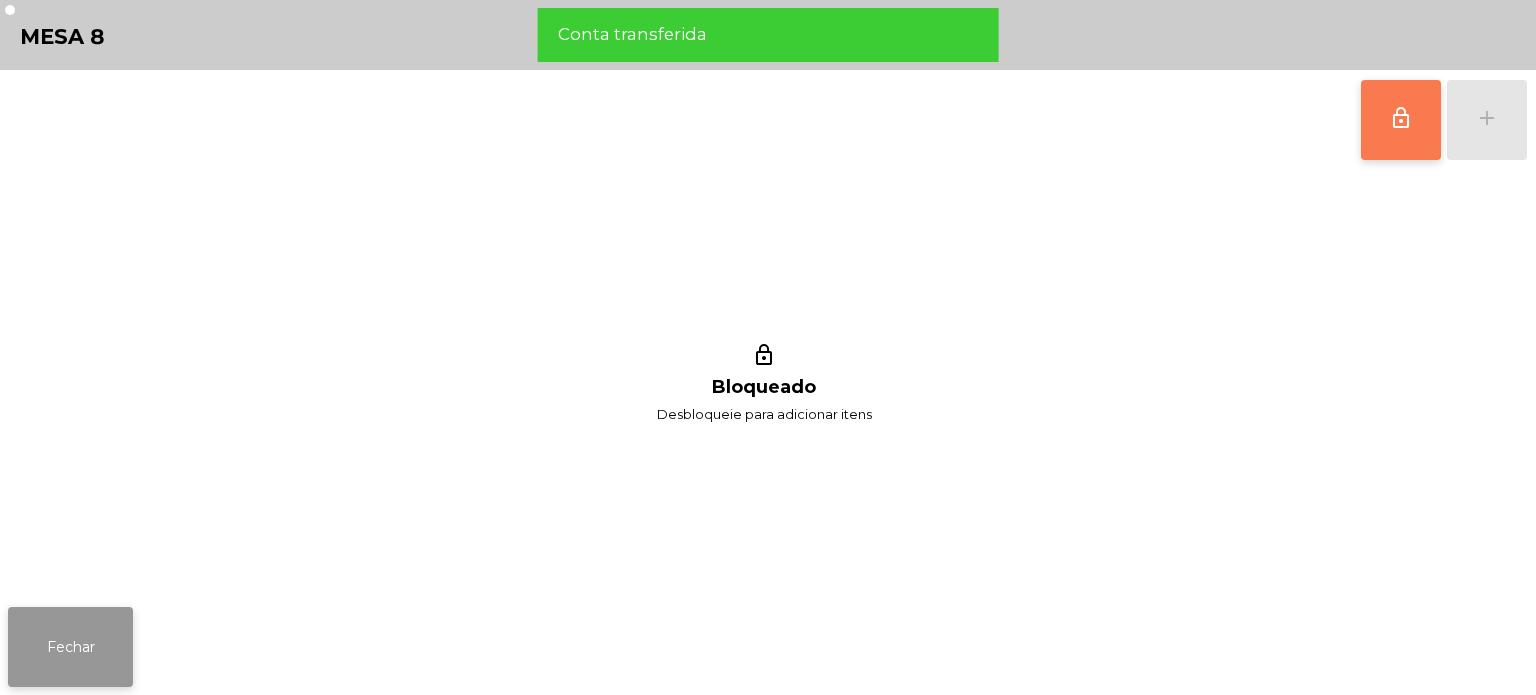 click on "Fechar" 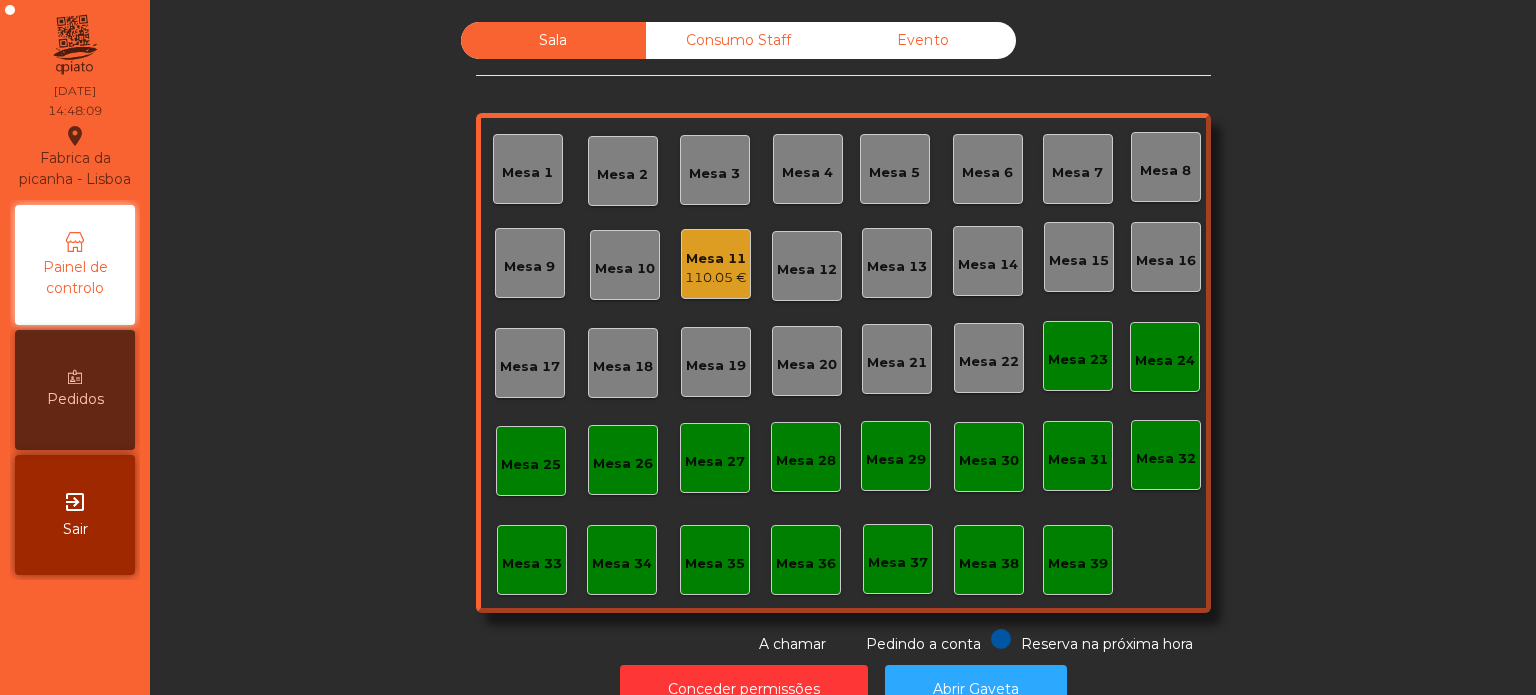 click on "110.05 €" 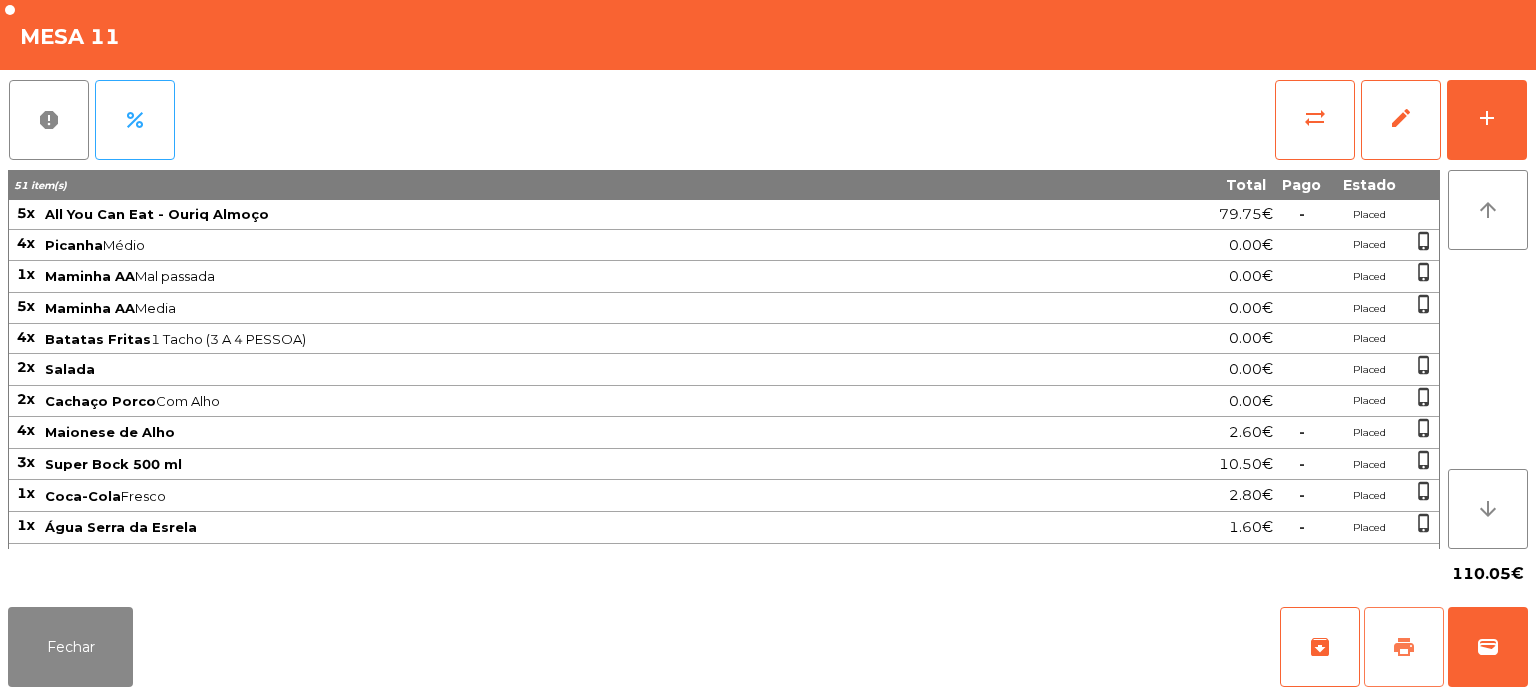 click on "print" 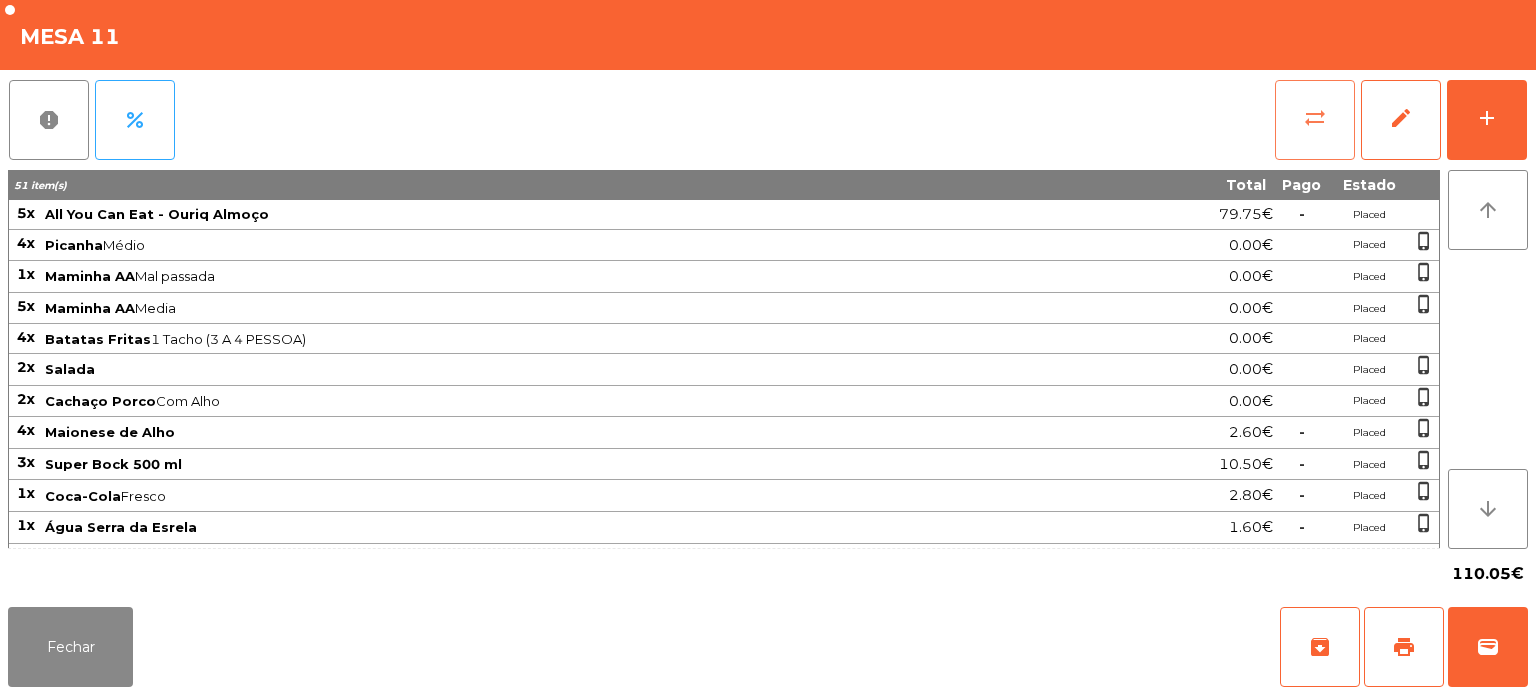 click on "sync_alt" 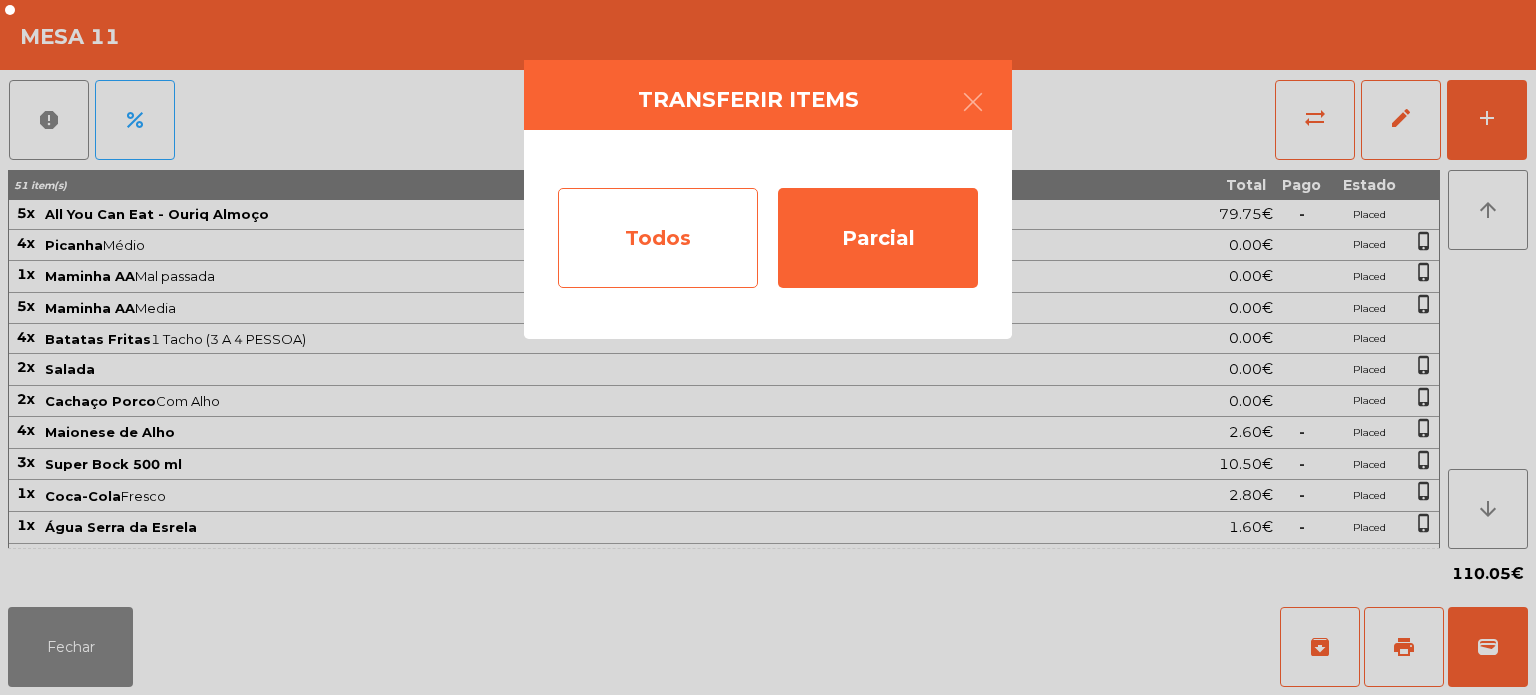 click on "Todos" 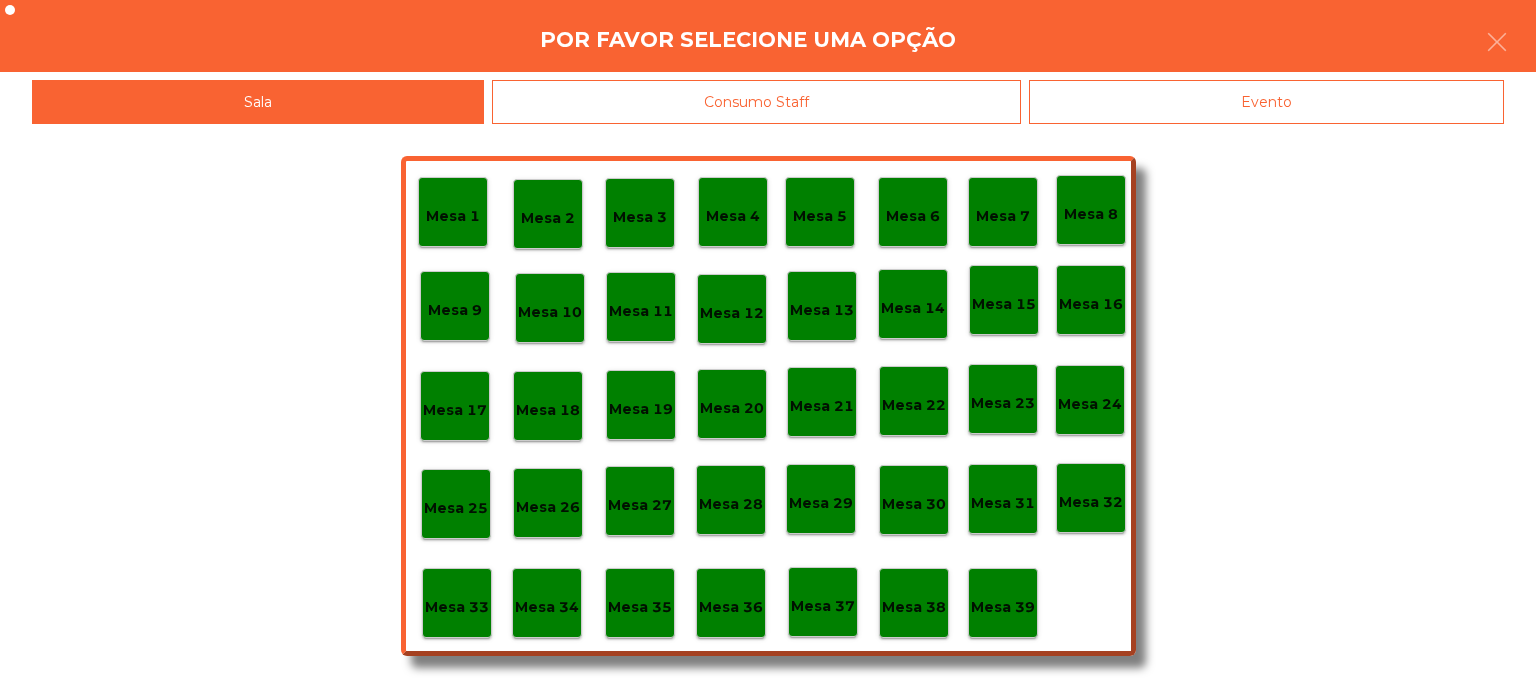 click on "Evento" 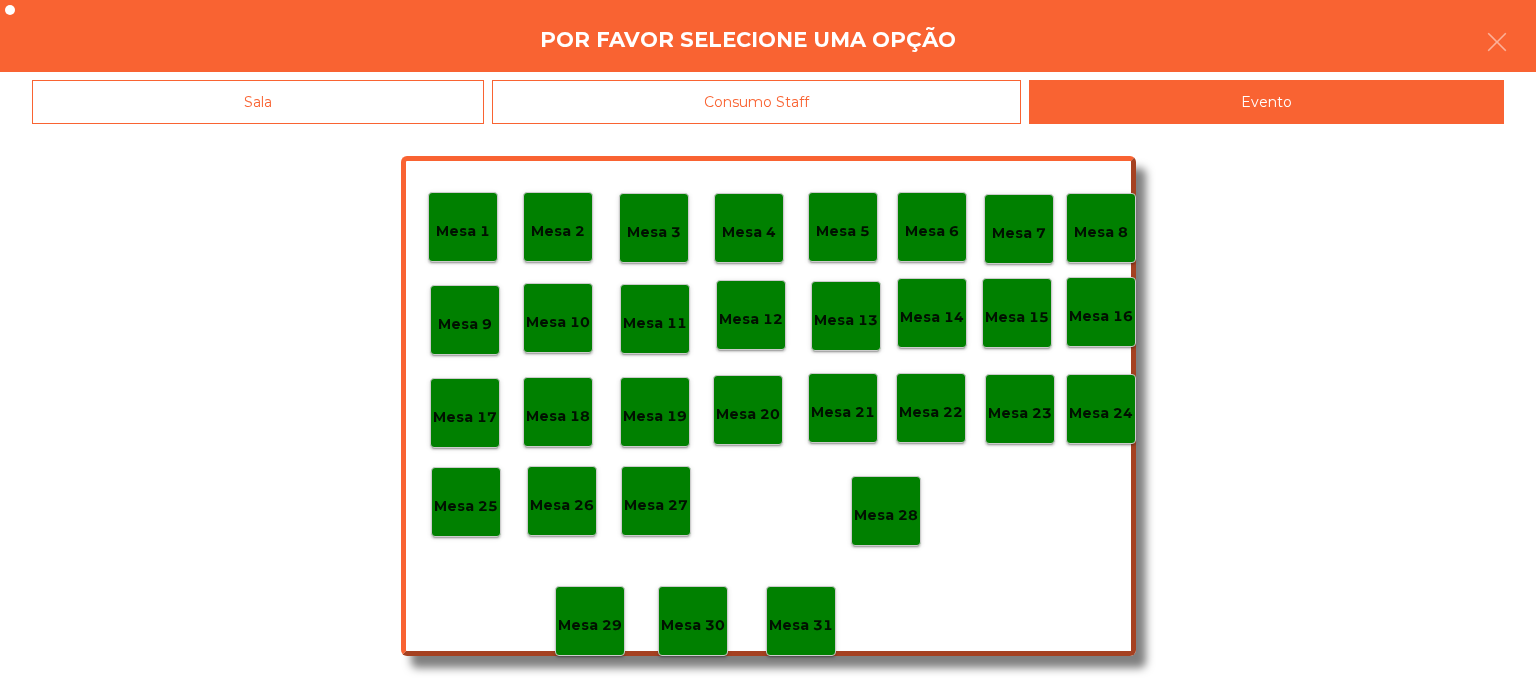 click on "Mesa 28" 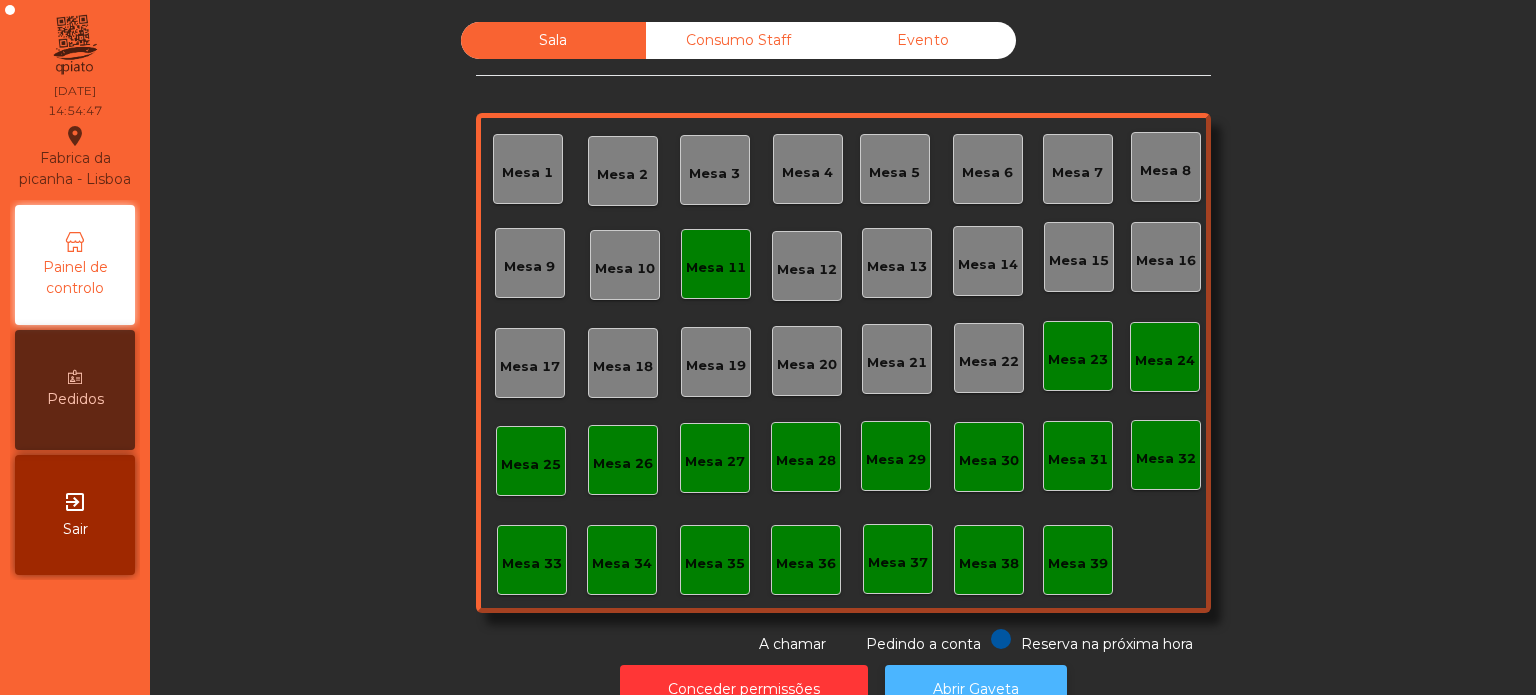click on "Abrir Gaveta" 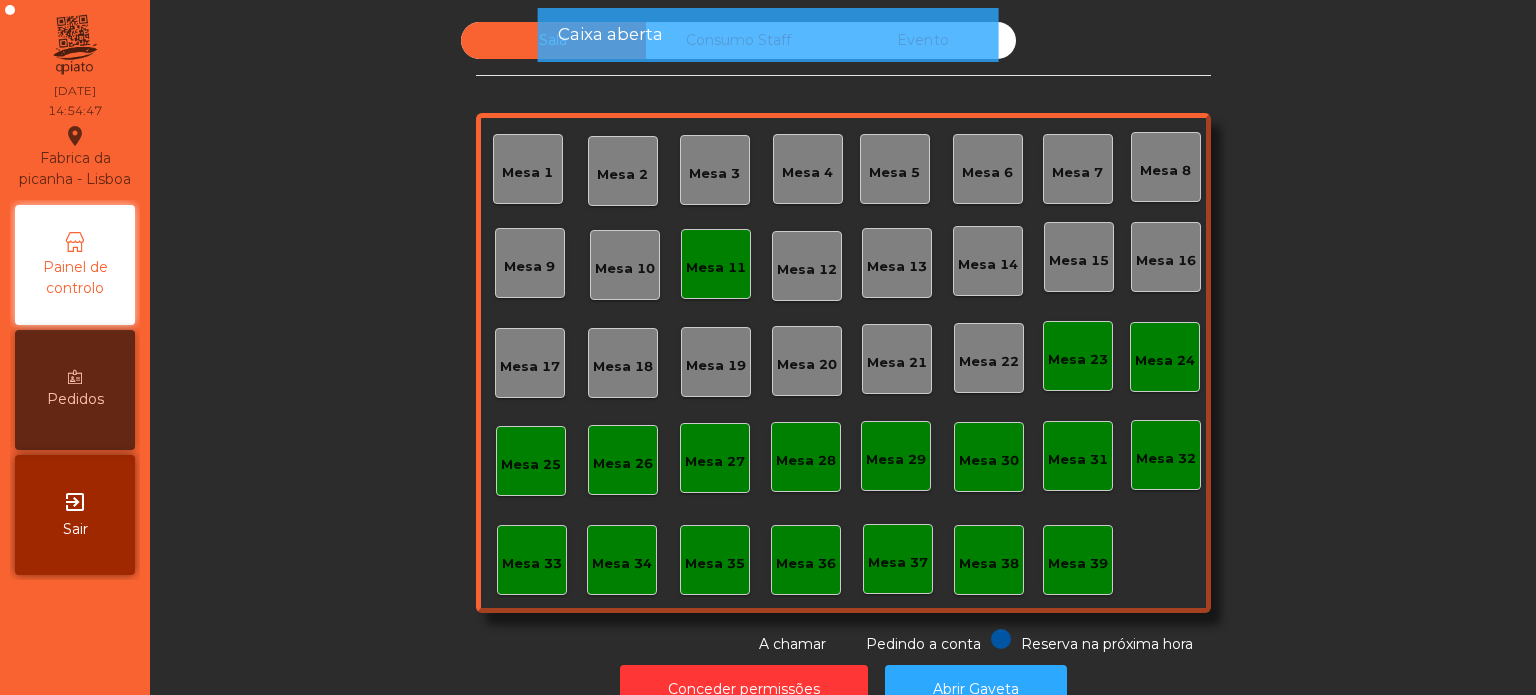 click on "Mesa 11" 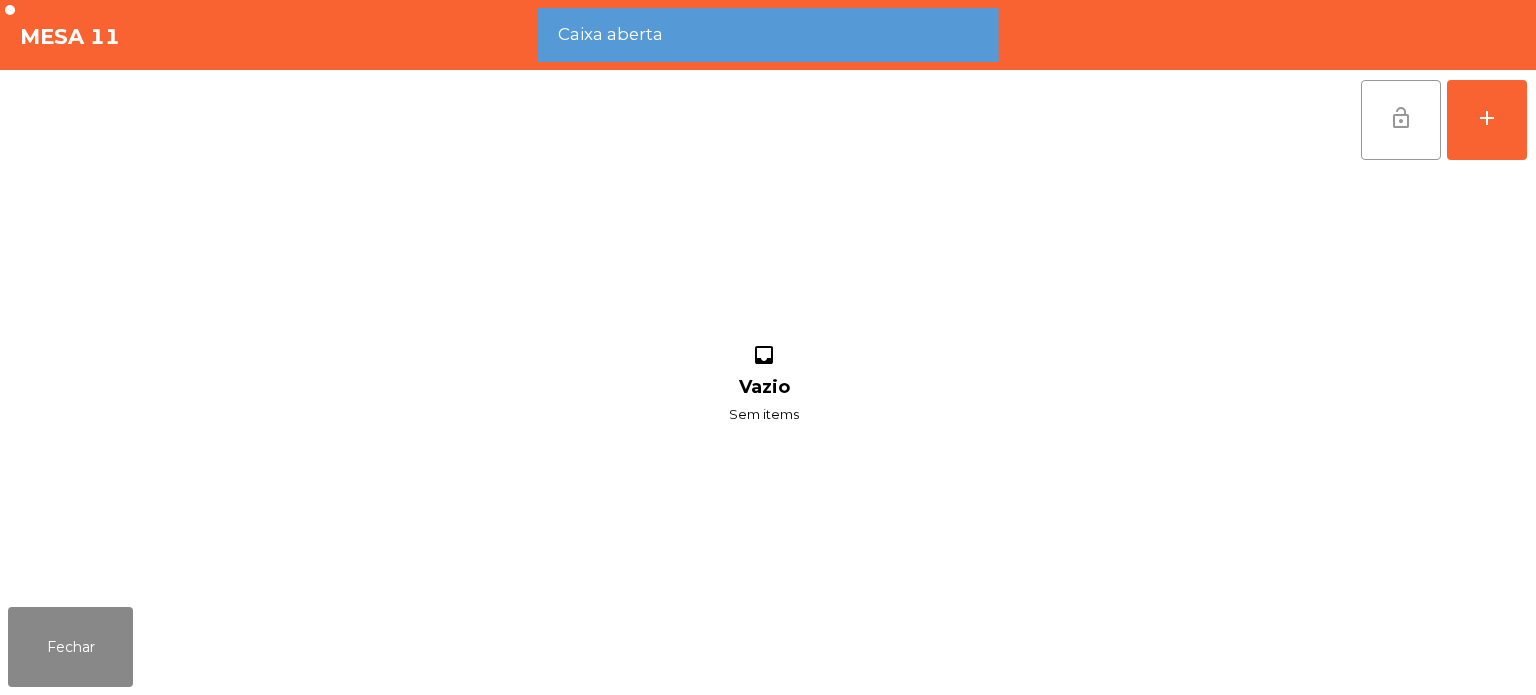 click on "lock_open" 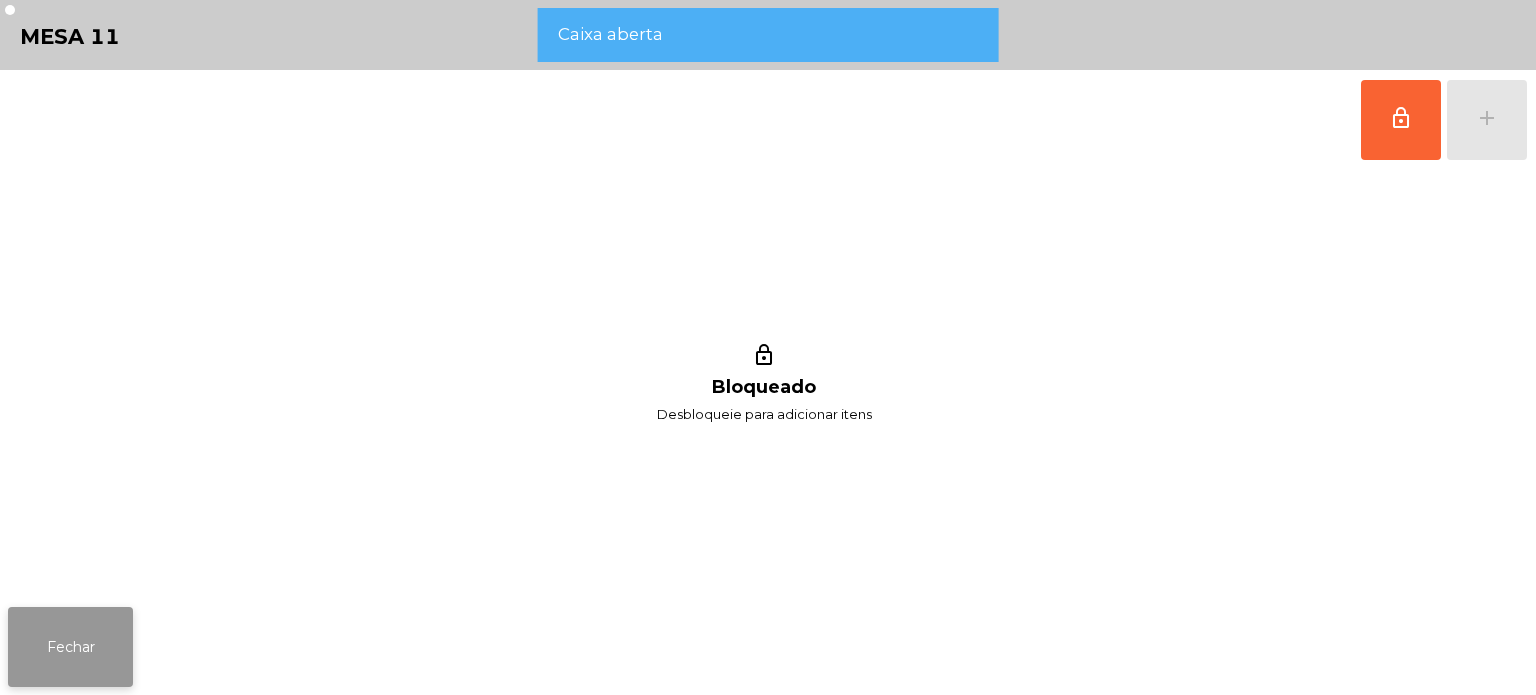 click on "Fechar" 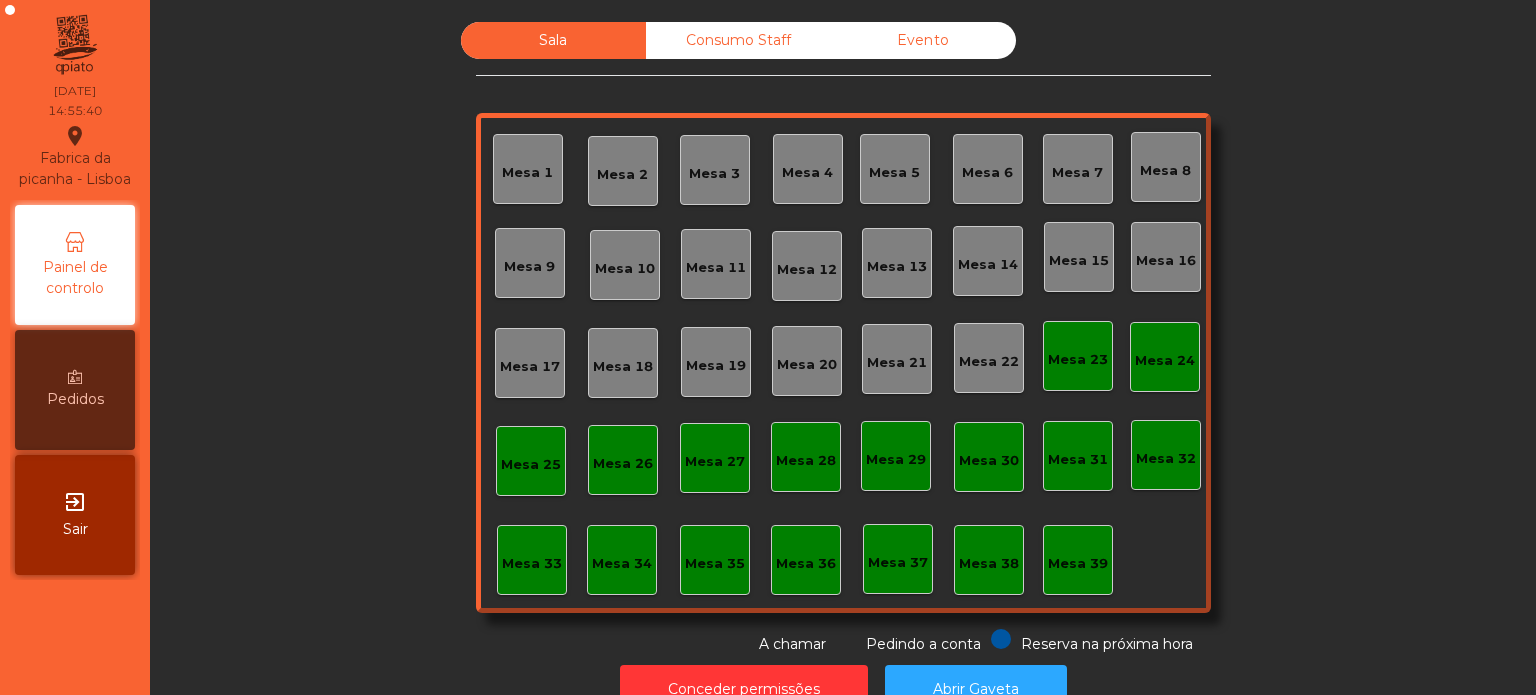 click on "Consumo Staff" 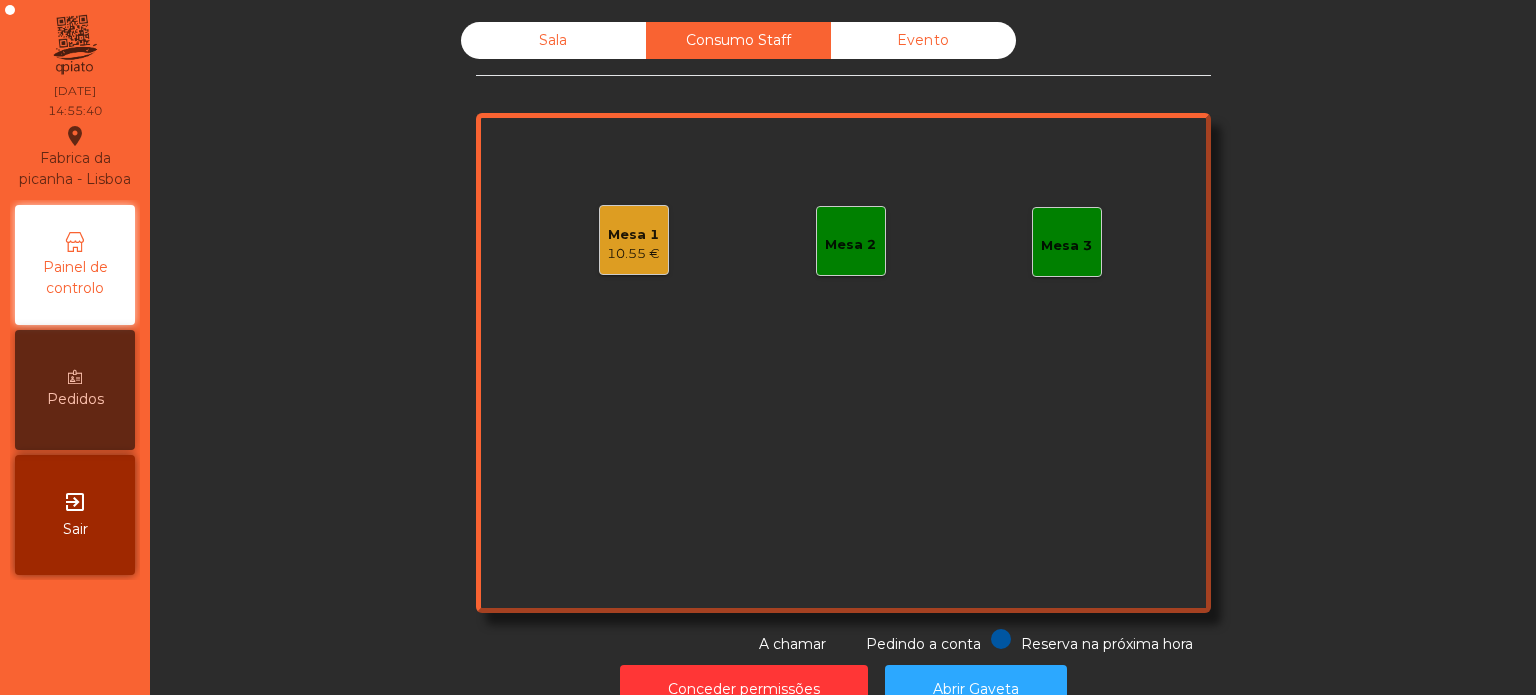 click on "Evento" 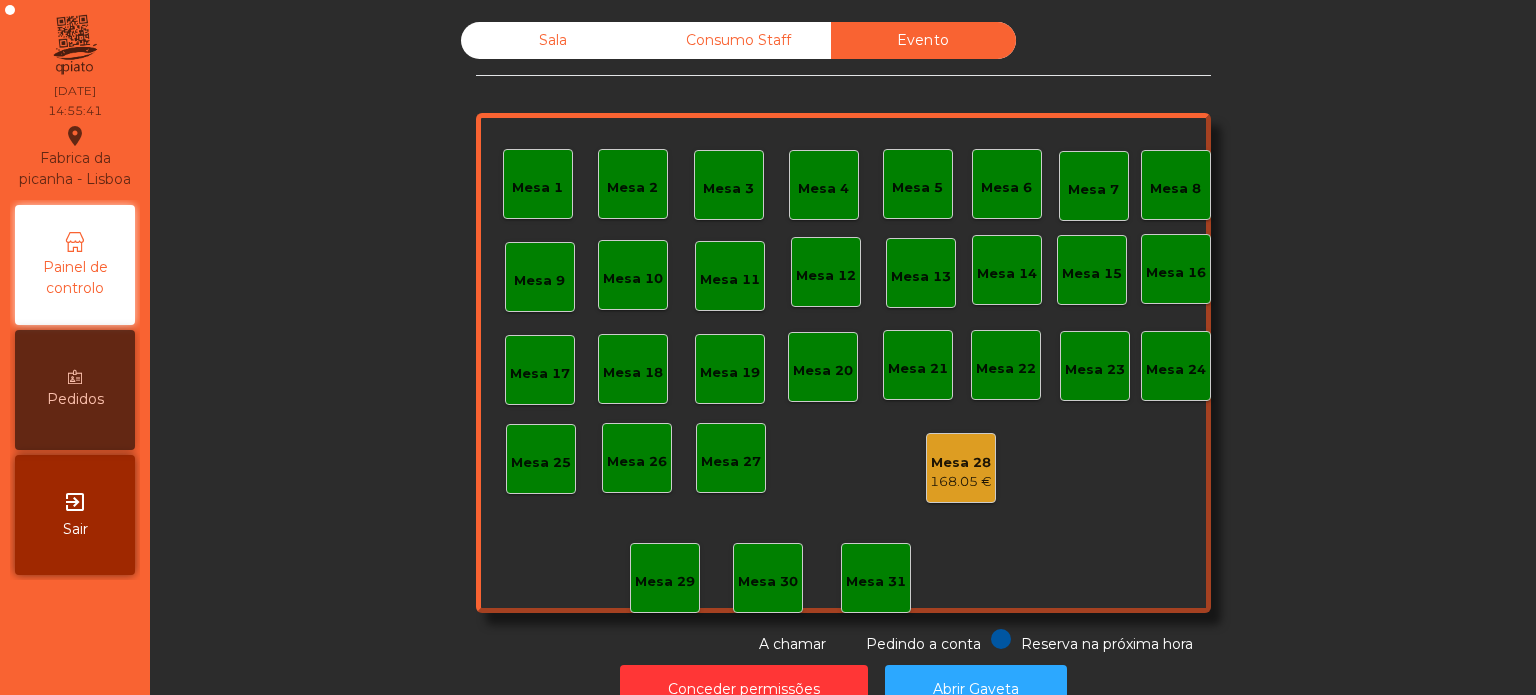 click on "Consumo Staff" 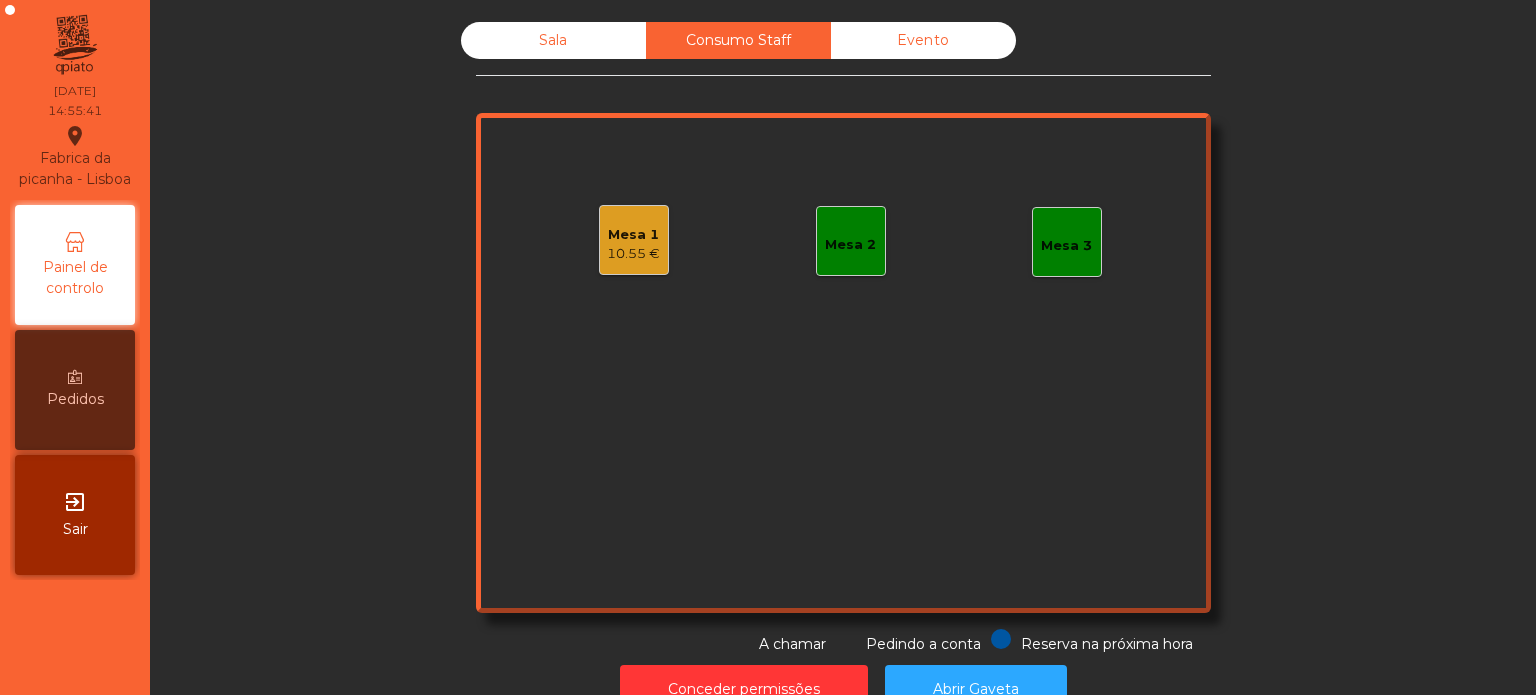 click on "Mesa 1   10.55 €" 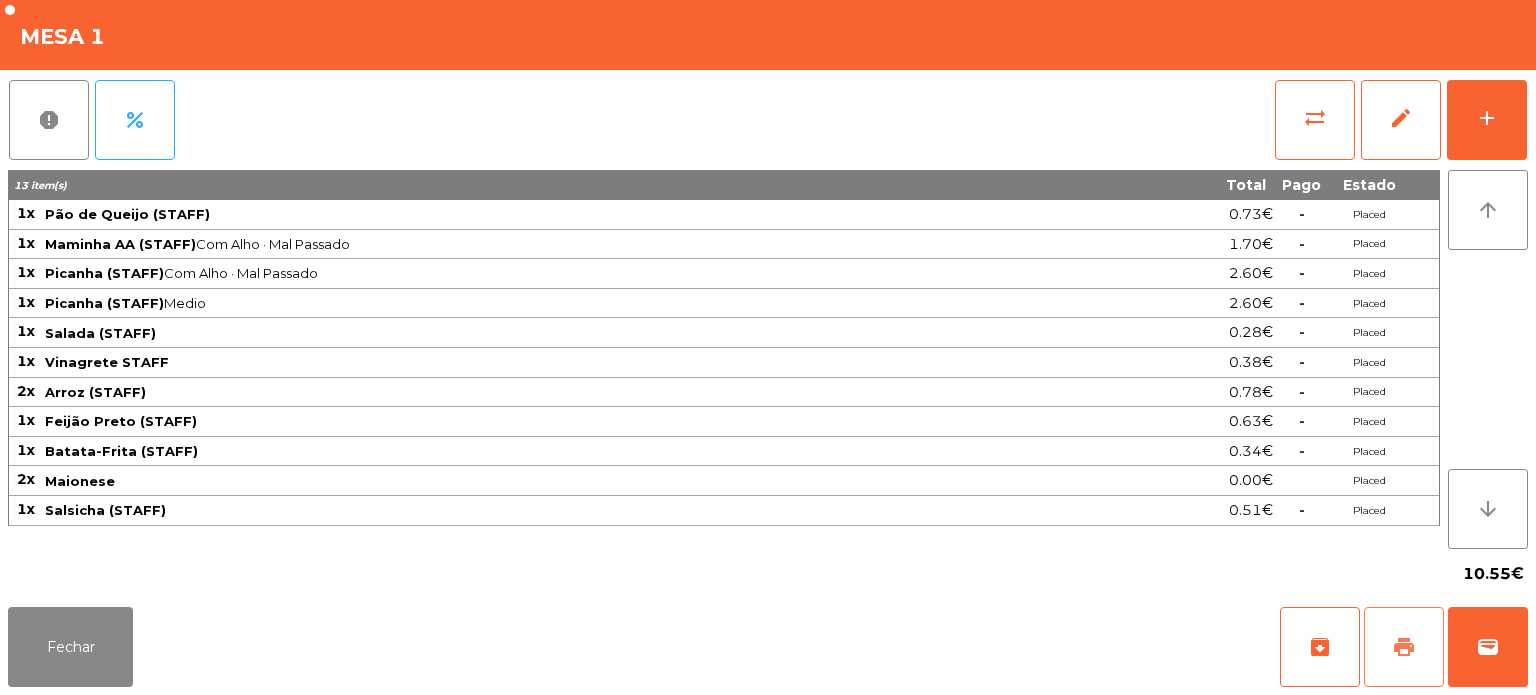 click on "print" 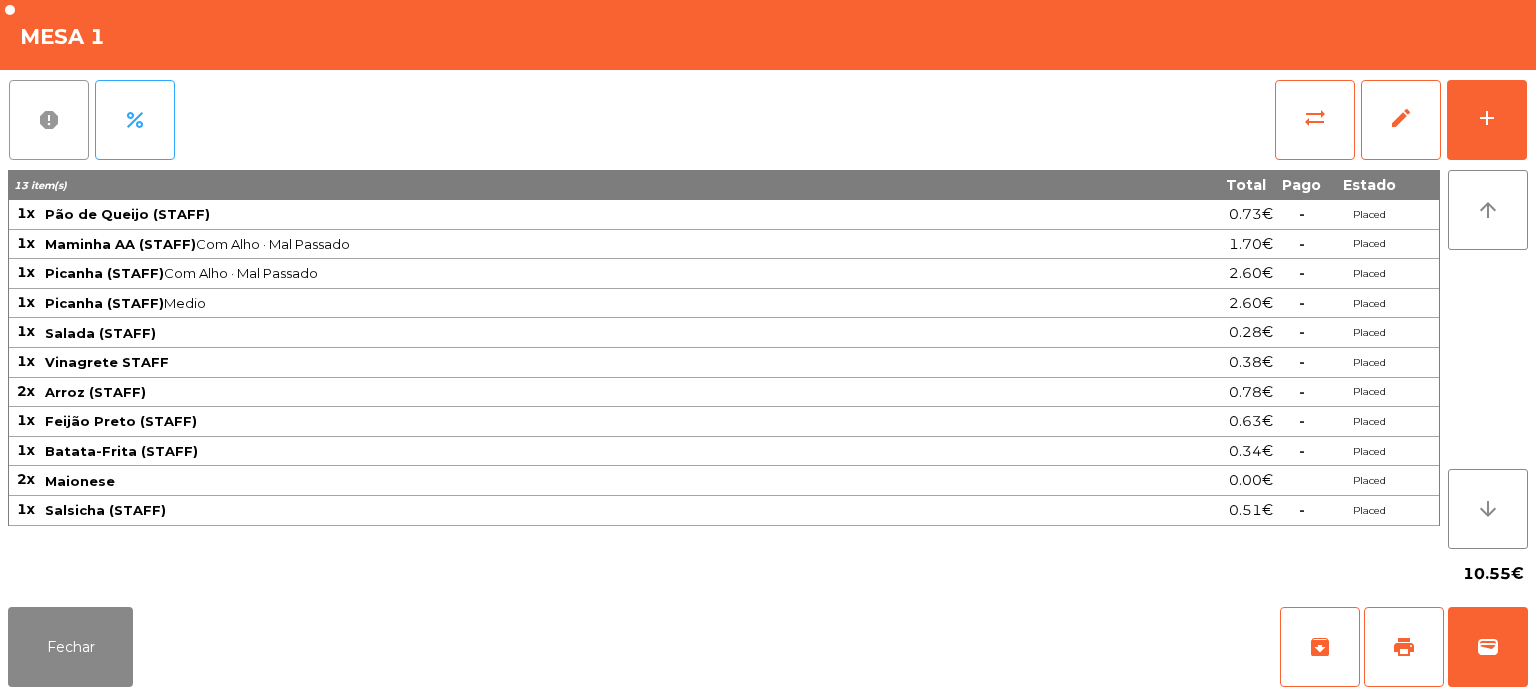 click on "report" 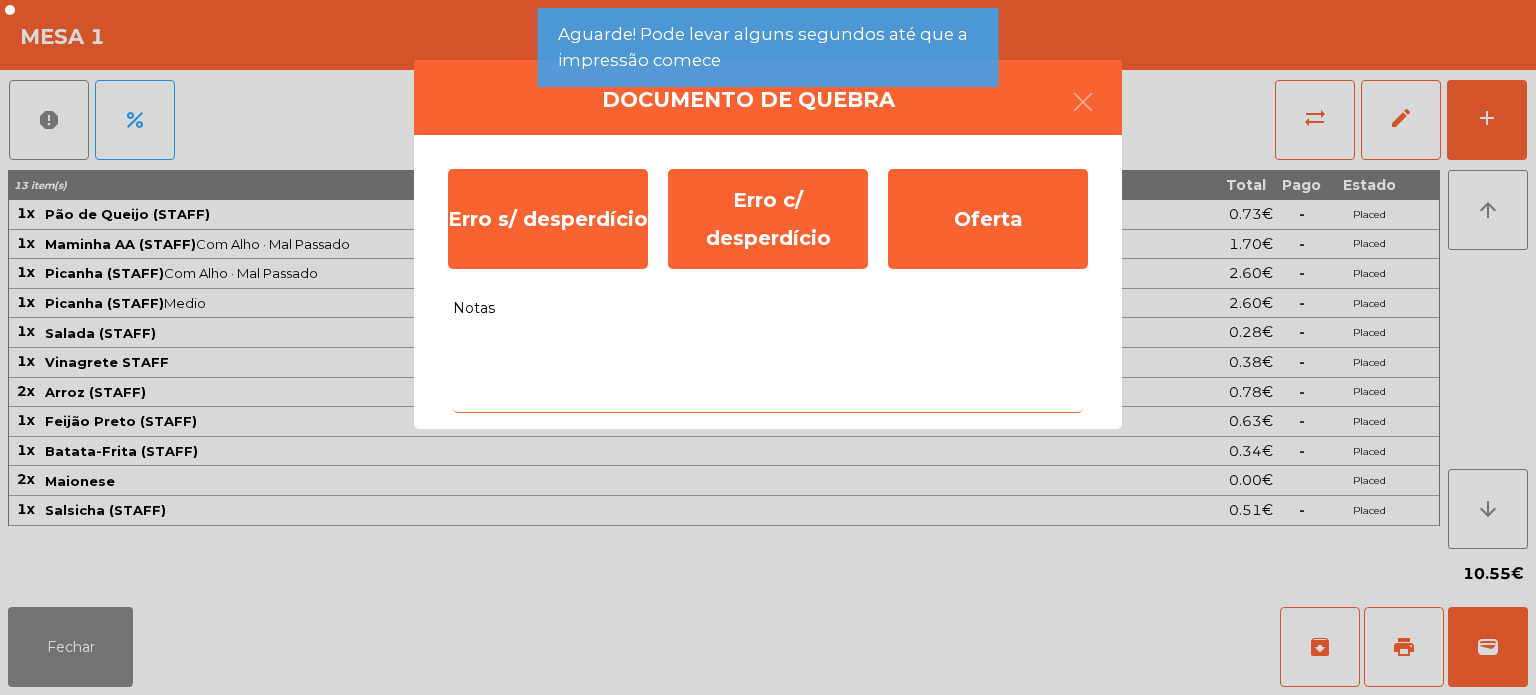 click on "Notas" at bounding box center (768, 371) 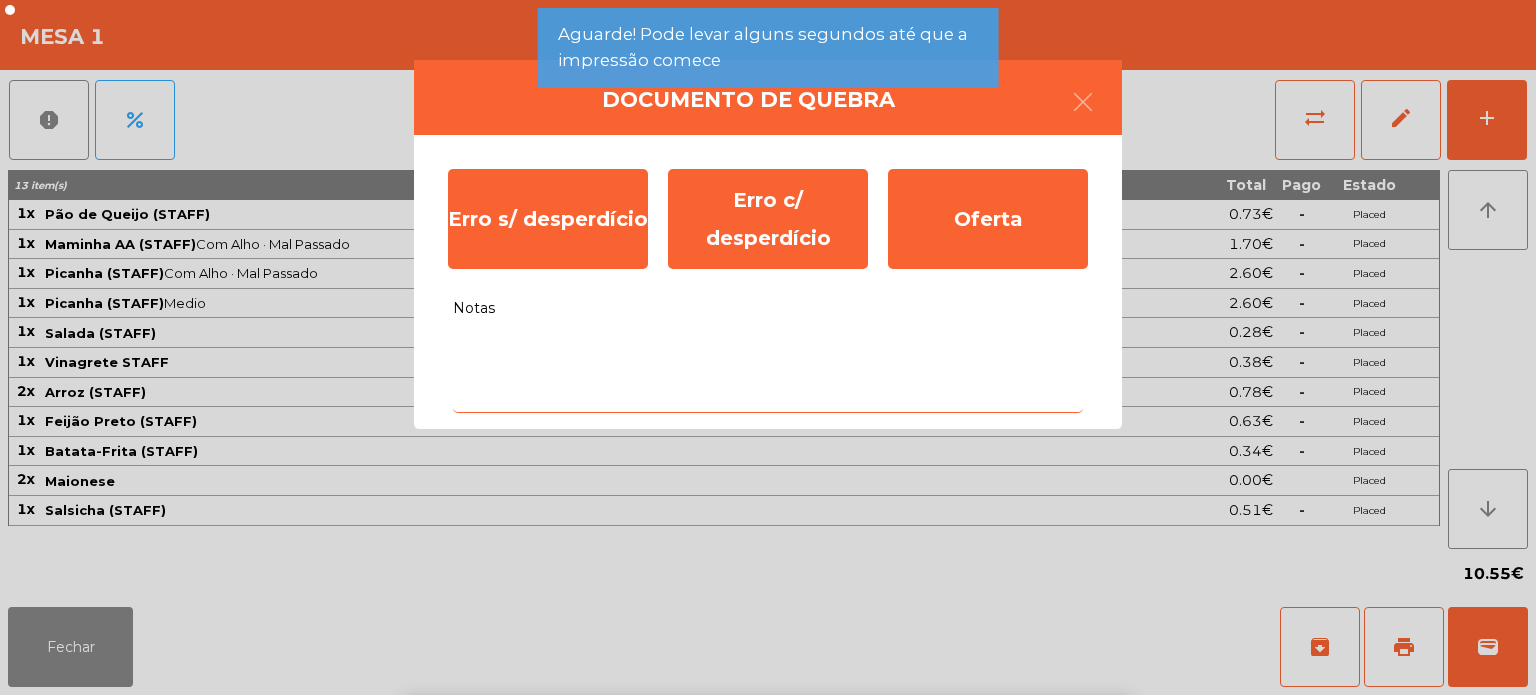 click on "s" at bounding box center [571, 819] 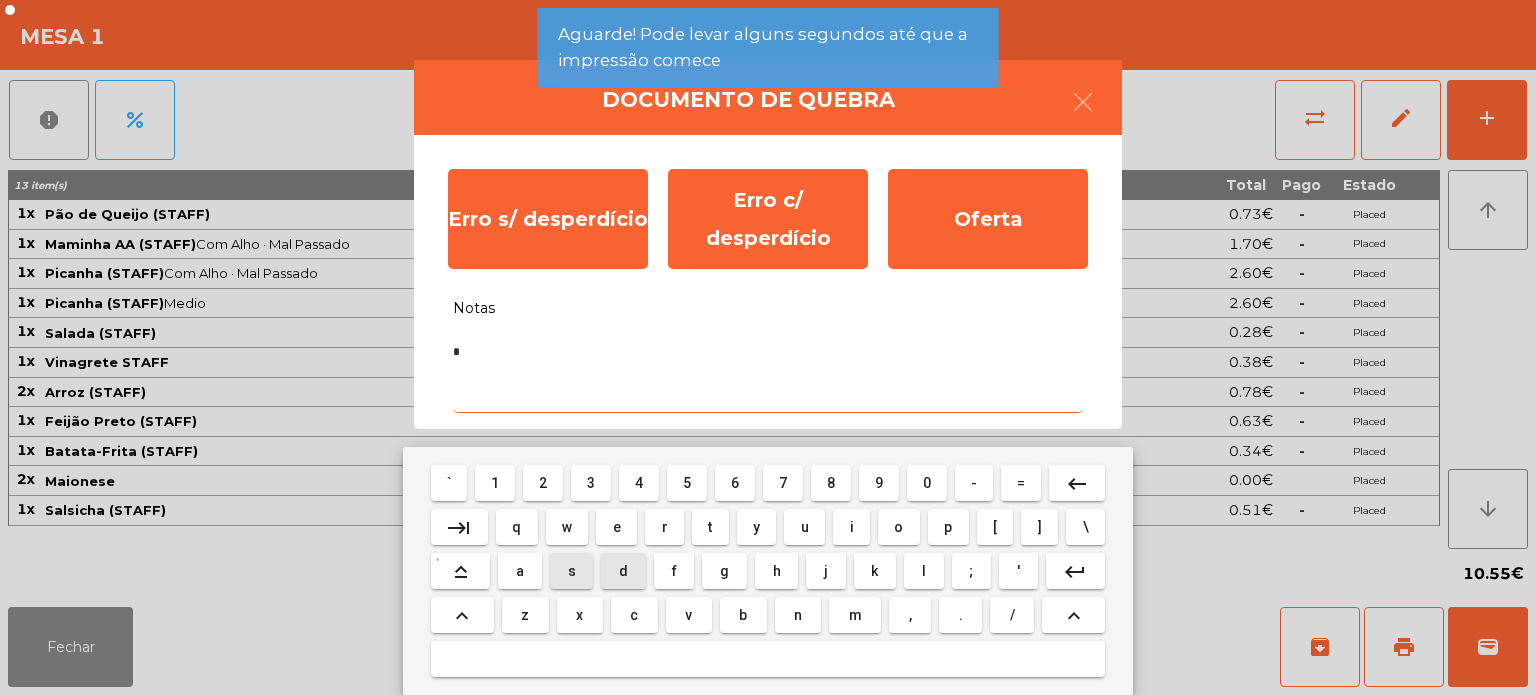 click on "d" at bounding box center [623, 571] 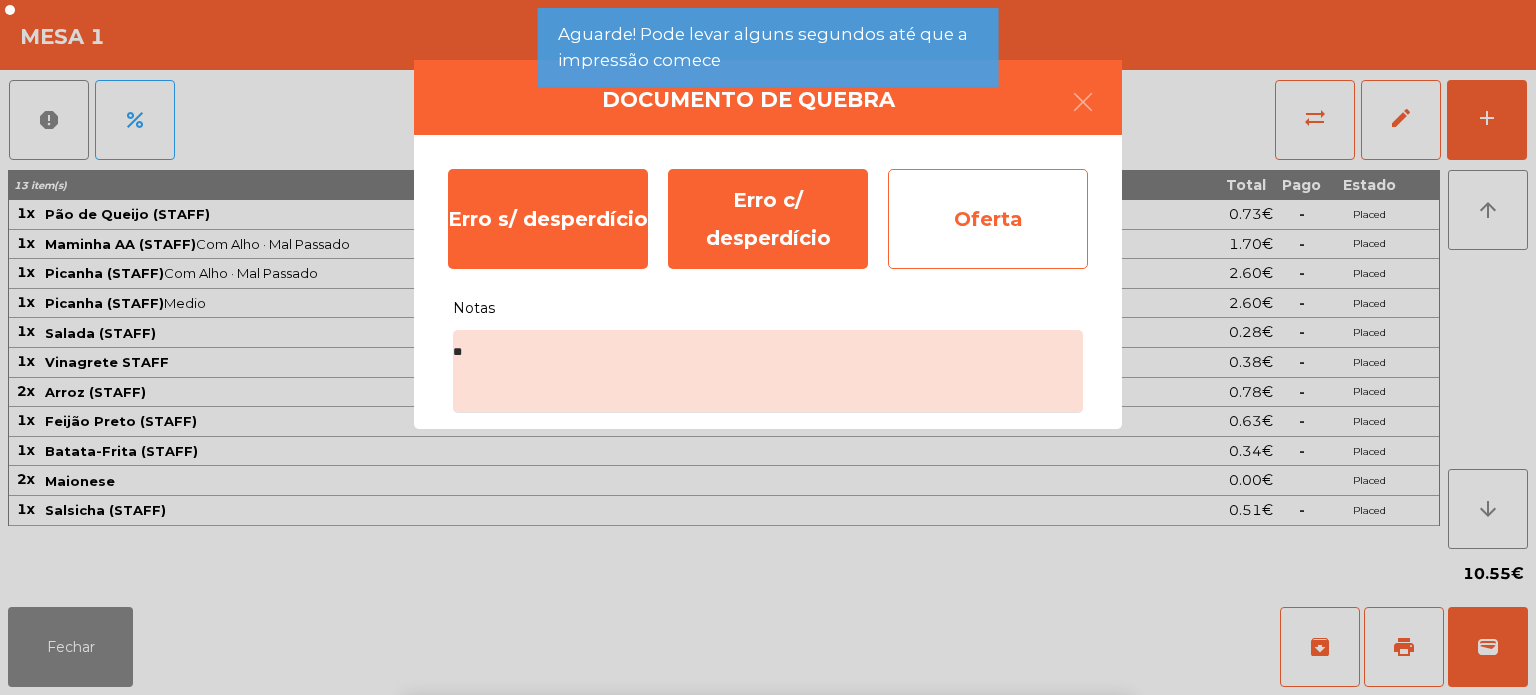 click on "Oferta" 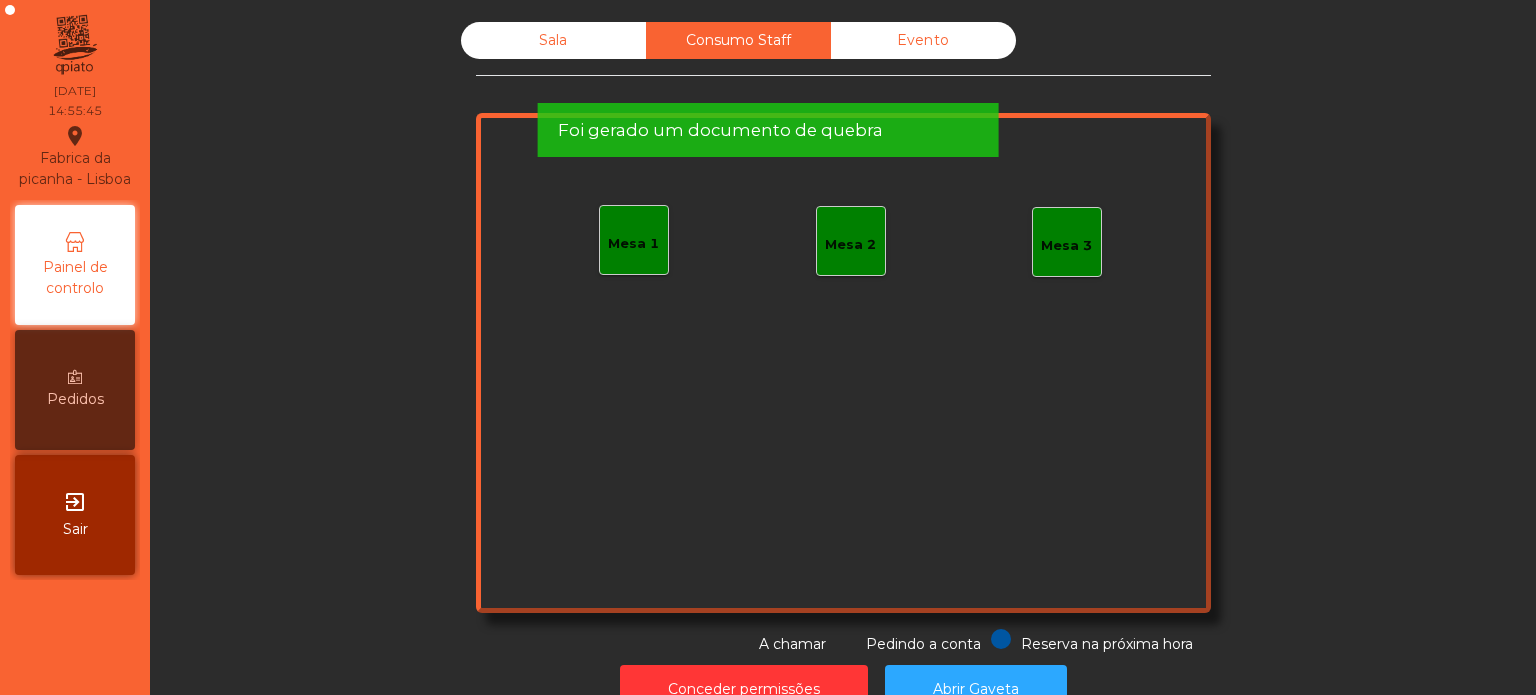 click on "Aguarde! Pode levar alguns segundos até que a impressão comece" 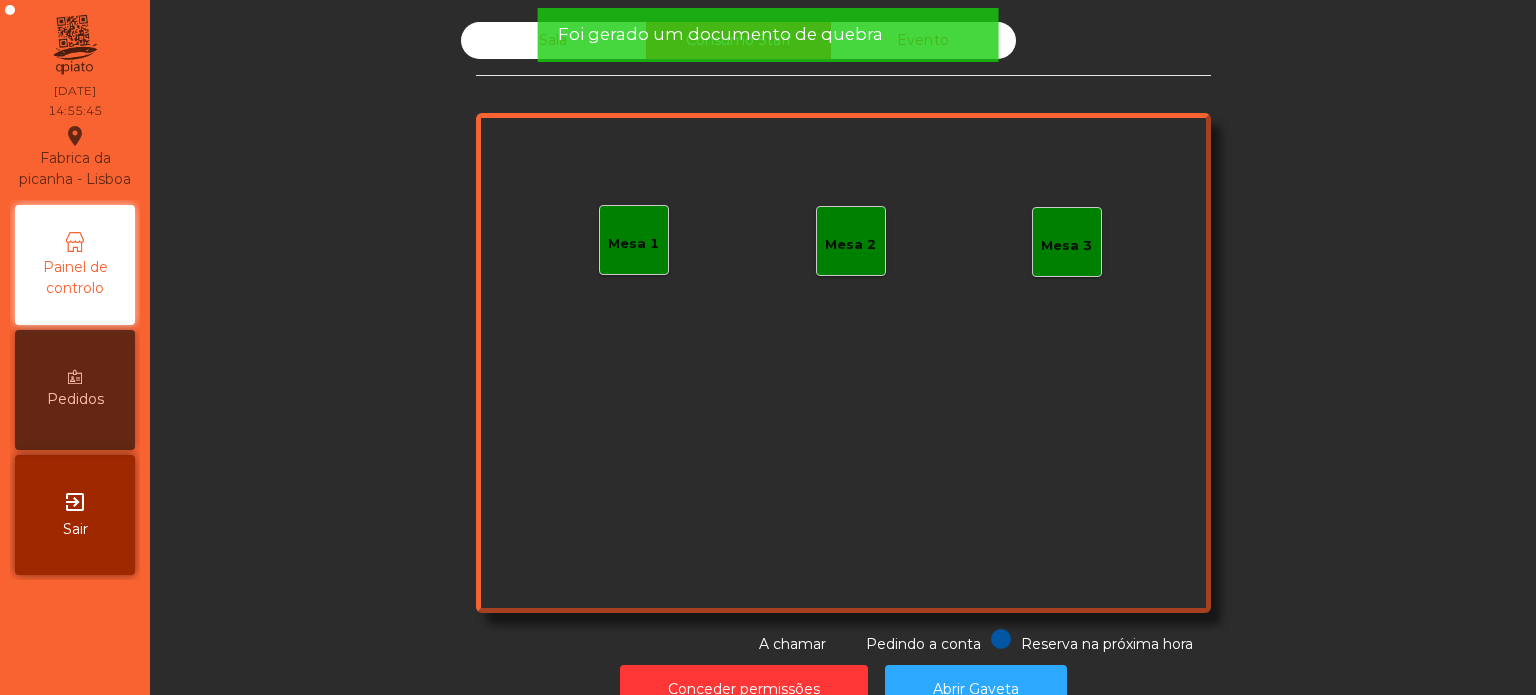 click on "Foi gerado um documento de quebra" 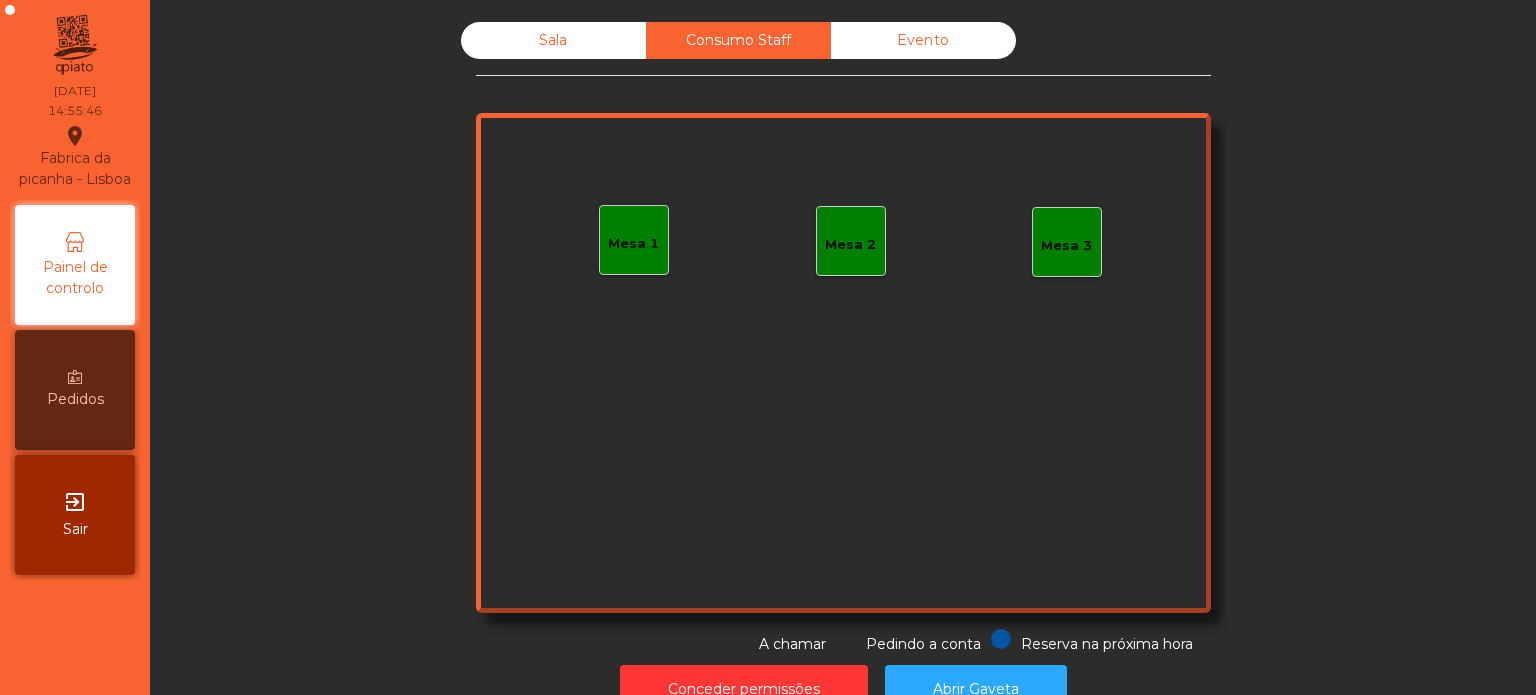 click on "Foi gerado um documento de quebra" 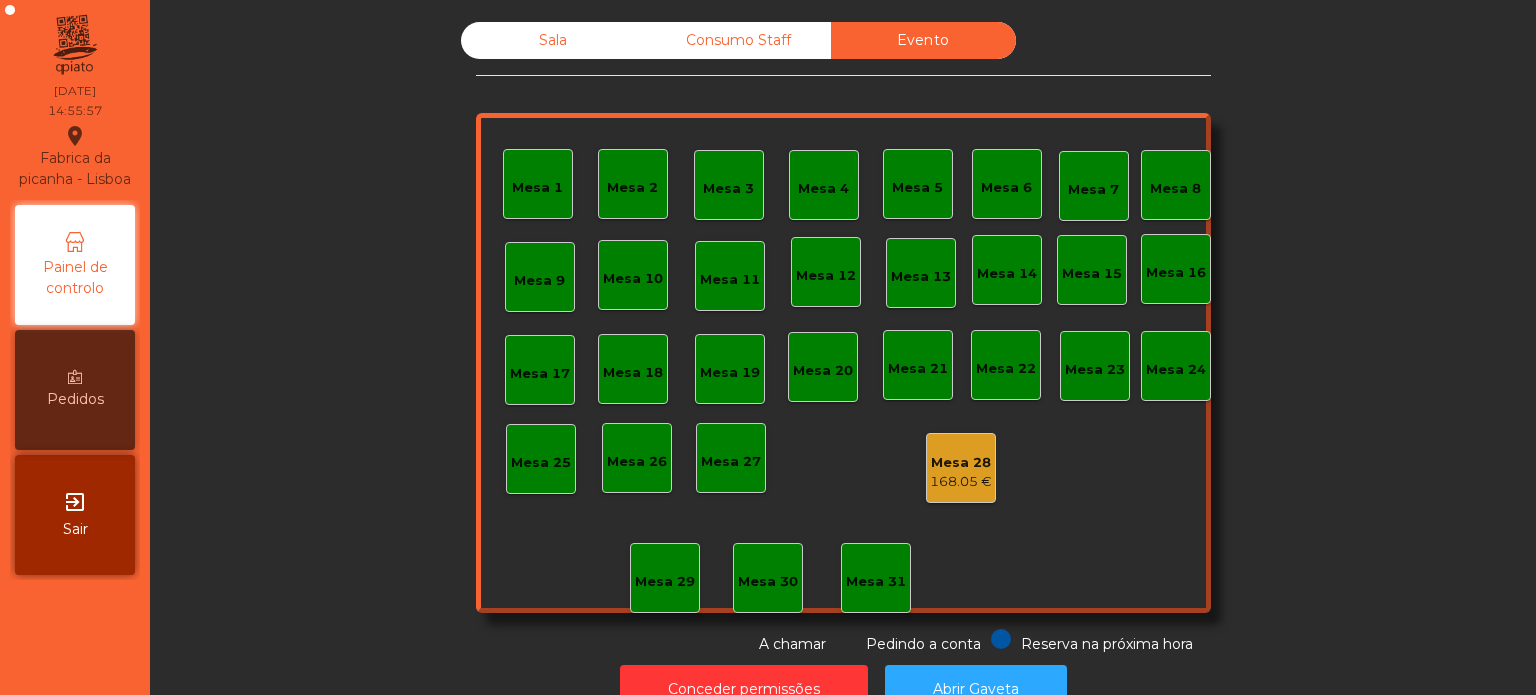 click on "Mesa 29" 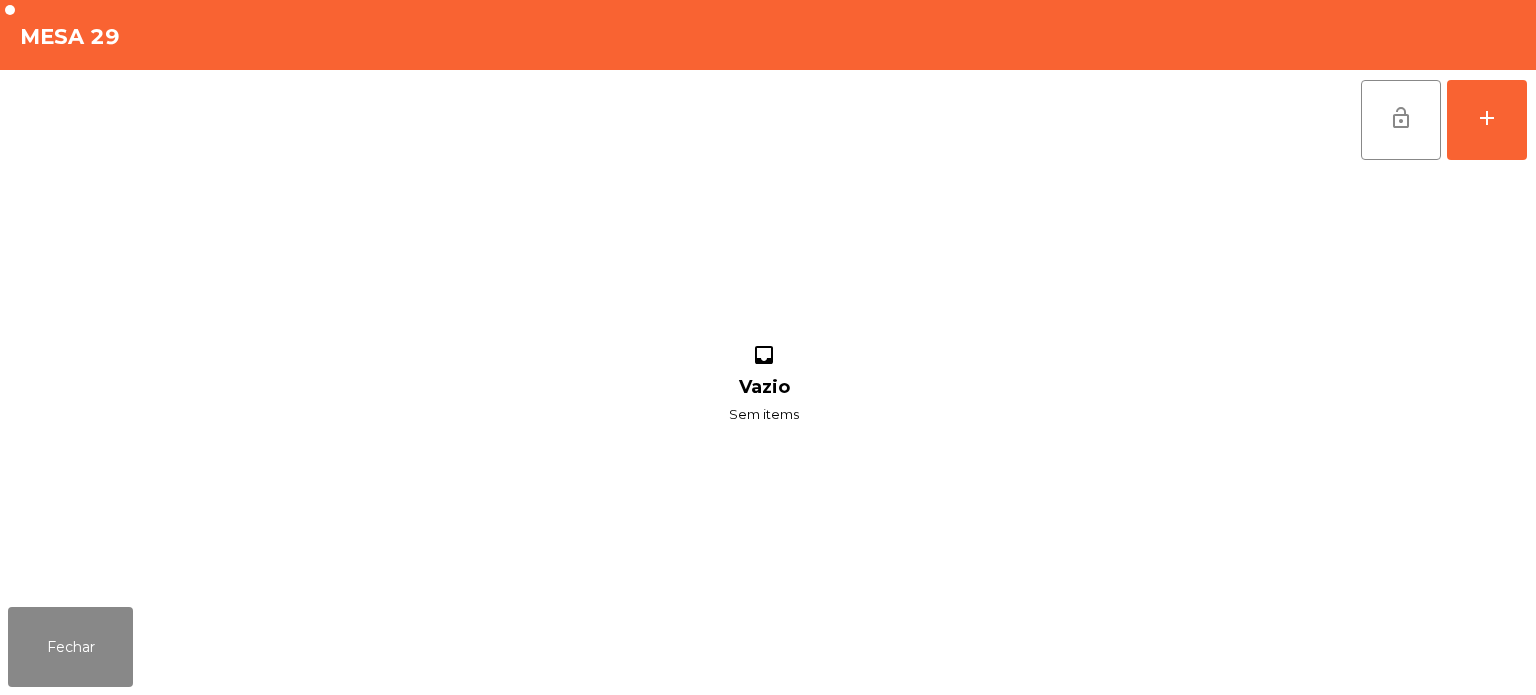 click on "Fechar" 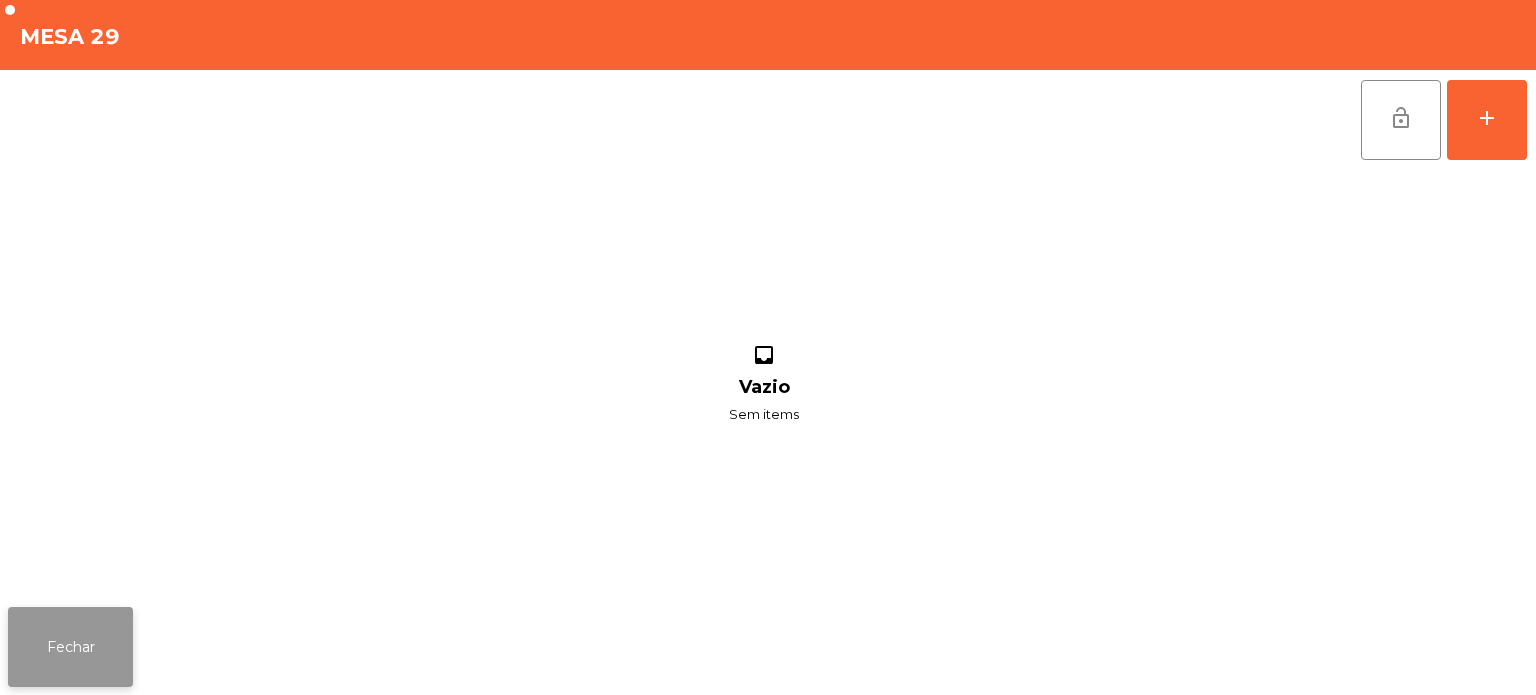 click on "Fechar" 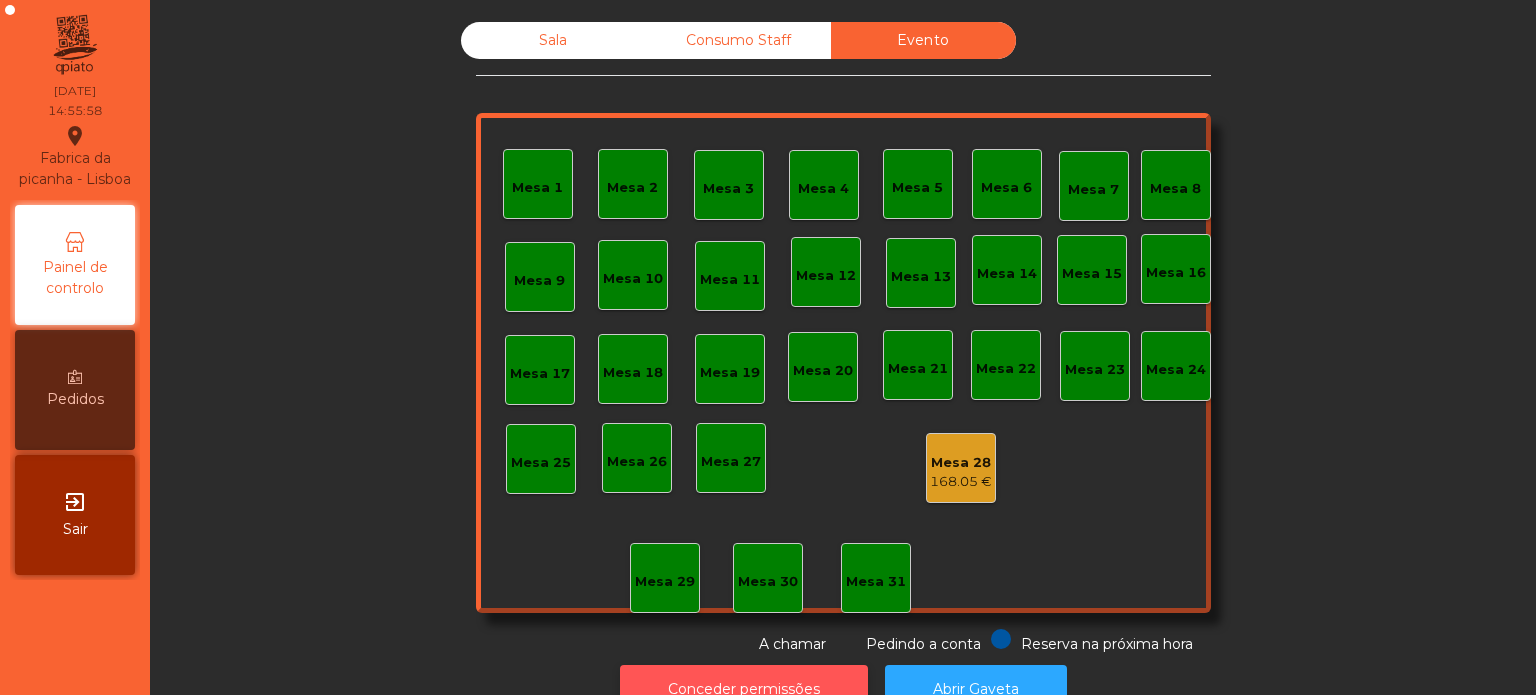 click on "Conceder permissões" 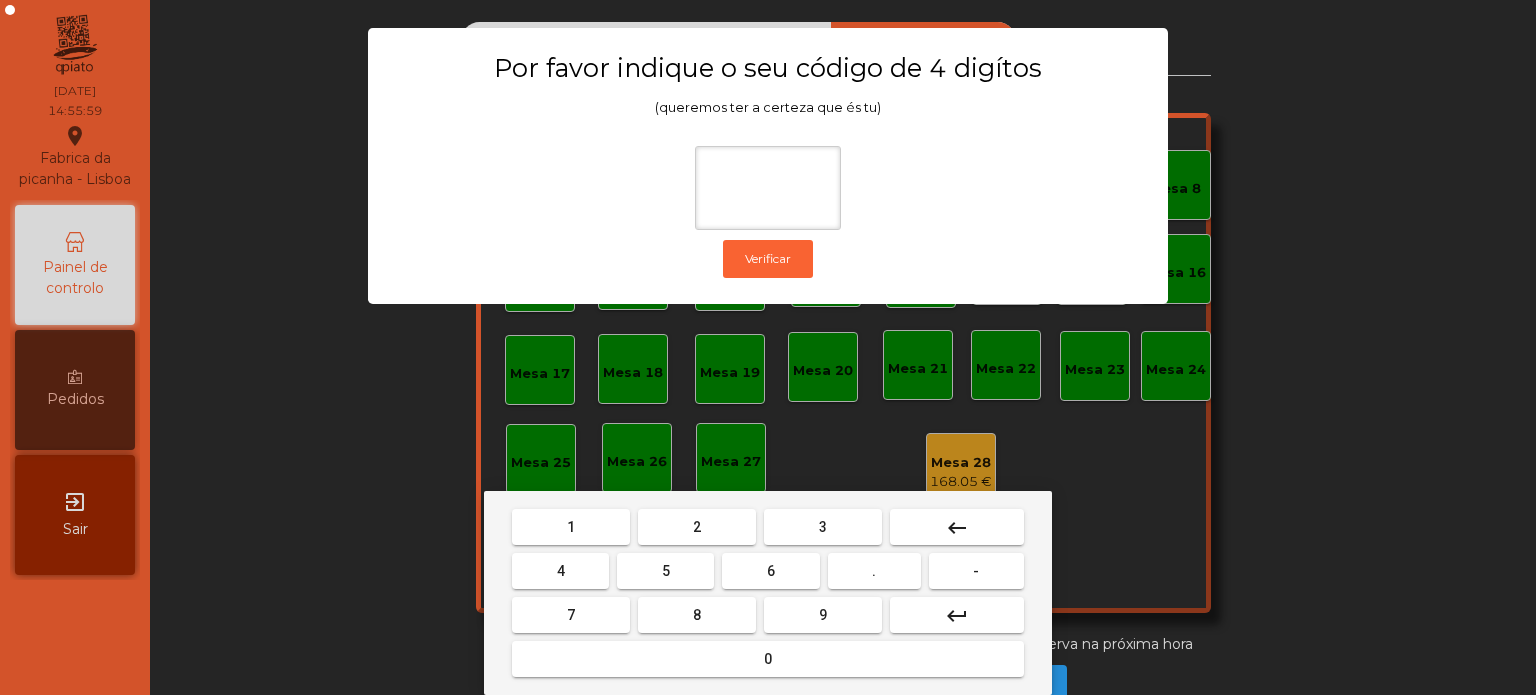 click on "1" at bounding box center [571, 527] 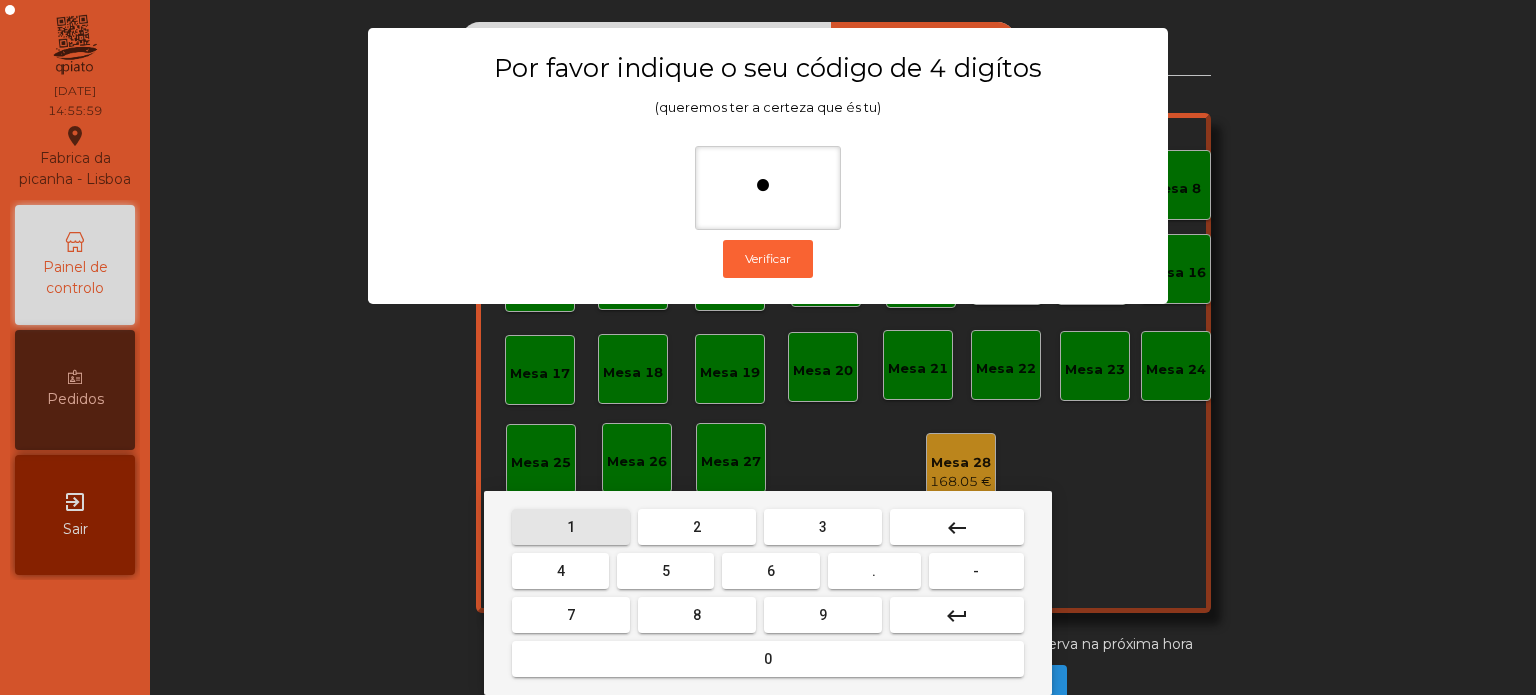 click on "3" at bounding box center (823, 527) 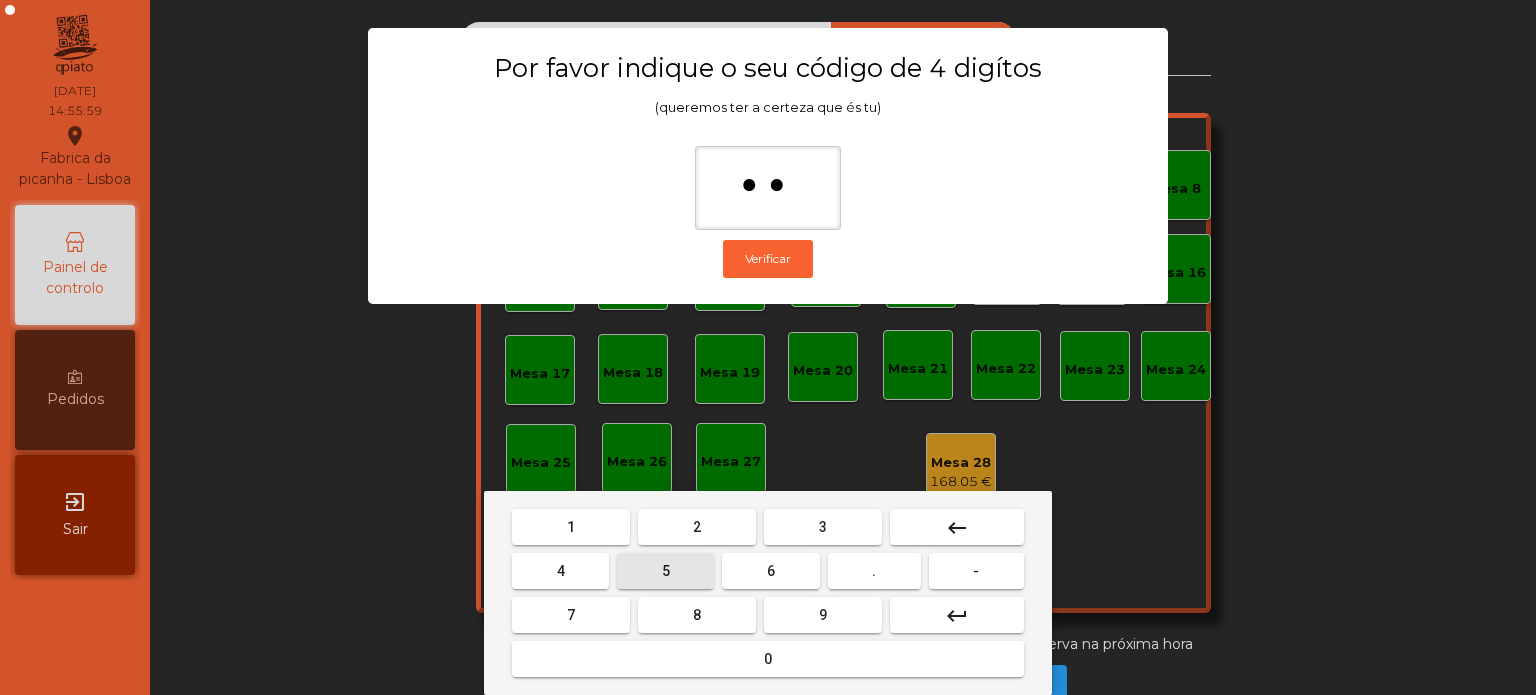 click on "5" at bounding box center (666, 571) 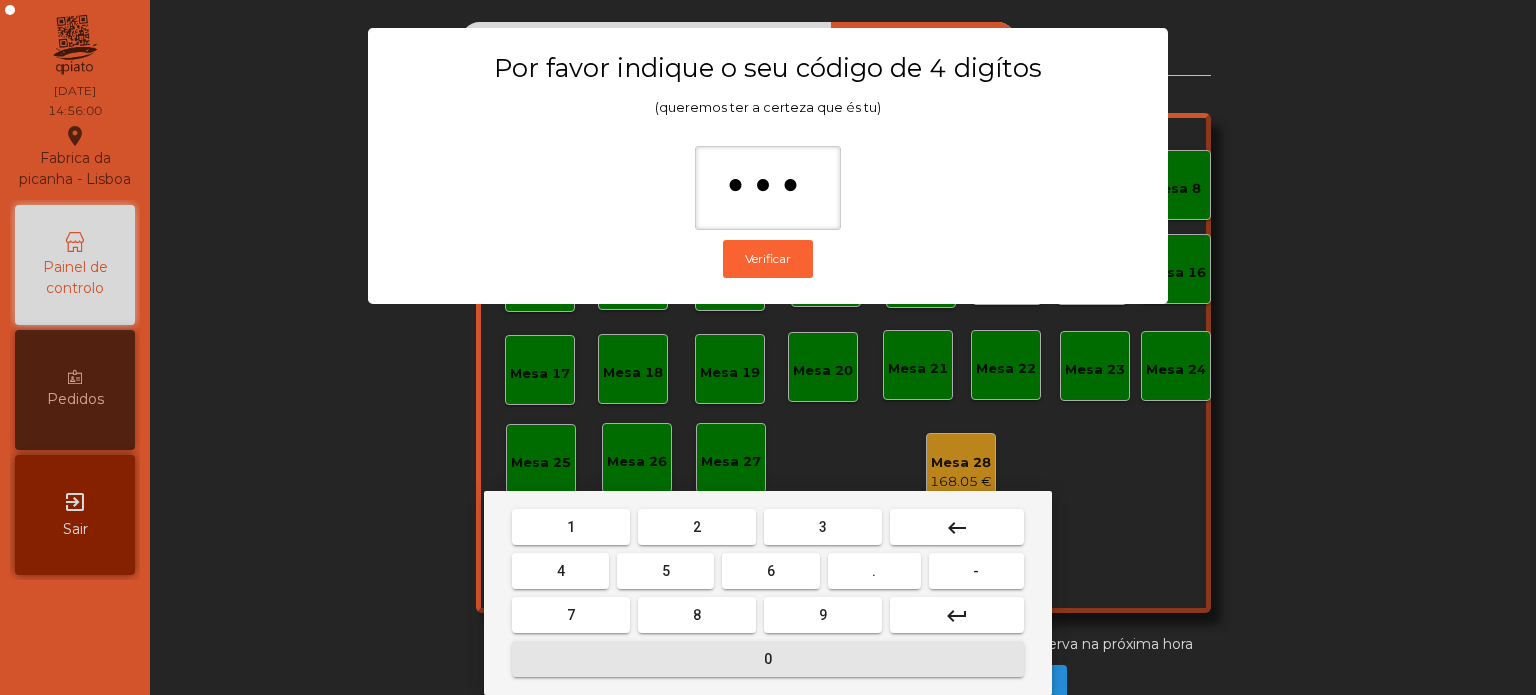 click on "0" at bounding box center [768, 659] 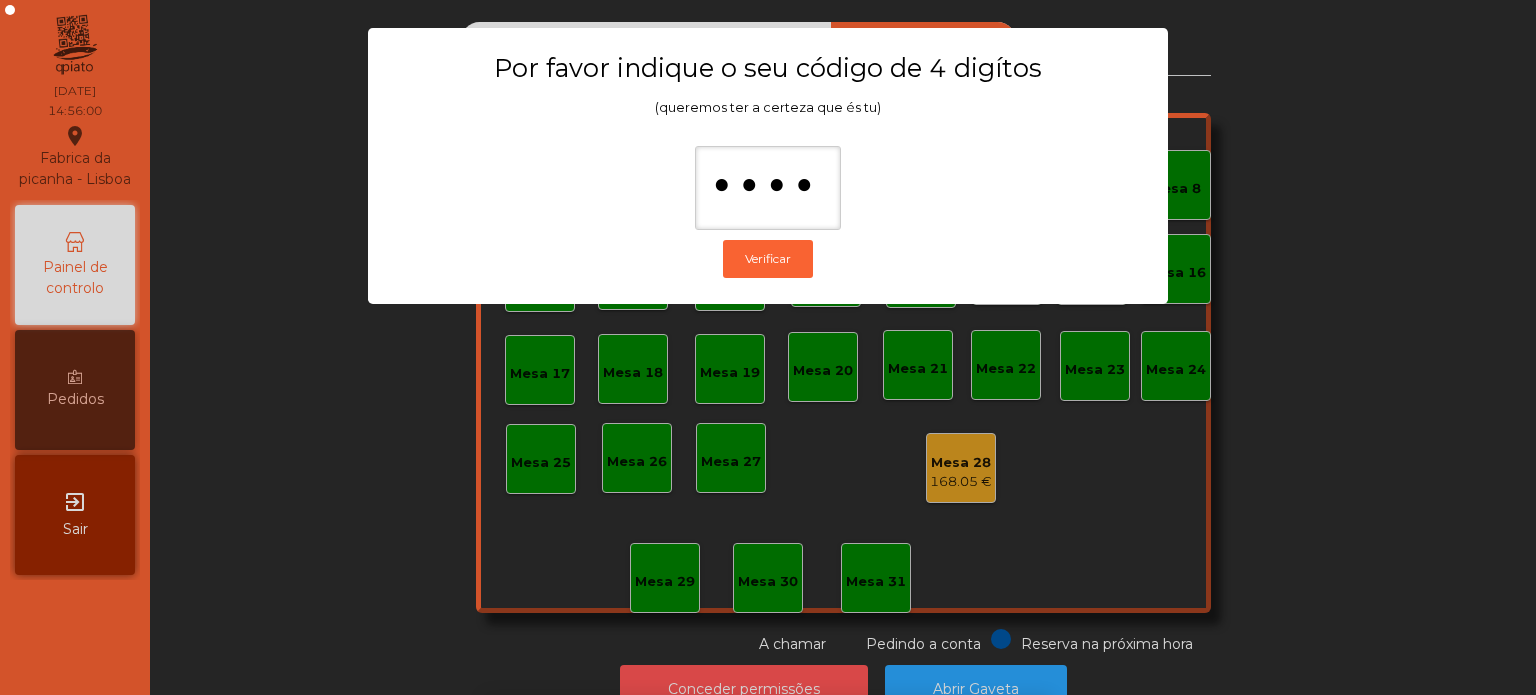scroll, scrollTop: 33, scrollLeft: 0, axis: vertical 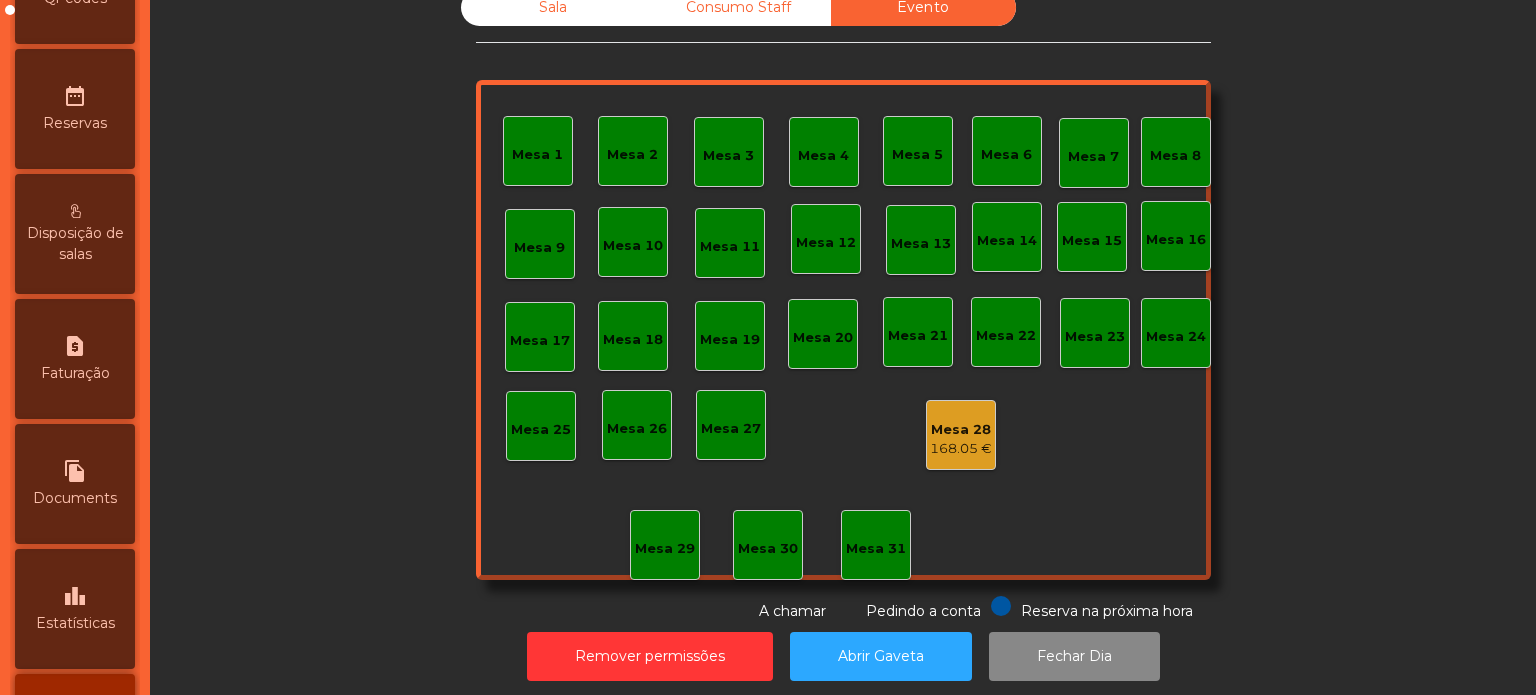 click on "file_copy  Documents" at bounding box center [75, 484] 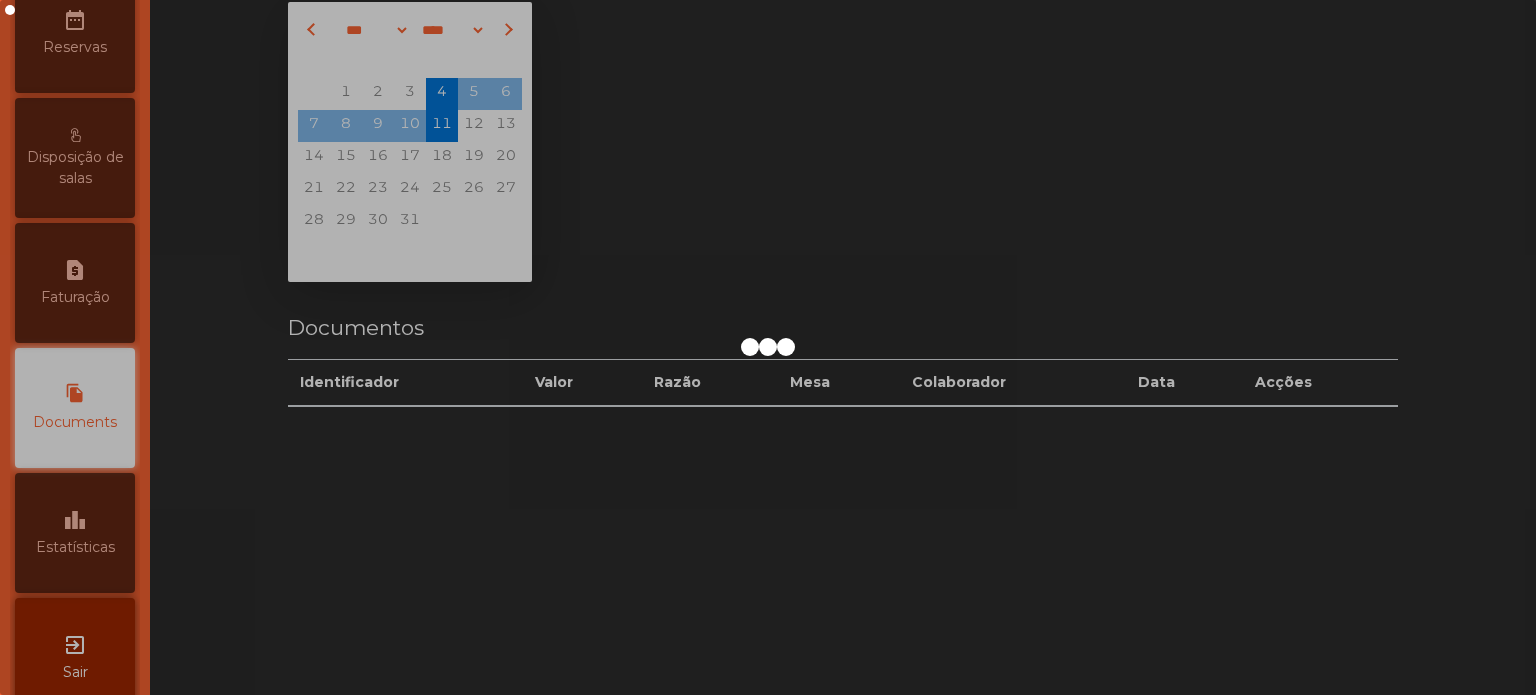 click 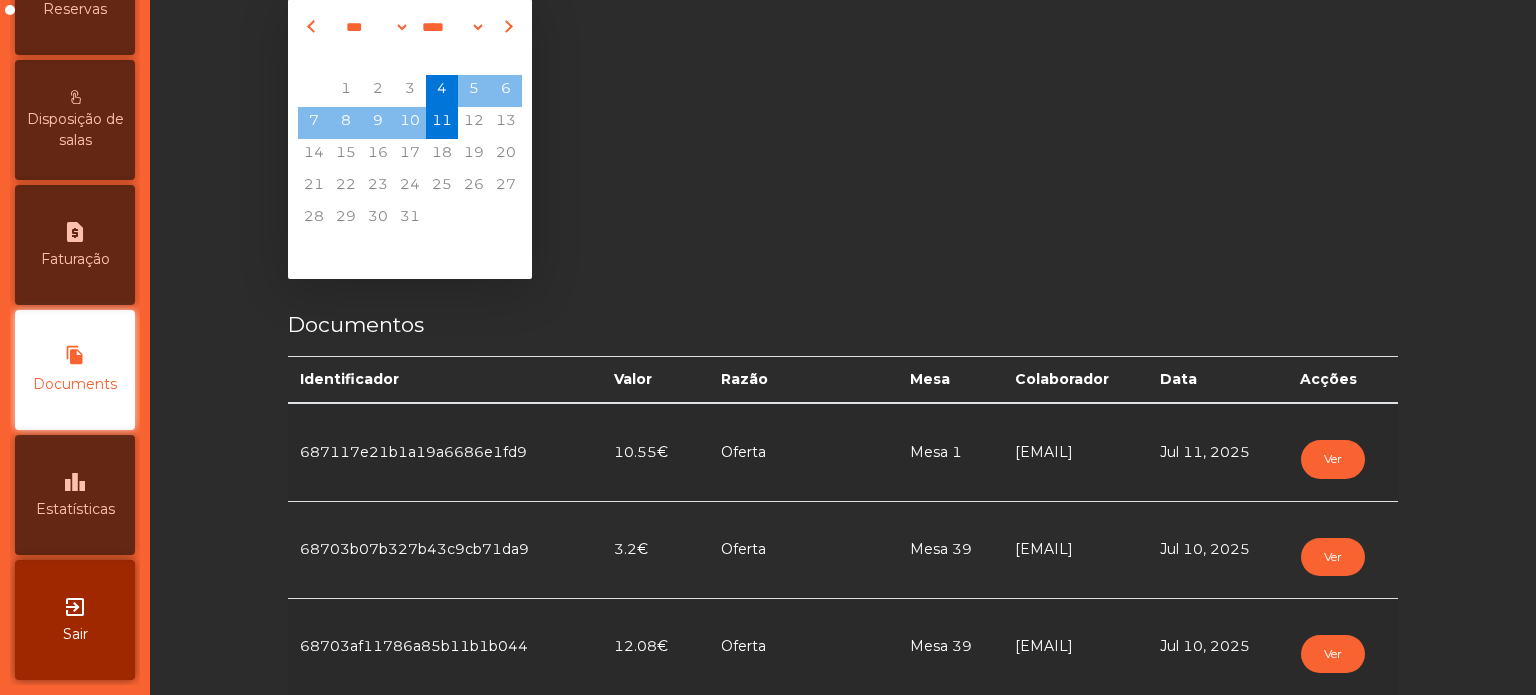 click on "leaderboard" at bounding box center (75, 482) 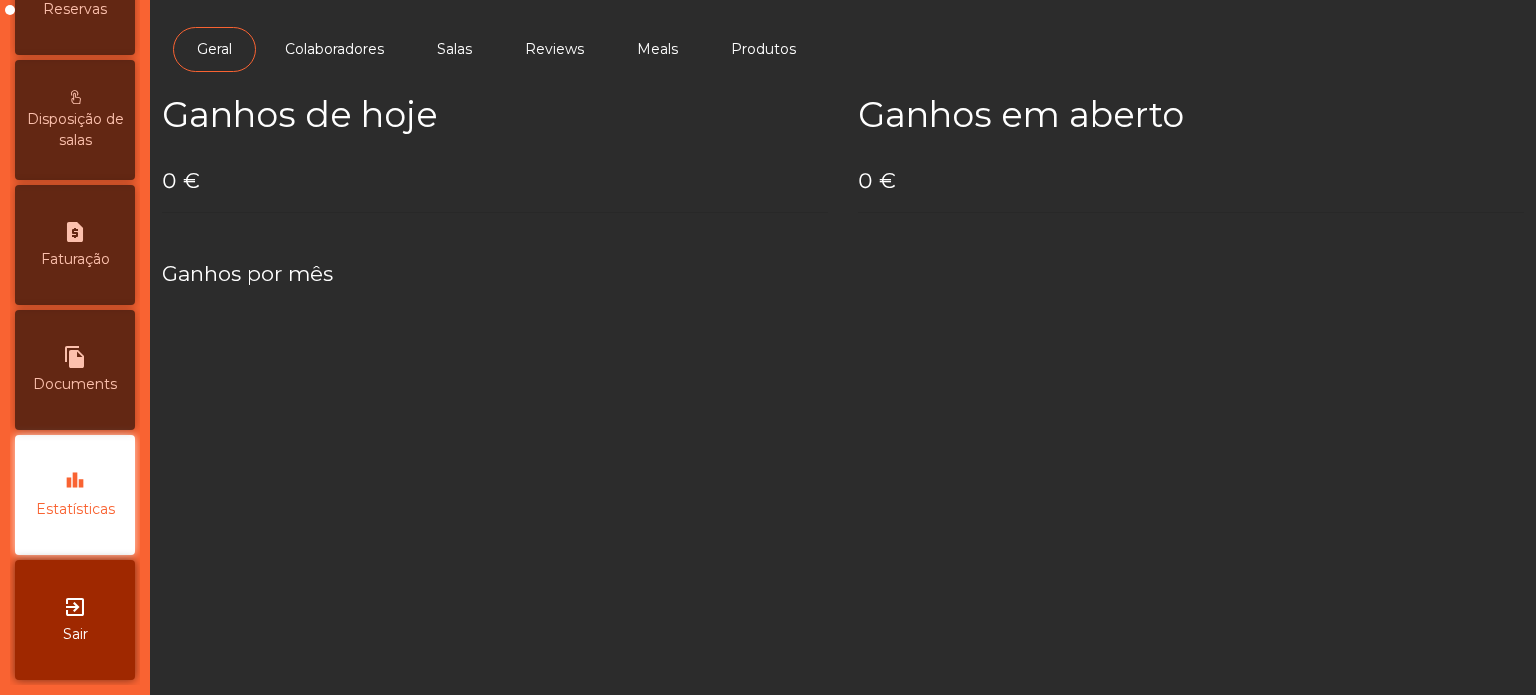 scroll, scrollTop: 0, scrollLeft: 0, axis: both 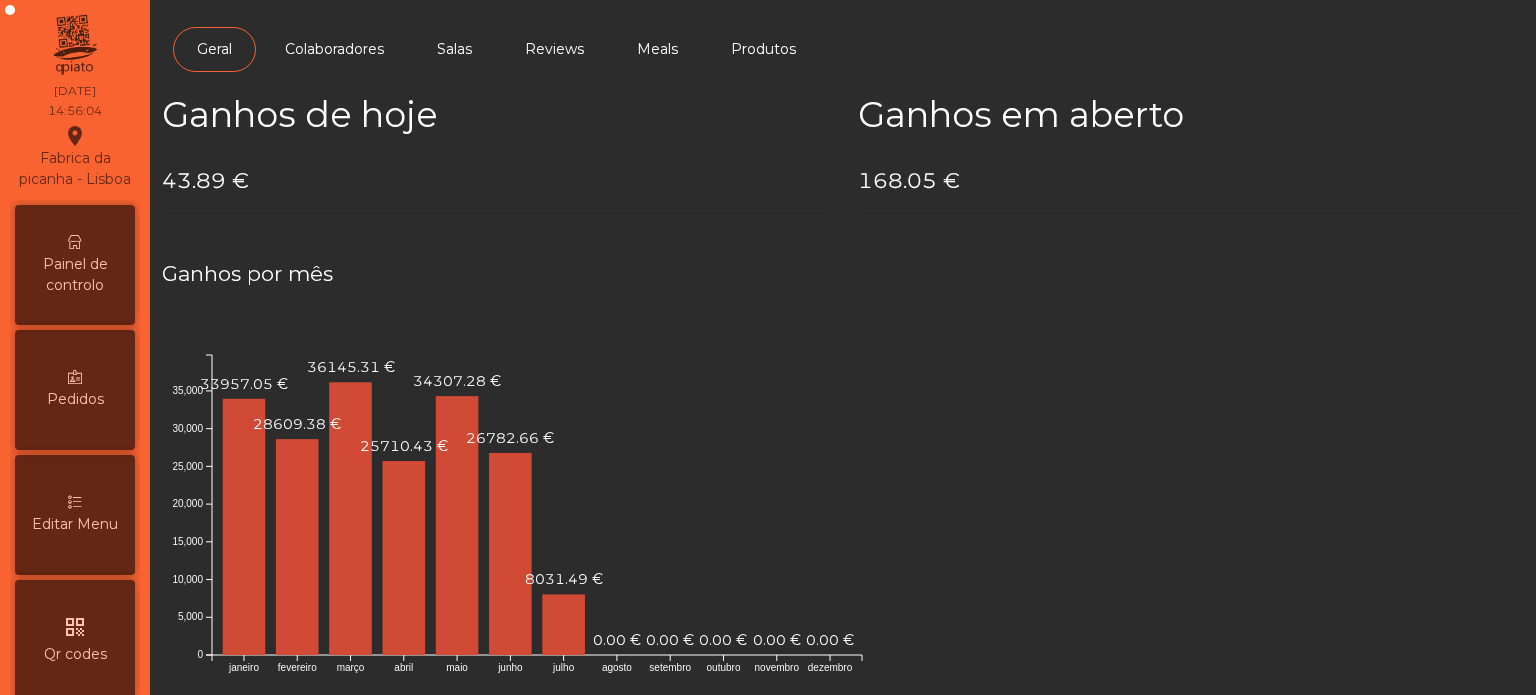 click at bounding box center (75, 242) 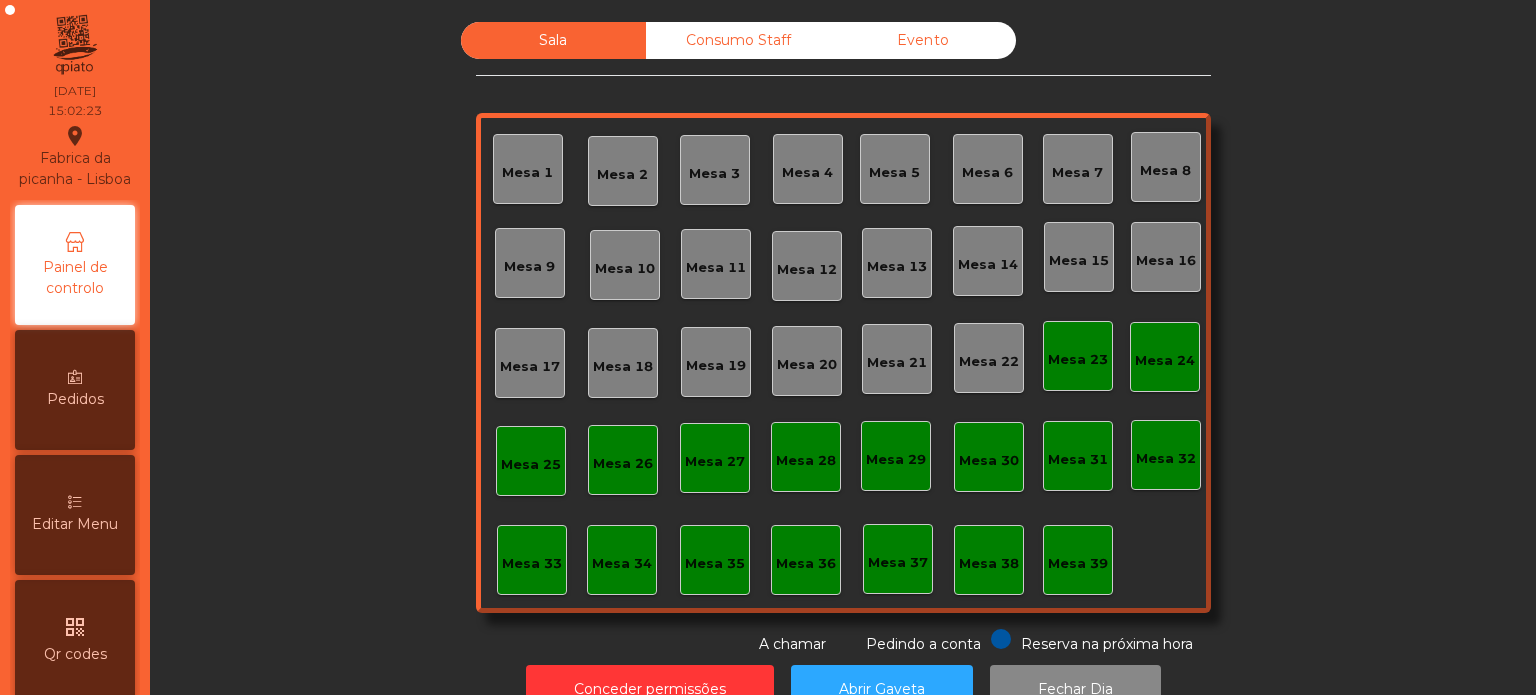 click on "Mesa 33" 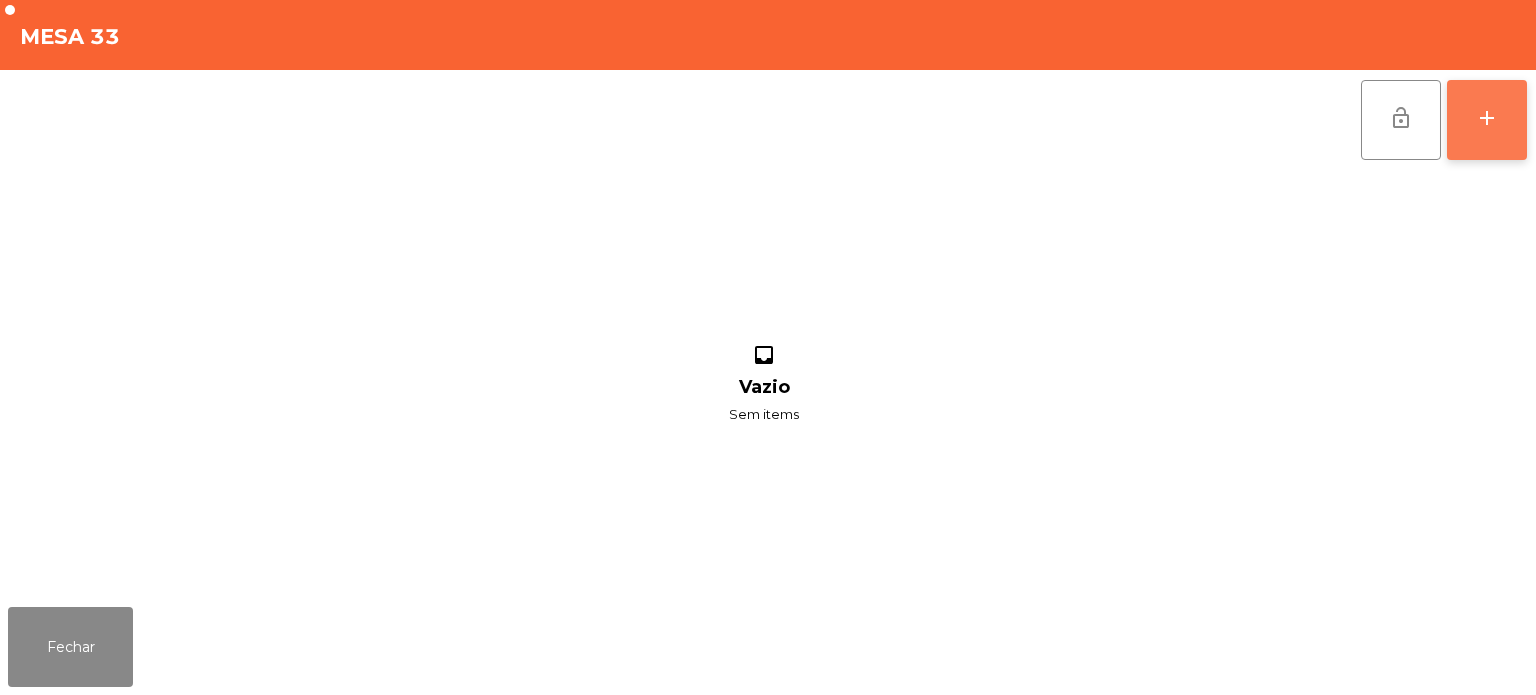 click on "add" 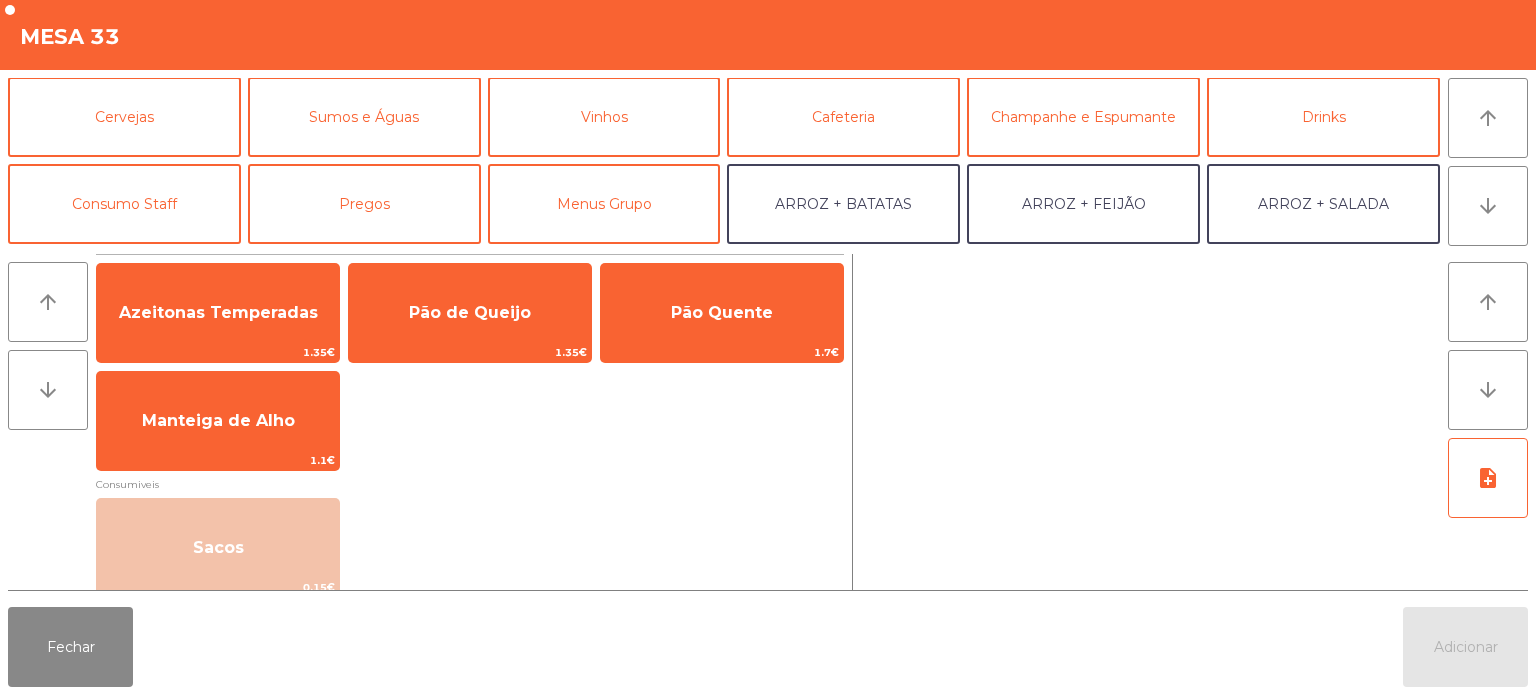 scroll, scrollTop: 105, scrollLeft: 0, axis: vertical 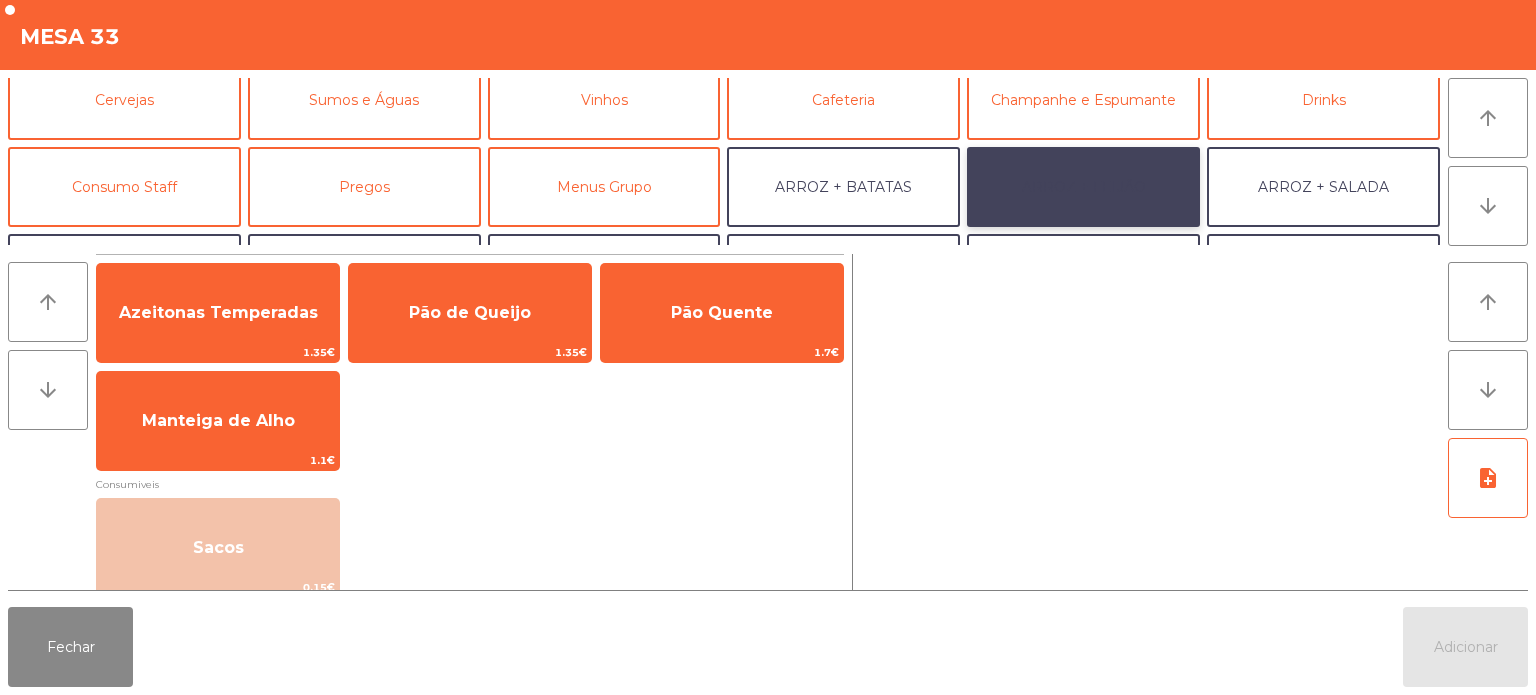 click on "ARROZ + FEIJÃO" 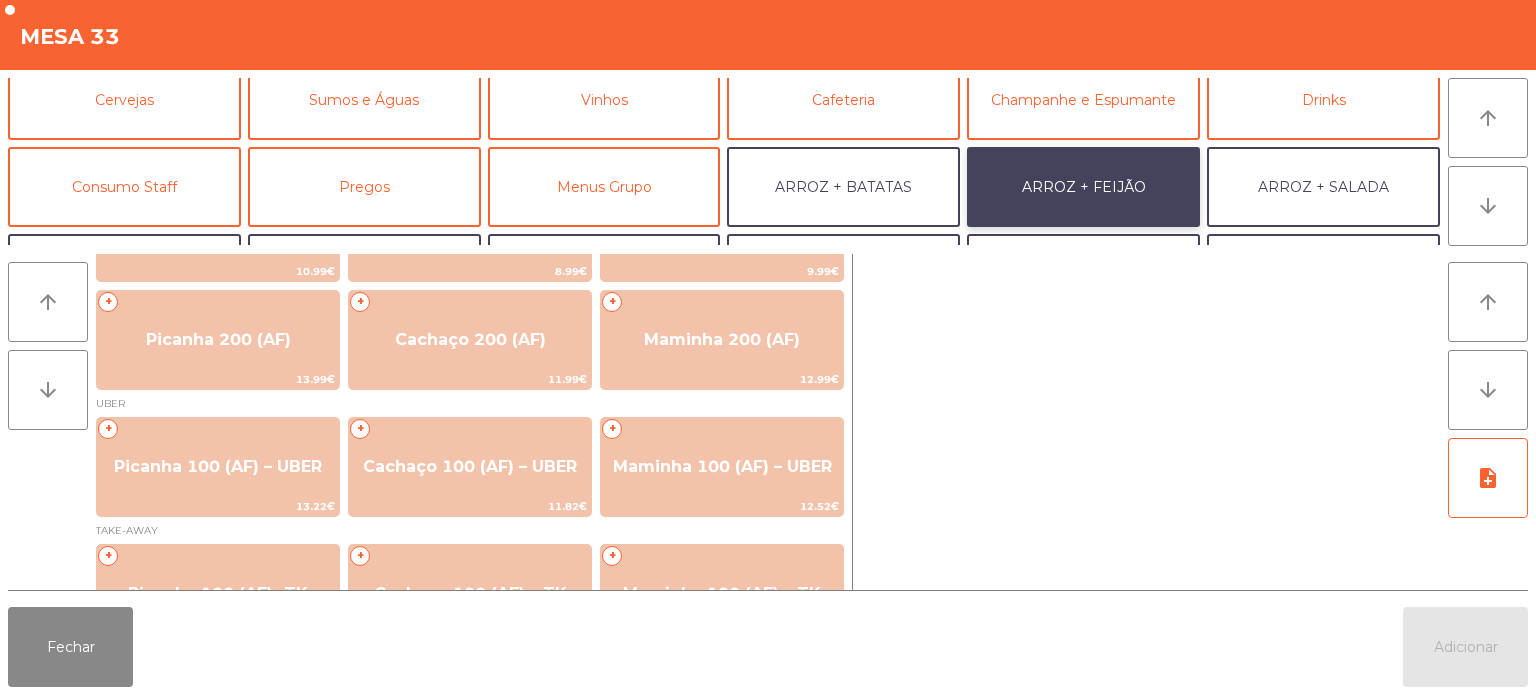 scroll, scrollTop: 95, scrollLeft: 0, axis: vertical 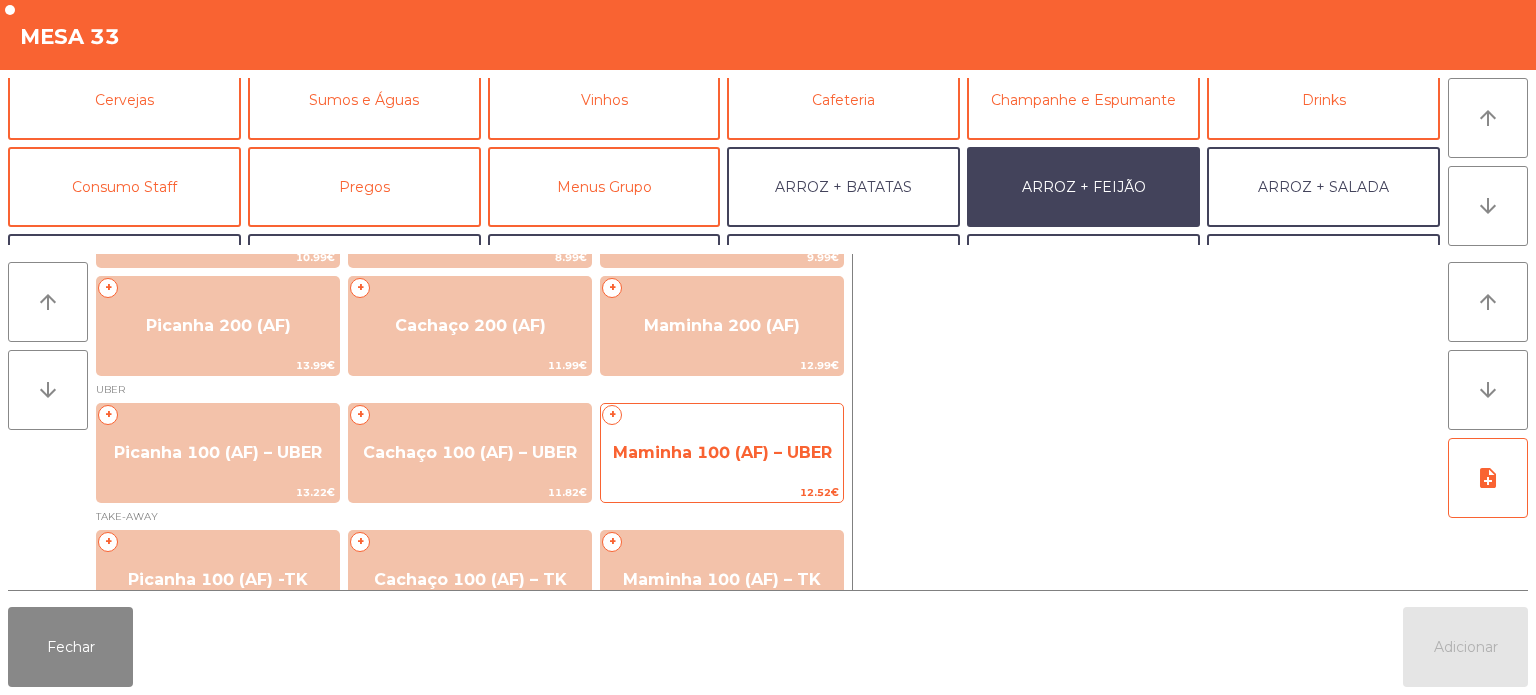 click on "Maminha 100 (AF) – UBER" 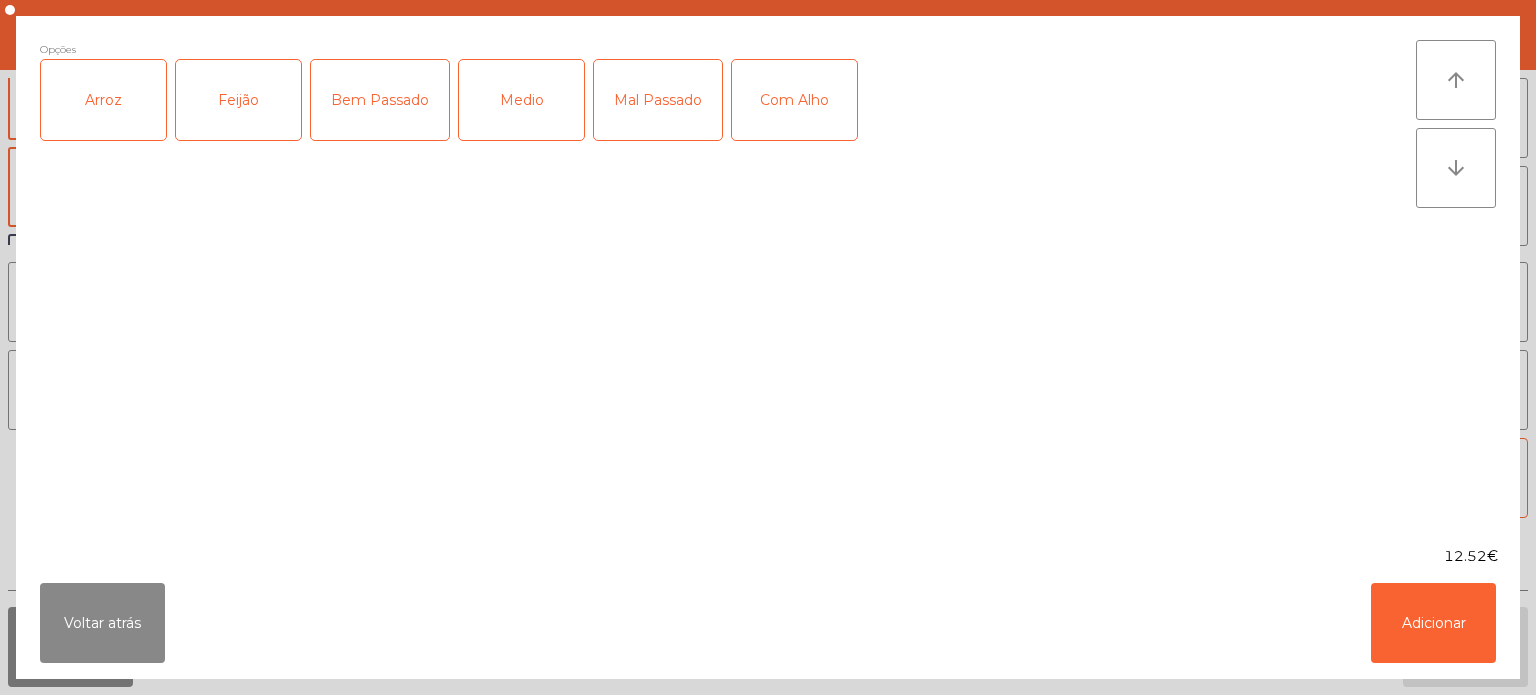 click on "Arroz" 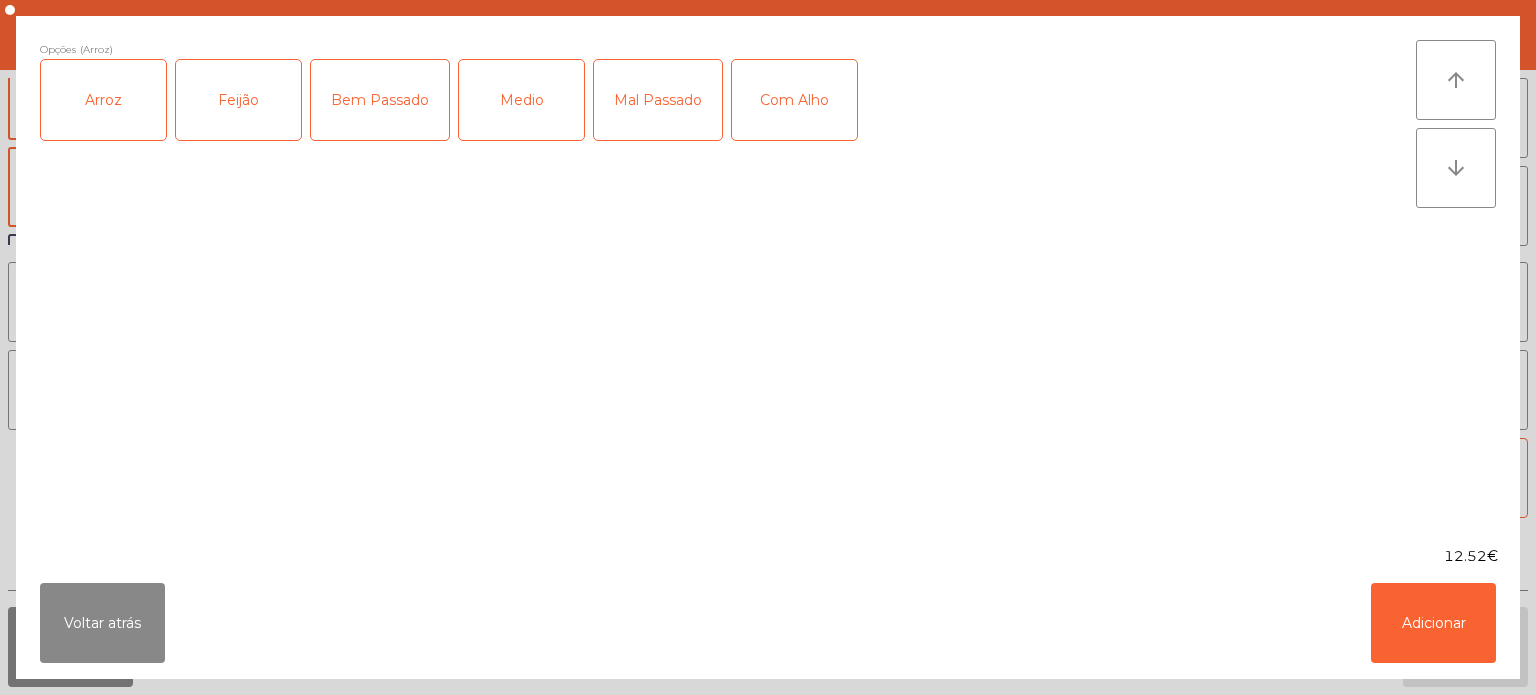 click on "Feijão" 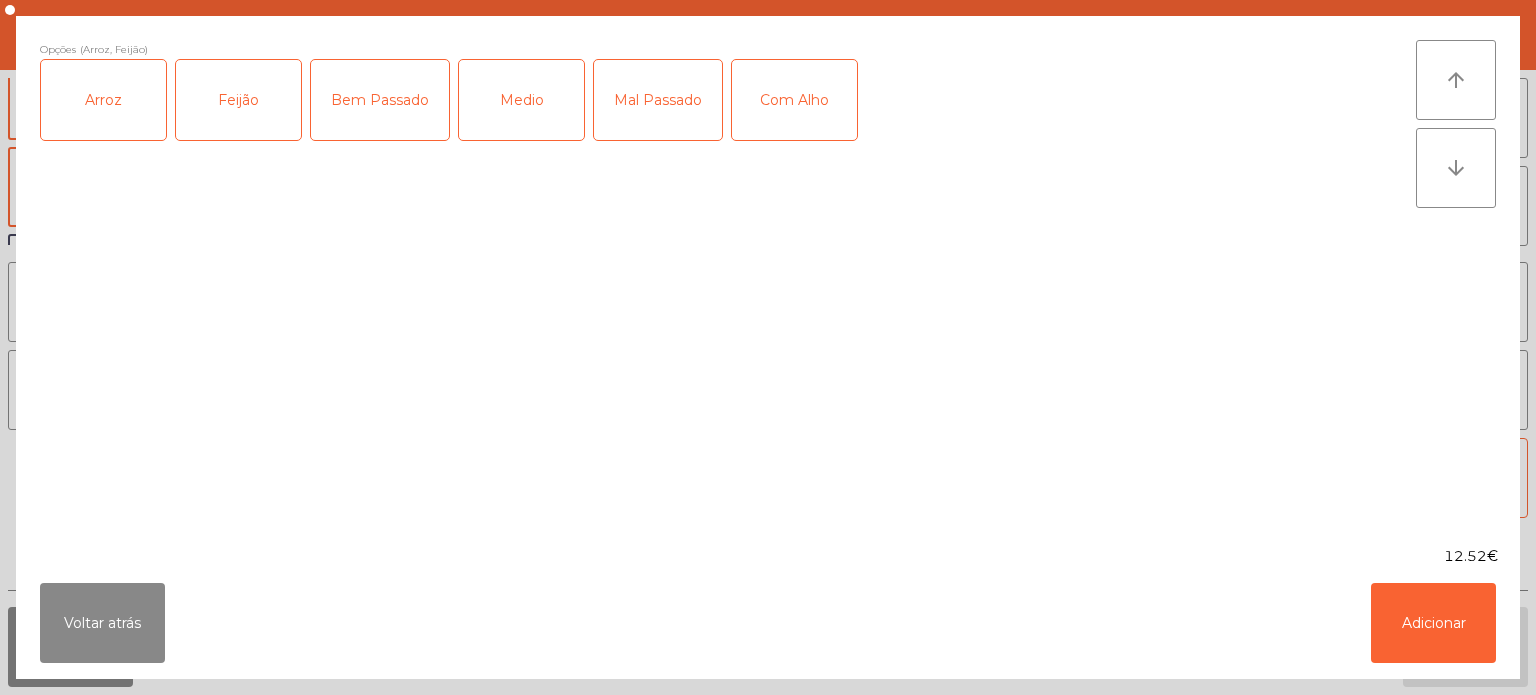 click on "Medio" 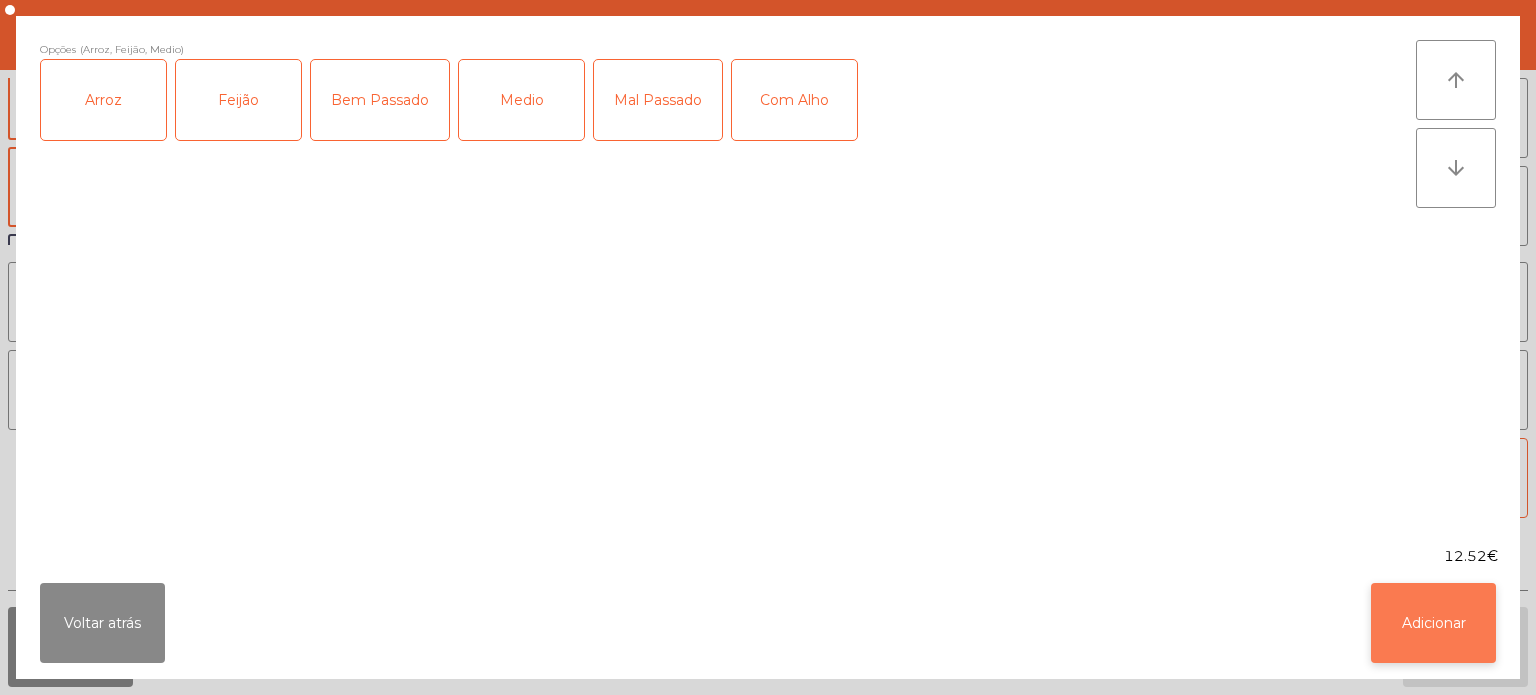 click on "Adicionar" 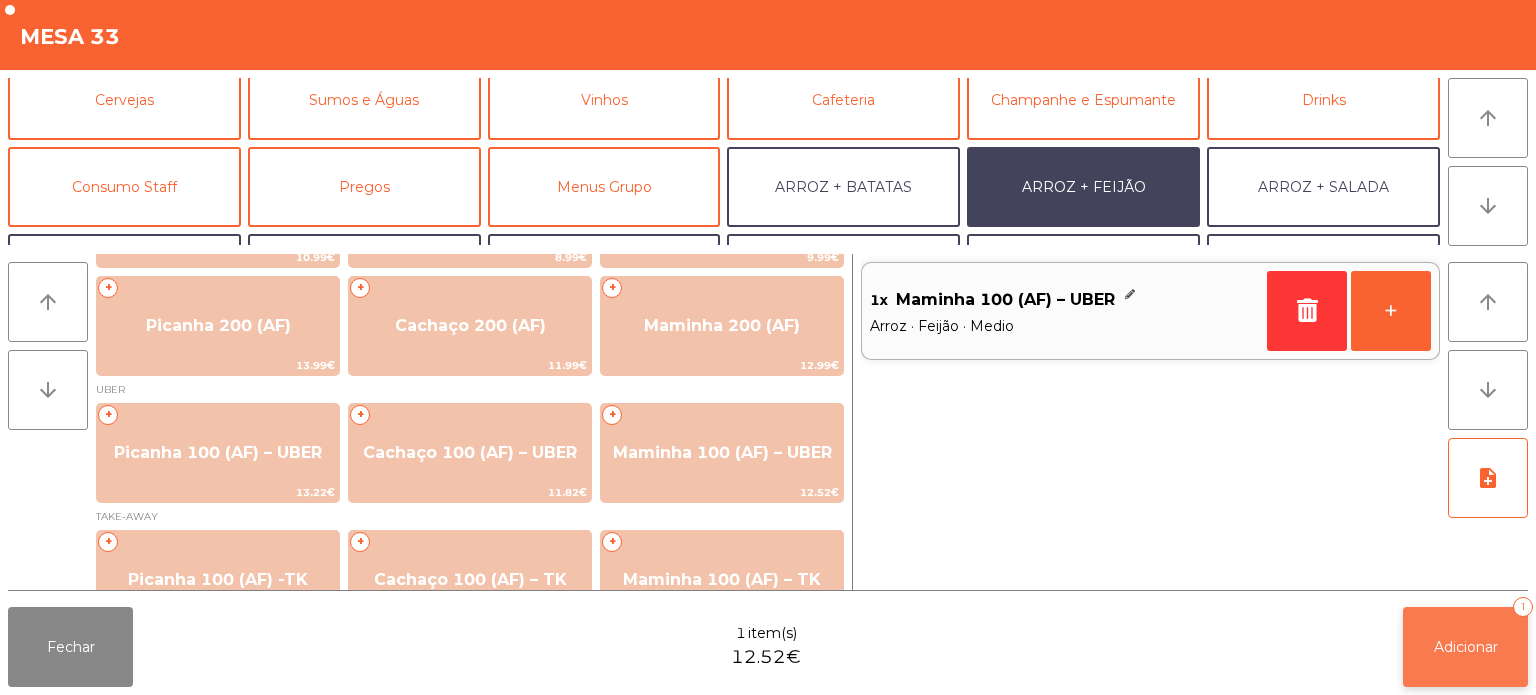 click on "Adicionar   1" 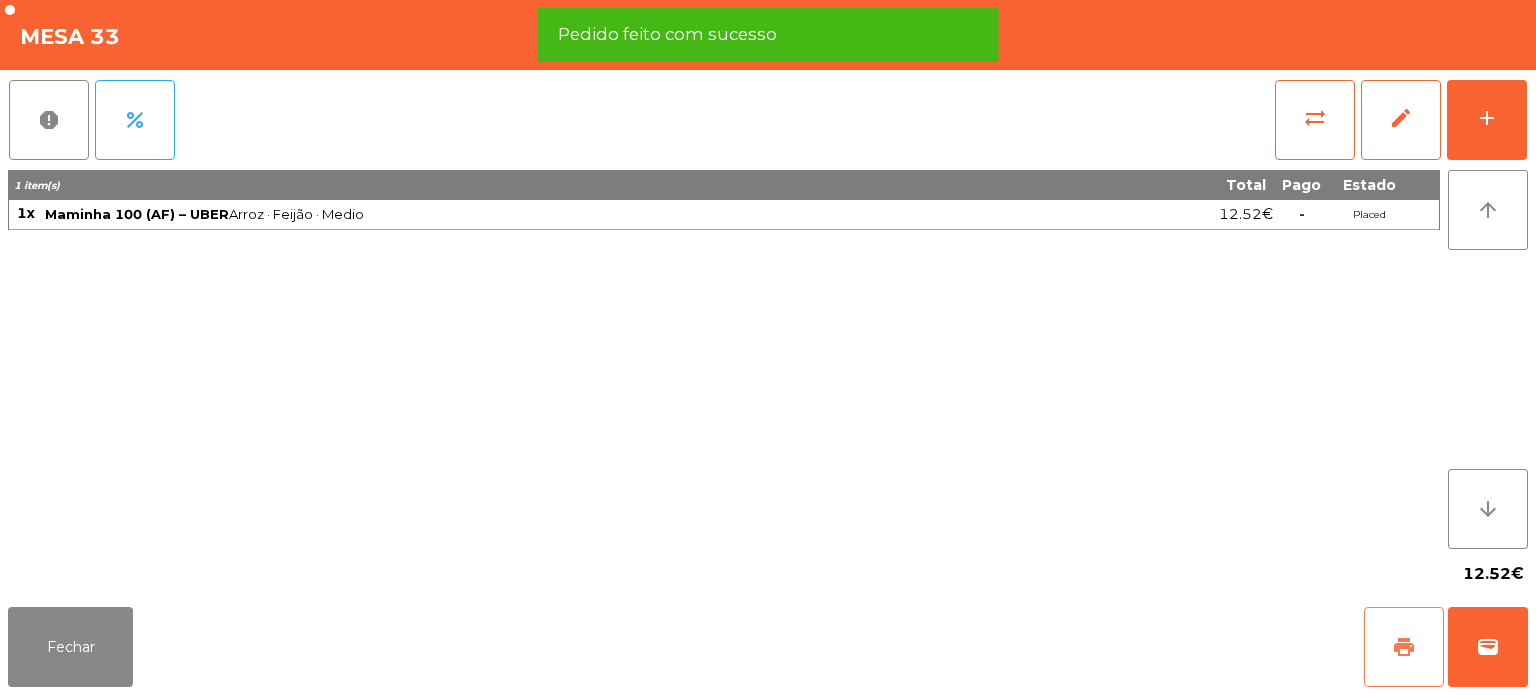 click on "print" 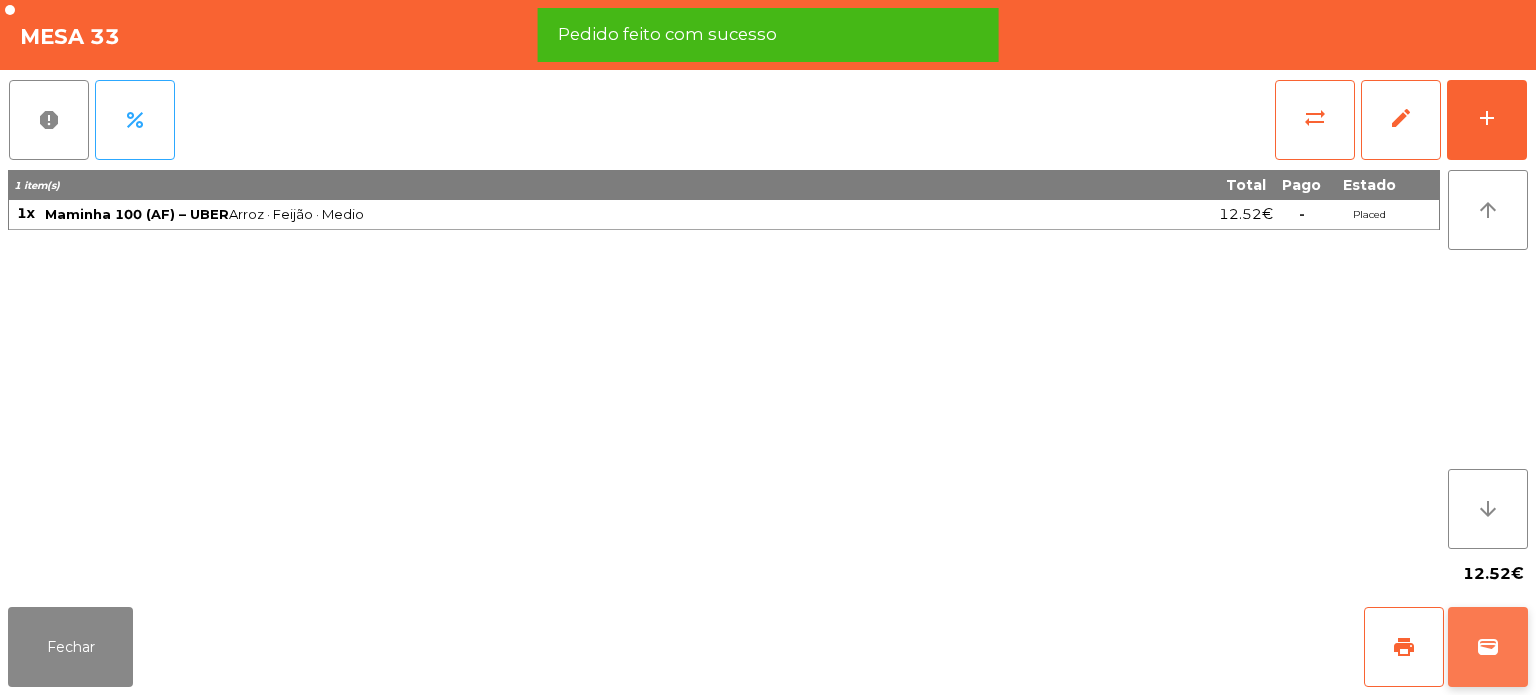 click on "wallet" 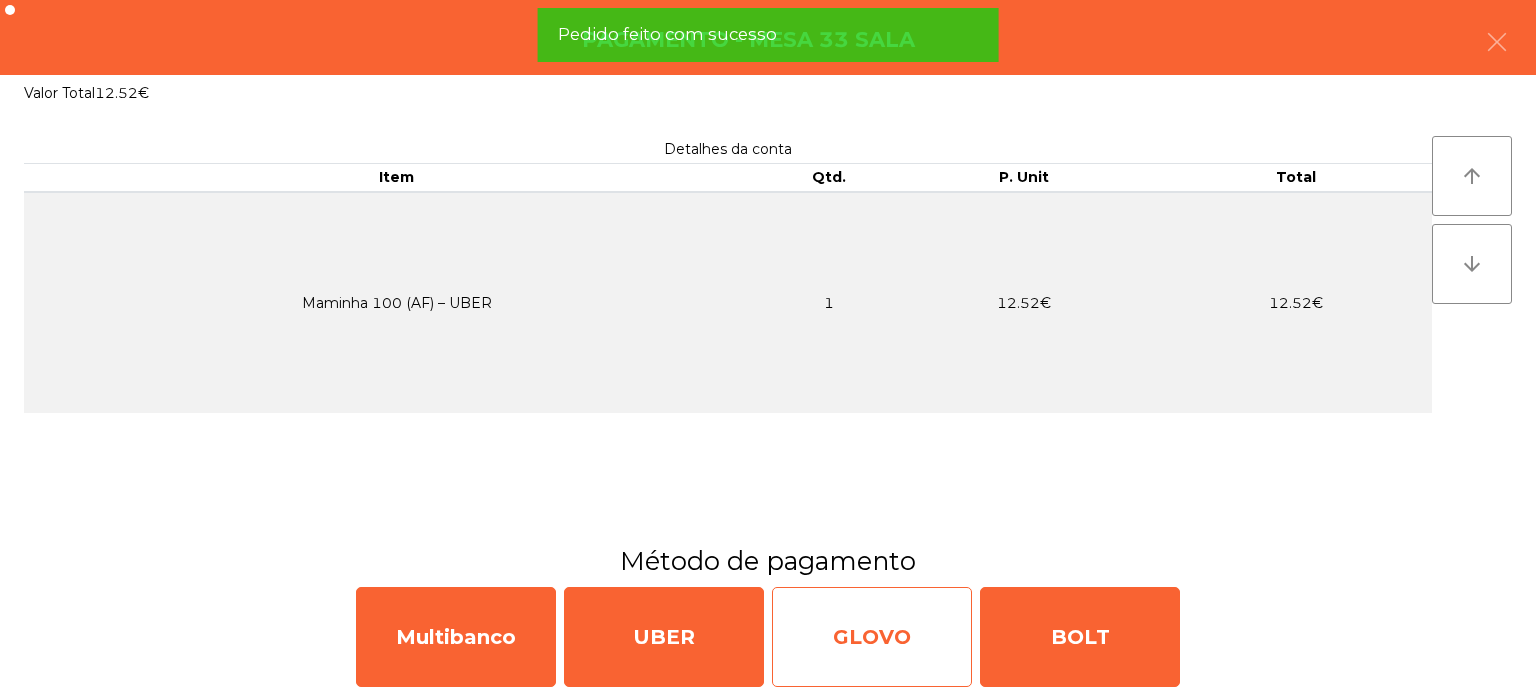 click on "GLOVO" 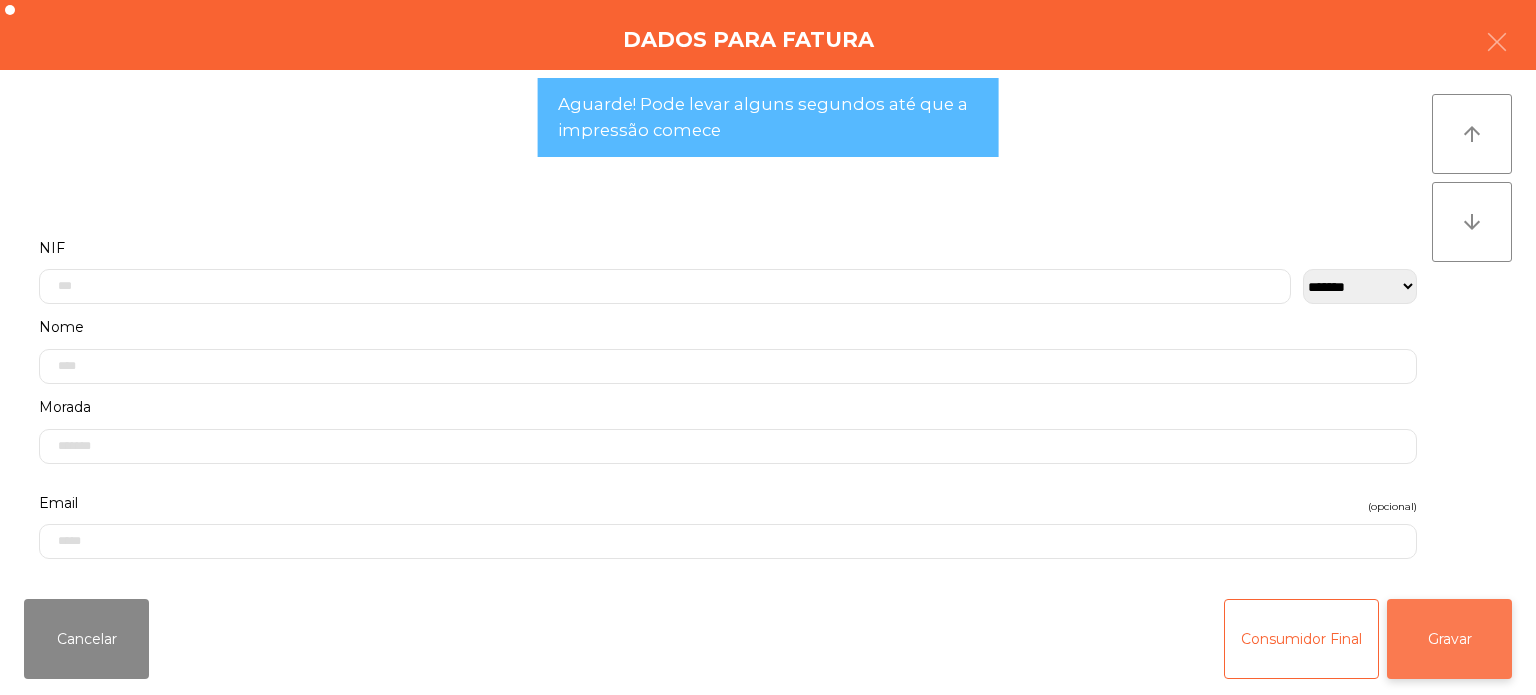 click on "Gravar" 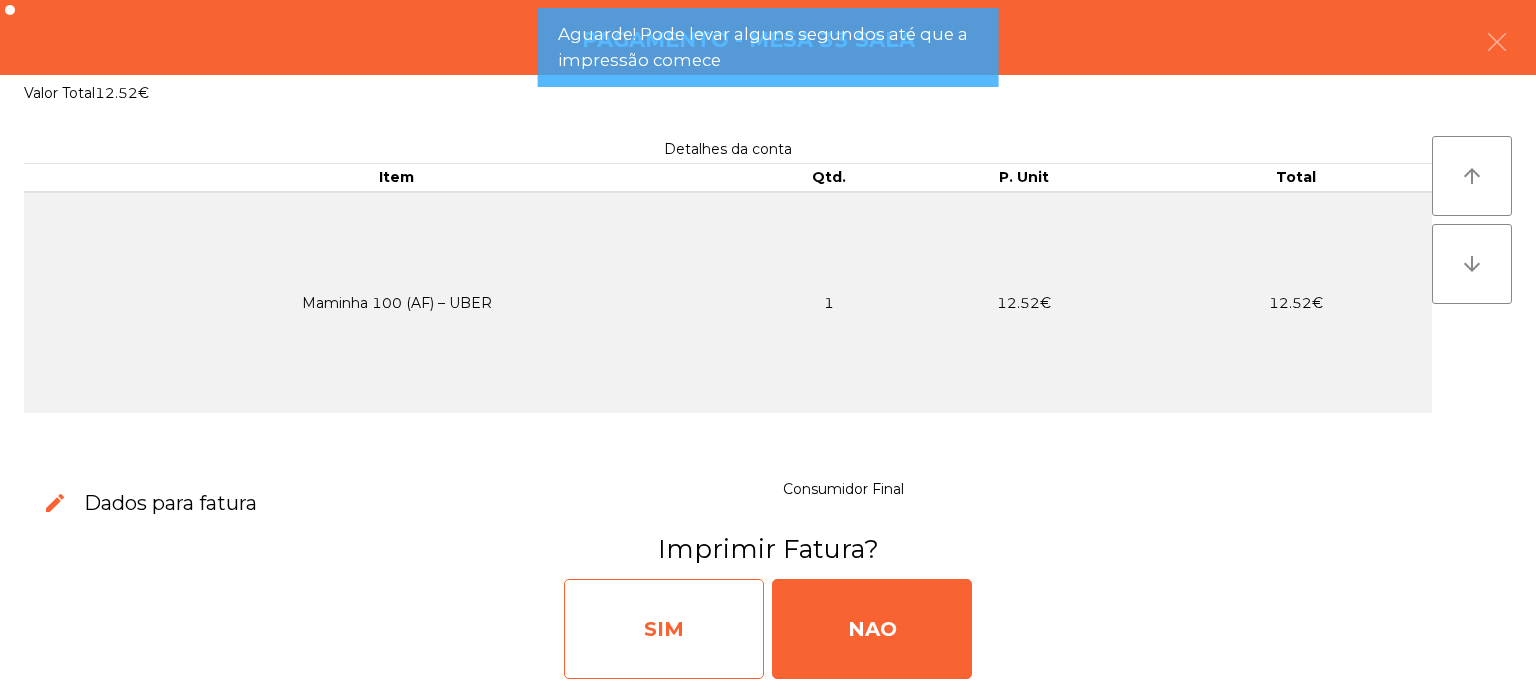 click on "SIM" 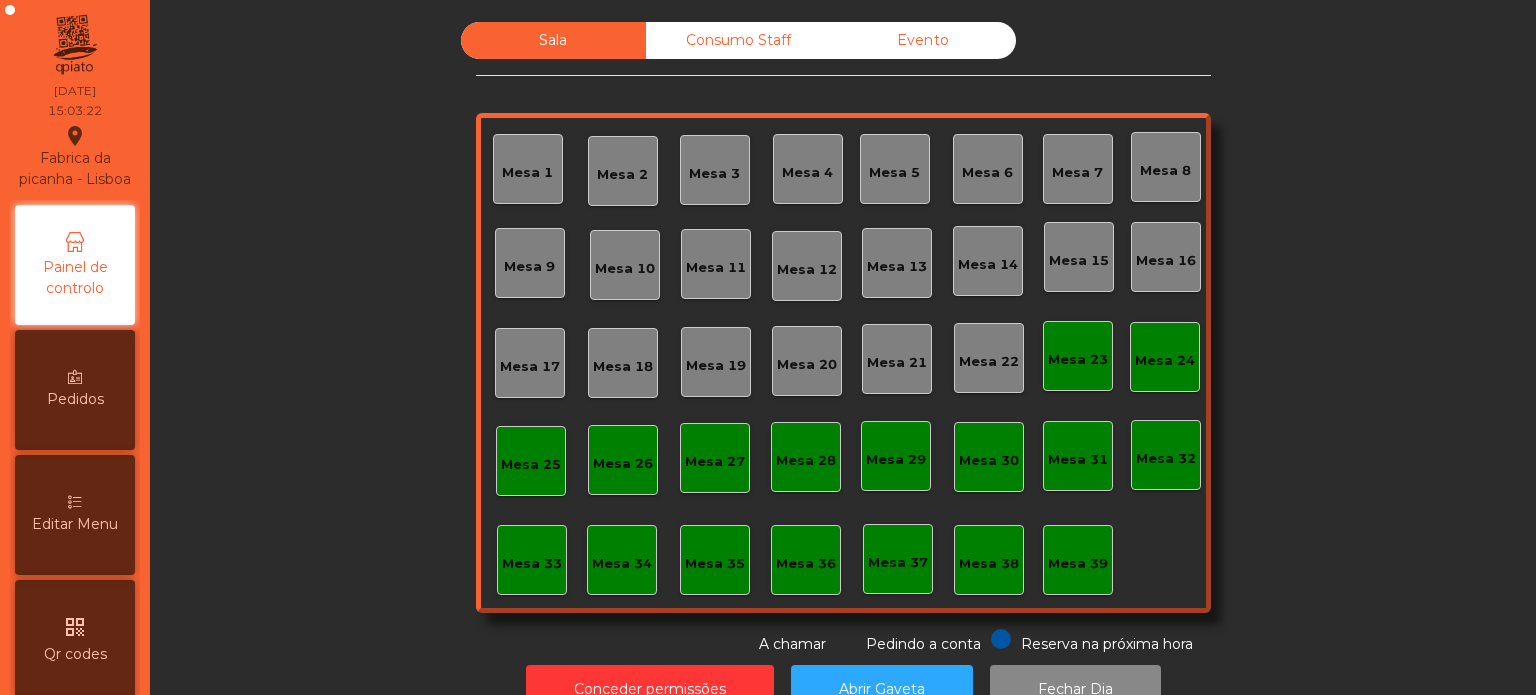 click on "Consumo Staff" 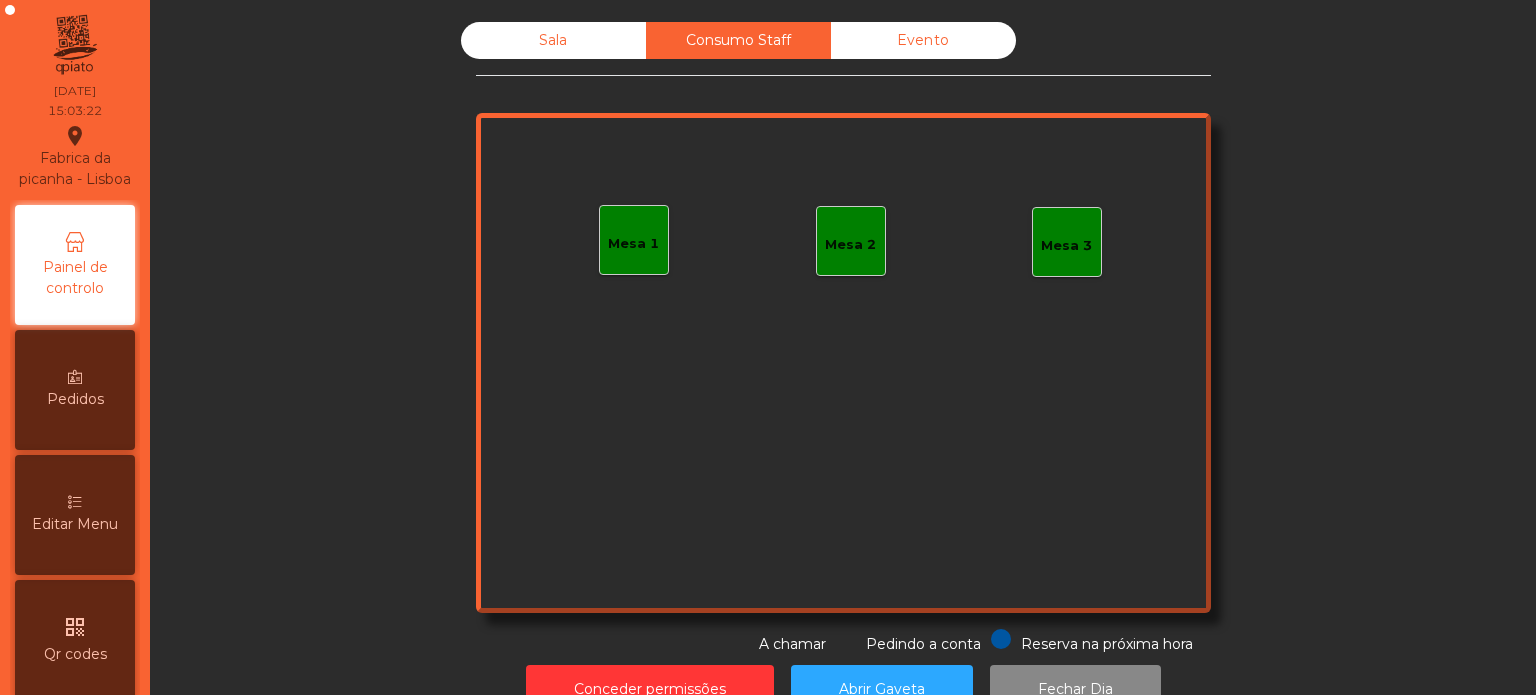 click on "Evento" 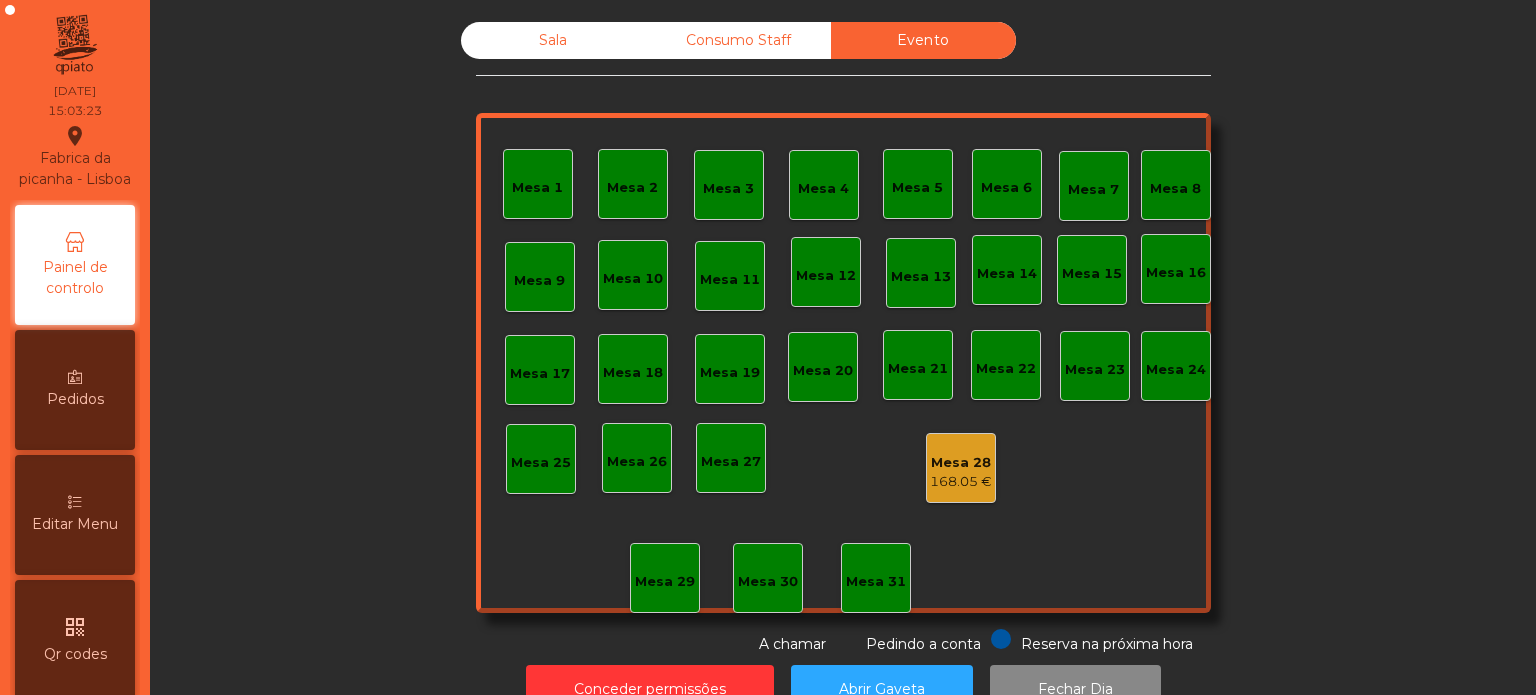 click on "Sala" 